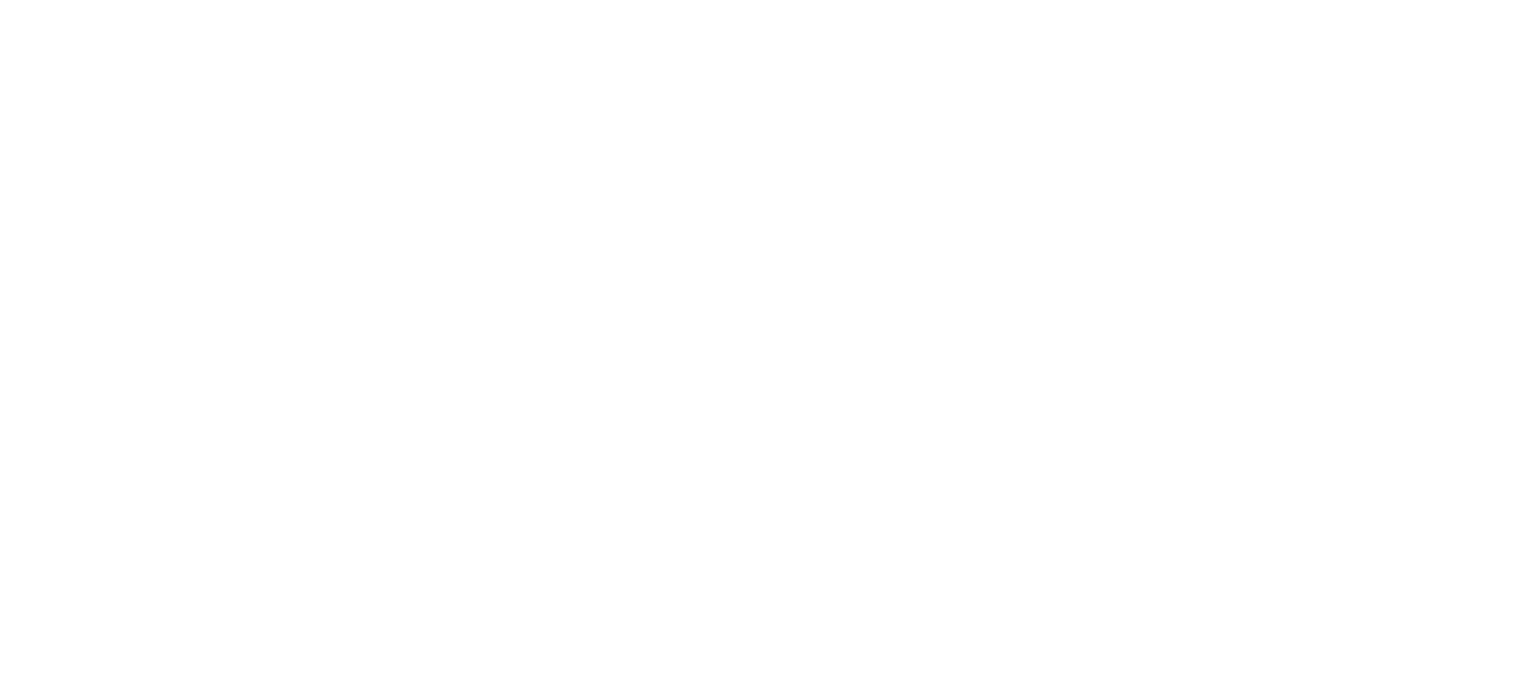 scroll, scrollTop: 0, scrollLeft: 0, axis: both 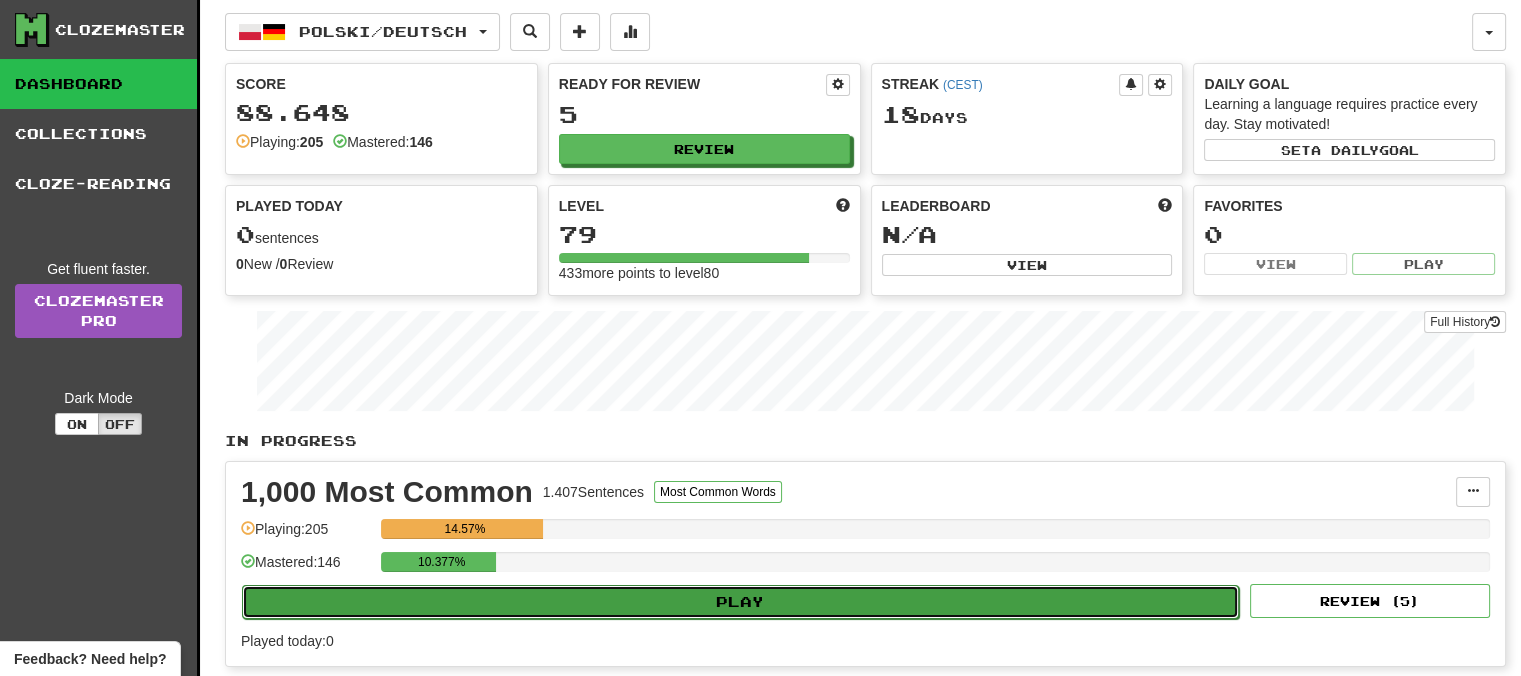 click on "Play" at bounding box center (740, 602) 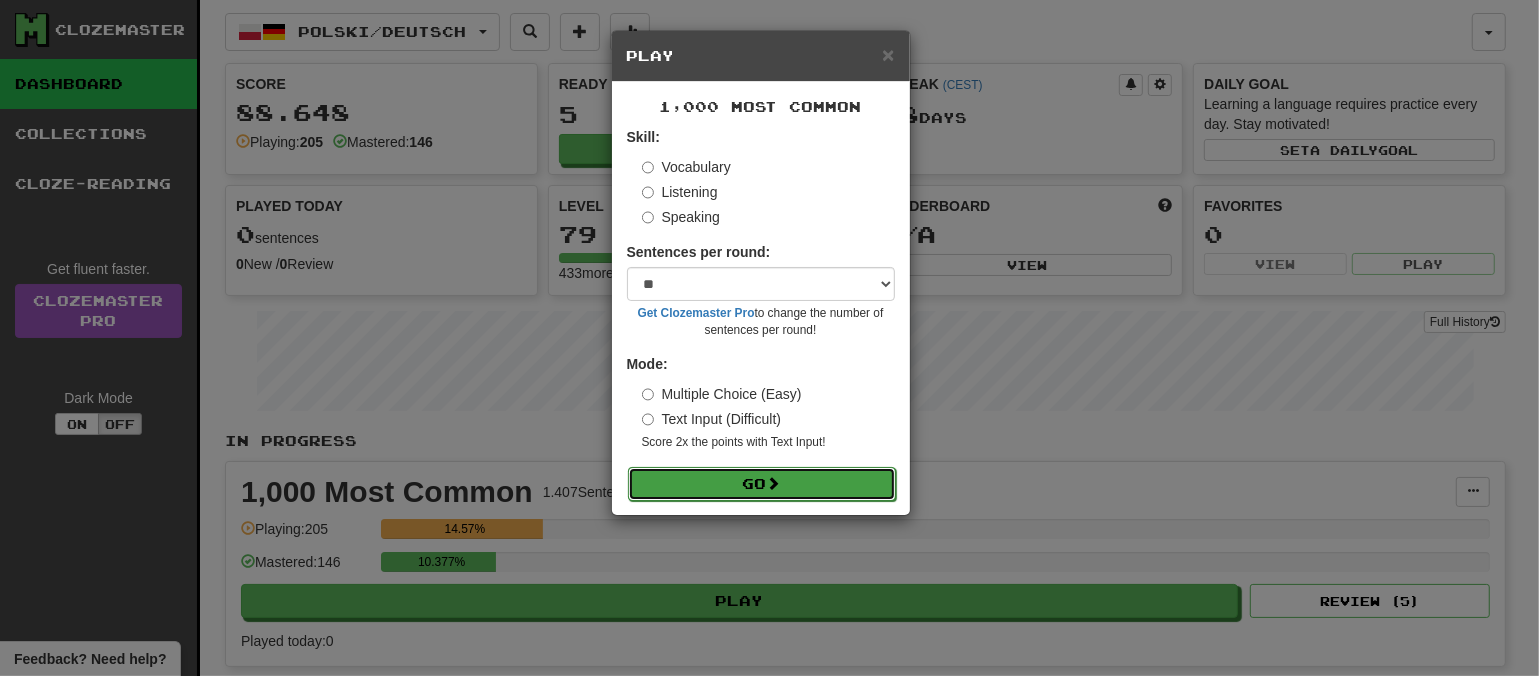 click at bounding box center [774, 483] 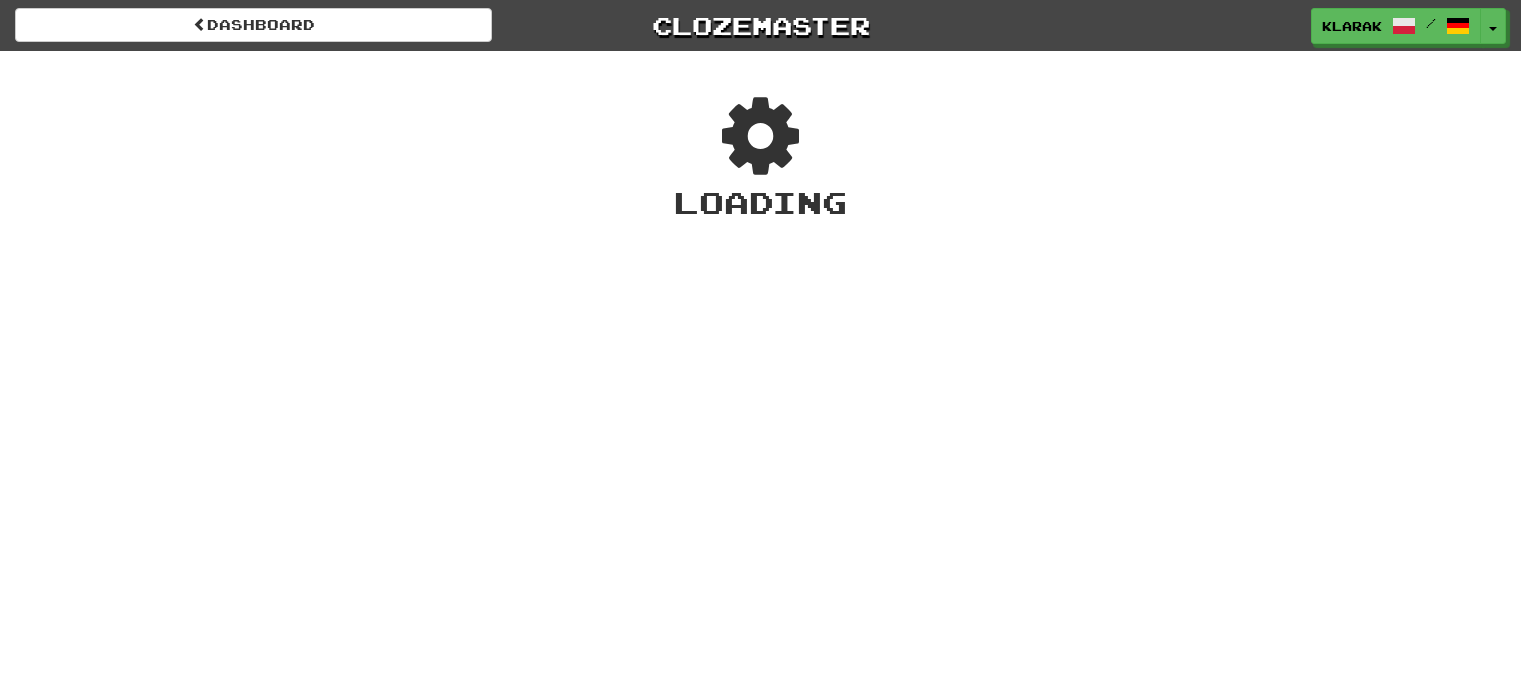 scroll, scrollTop: 0, scrollLeft: 0, axis: both 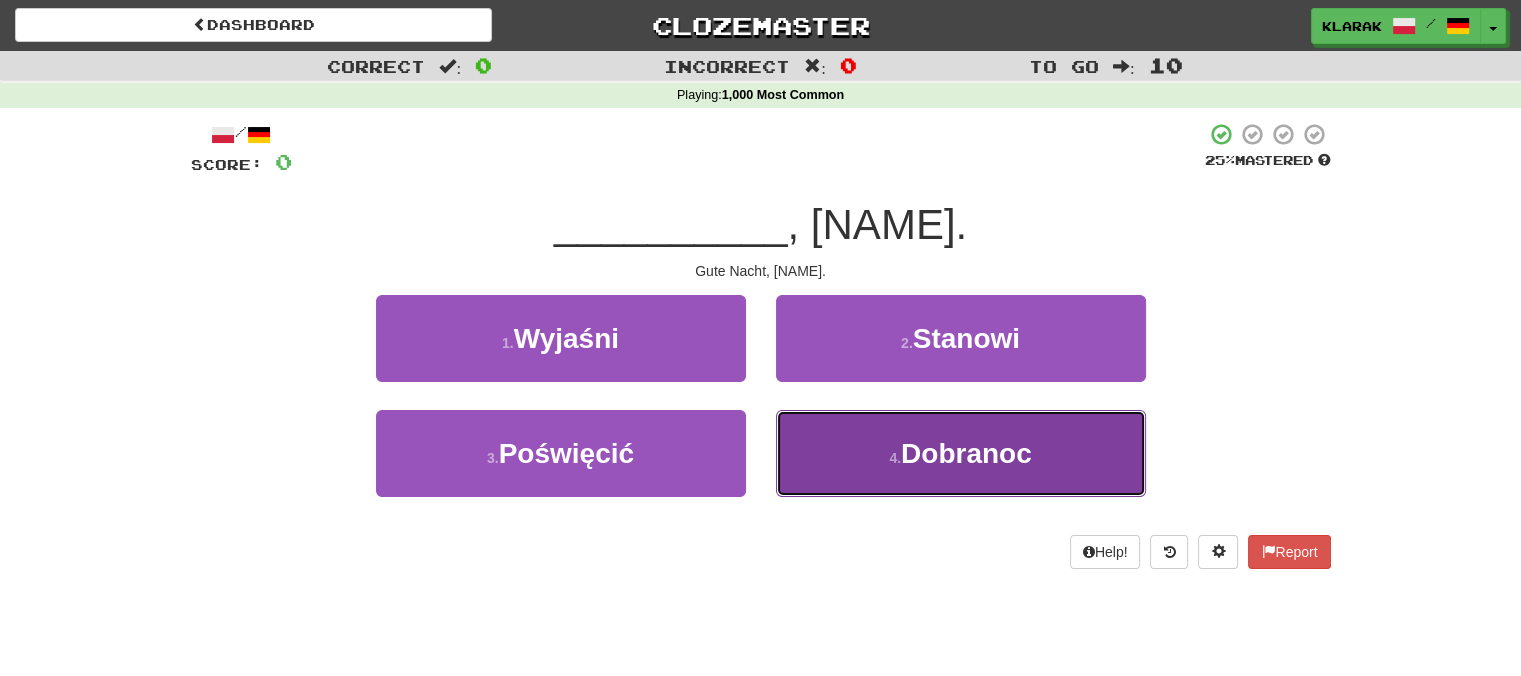 click on "4 .  Dobranoc" at bounding box center (961, 453) 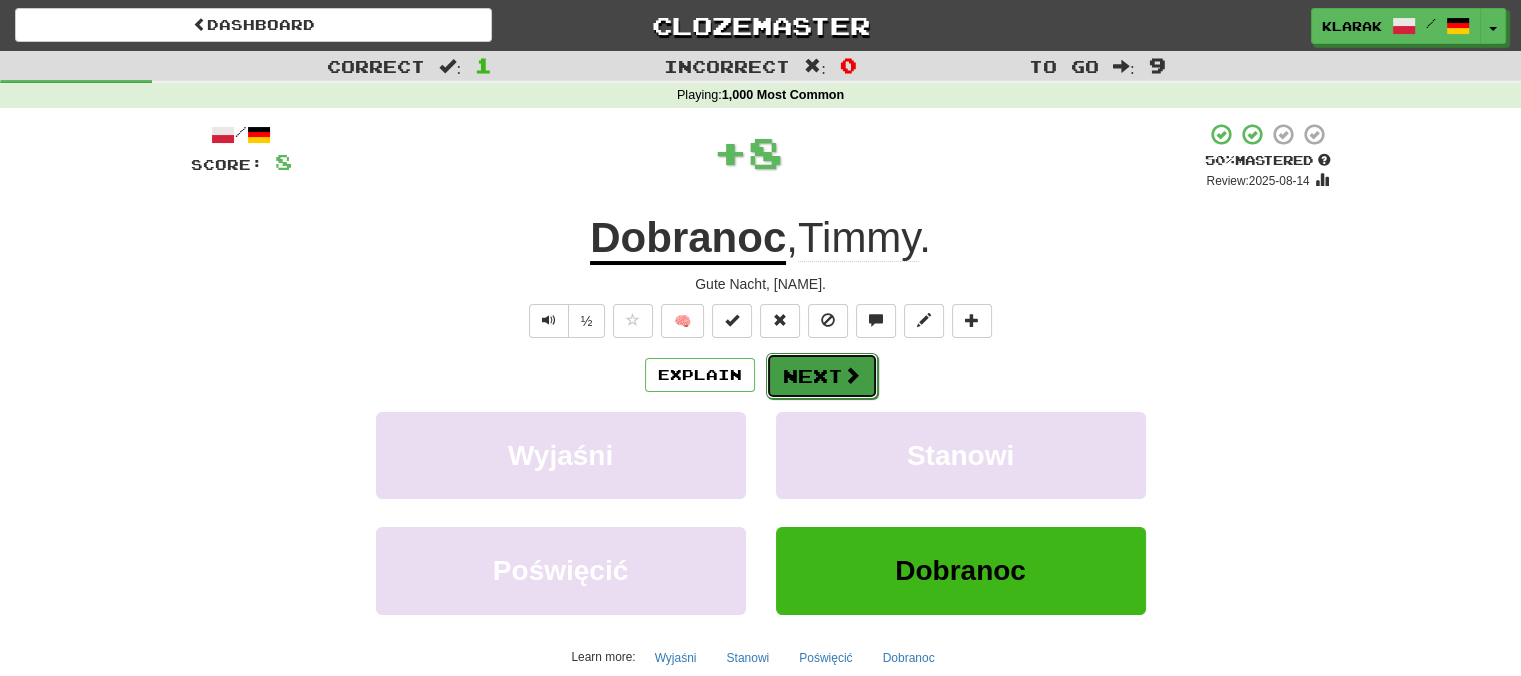 click on "Next" at bounding box center [822, 376] 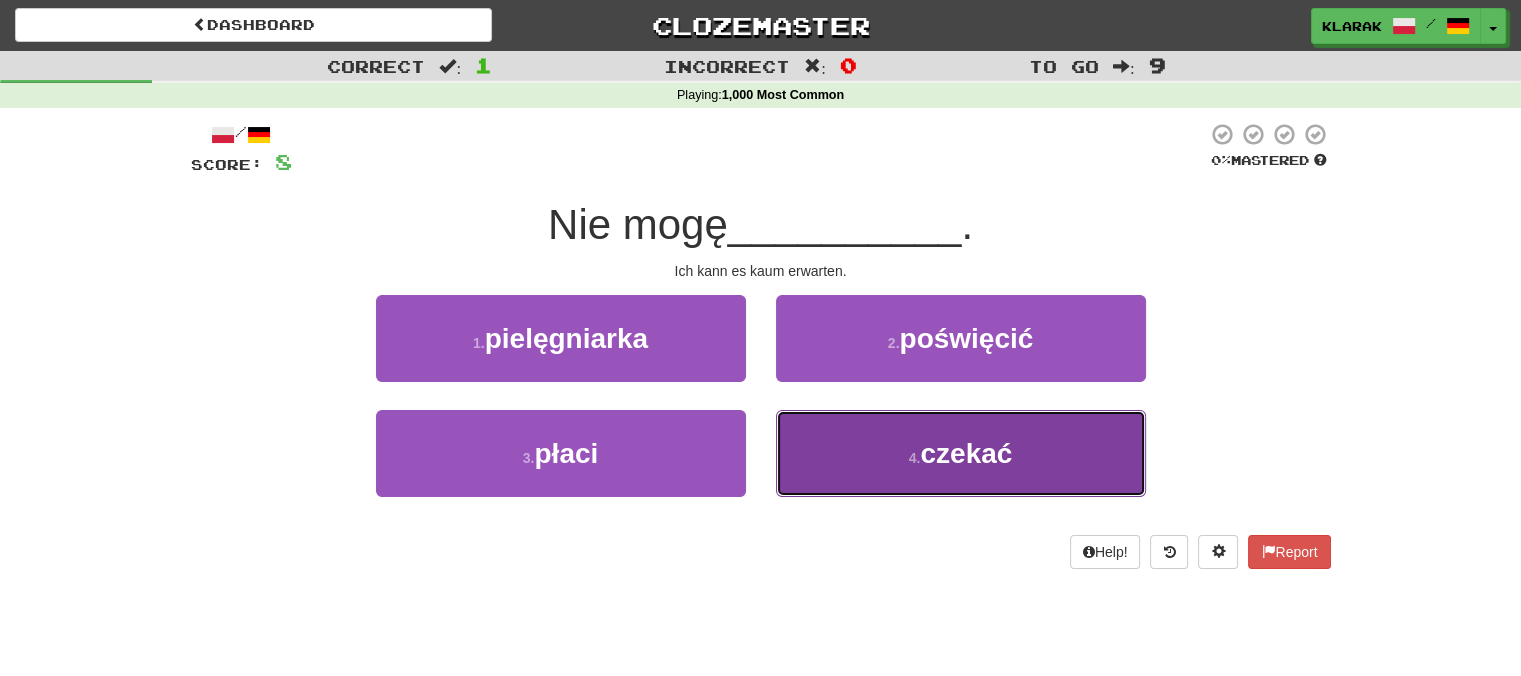 click on "4 .  czekać" at bounding box center (961, 453) 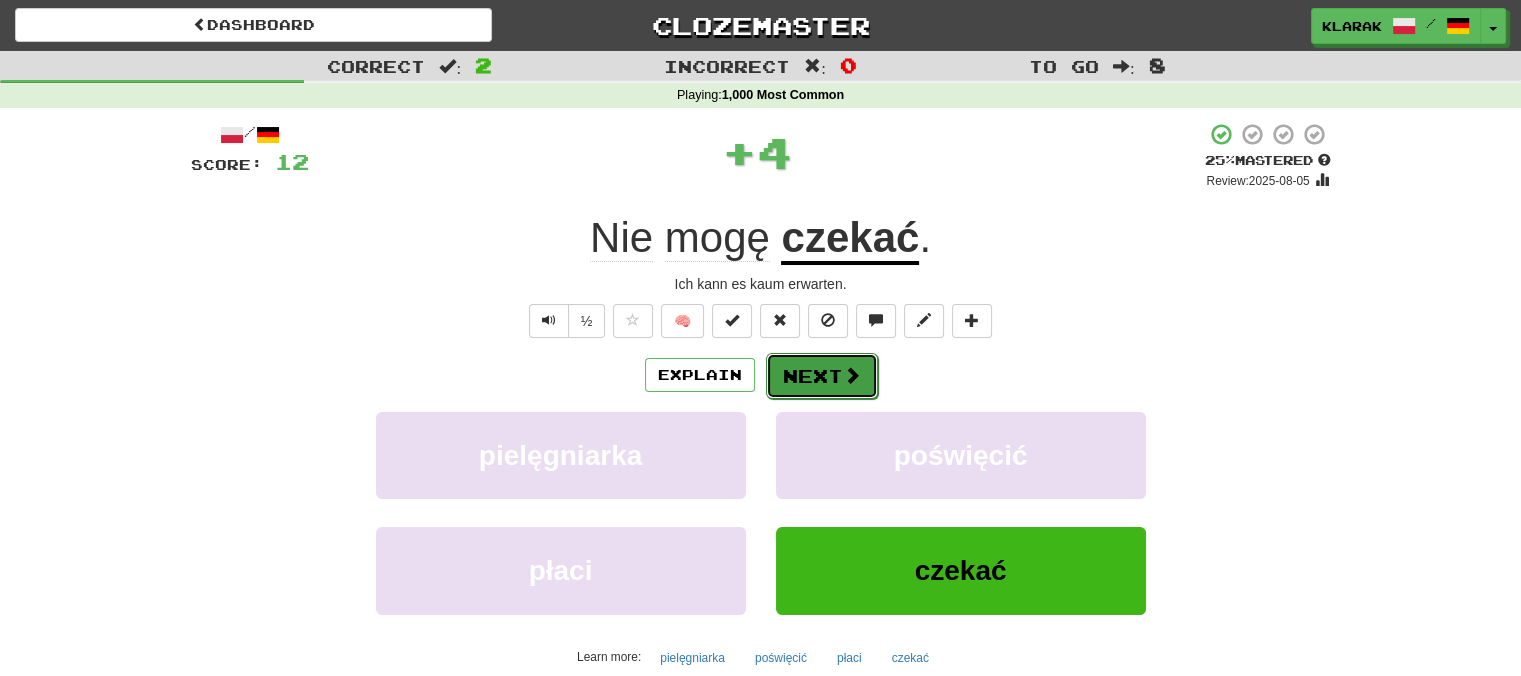 click on "Next" at bounding box center [822, 376] 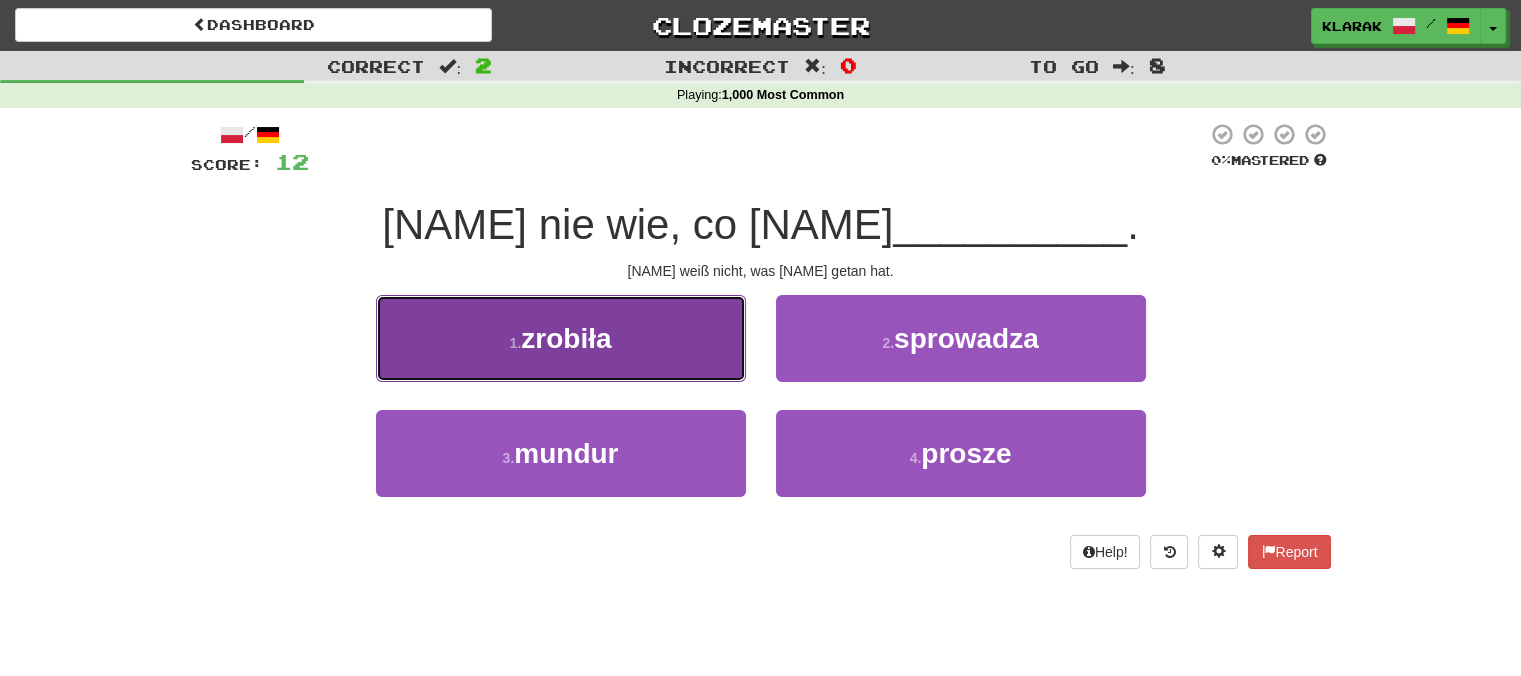 click on "1 .  zrobiła" at bounding box center [561, 338] 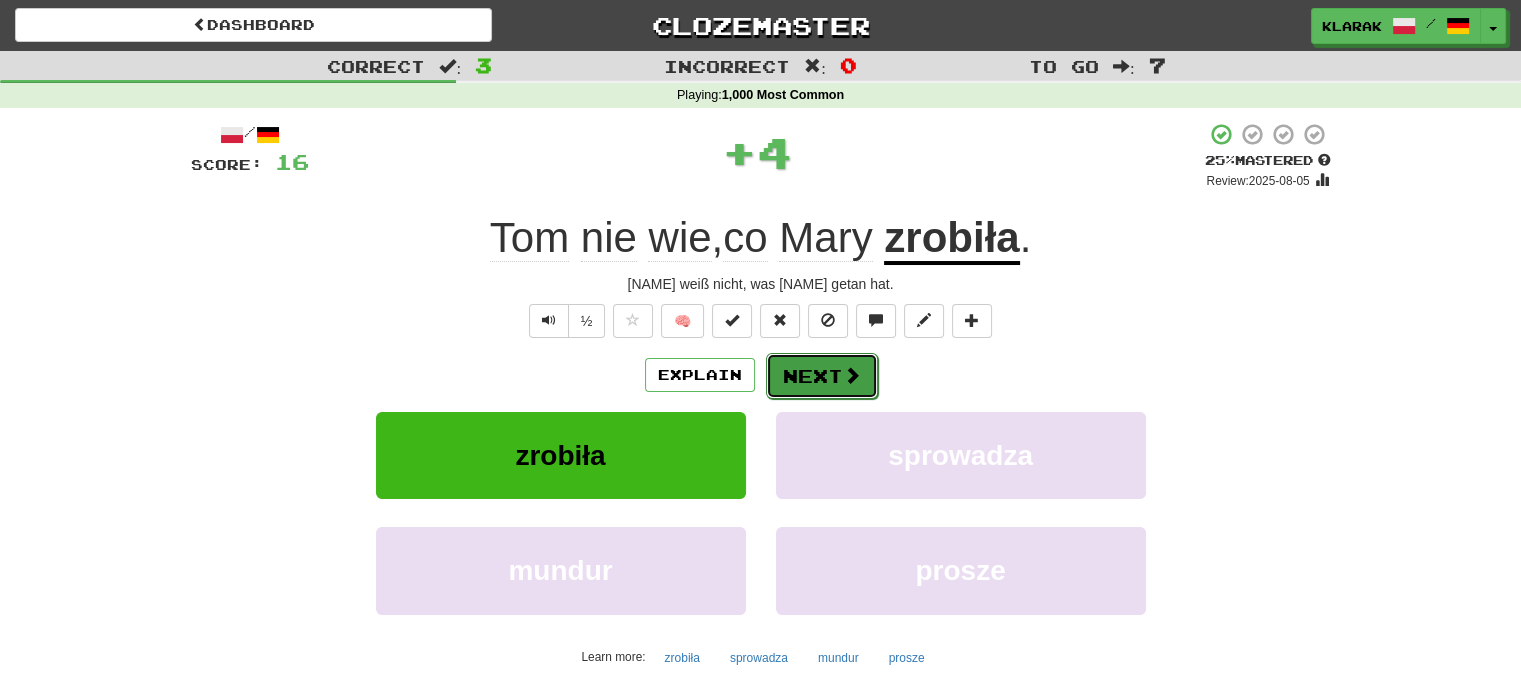 click on "Next" at bounding box center [822, 376] 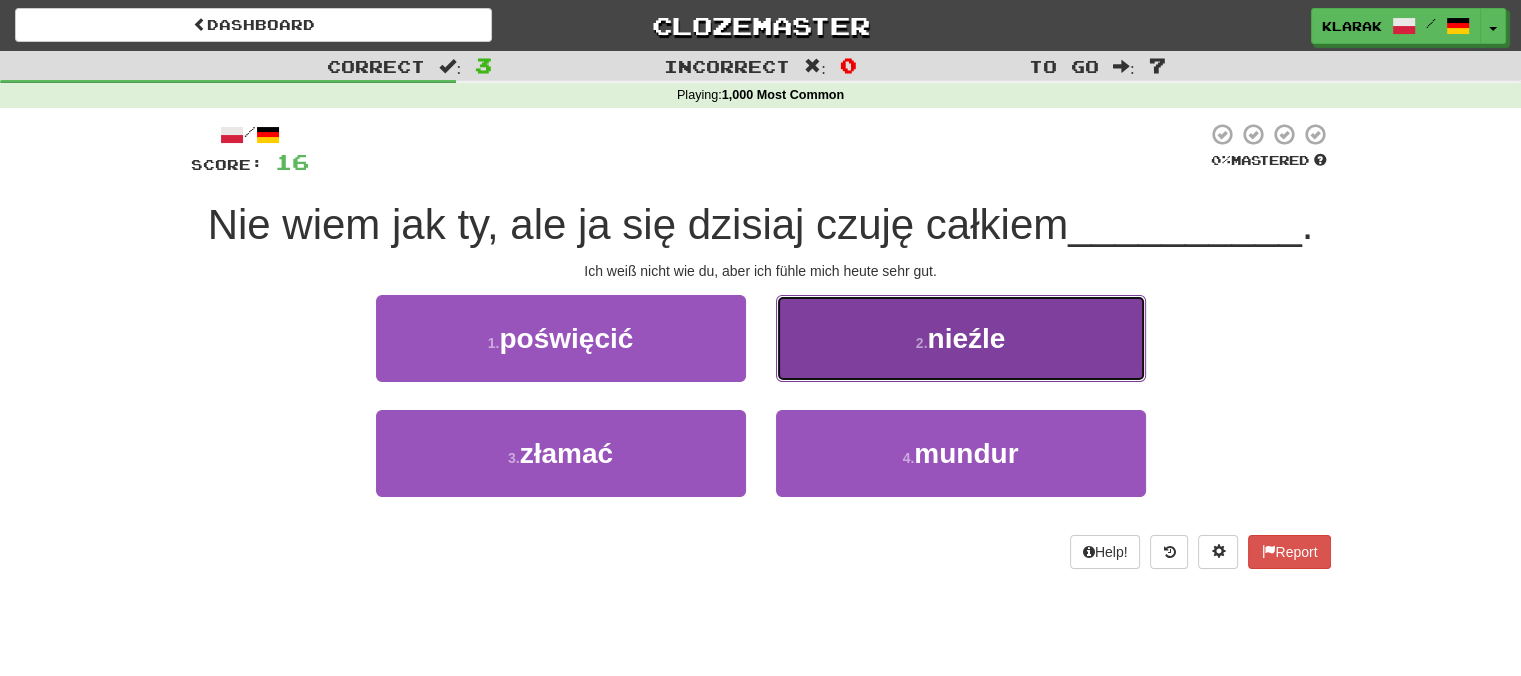 click on "2 .  nieźle" at bounding box center (961, 338) 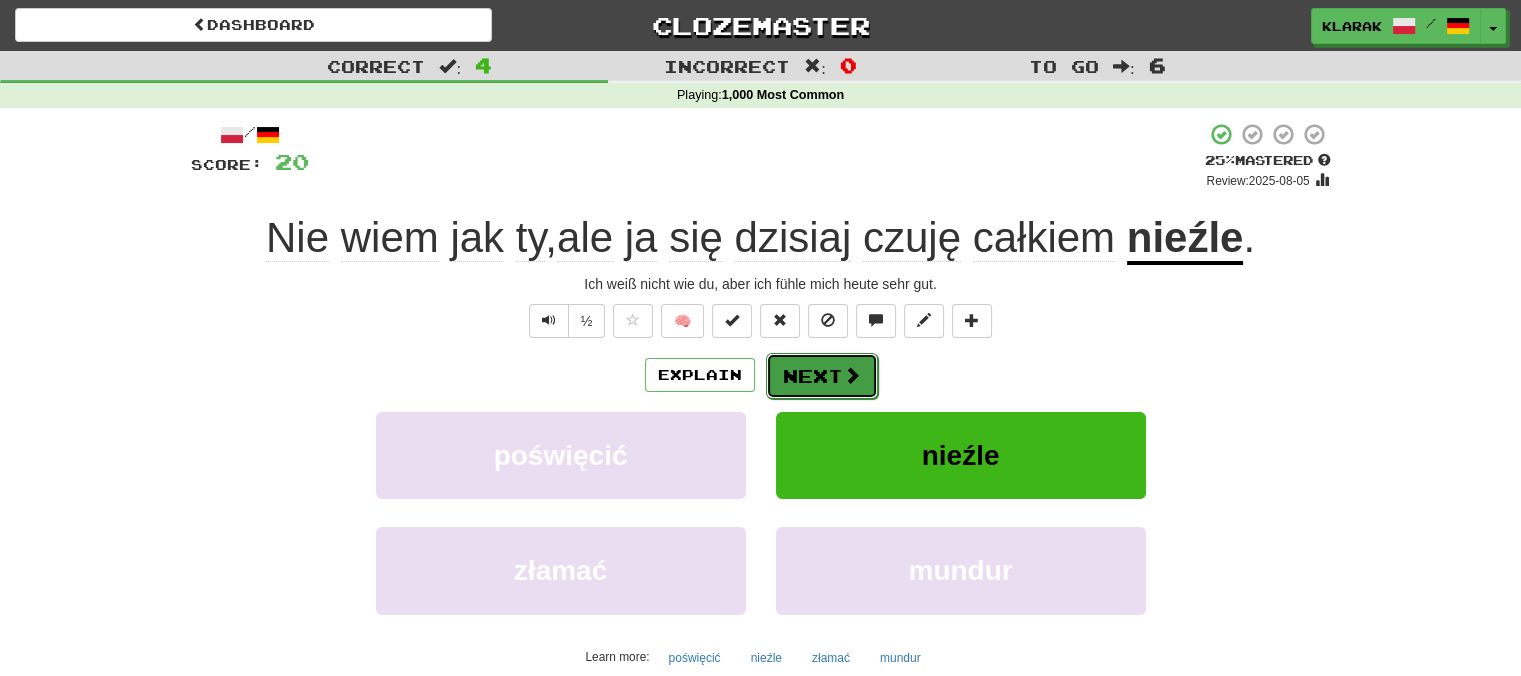 click on "Next" at bounding box center [822, 376] 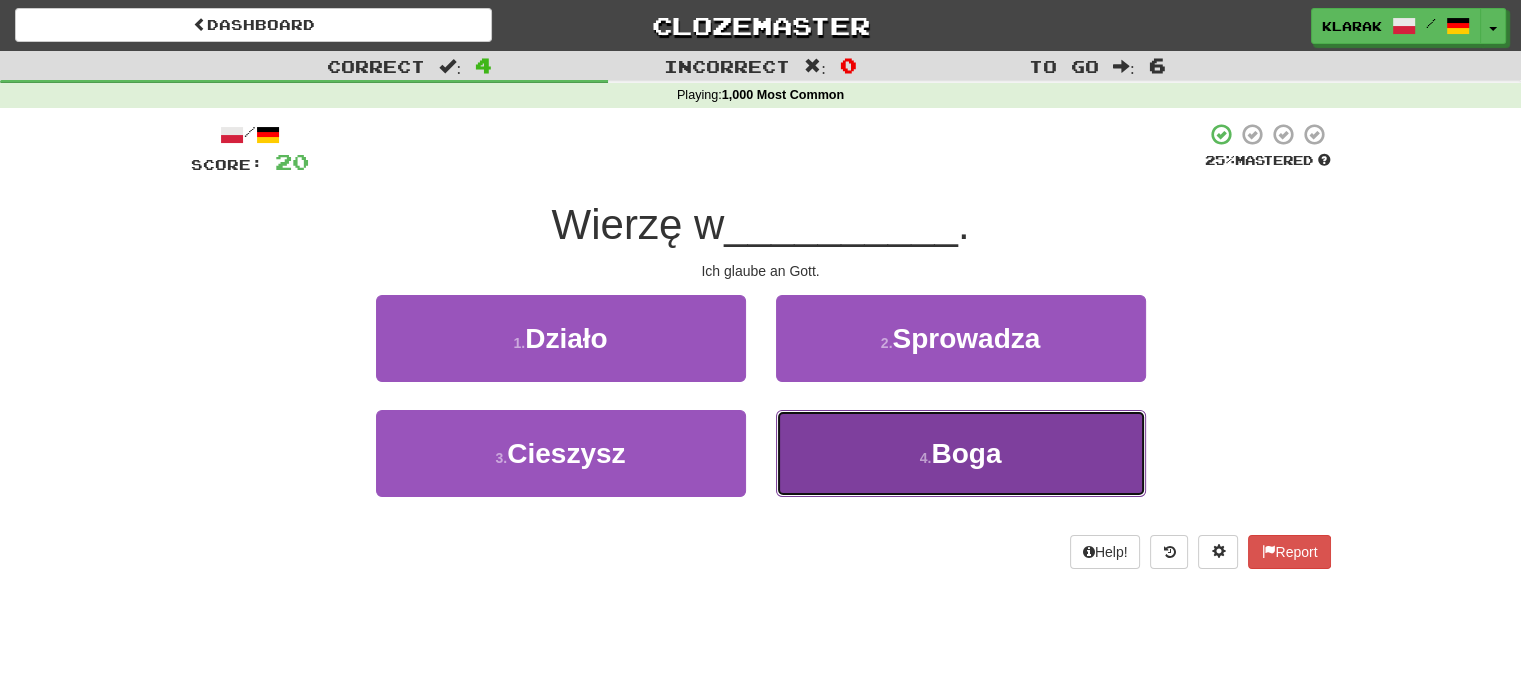 click on "4 .  Boga" at bounding box center [961, 453] 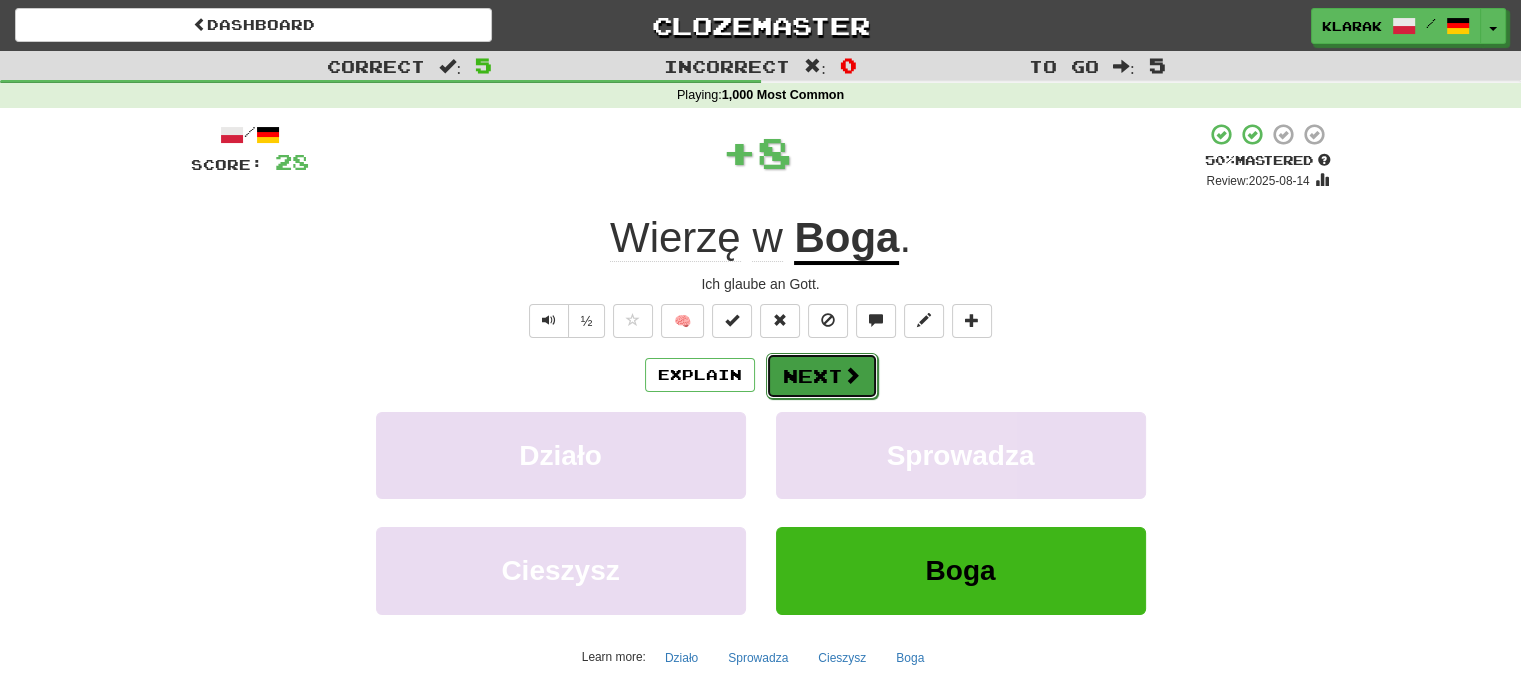 click on "Next" at bounding box center (822, 376) 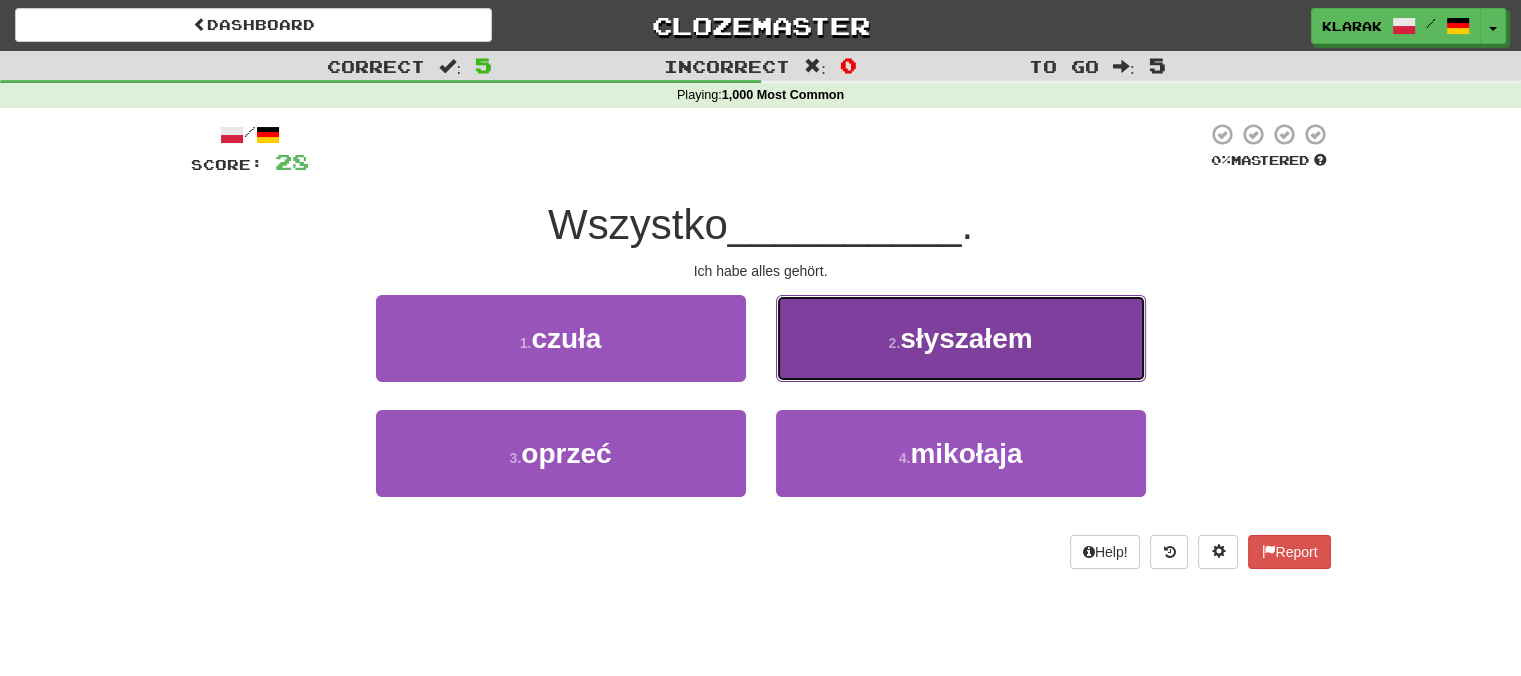 click on "2 .  słyszałem" at bounding box center [961, 338] 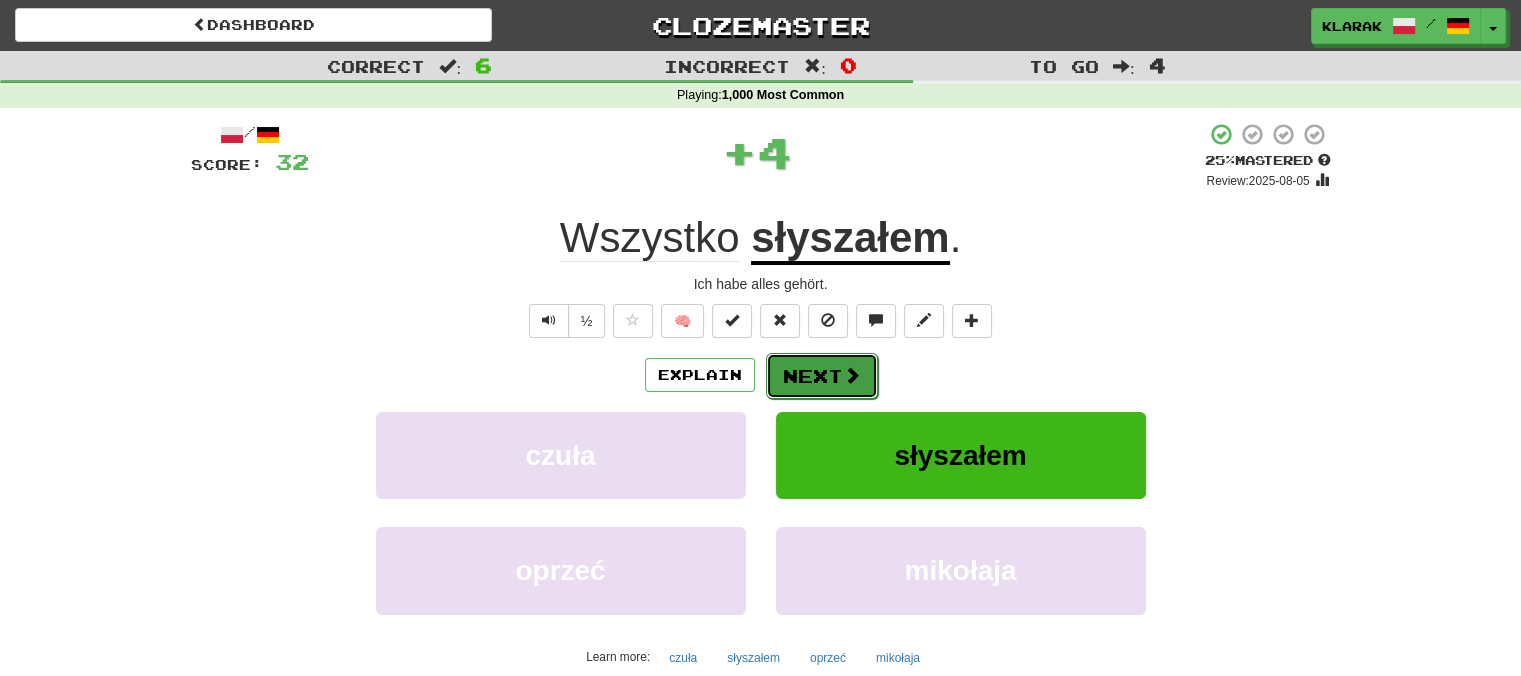click on "Next" at bounding box center [822, 376] 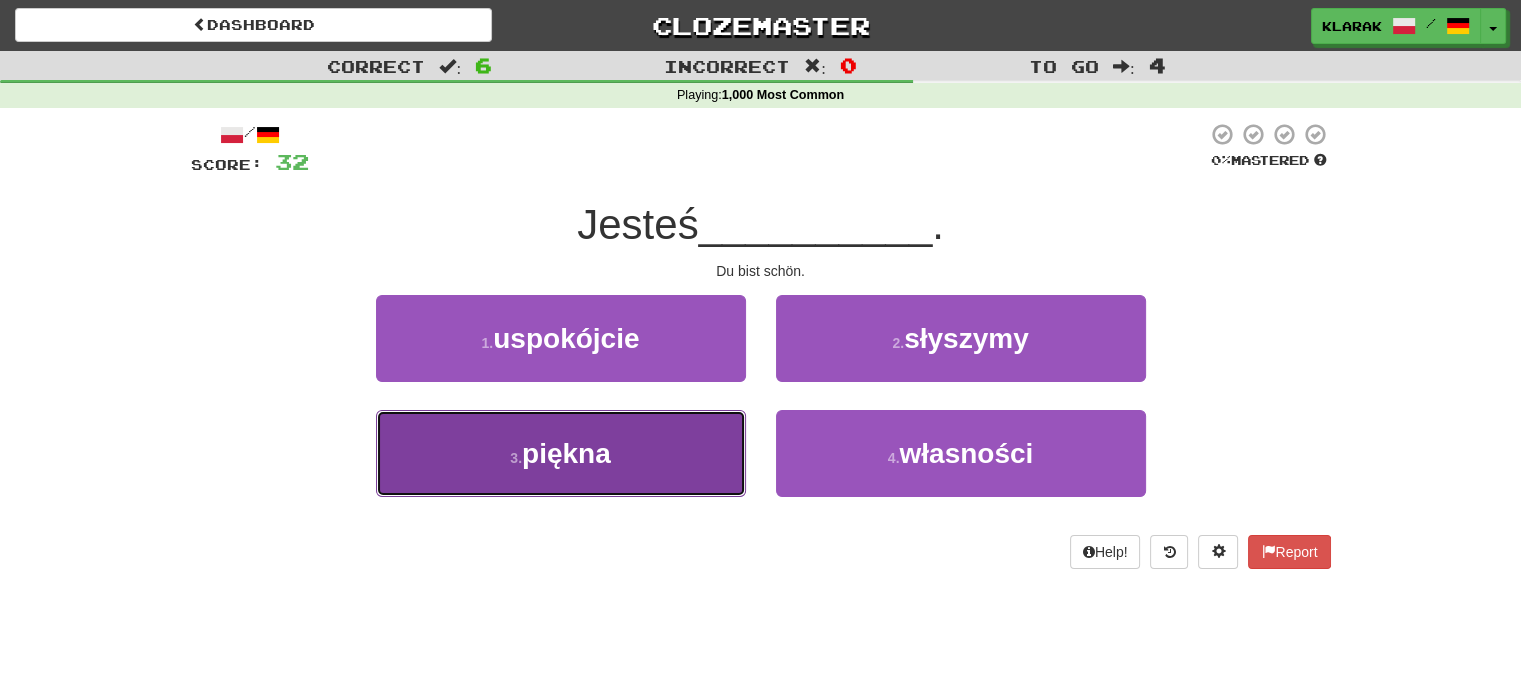 click on "3 .  piękna" at bounding box center [561, 453] 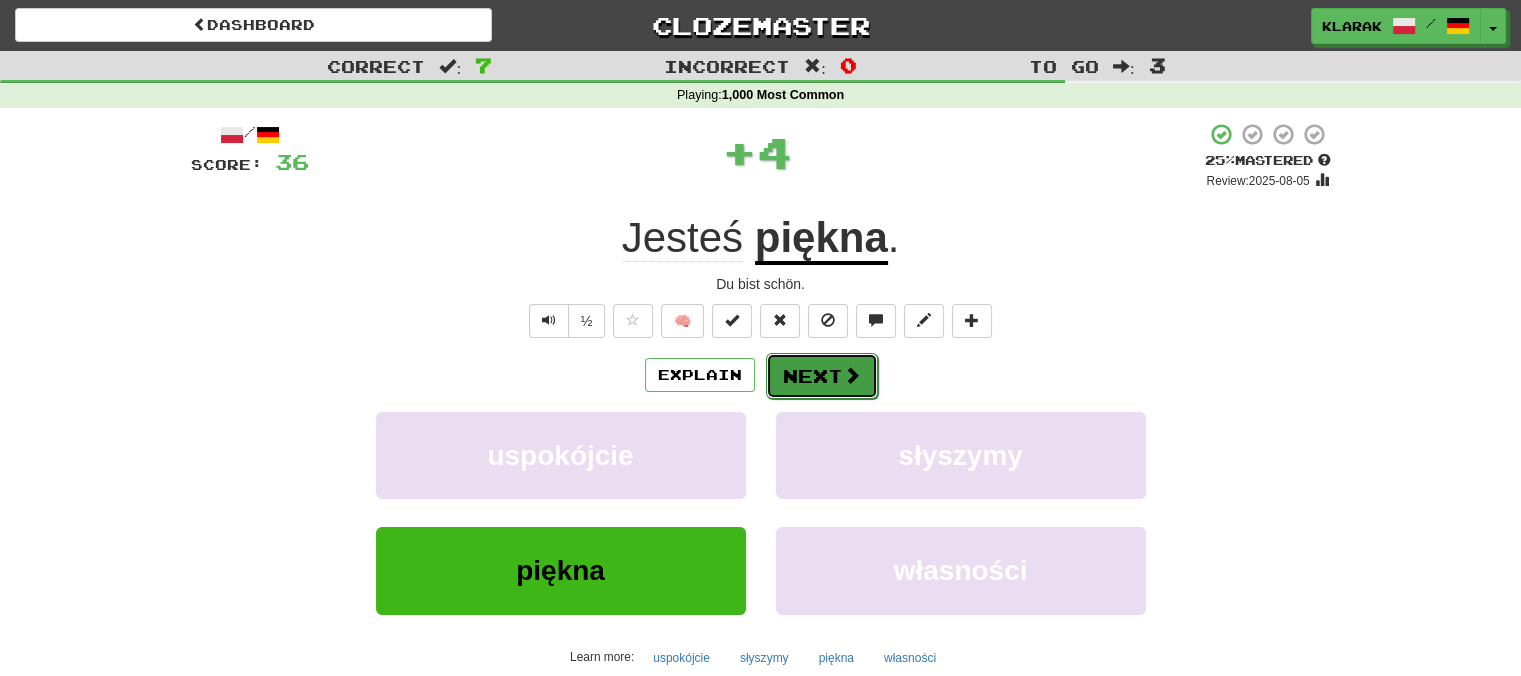 click on "Next" at bounding box center [822, 376] 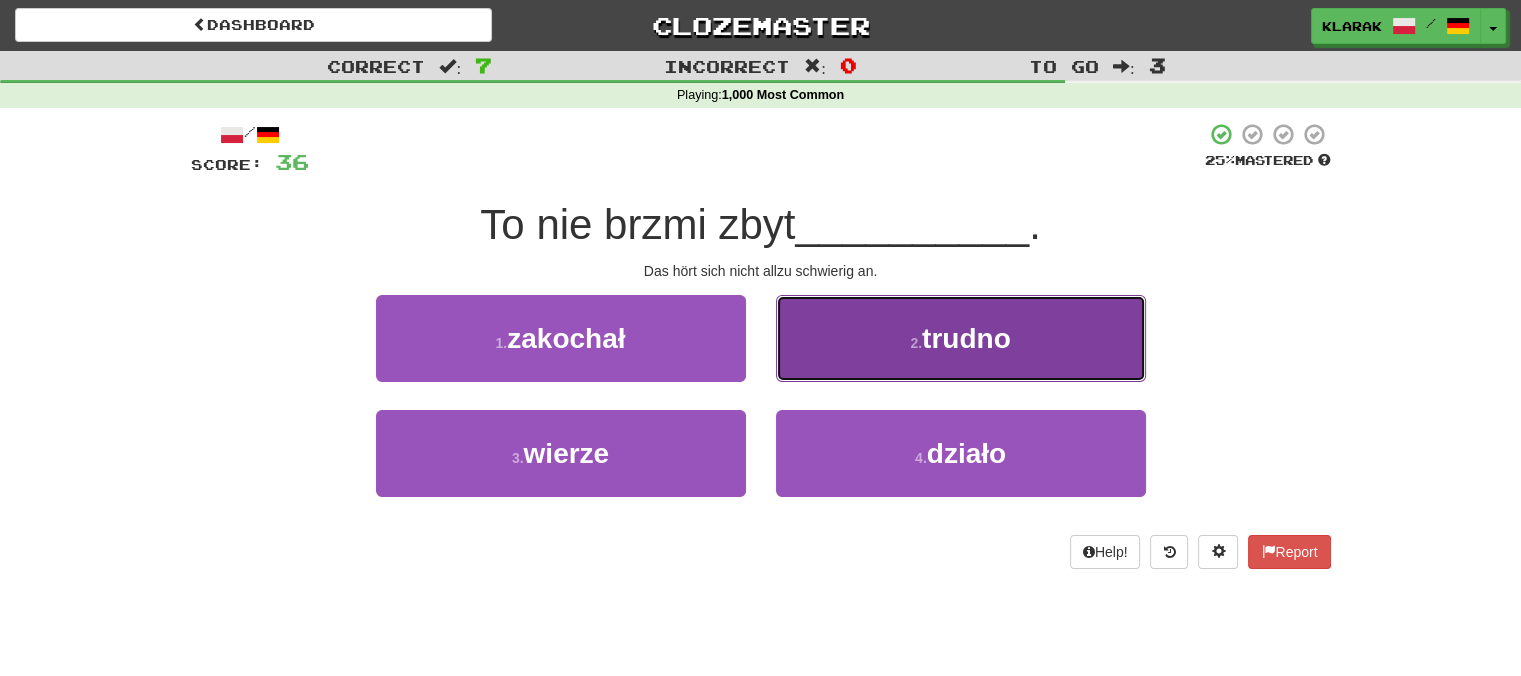 click on "2 .  trudno" at bounding box center [961, 338] 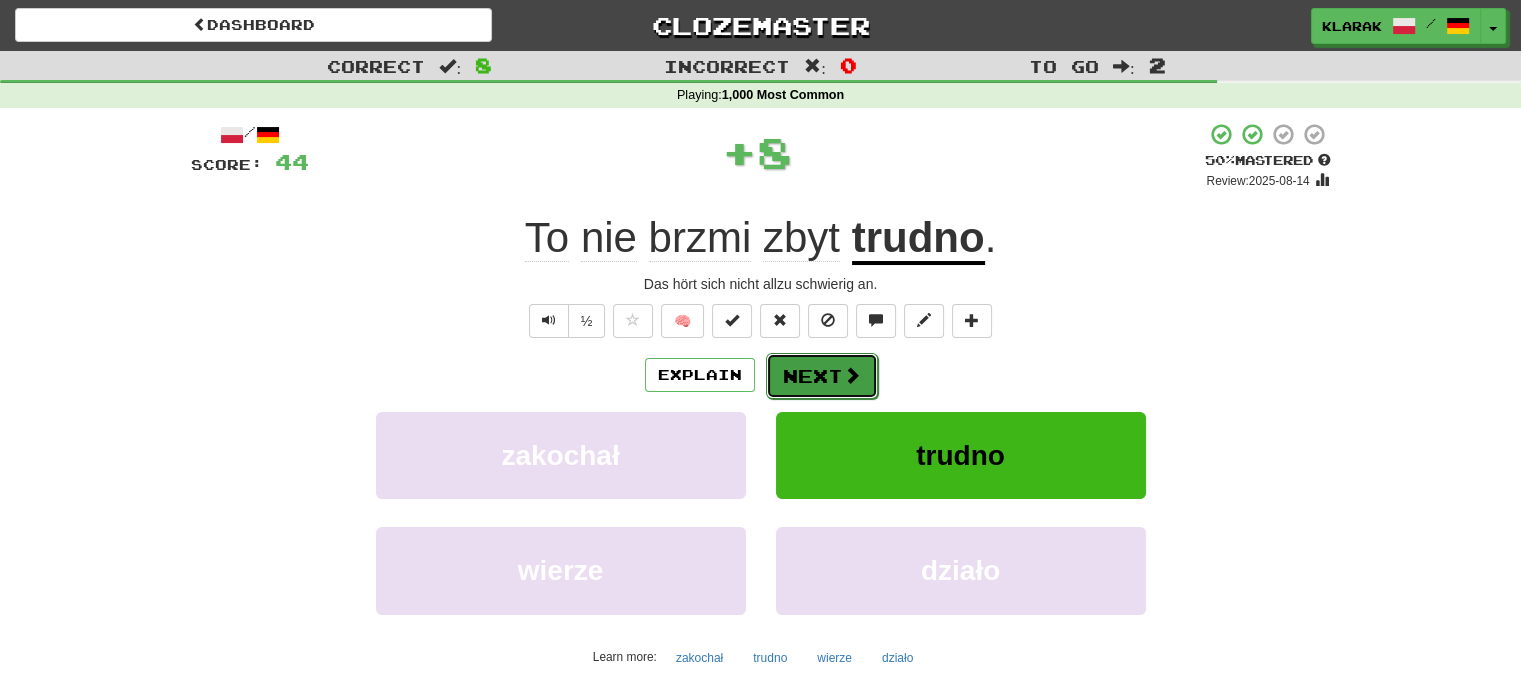 click on "Next" at bounding box center (822, 376) 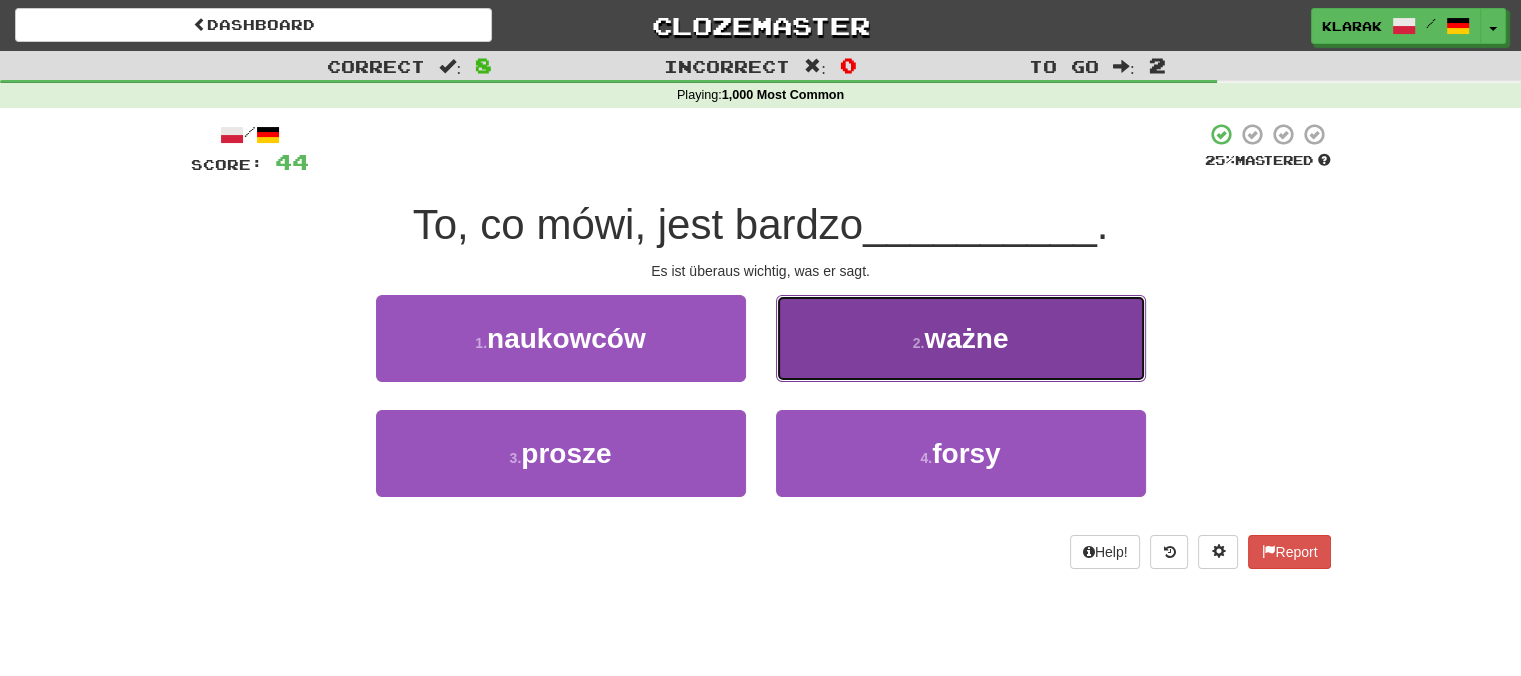 click on "2 .  ważne" at bounding box center [961, 338] 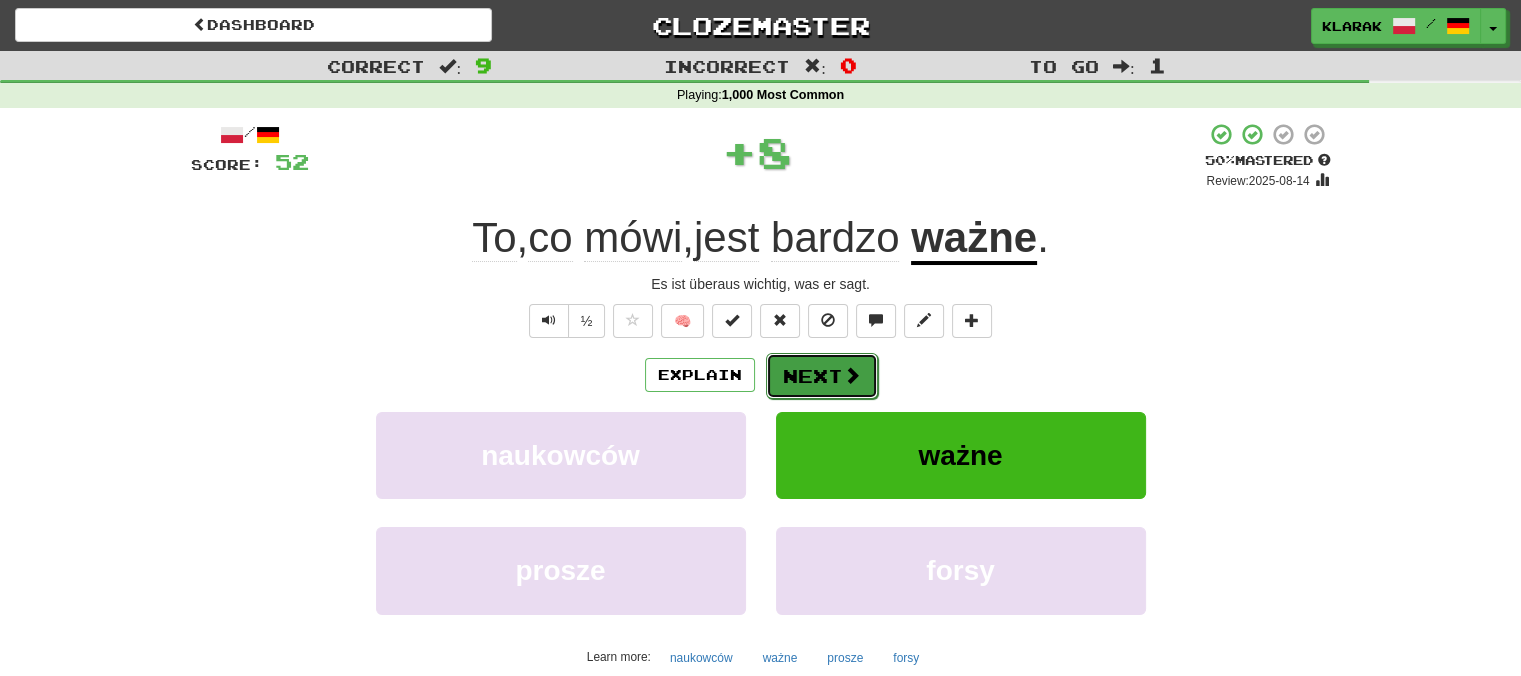 click on "Next" at bounding box center [822, 376] 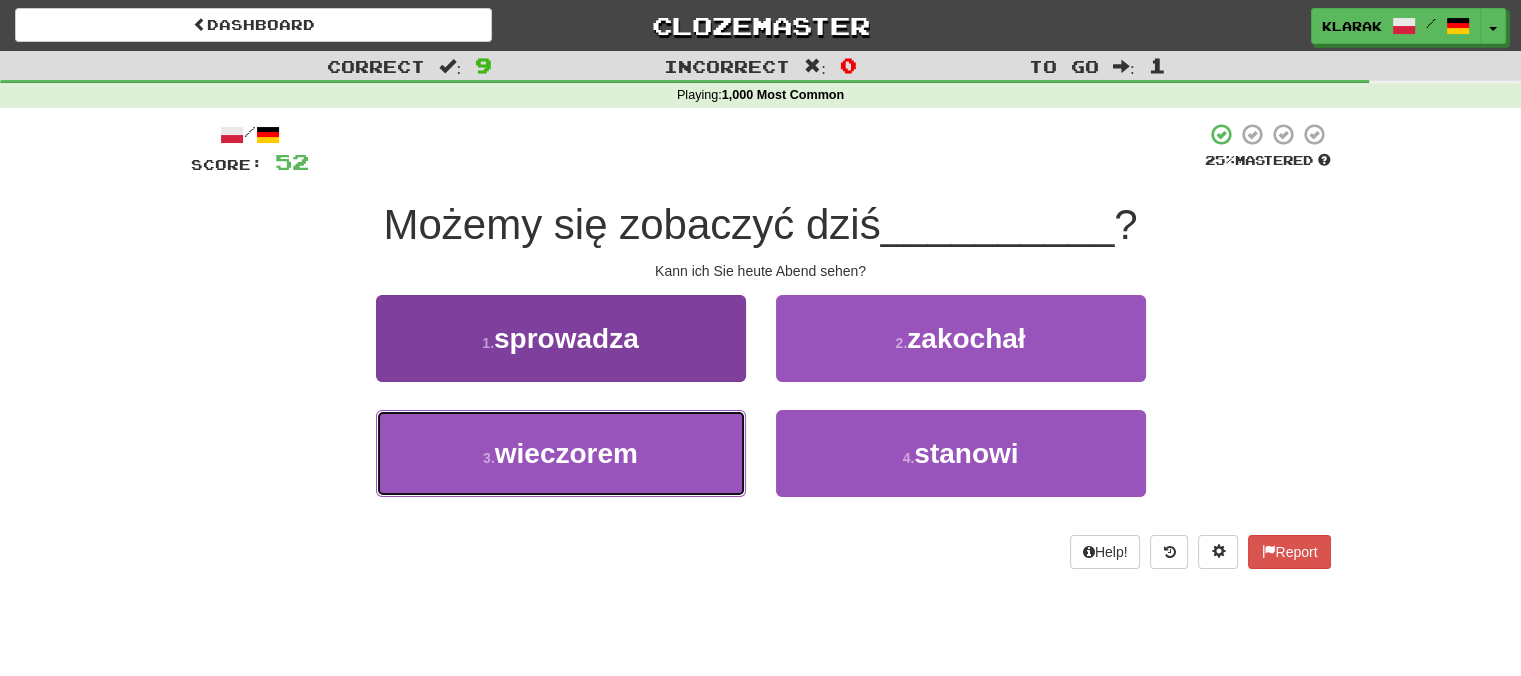 click on "wieczorem" at bounding box center [566, 453] 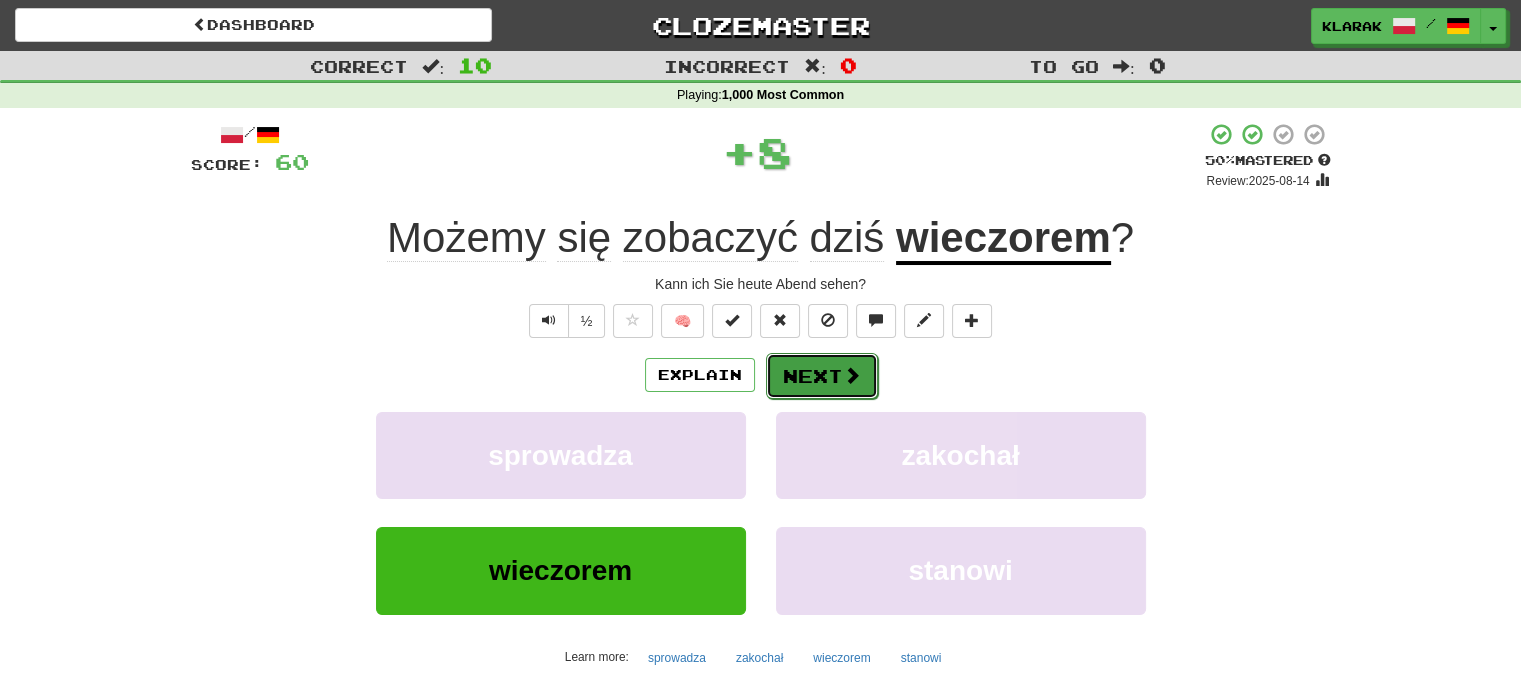 click on "Next" at bounding box center [822, 376] 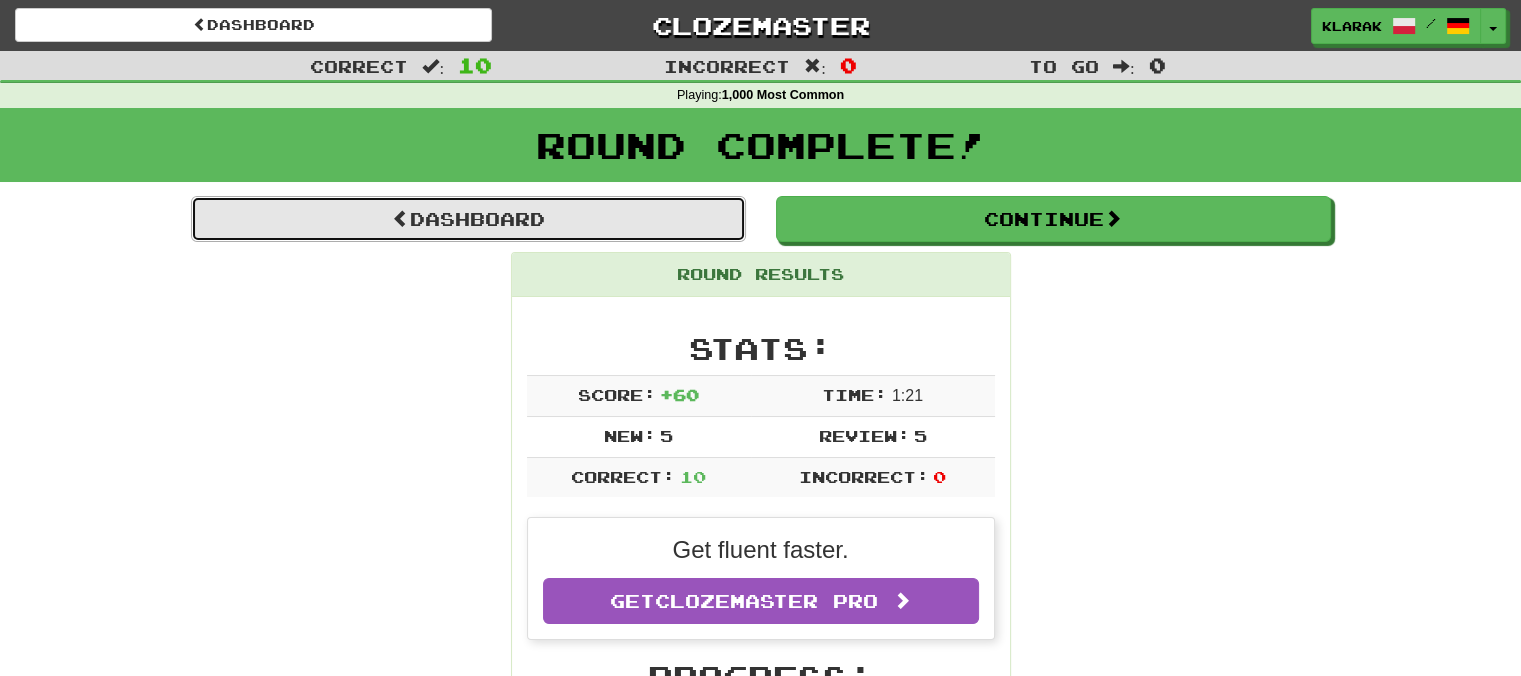 click on "Dashboard" at bounding box center (468, 219) 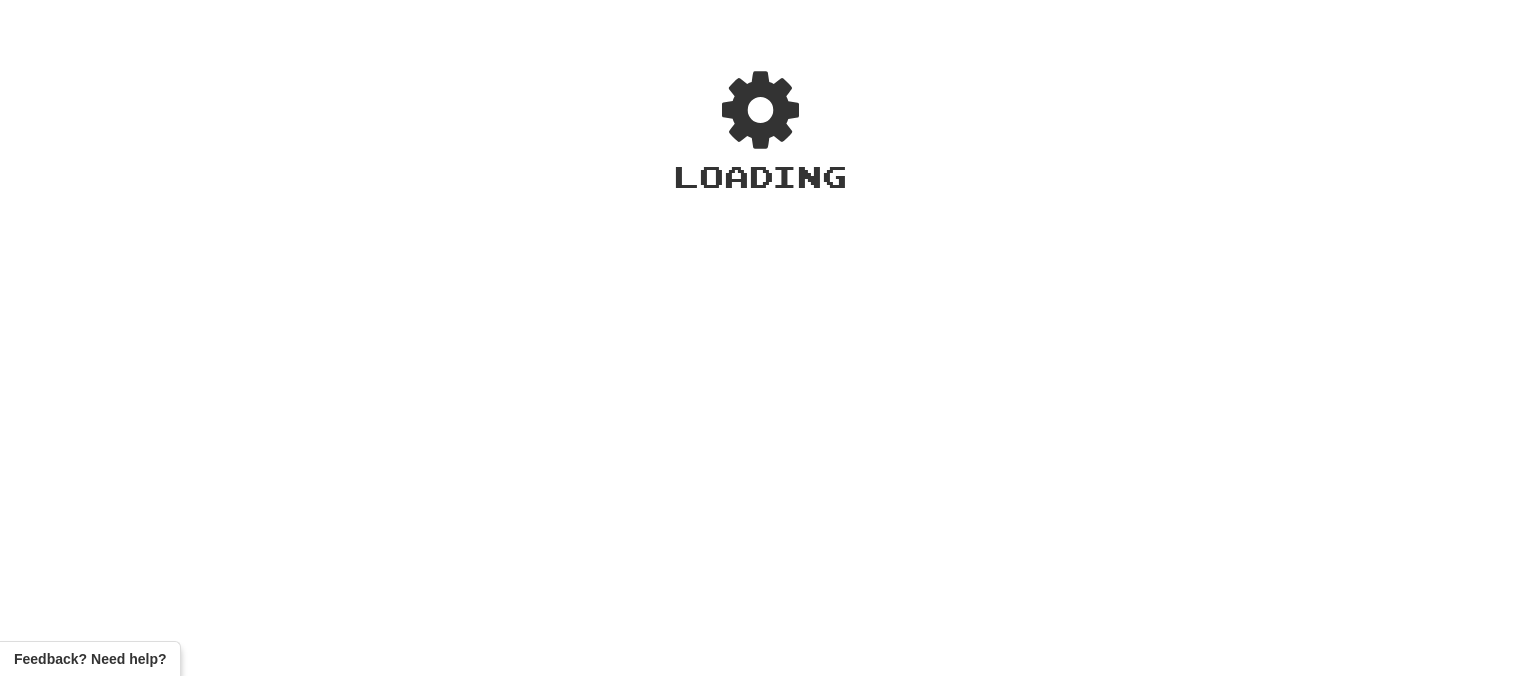 scroll, scrollTop: 0, scrollLeft: 0, axis: both 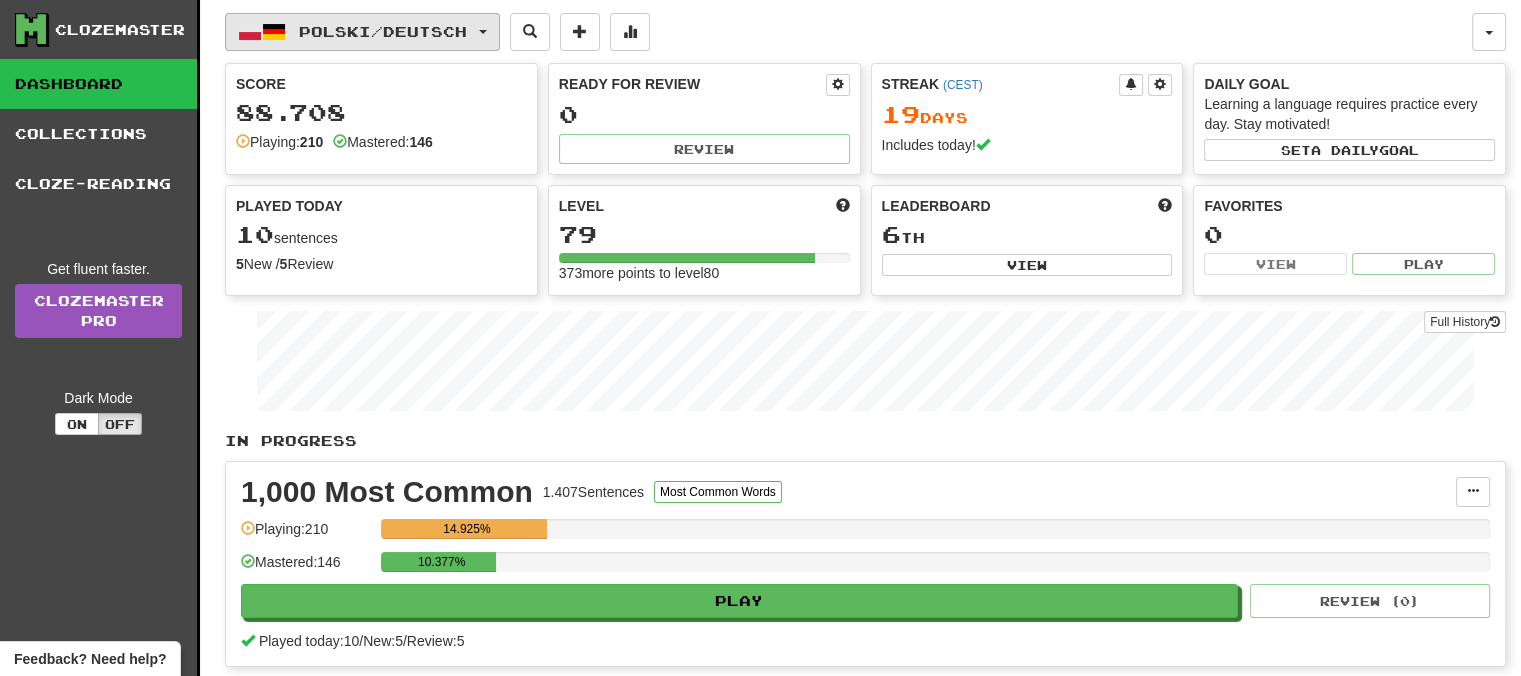 click on "Polski  /  Deutsch" at bounding box center (362, 32) 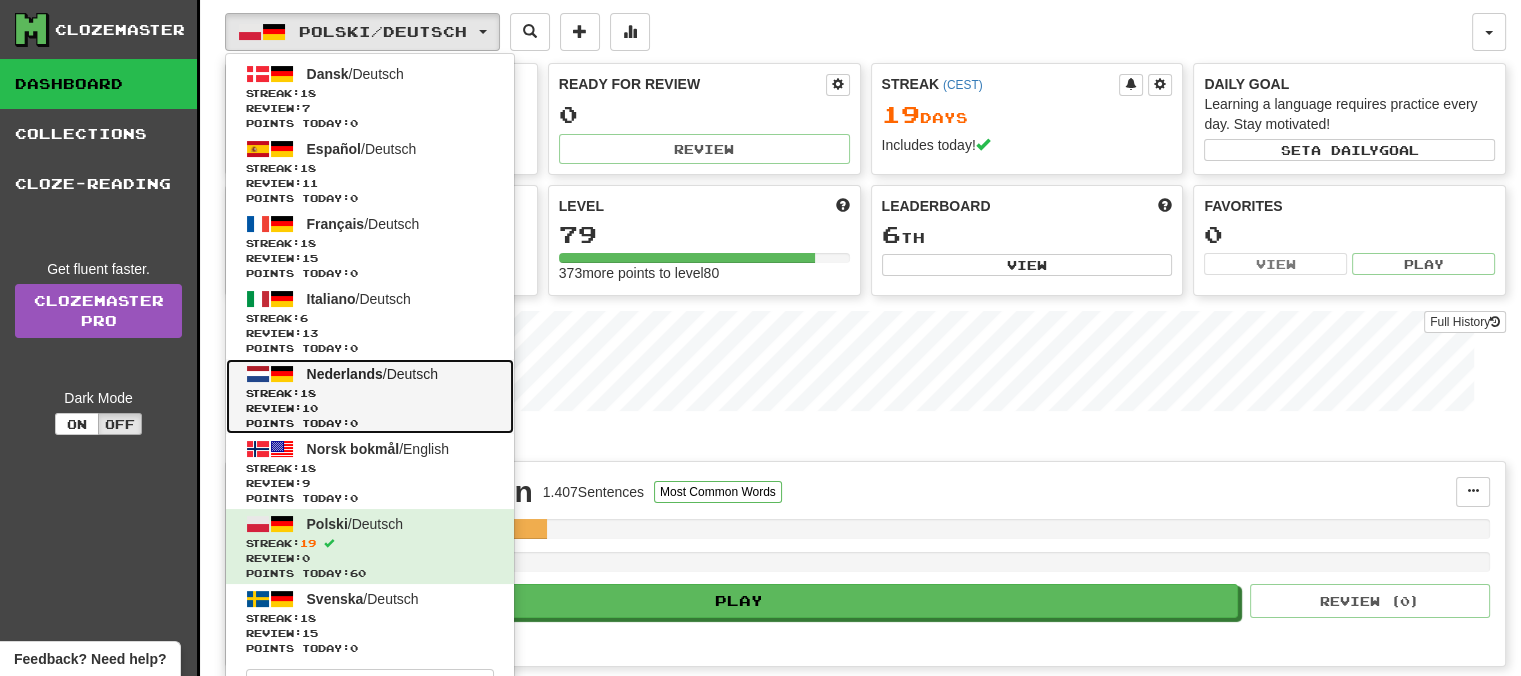 click on "Nederlands" at bounding box center (345, 374) 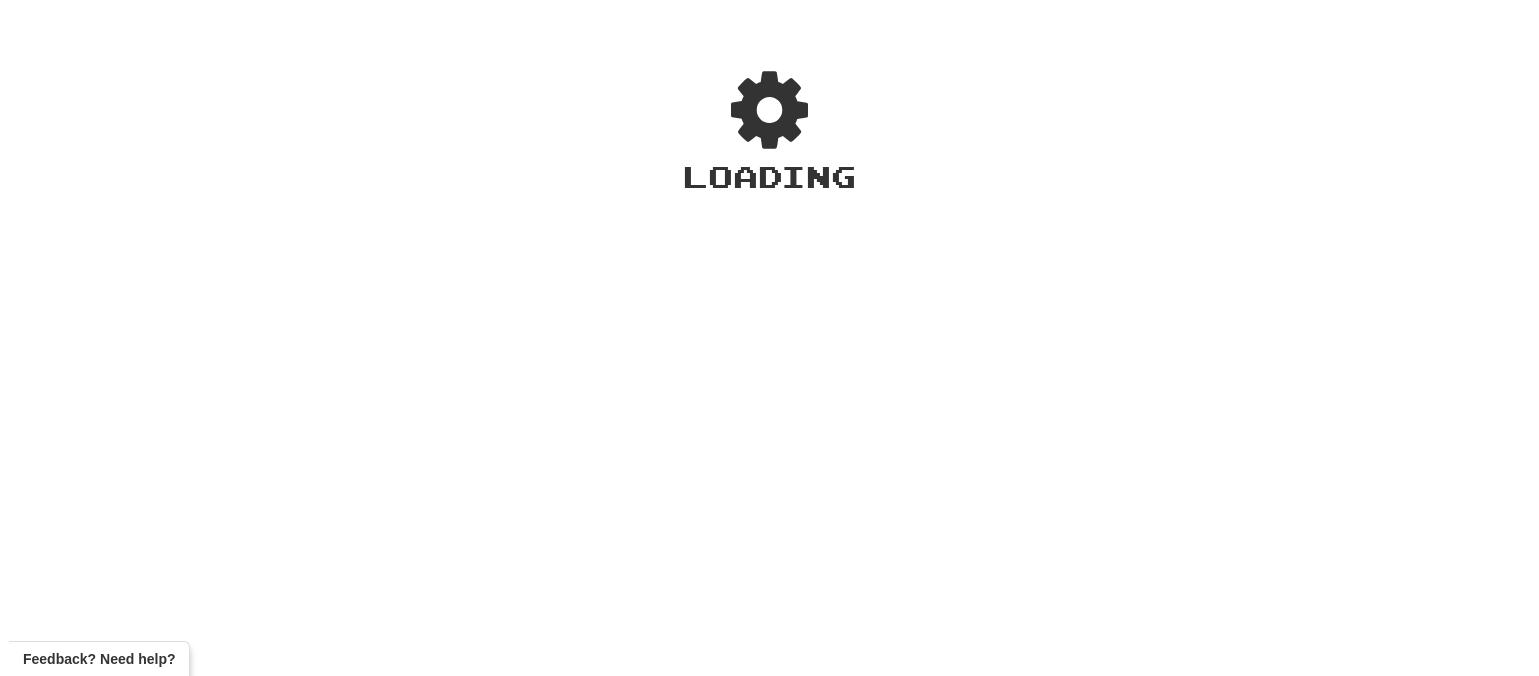 scroll, scrollTop: 0, scrollLeft: 0, axis: both 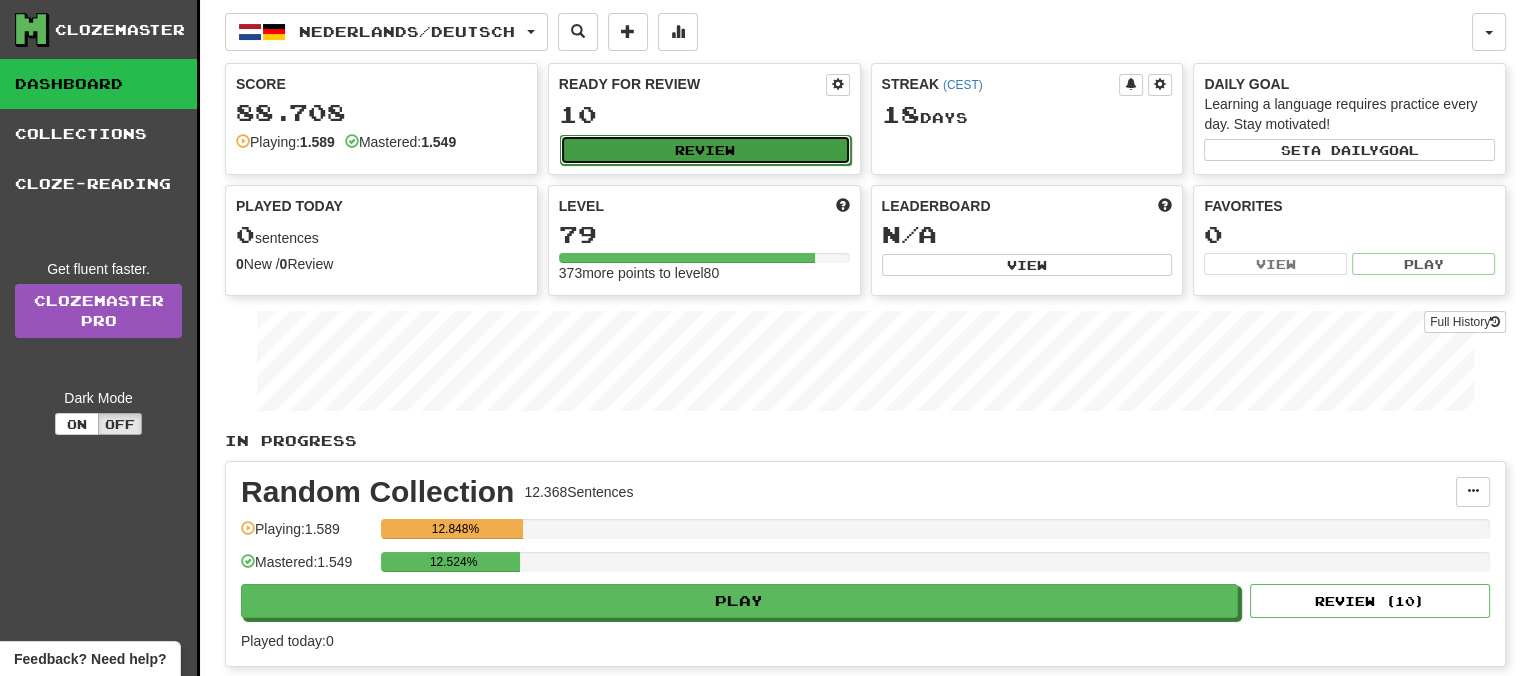 click on "Review" at bounding box center (705, 150) 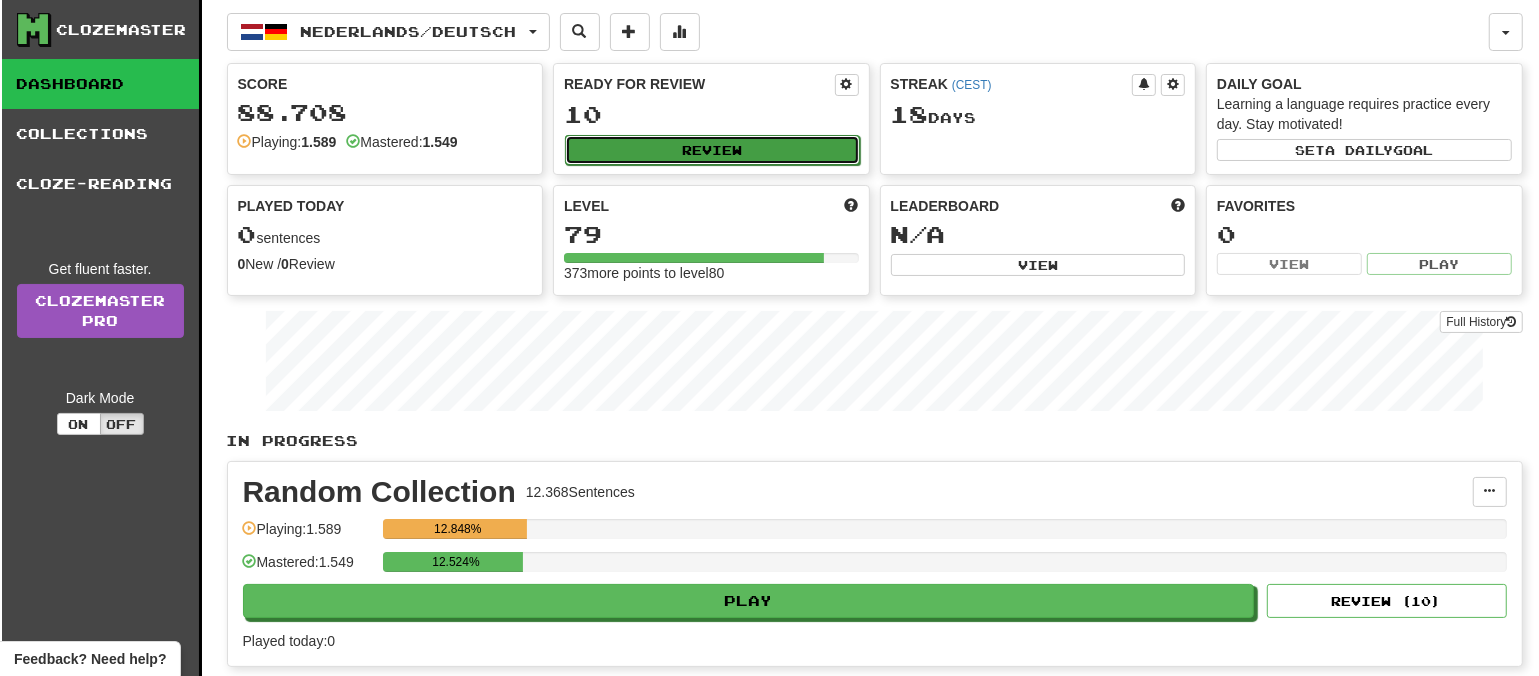select on "**" 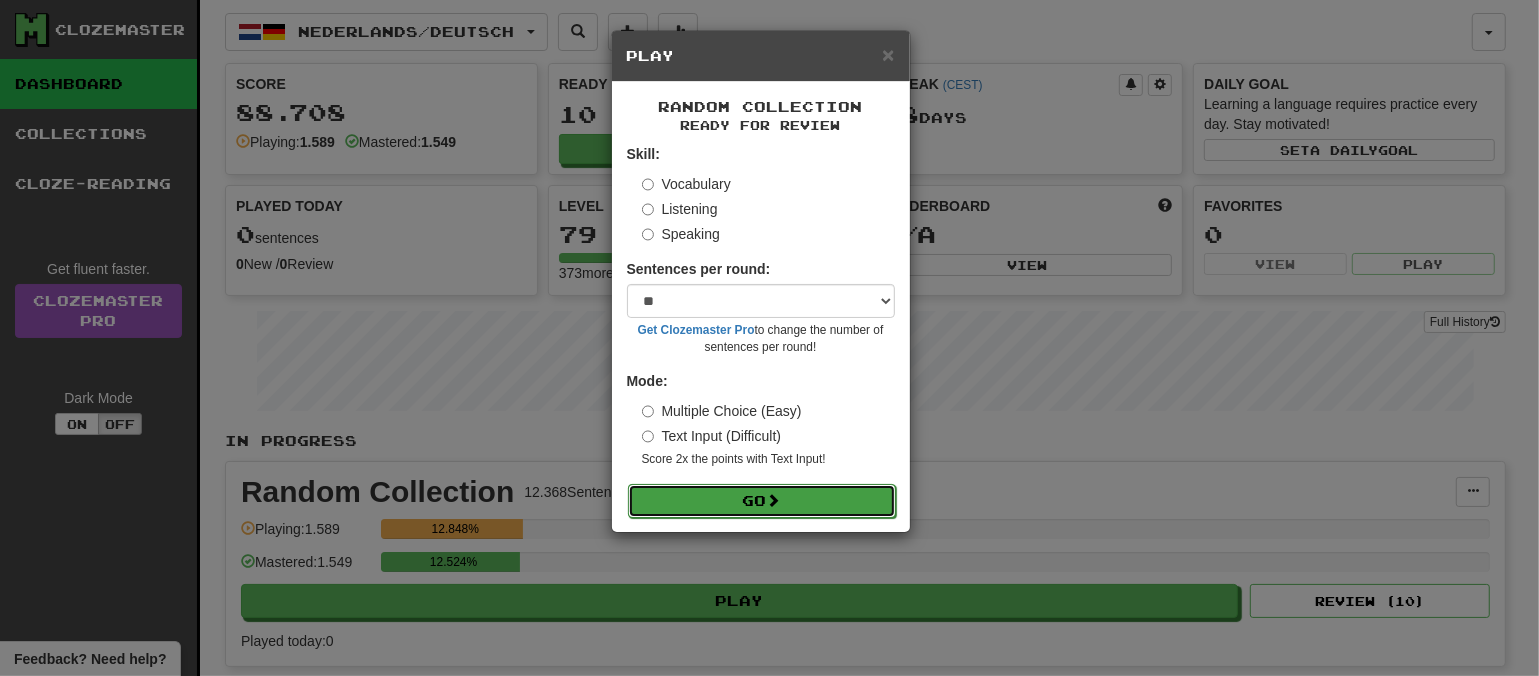 click on "Go" at bounding box center (762, 501) 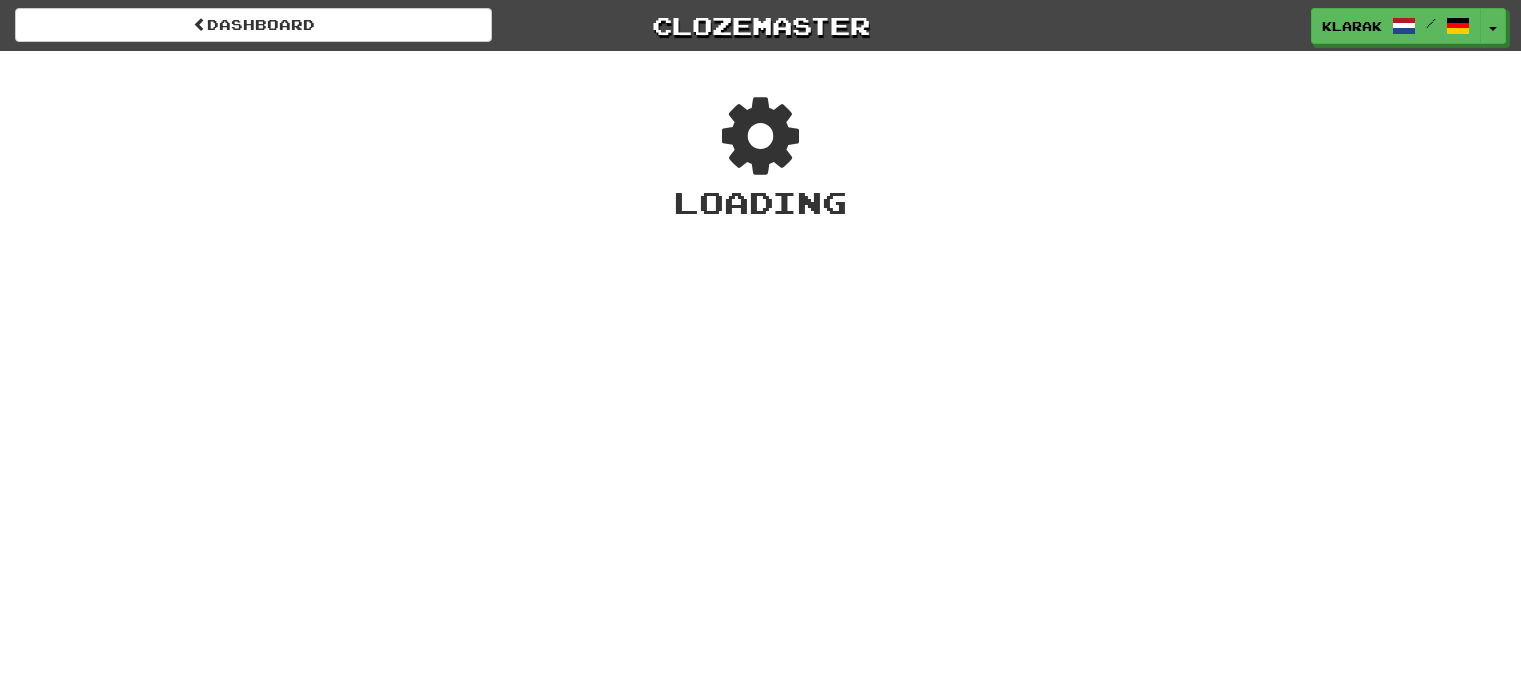 scroll, scrollTop: 0, scrollLeft: 0, axis: both 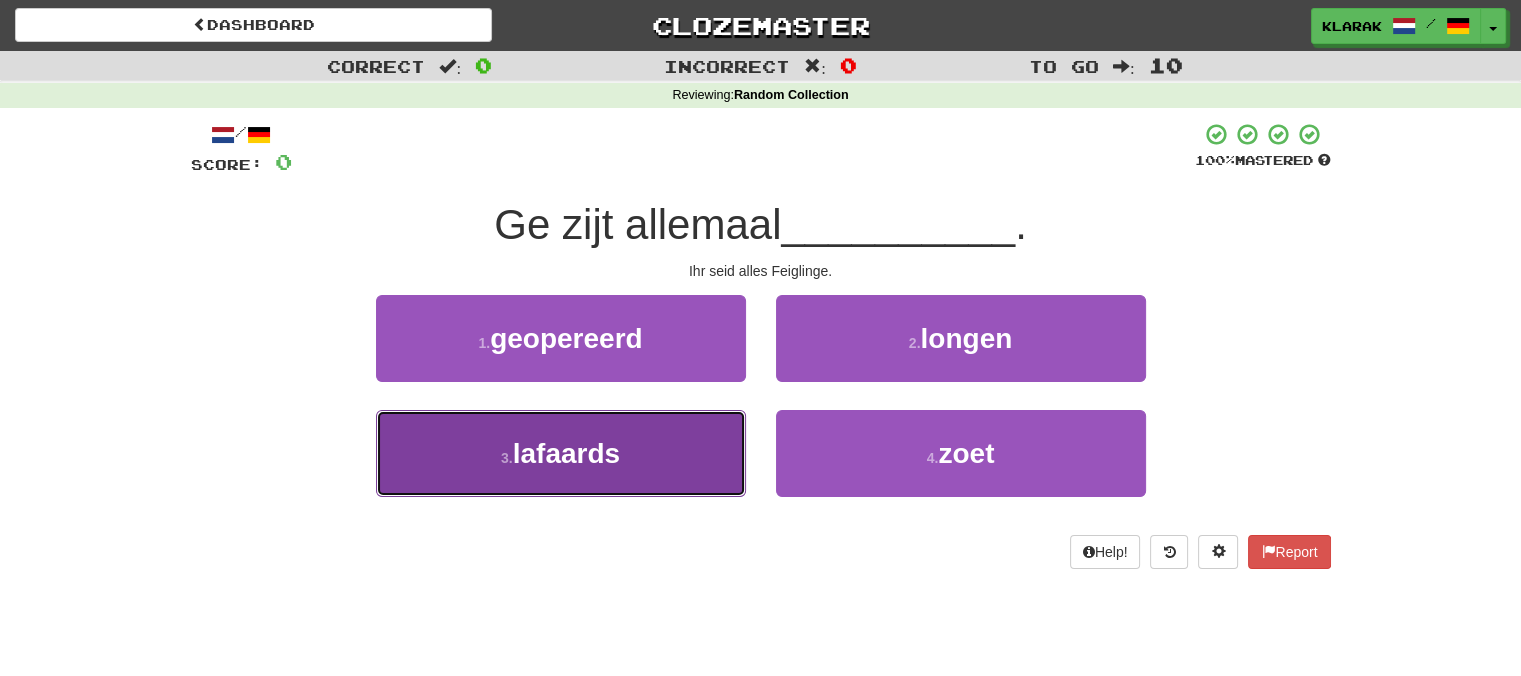 click on "lafaards" at bounding box center (566, 453) 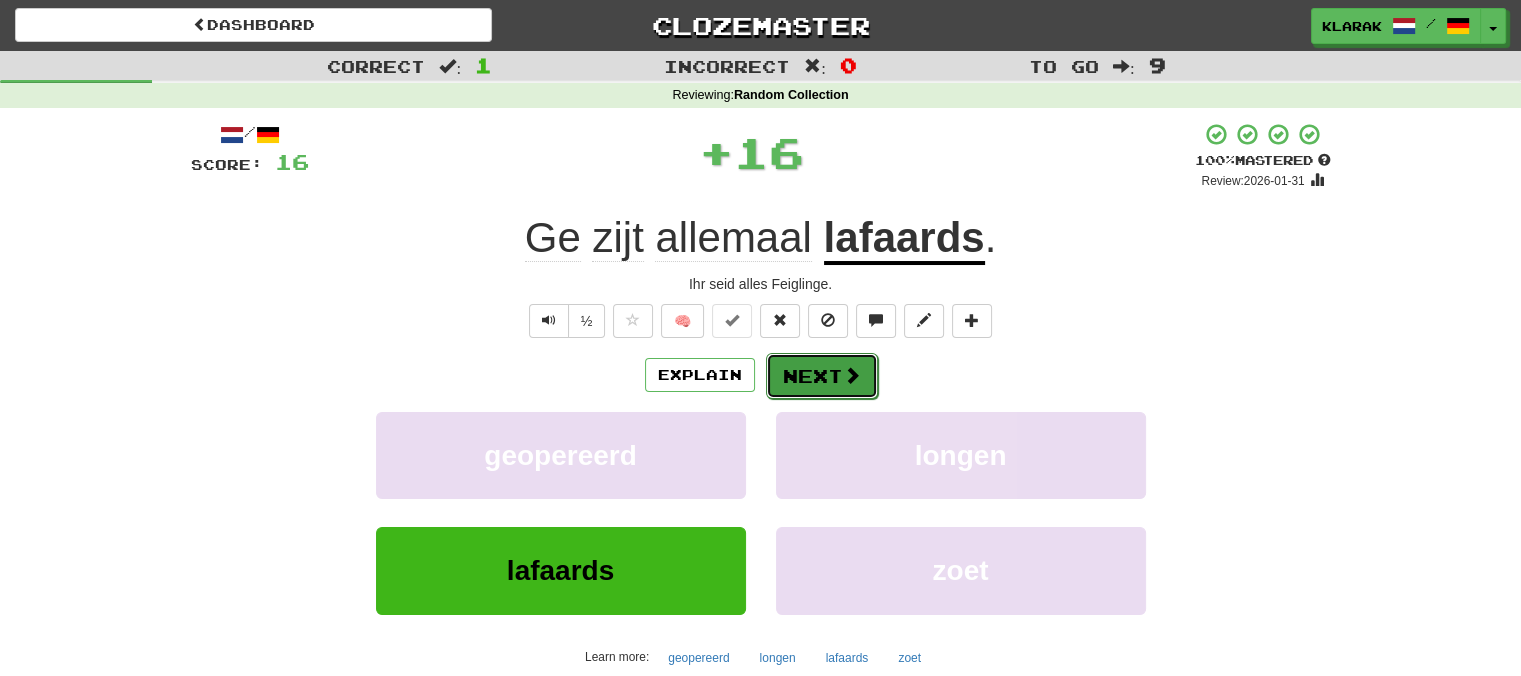 click on "Next" at bounding box center (822, 376) 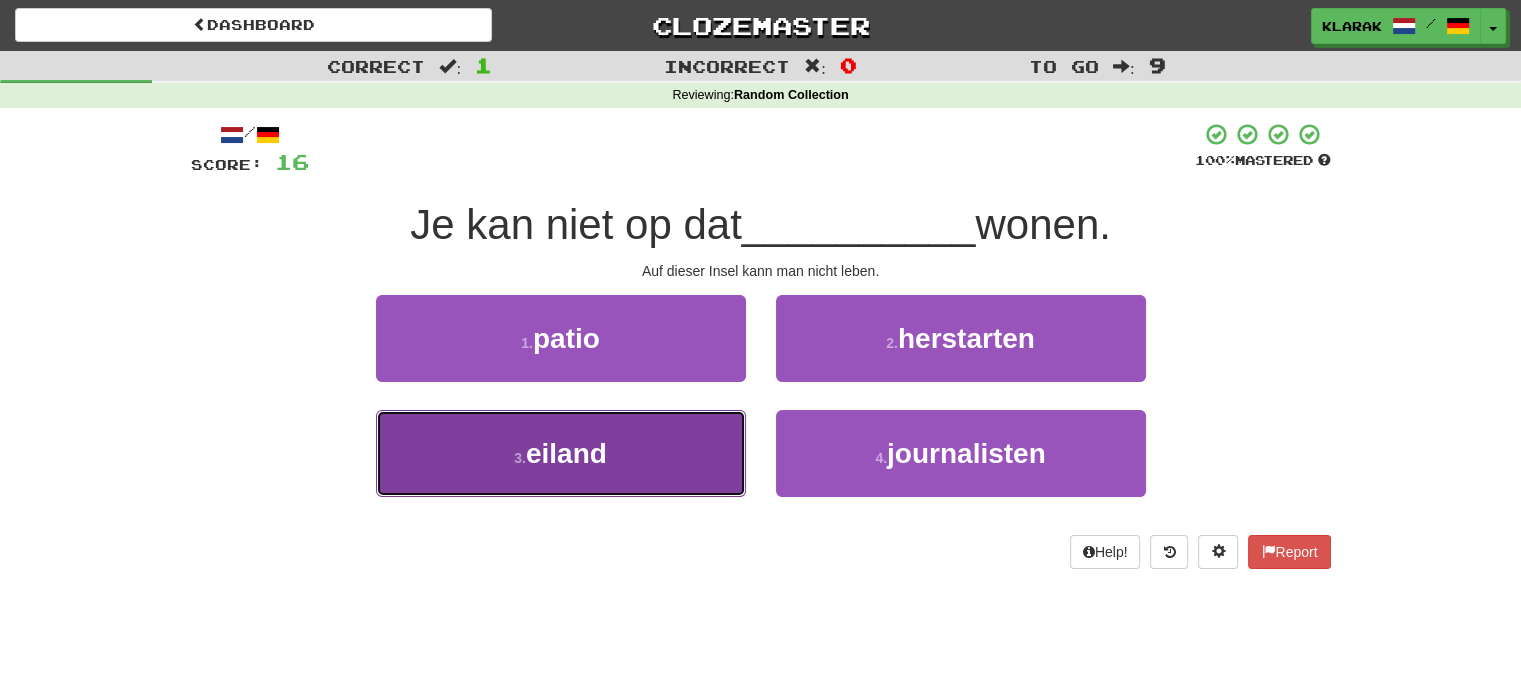 click on "3 .  eiland" at bounding box center [561, 453] 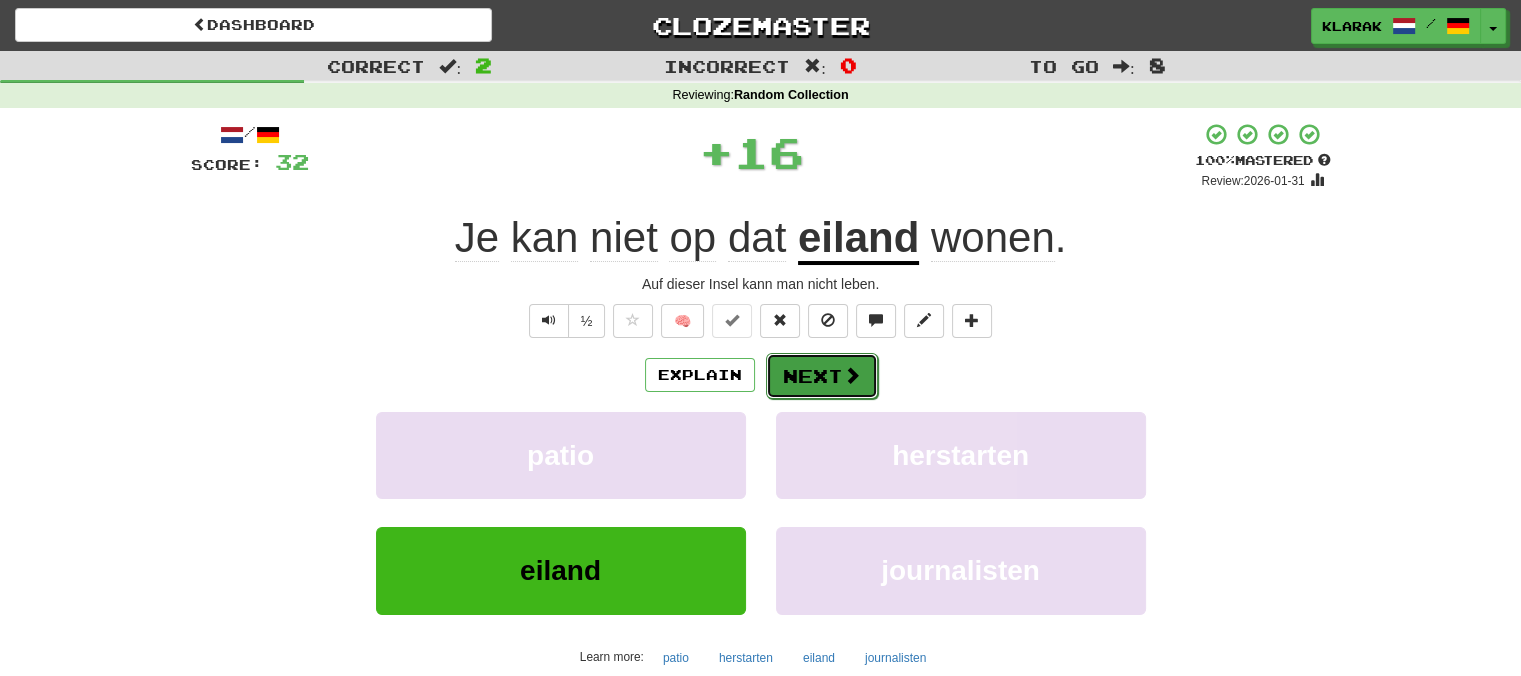 click on "Next" at bounding box center (822, 376) 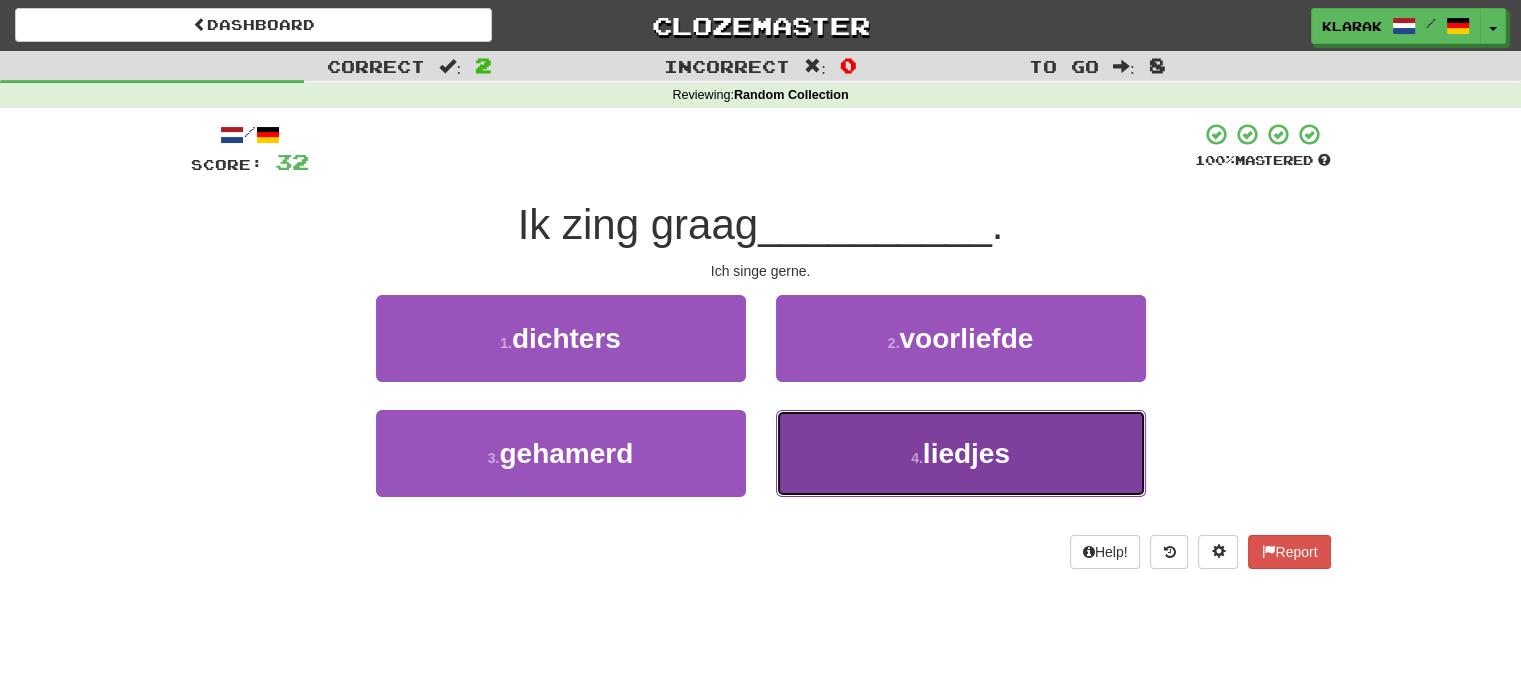 click on "4 .  liedjes" at bounding box center [961, 453] 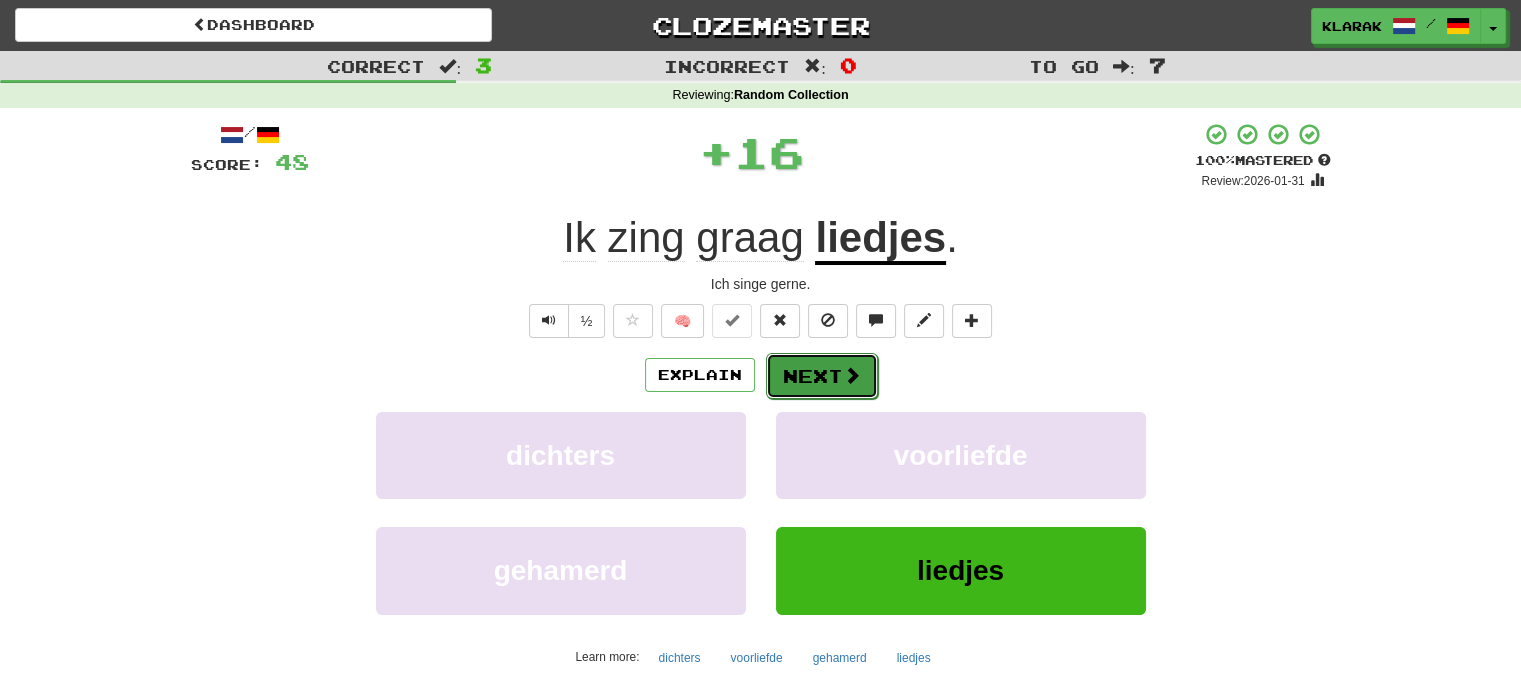 click on "Next" at bounding box center (822, 376) 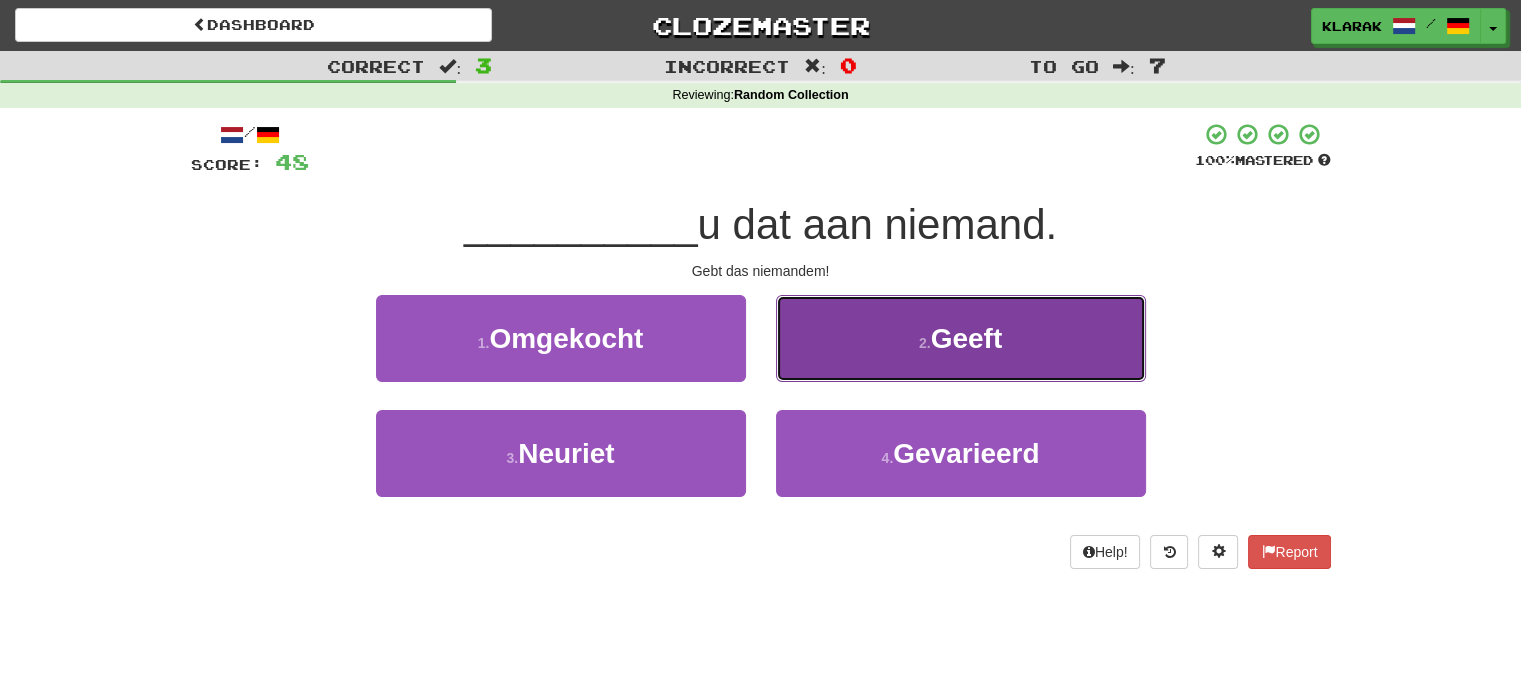 click on "2 .  Geeft" at bounding box center (961, 338) 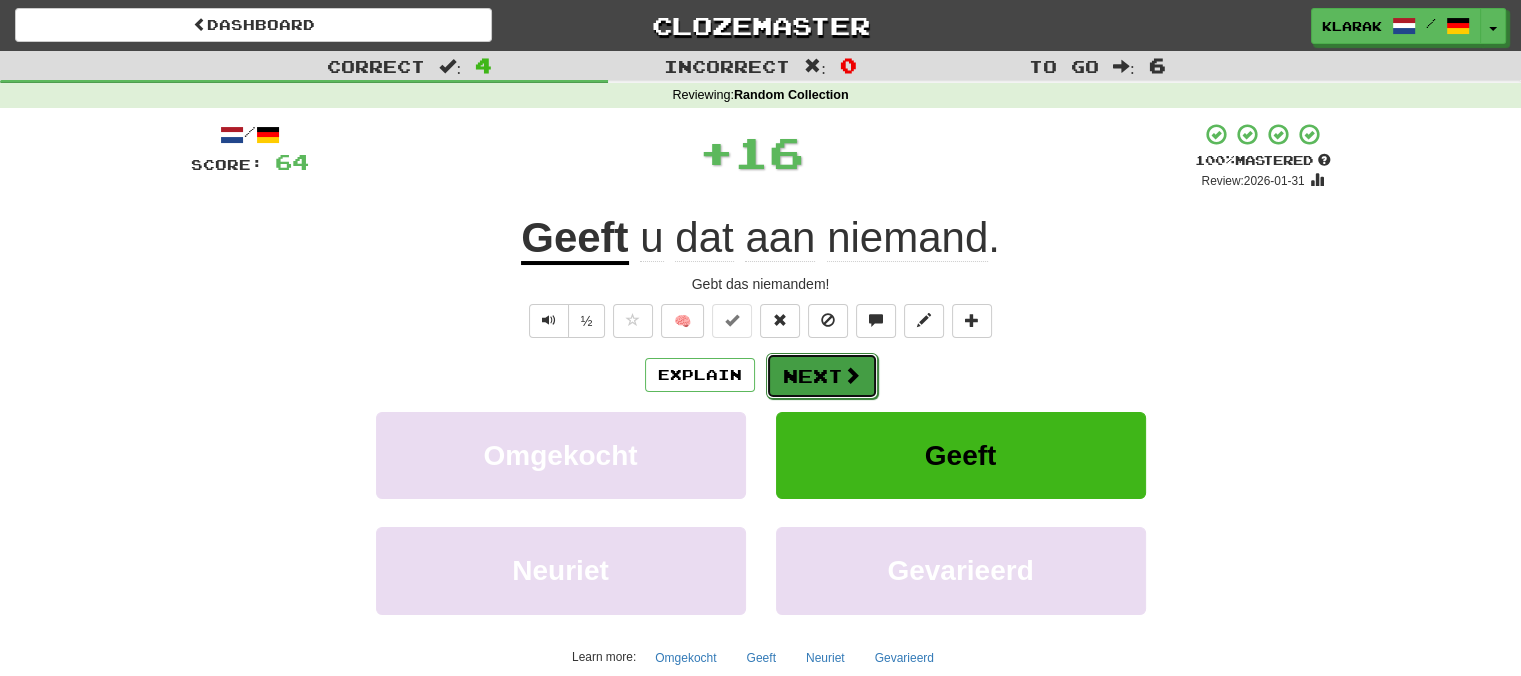 click on "Next" at bounding box center [822, 376] 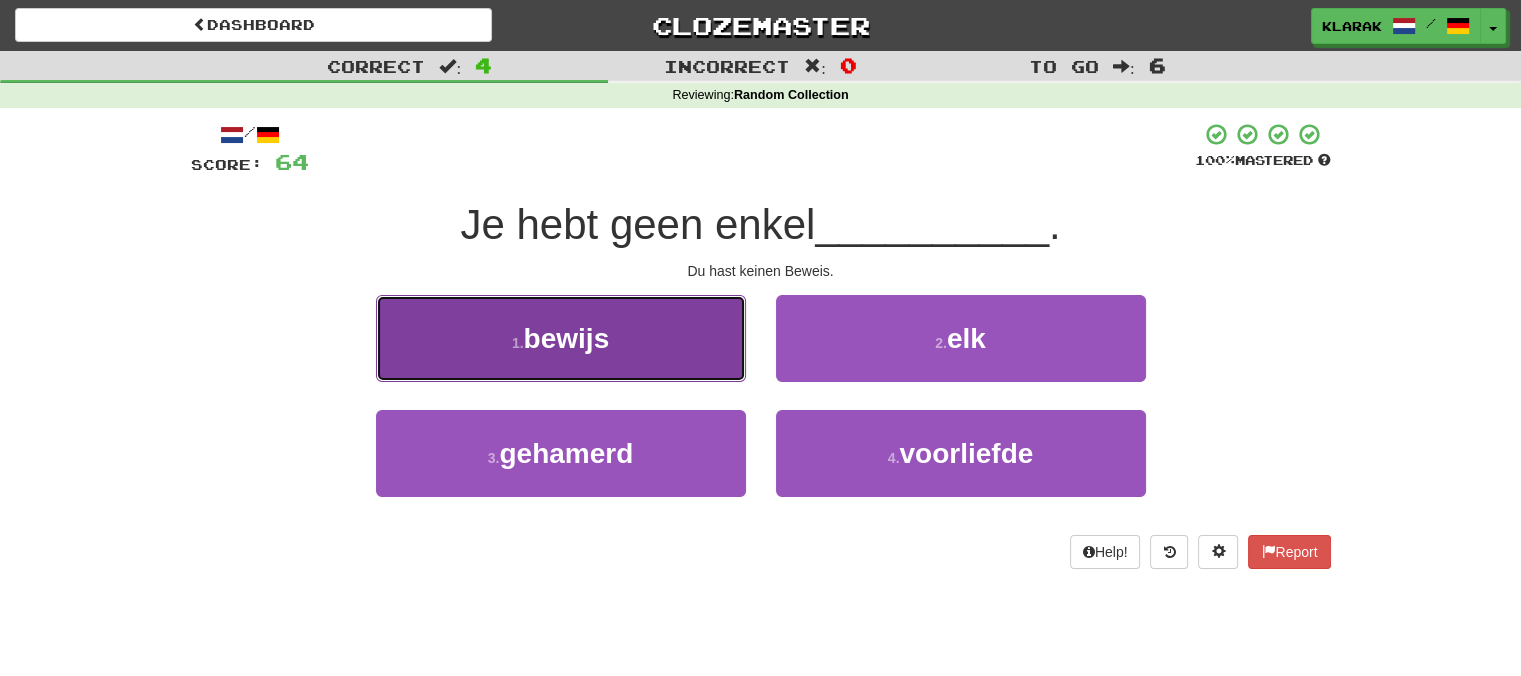 click on "1 .  bewijs" at bounding box center [561, 338] 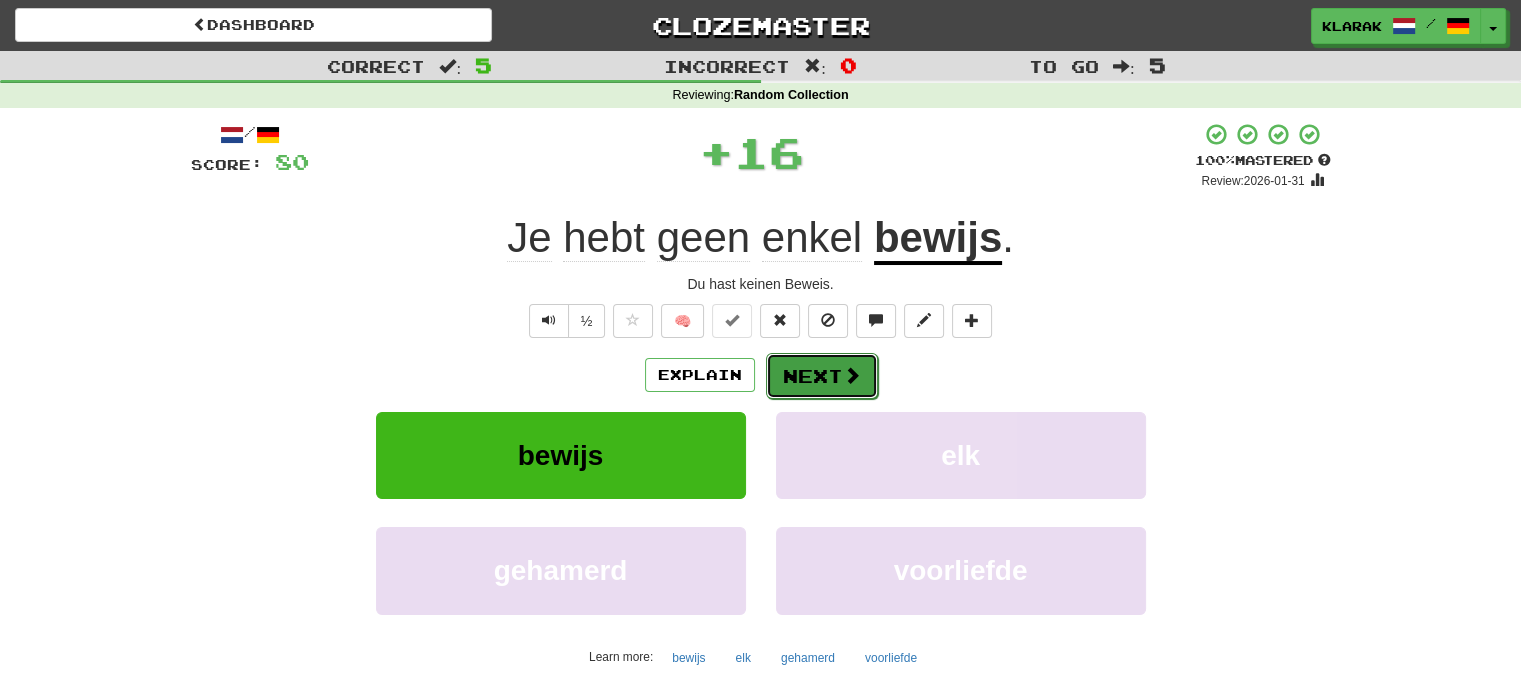 click on "Next" at bounding box center (822, 376) 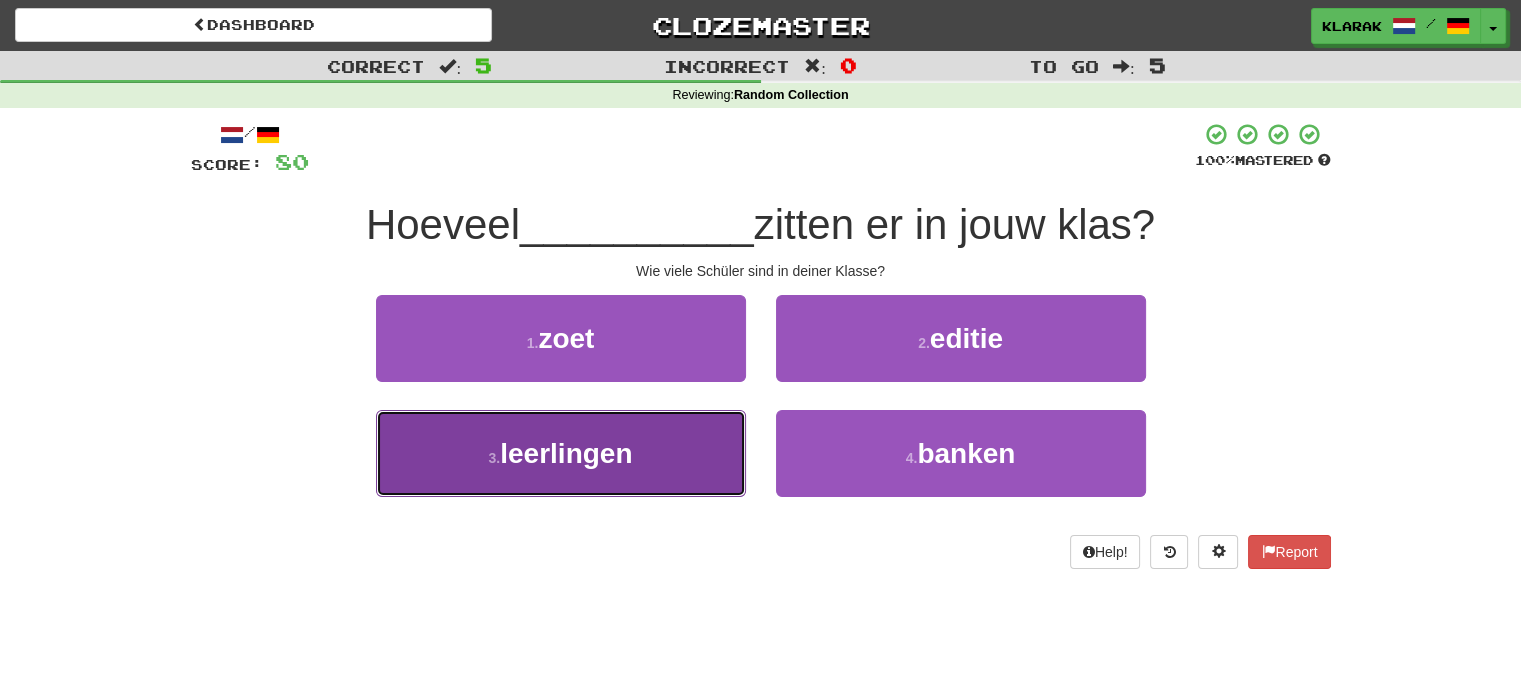 click on "3 .  leerlingen" at bounding box center (561, 453) 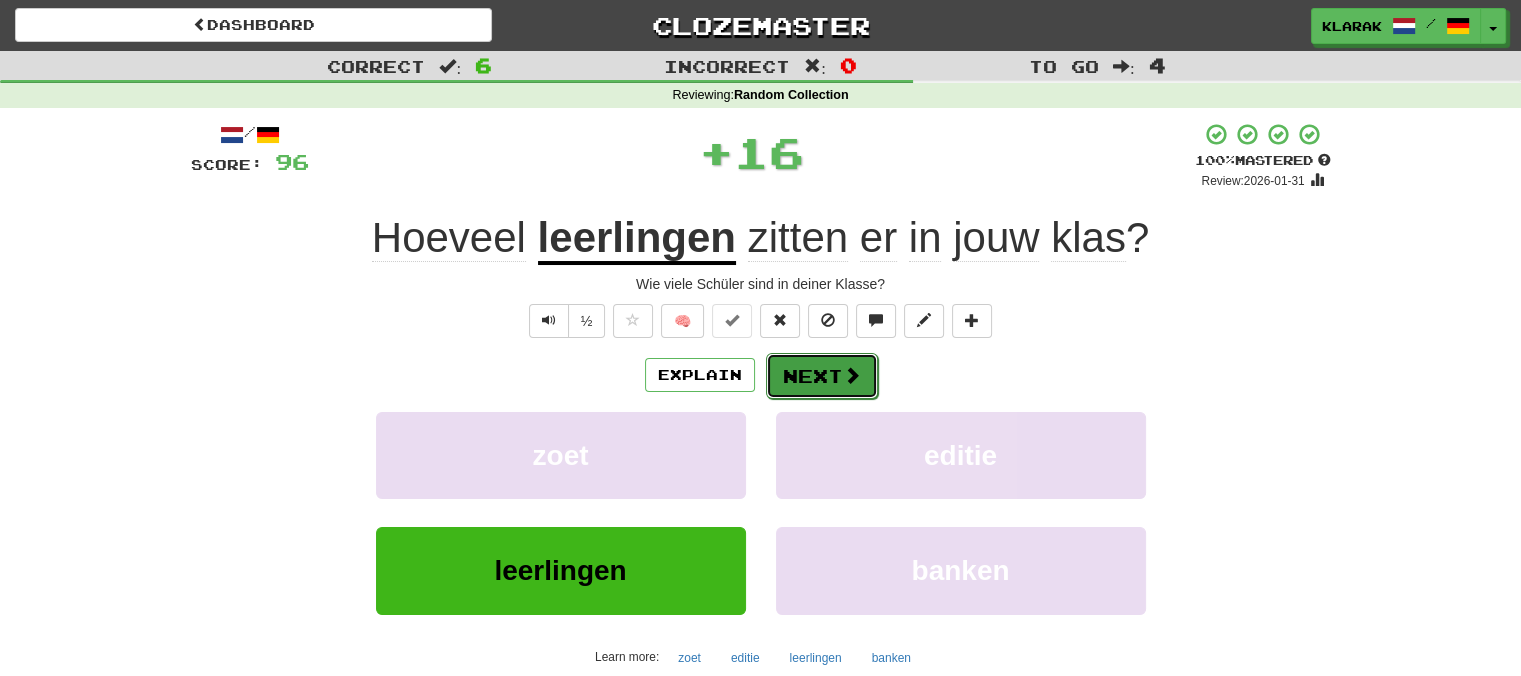 click on "Next" at bounding box center (822, 376) 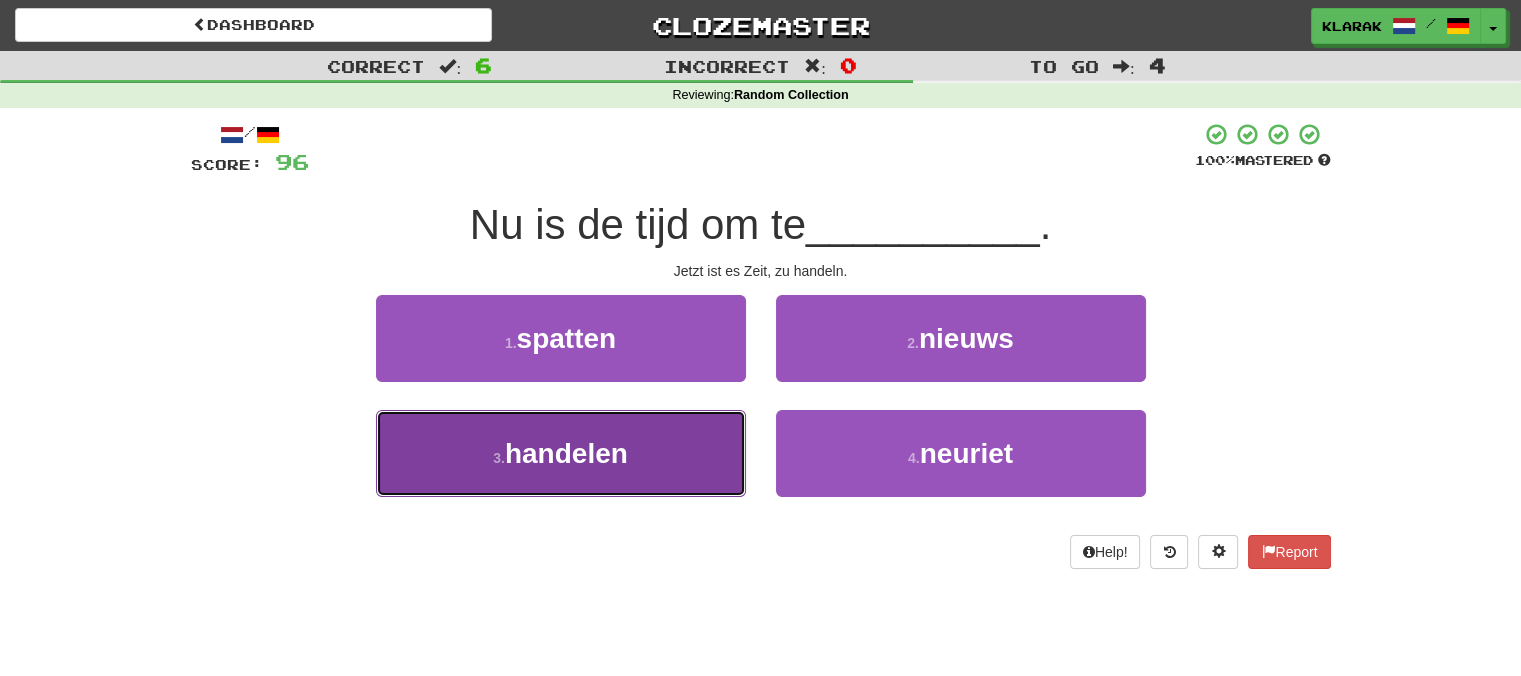 click on "3 .  handelen" at bounding box center (561, 453) 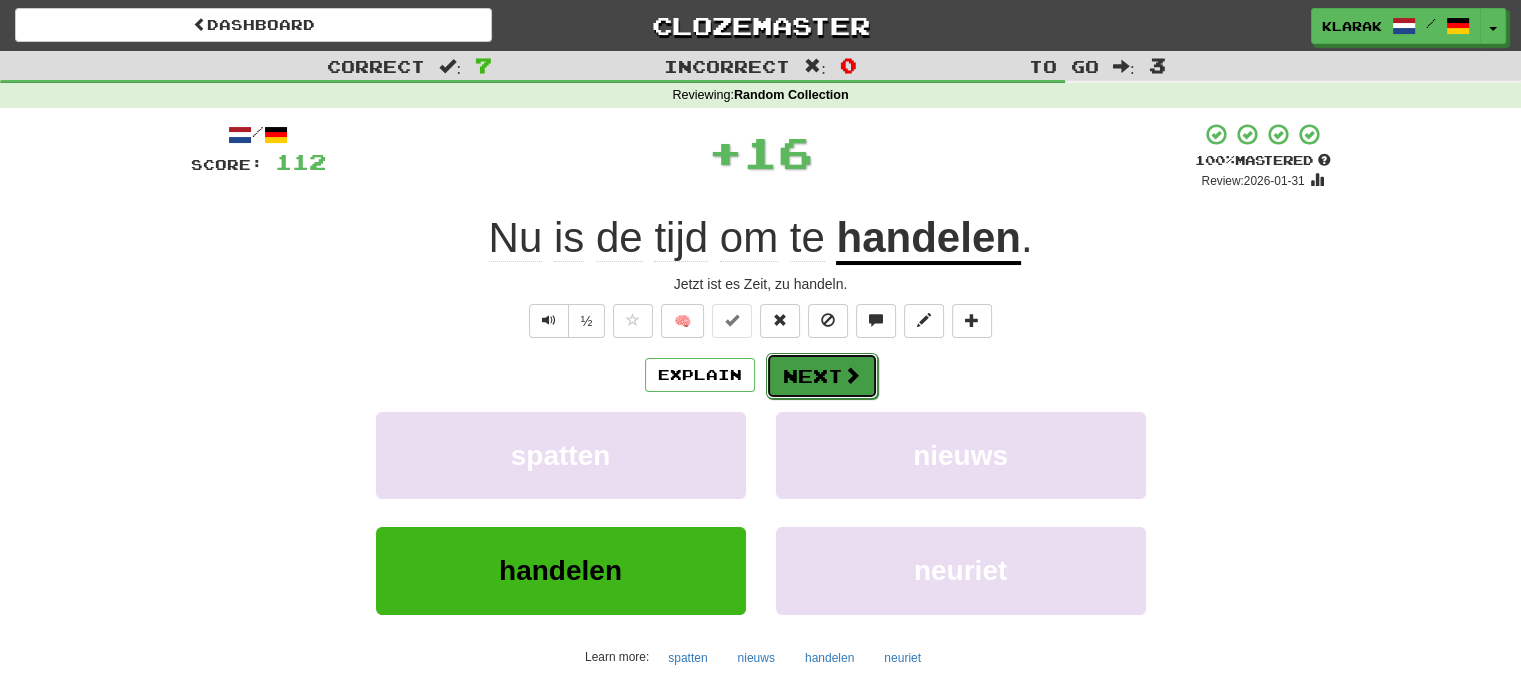 click on "Next" at bounding box center [822, 376] 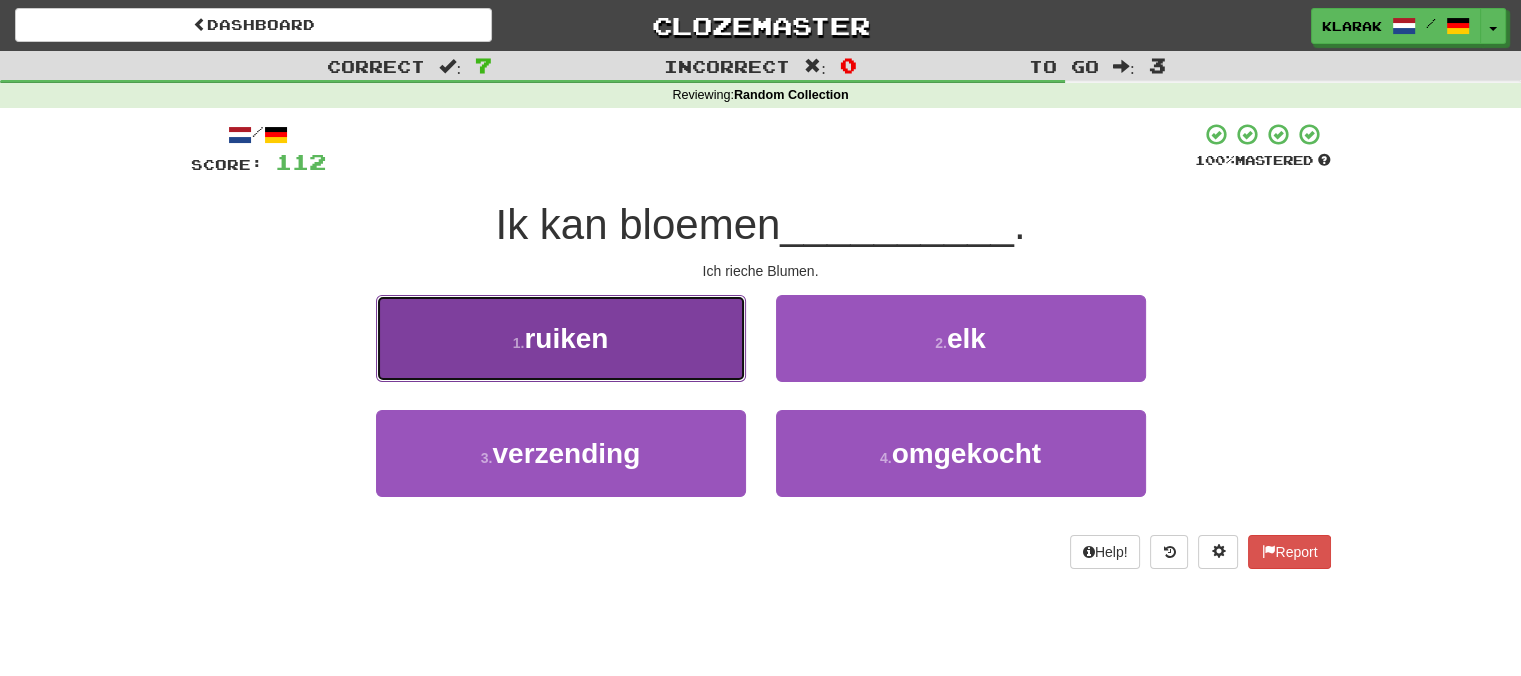 click on "1 .  ruiken" at bounding box center [561, 338] 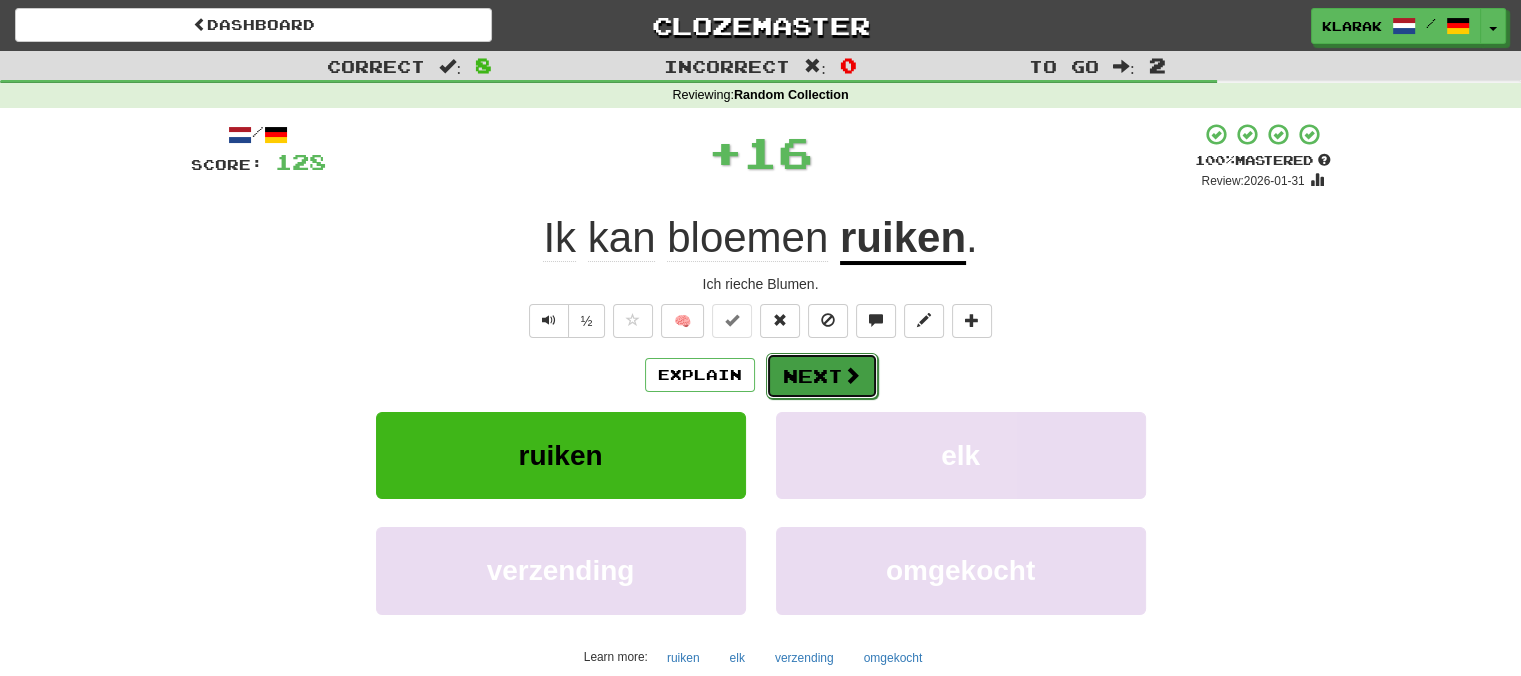 click on "Next" at bounding box center (822, 376) 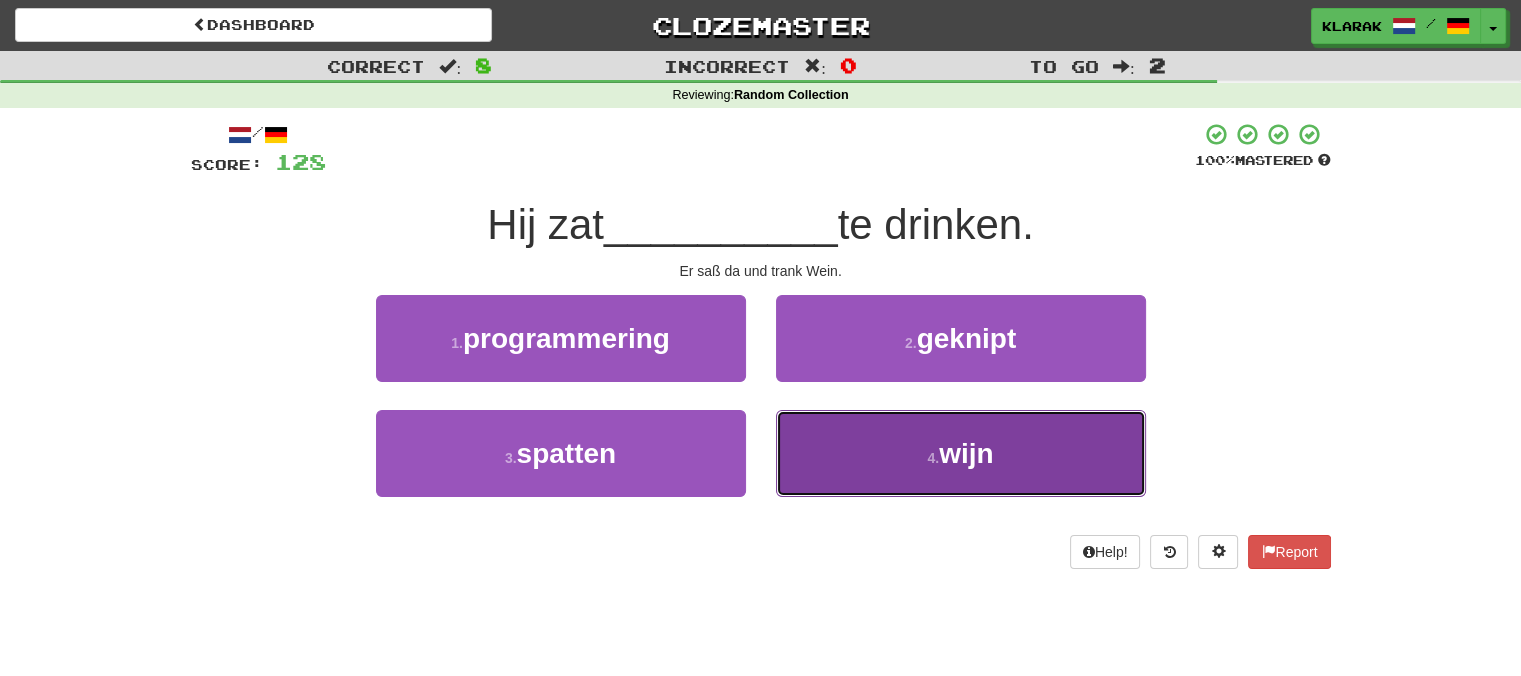 click on "4 .  wijn" at bounding box center [961, 453] 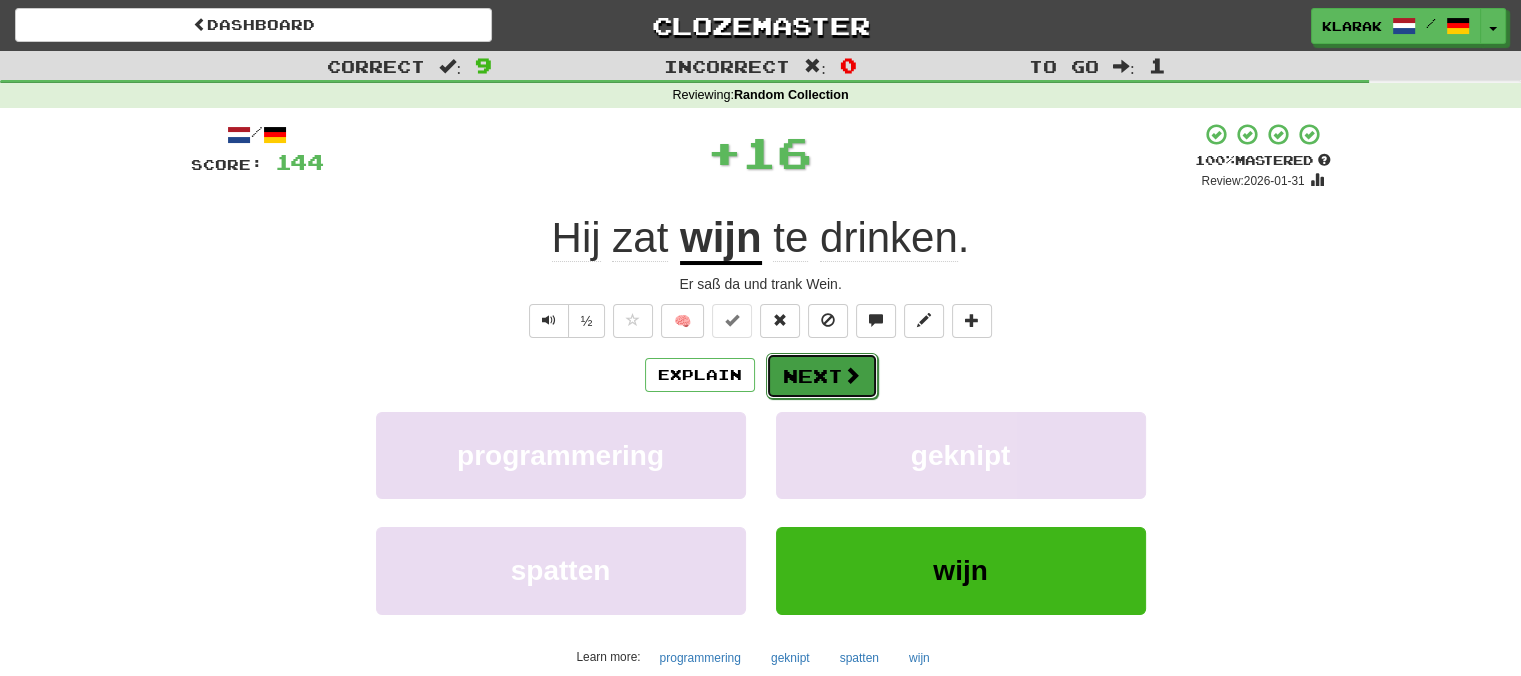 click on "Next" at bounding box center [822, 376] 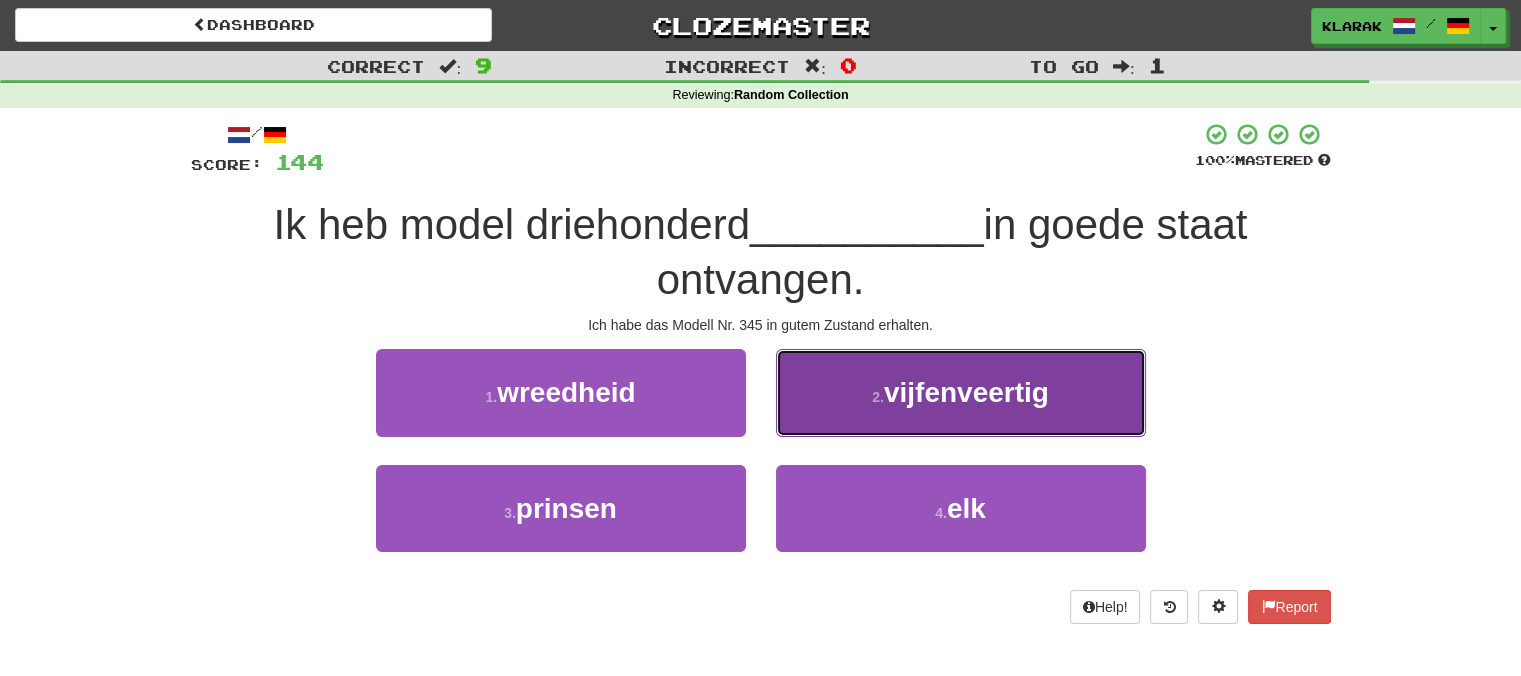 click on "2 .  vijfenveertig" at bounding box center [961, 392] 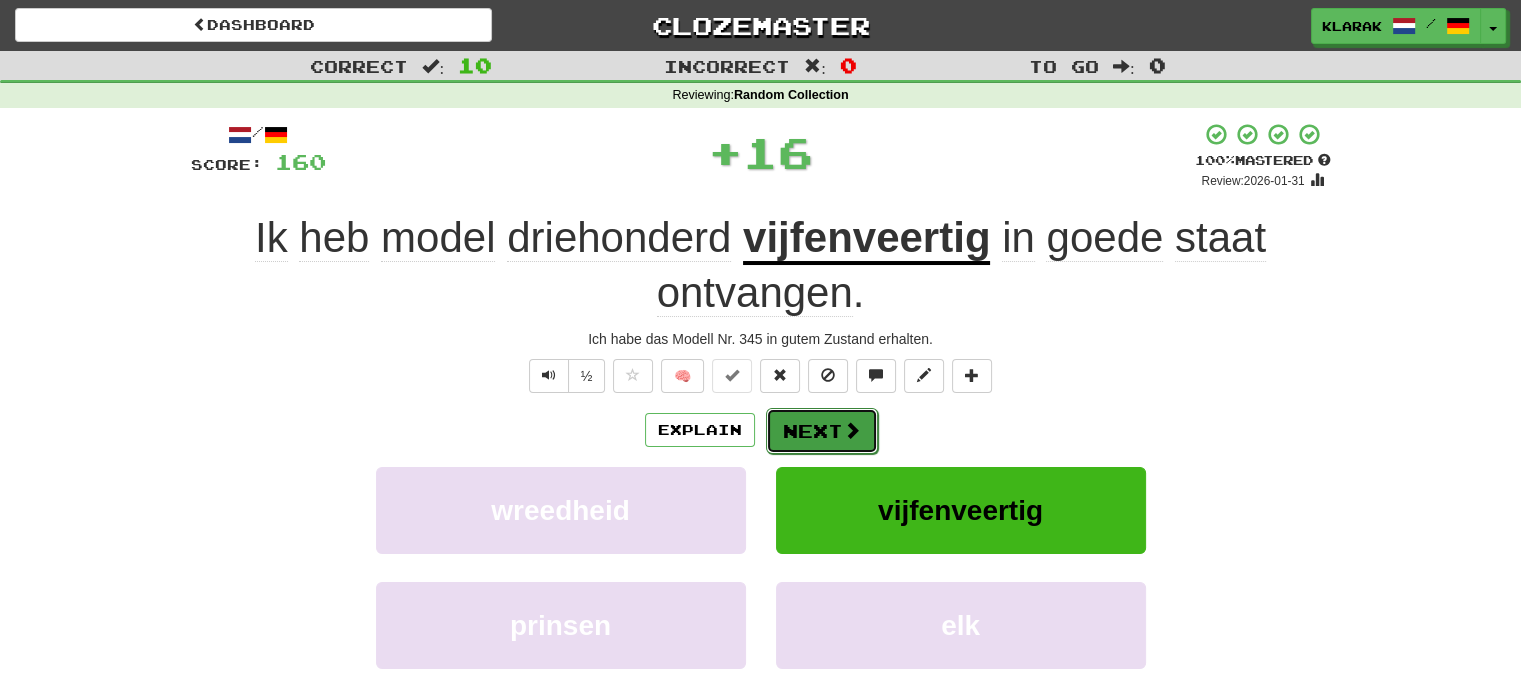 click on "Next" at bounding box center (822, 431) 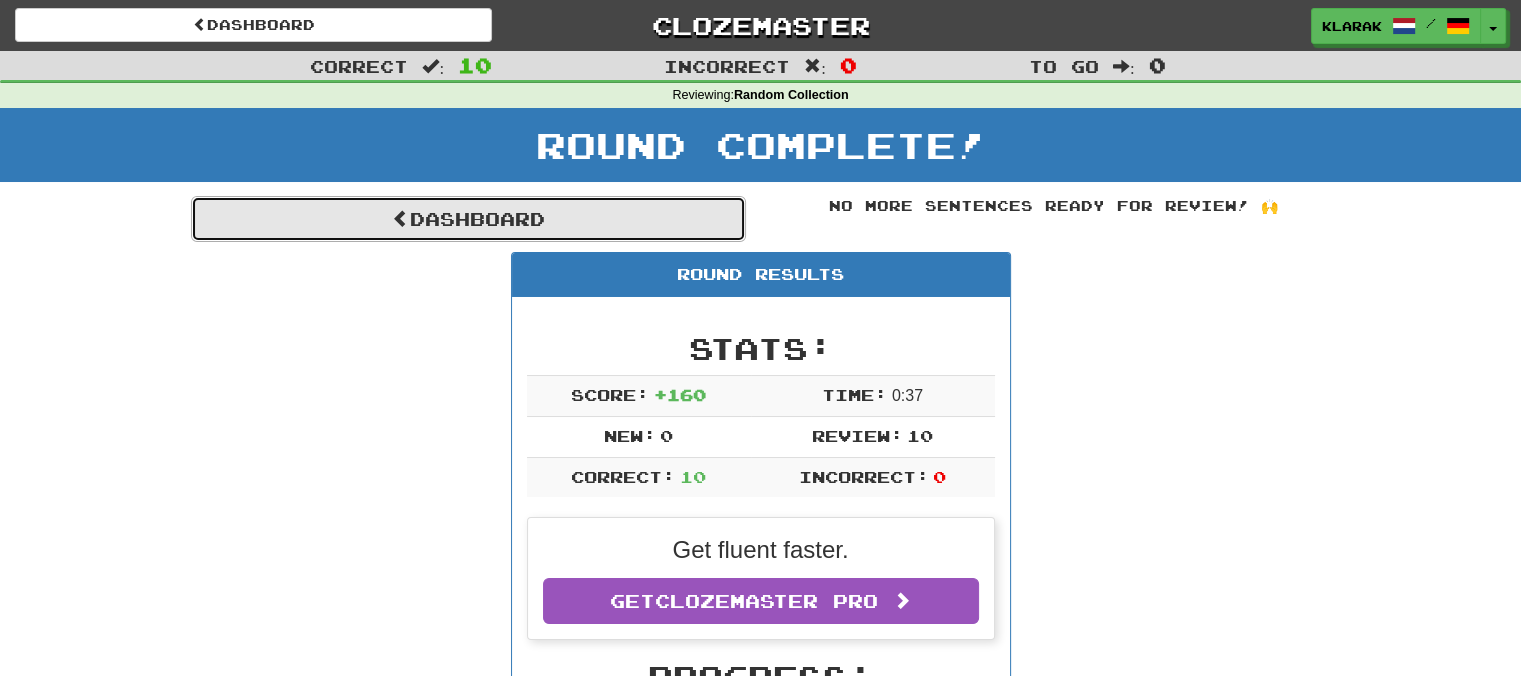click on "Dashboard" at bounding box center (468, 219) 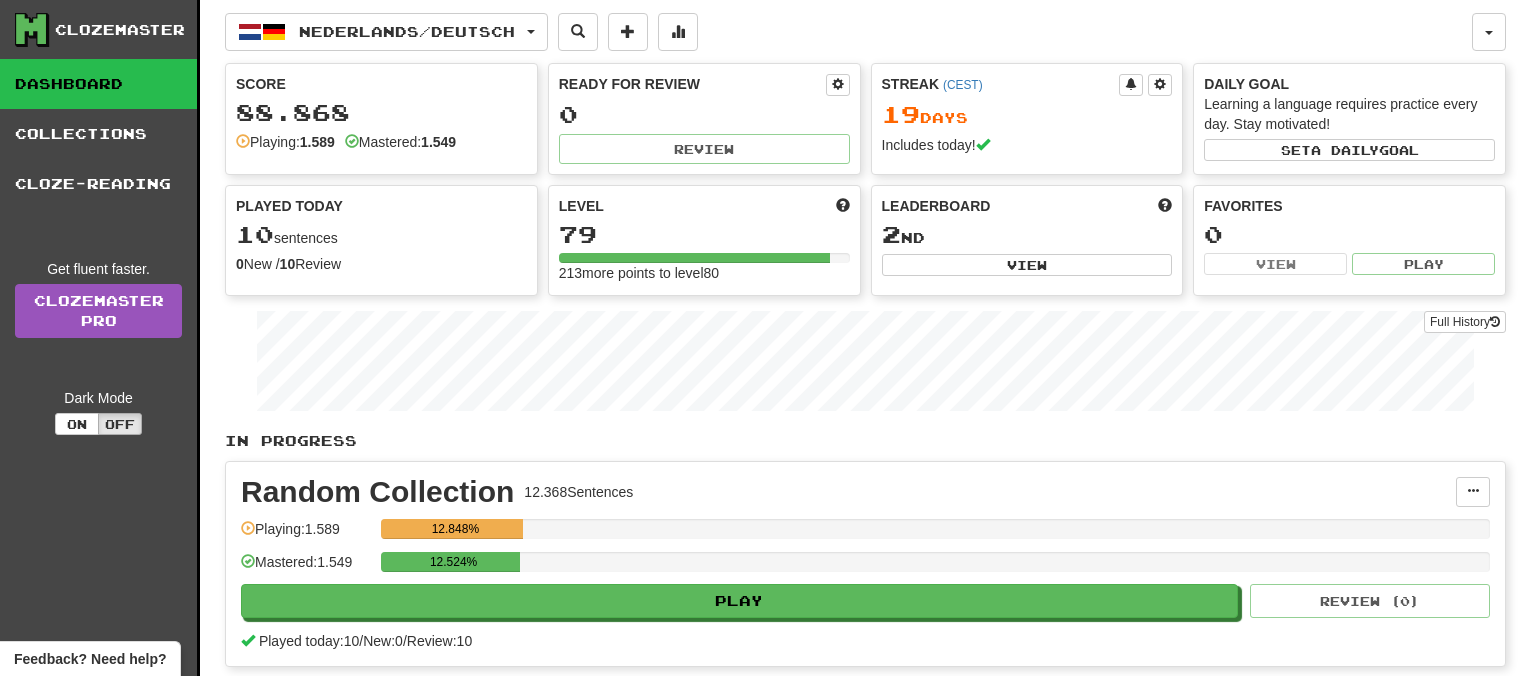 scroll, scrollTop: 0, scrollLeft: 0, axis: both 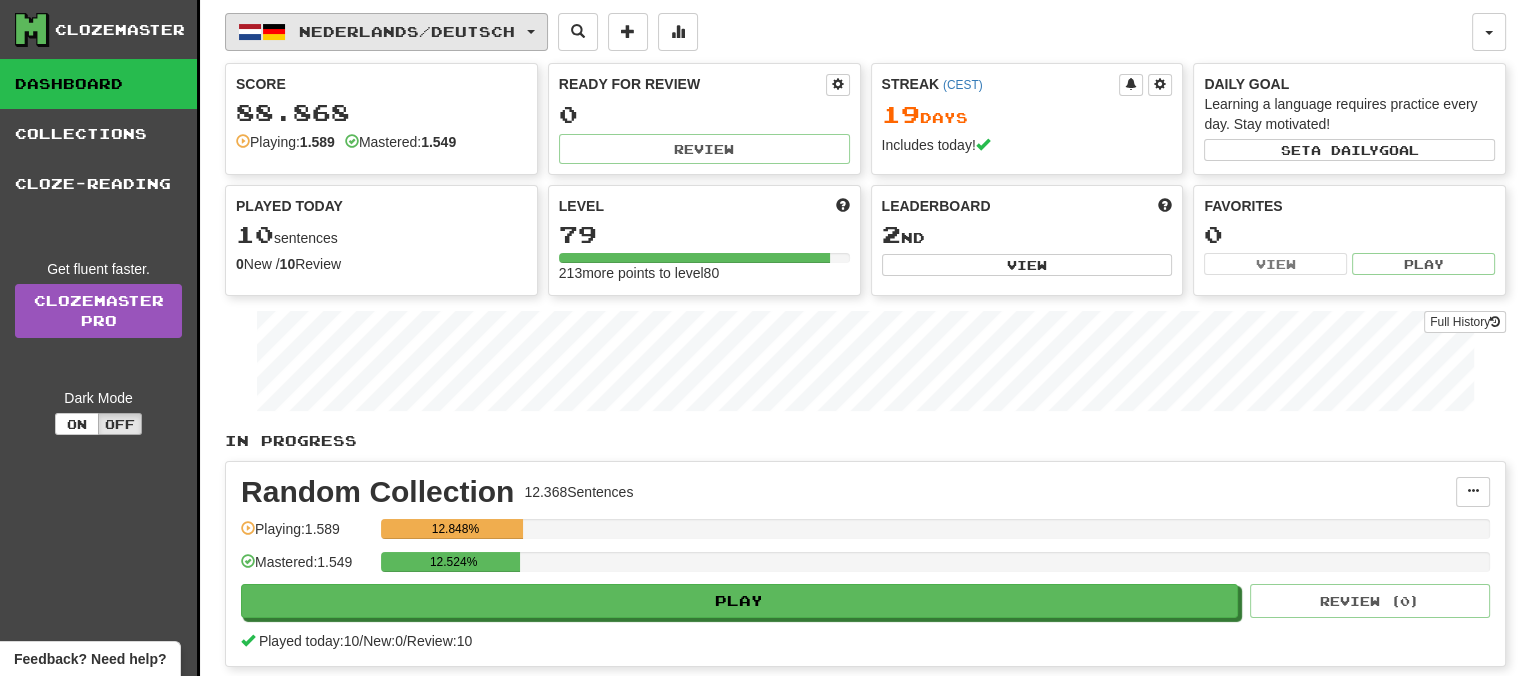 click on "Nederlands  /  Deutsch" at bounding box center [386, 32] 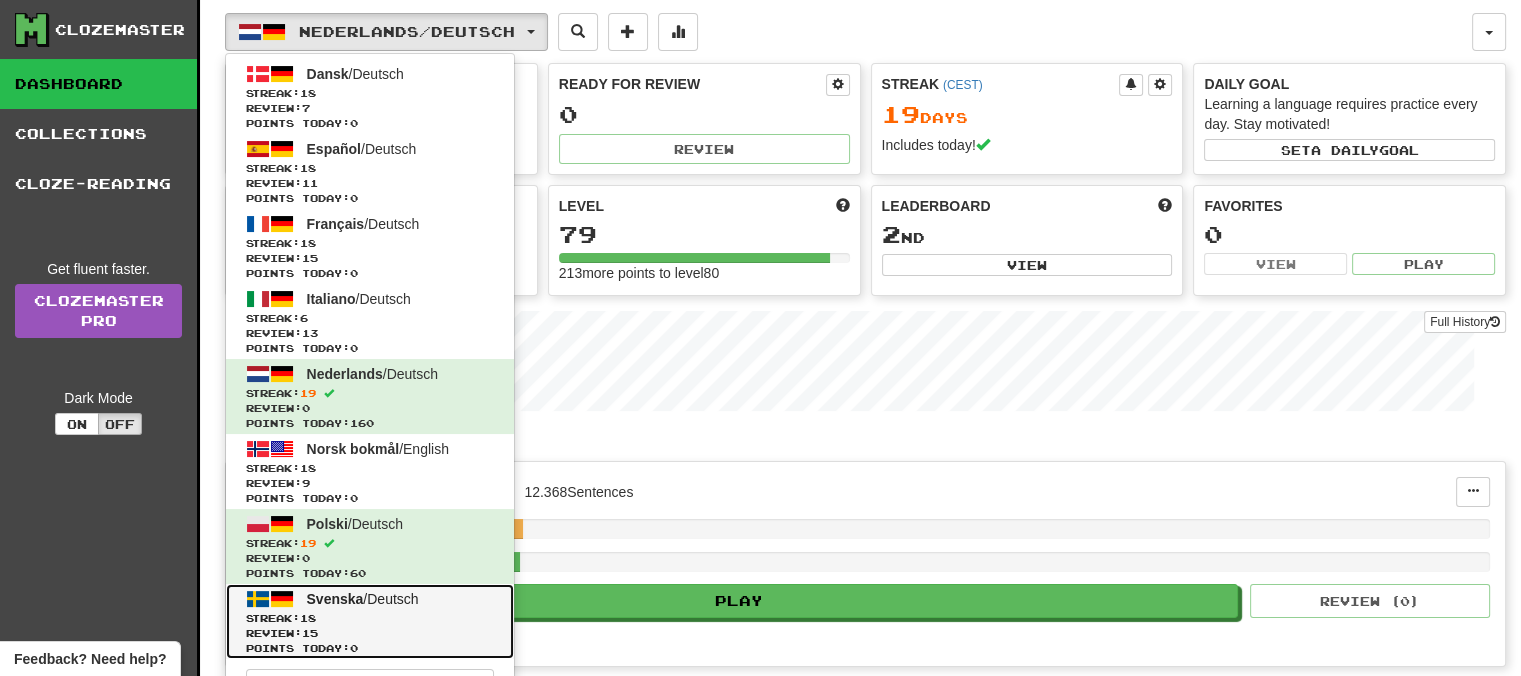 click on "Svenska" at bounding box center (335, 599) 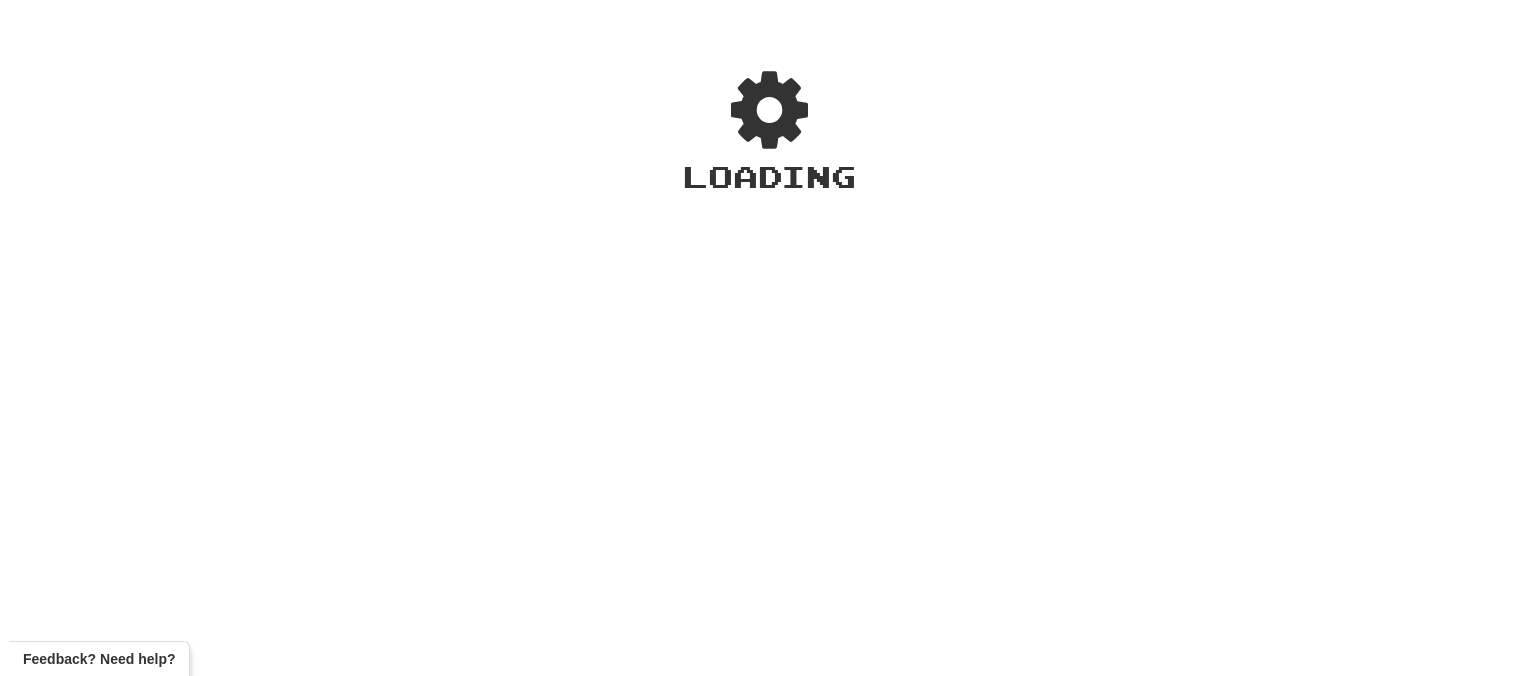 scroll, scrollTop: 0, scrollLeft: 0, axis: both 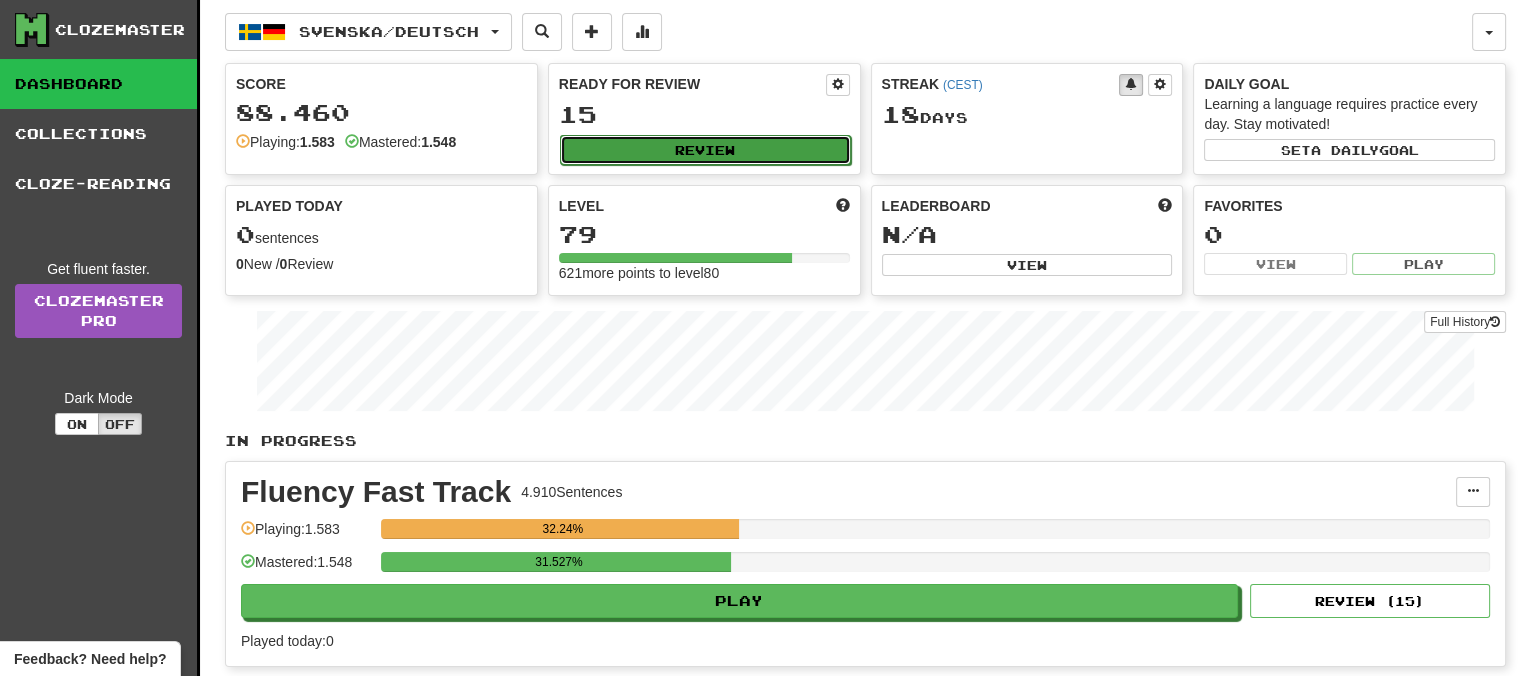 click on "Review" at bounding box center (705, 150) 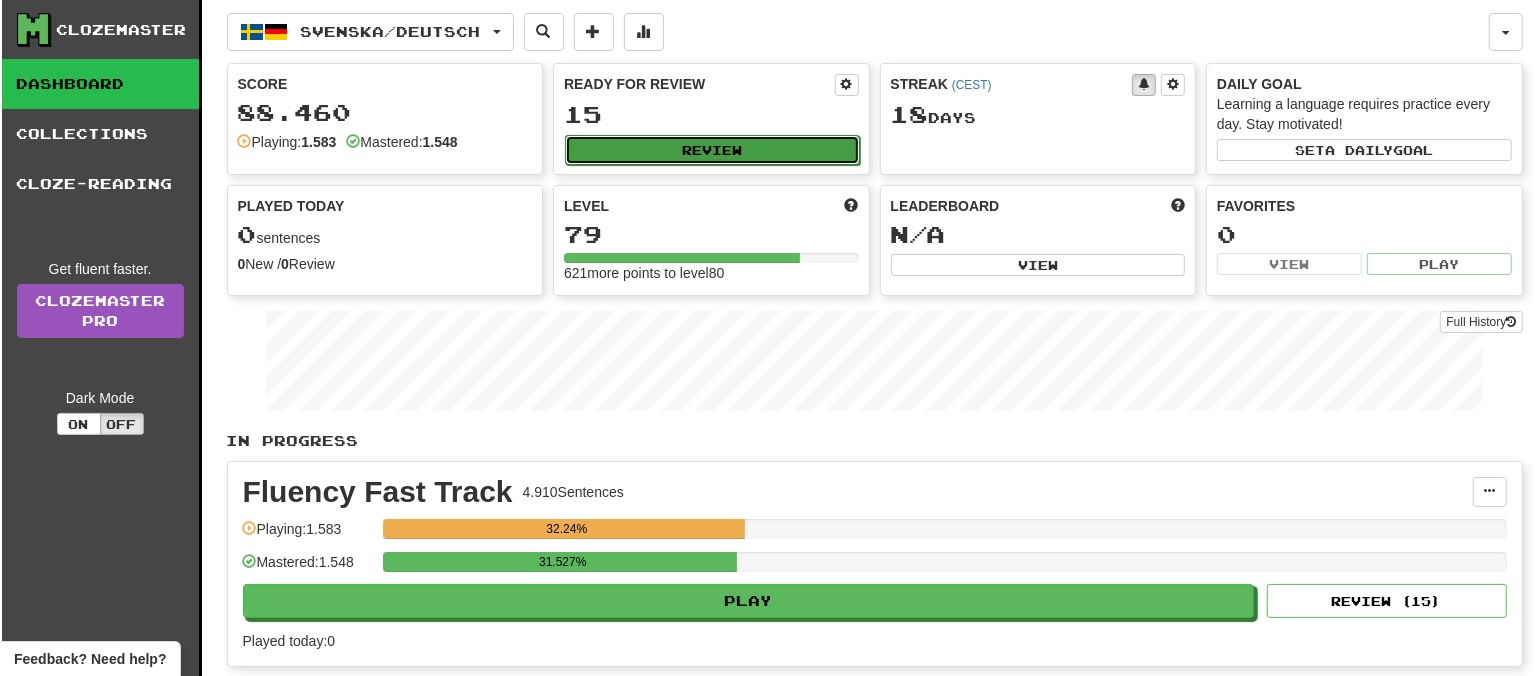 select on "**" 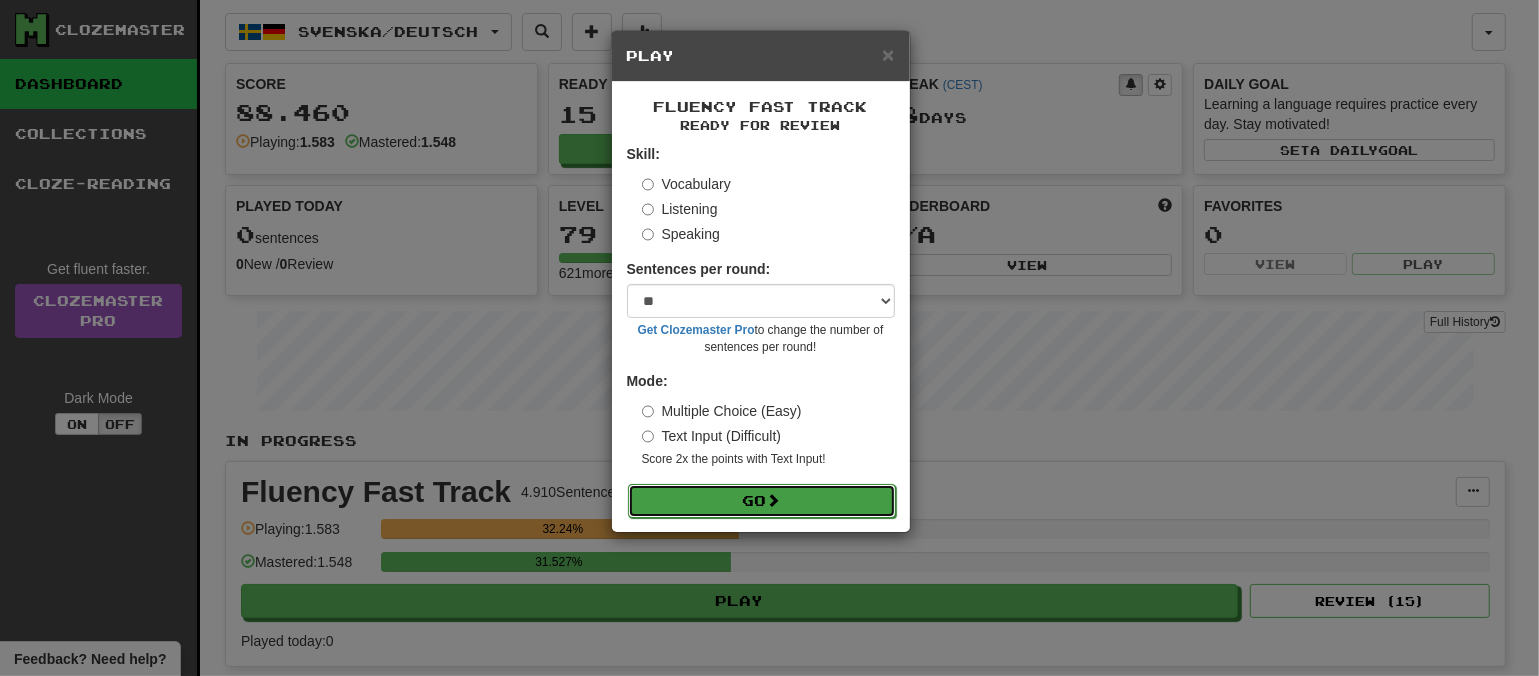 click on "Go" at bounding box center (762, 501) 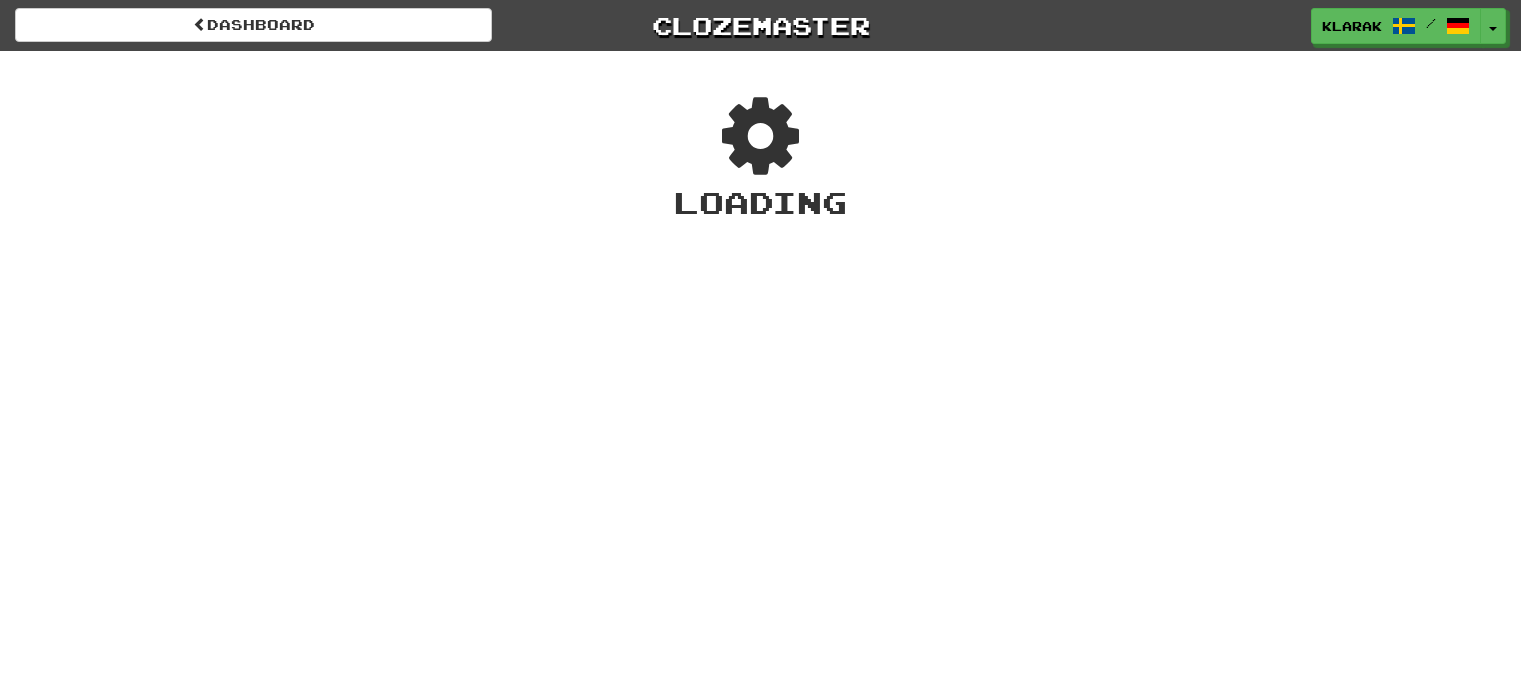 scroll, scrollTop: 0, scrollLeft: 0, axis: both 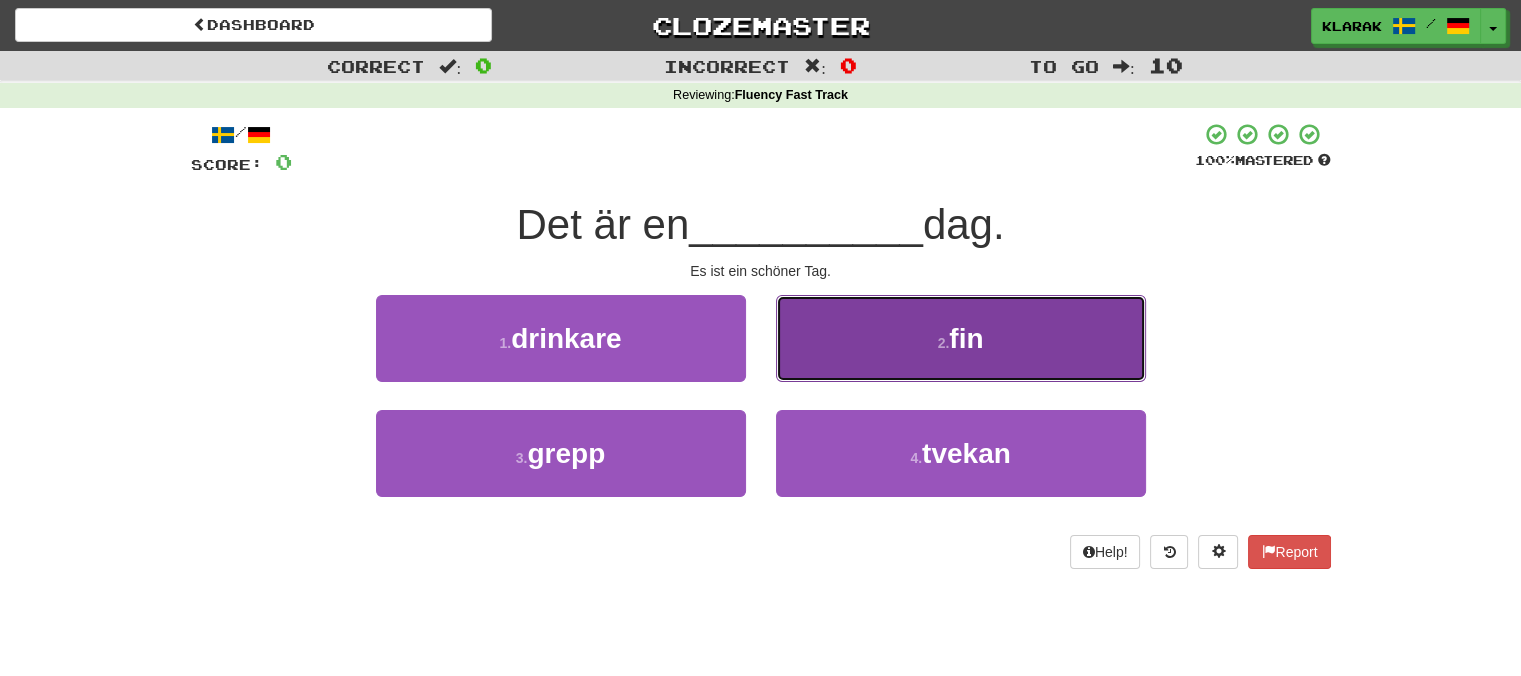 click on "2 .  fin" at bounding box center [961, 338] 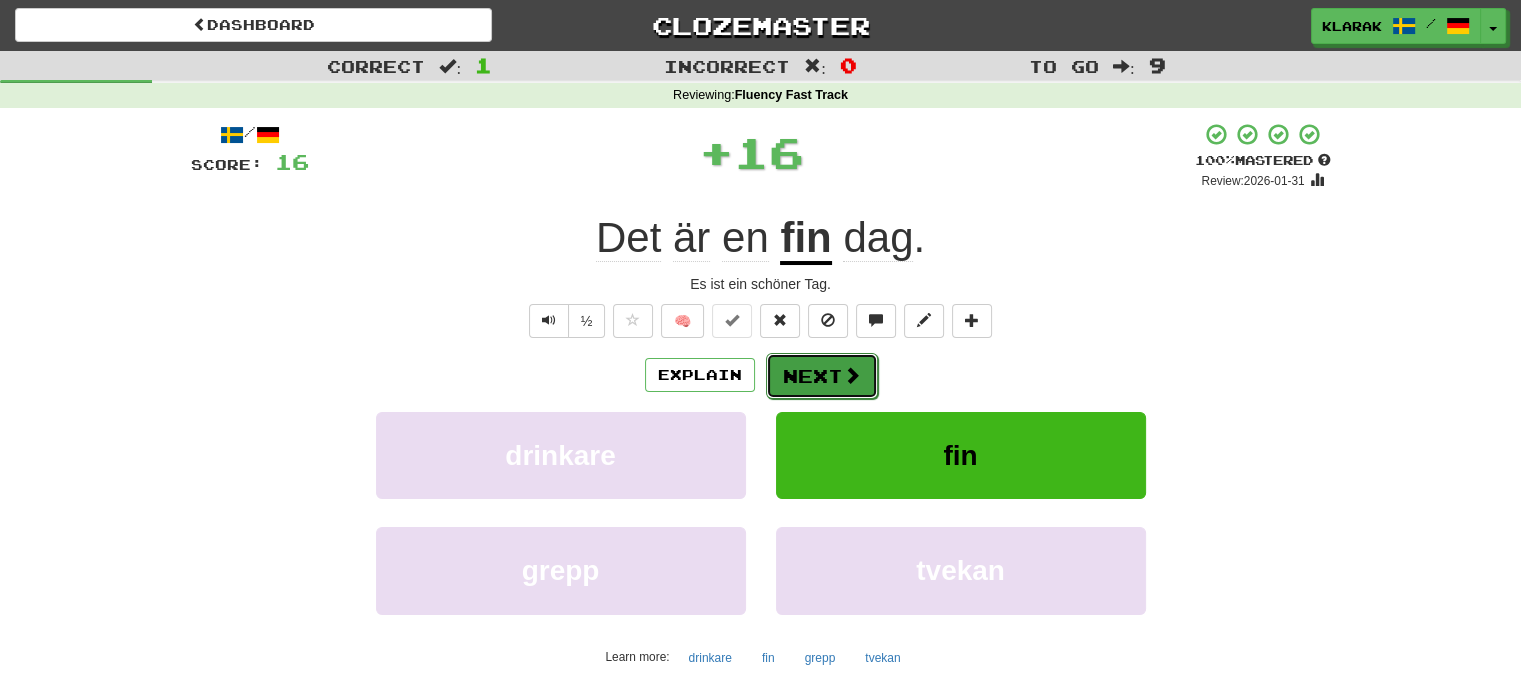 click on "Next" at bounding box center [822, 376] 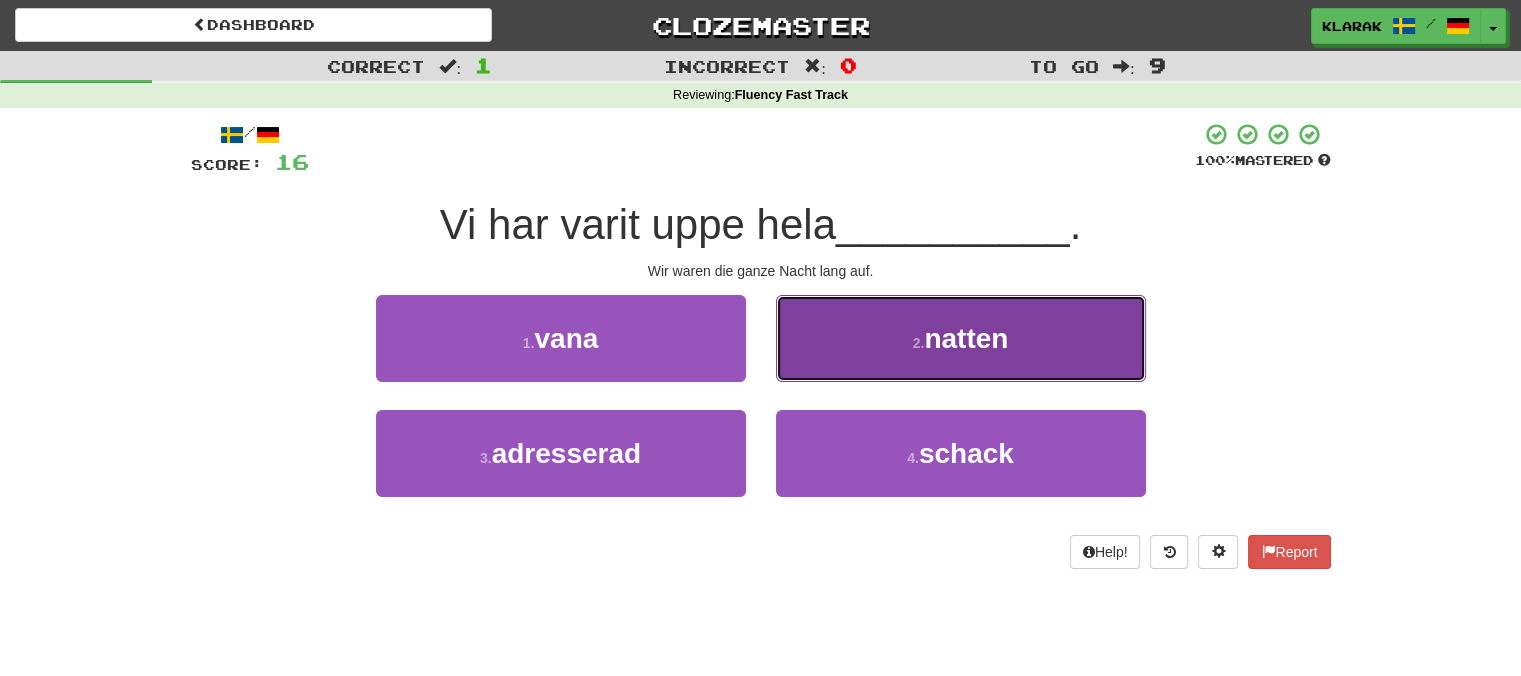 click on "2 .  natten" at bounding box center (961, 338) 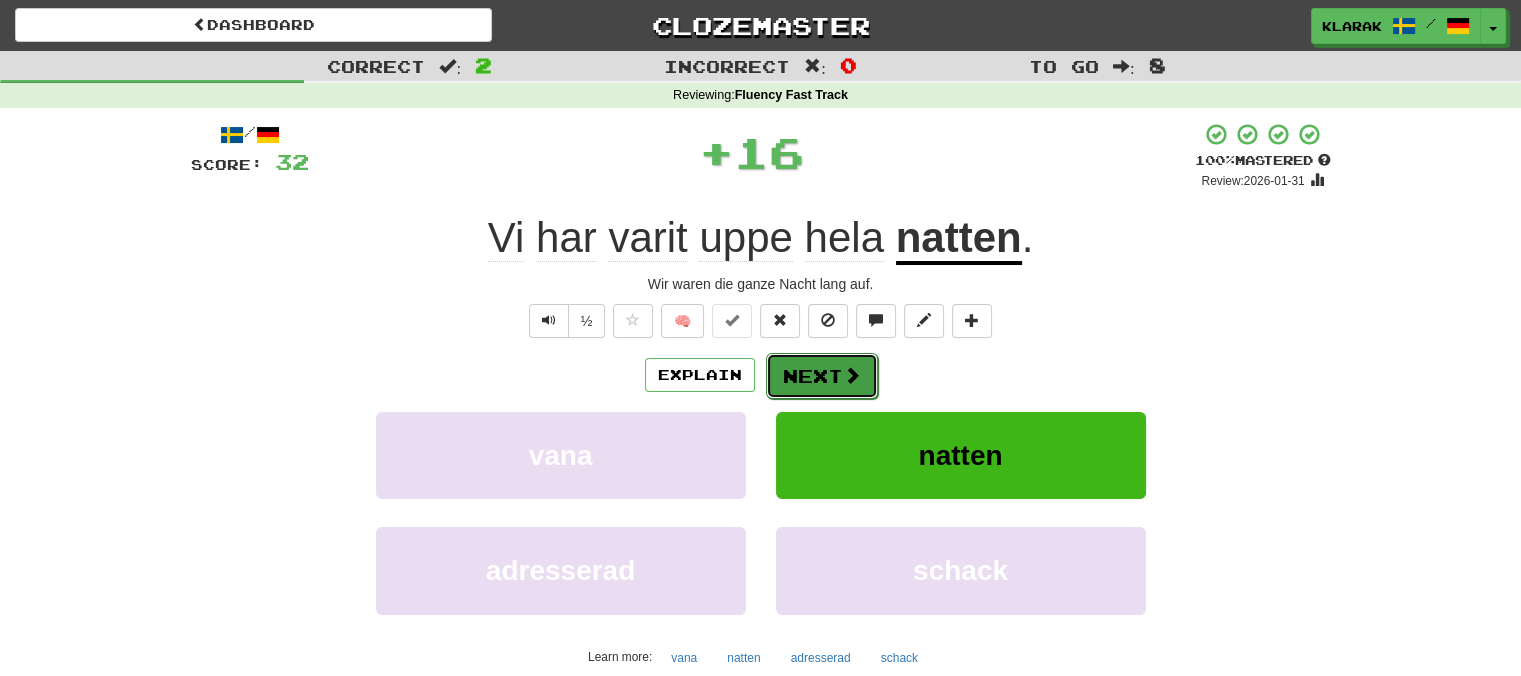 click on "Next" at bounding box center (822, 376) 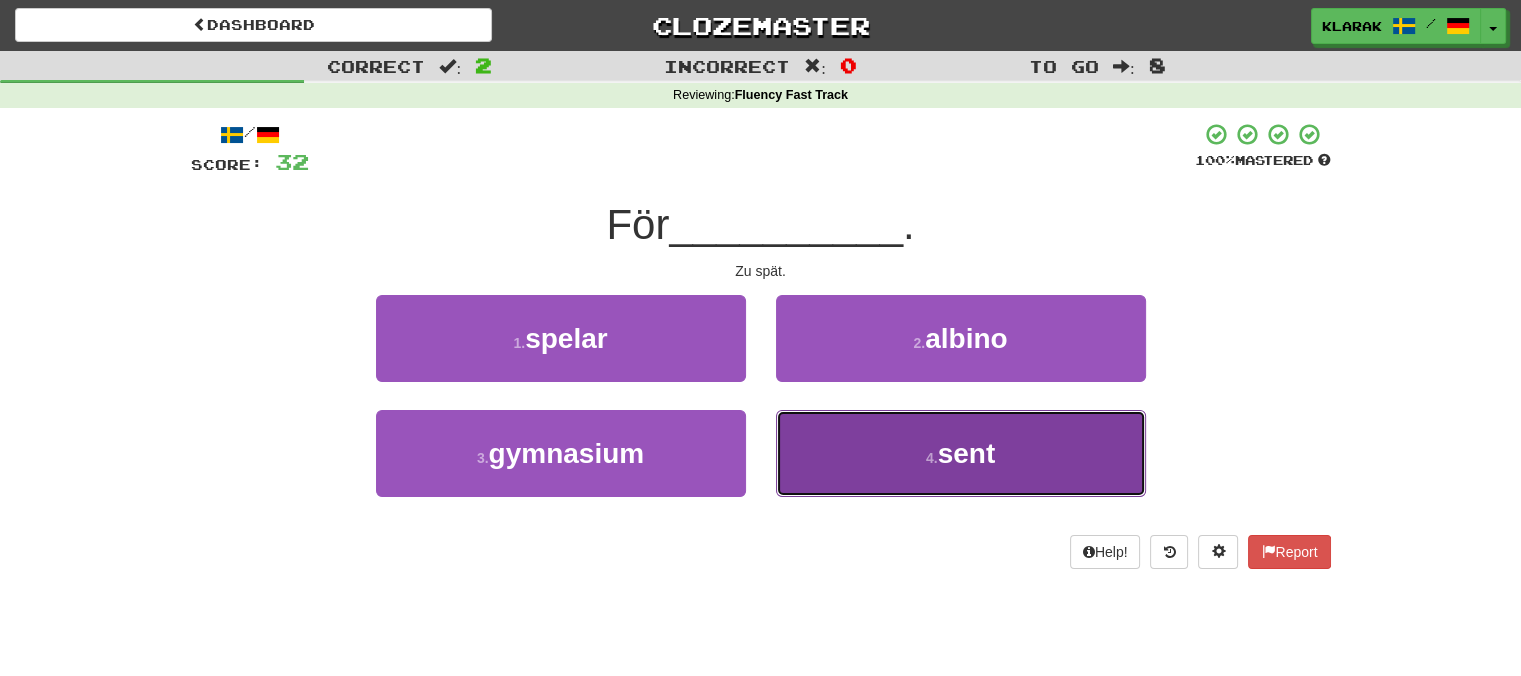 click on "4 .  sent" at bounding box center [961, 453] 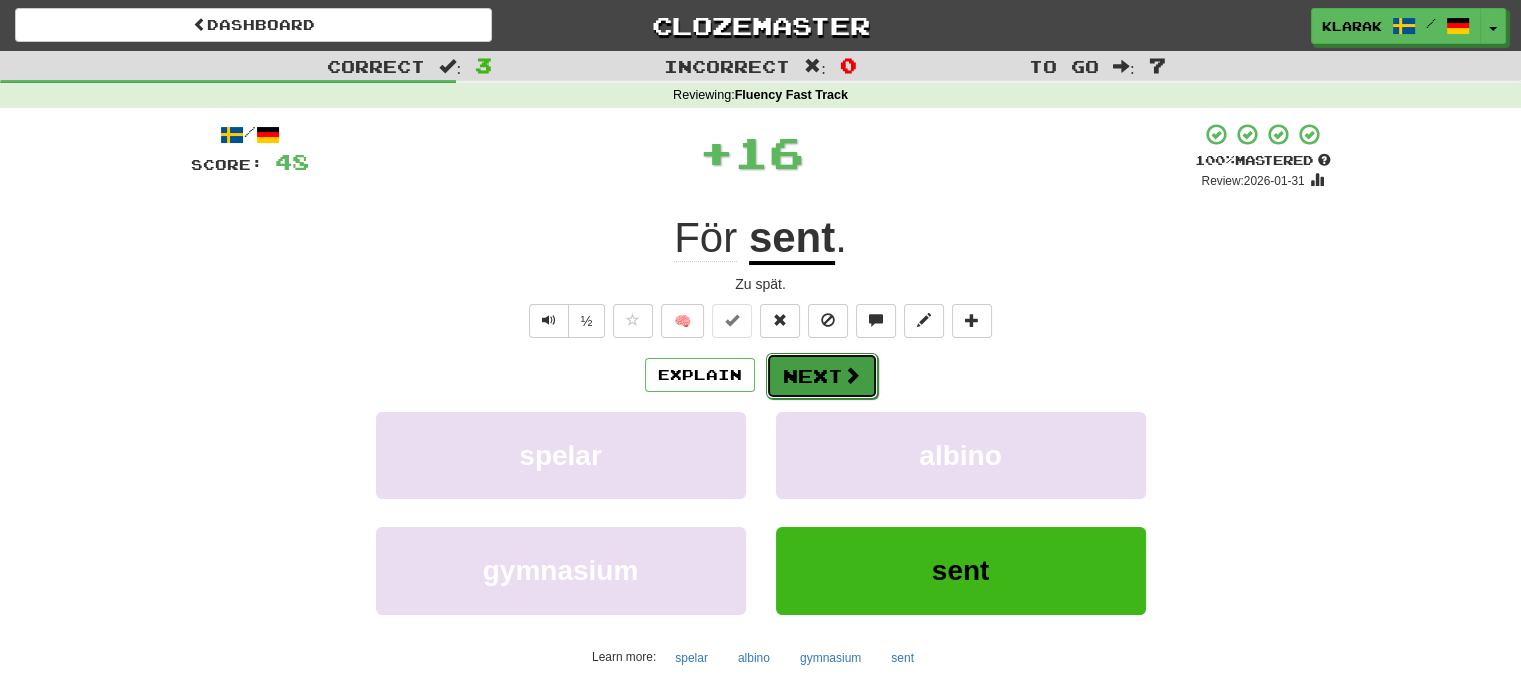 click on "Next" at bounding box center [822, 376] 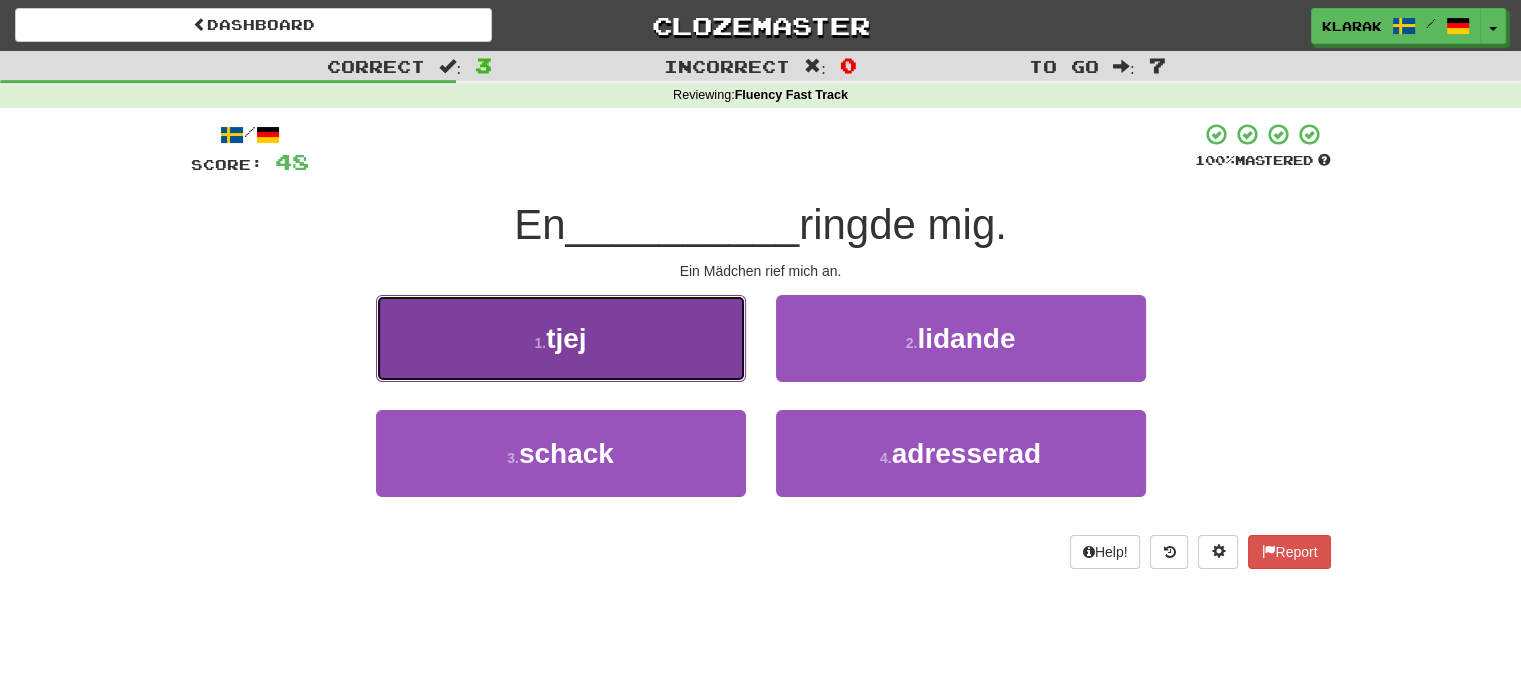 click on "1 .  tjej" at bounding box center (561, 338) 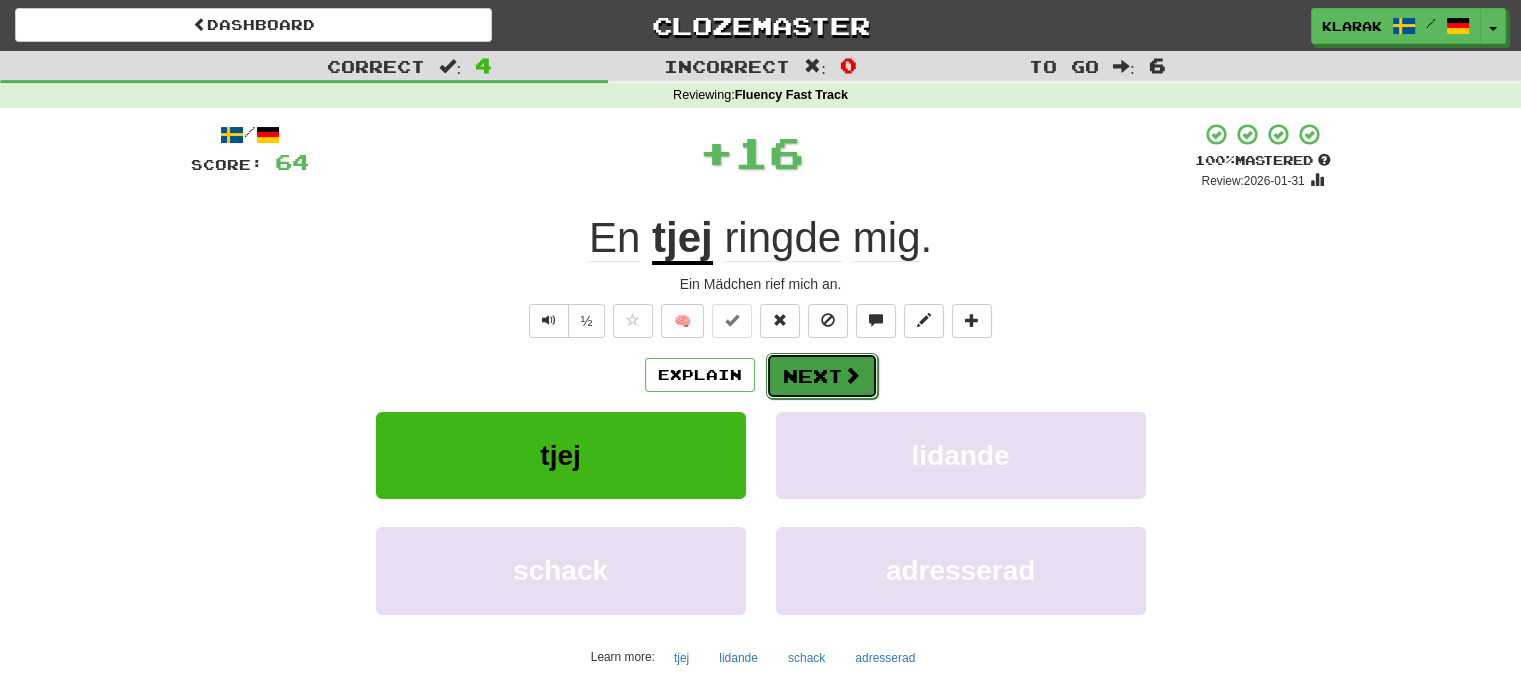 click on "Next" at bounding box center (822, 376) 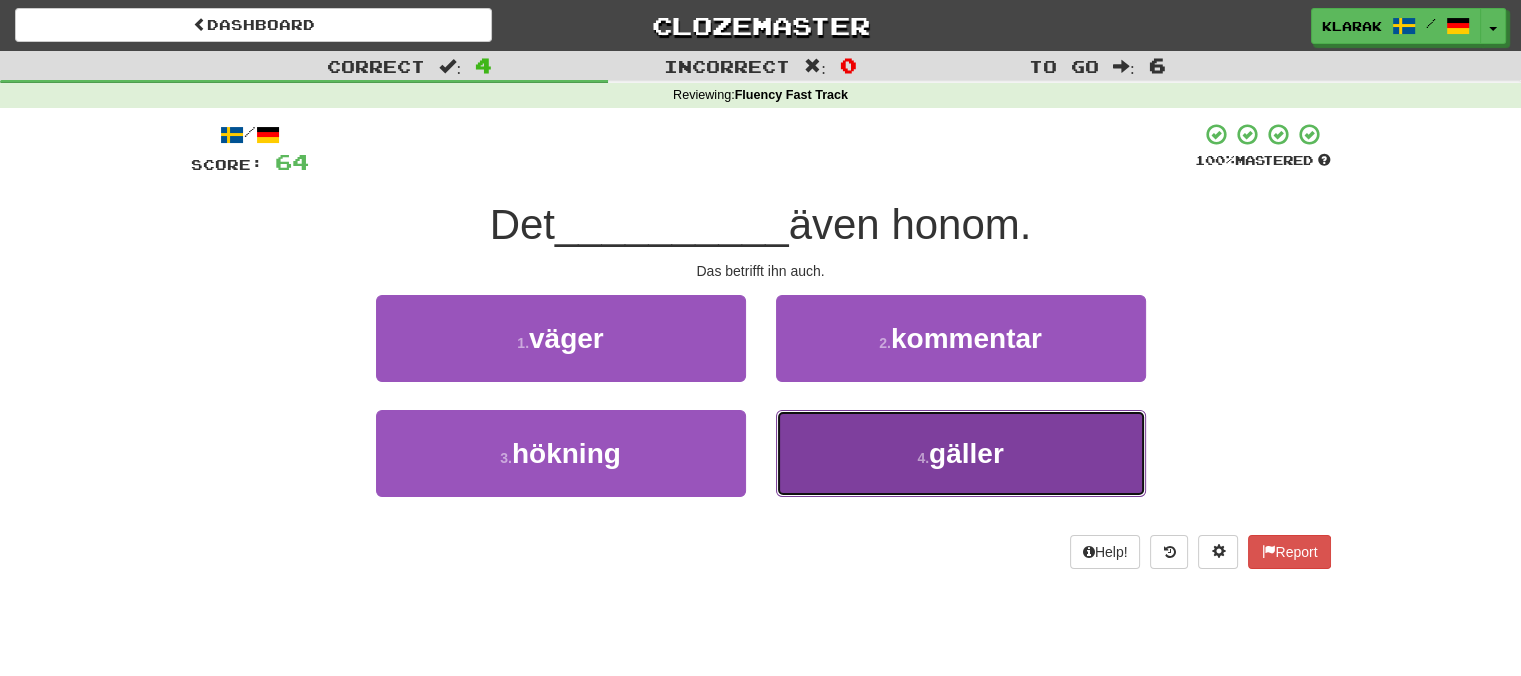 click on "4 .  gäller" at bounding box center (961, 453) 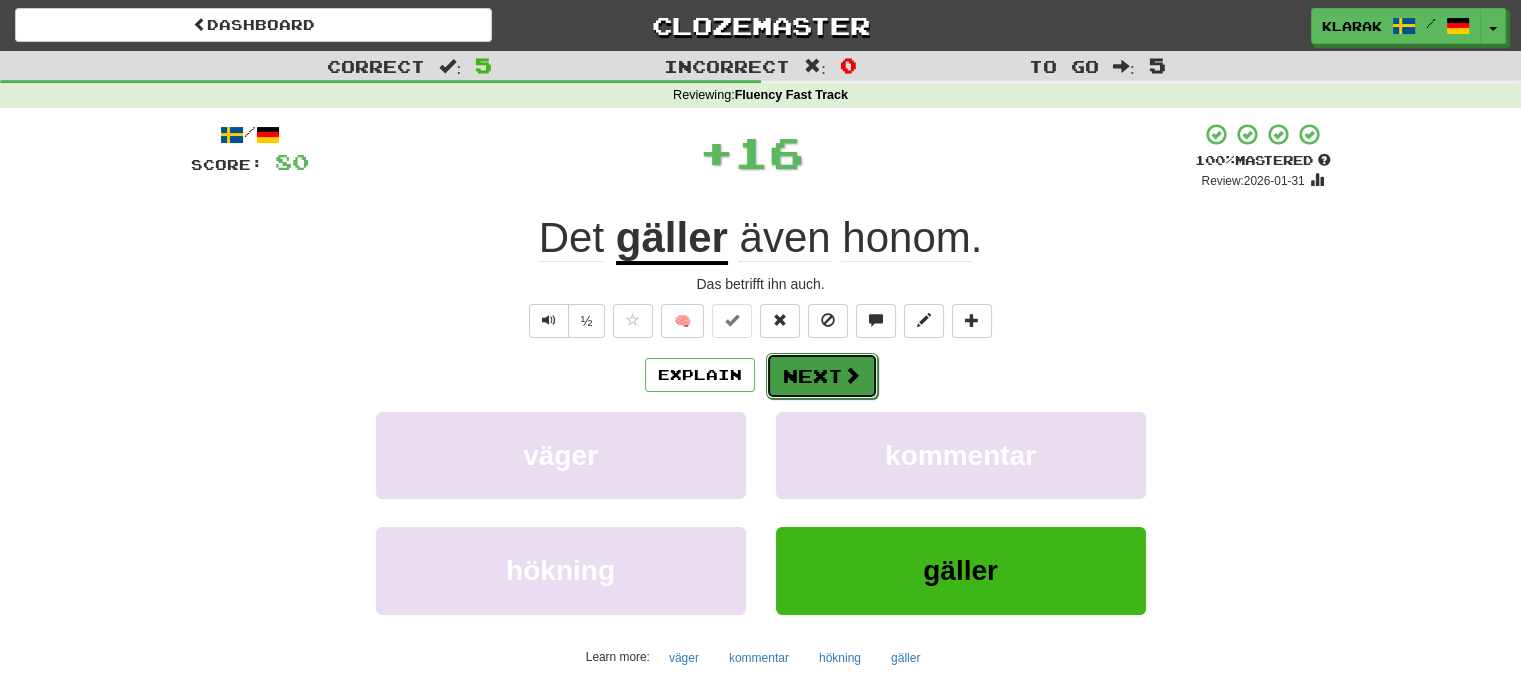 click on "Next" at bounding box center (822, 376) 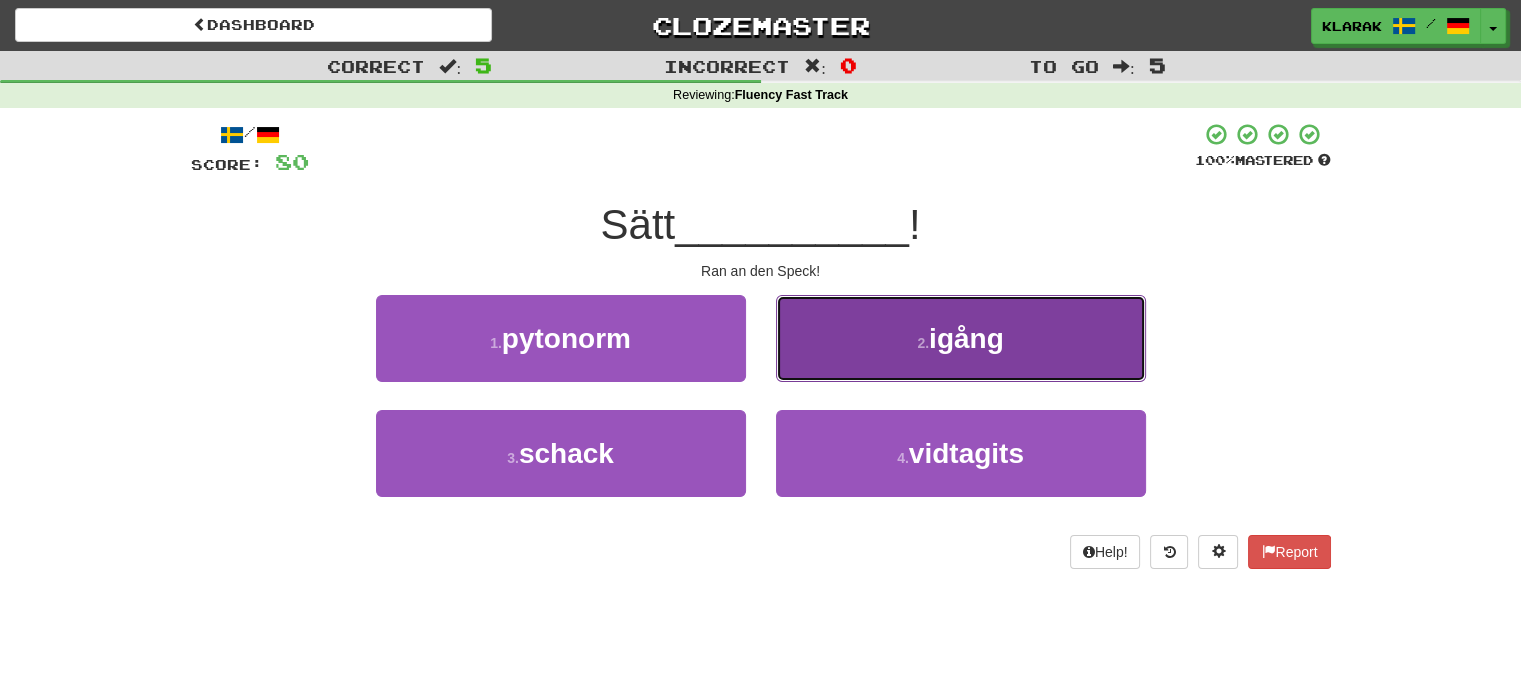 click on "2 .  igång" at bounding box center [961, 338] 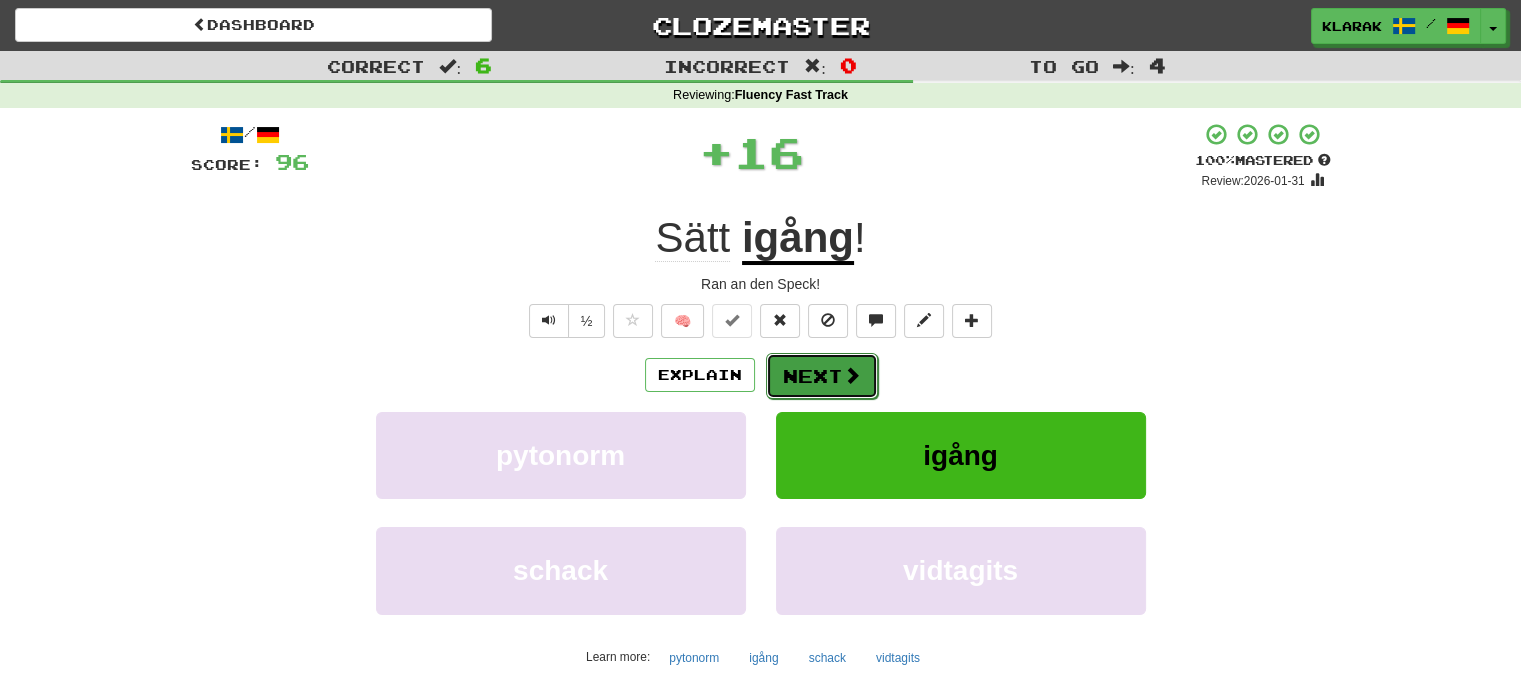 click on "Next" at bounding box center [822, 376] 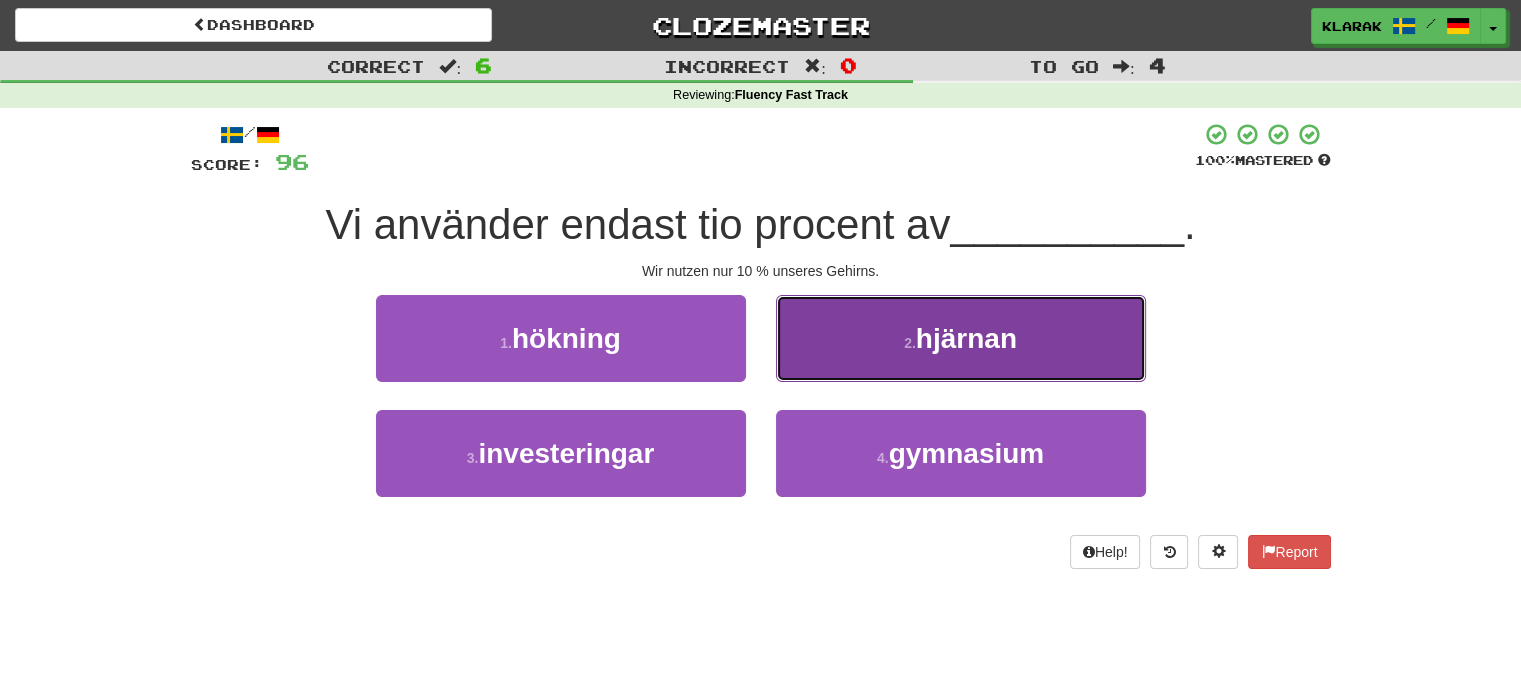 click on "2 .  hjärnan" at bounding box center [961, 338] 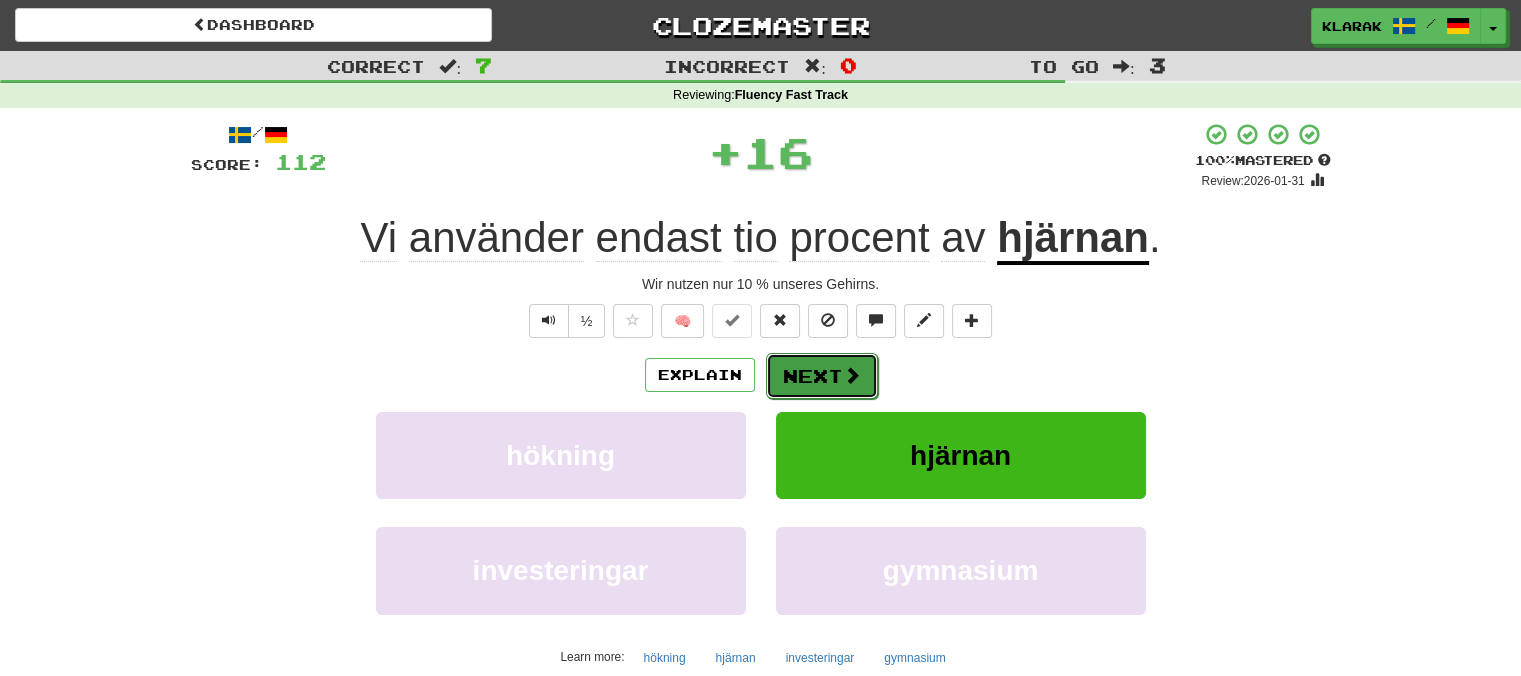 click on "Next" at bounding box center (822, 376) 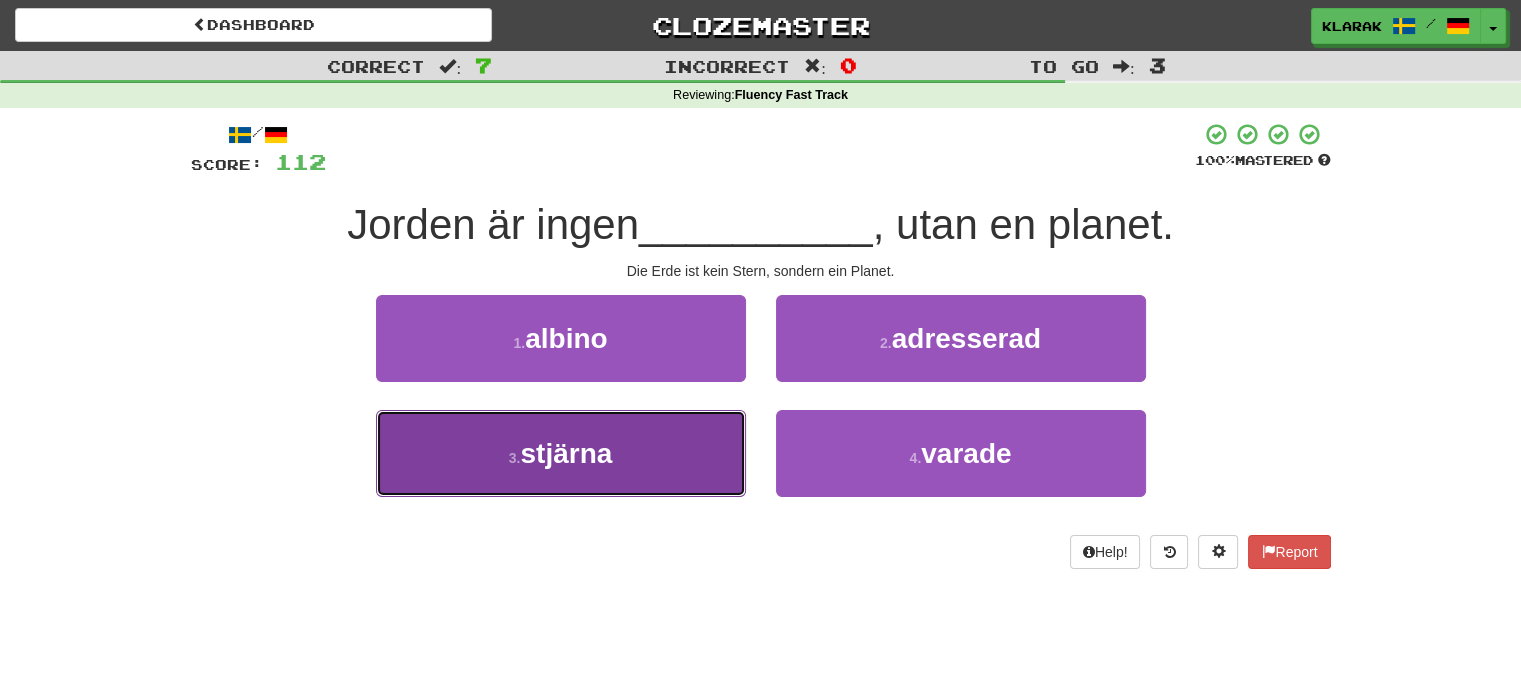 click on "3 .  stjärna" at bounding box center (561, 453) 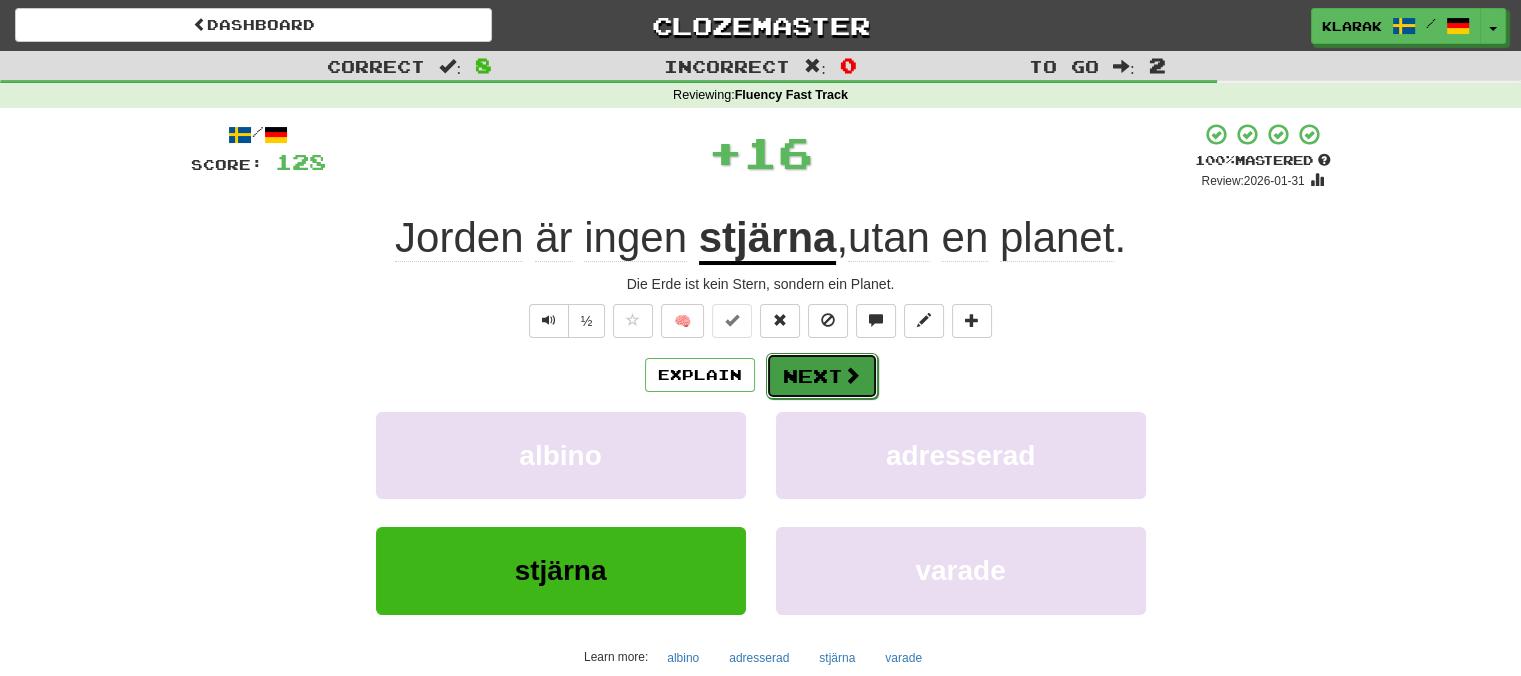 click on "Next" at bounding box center [822, 376] 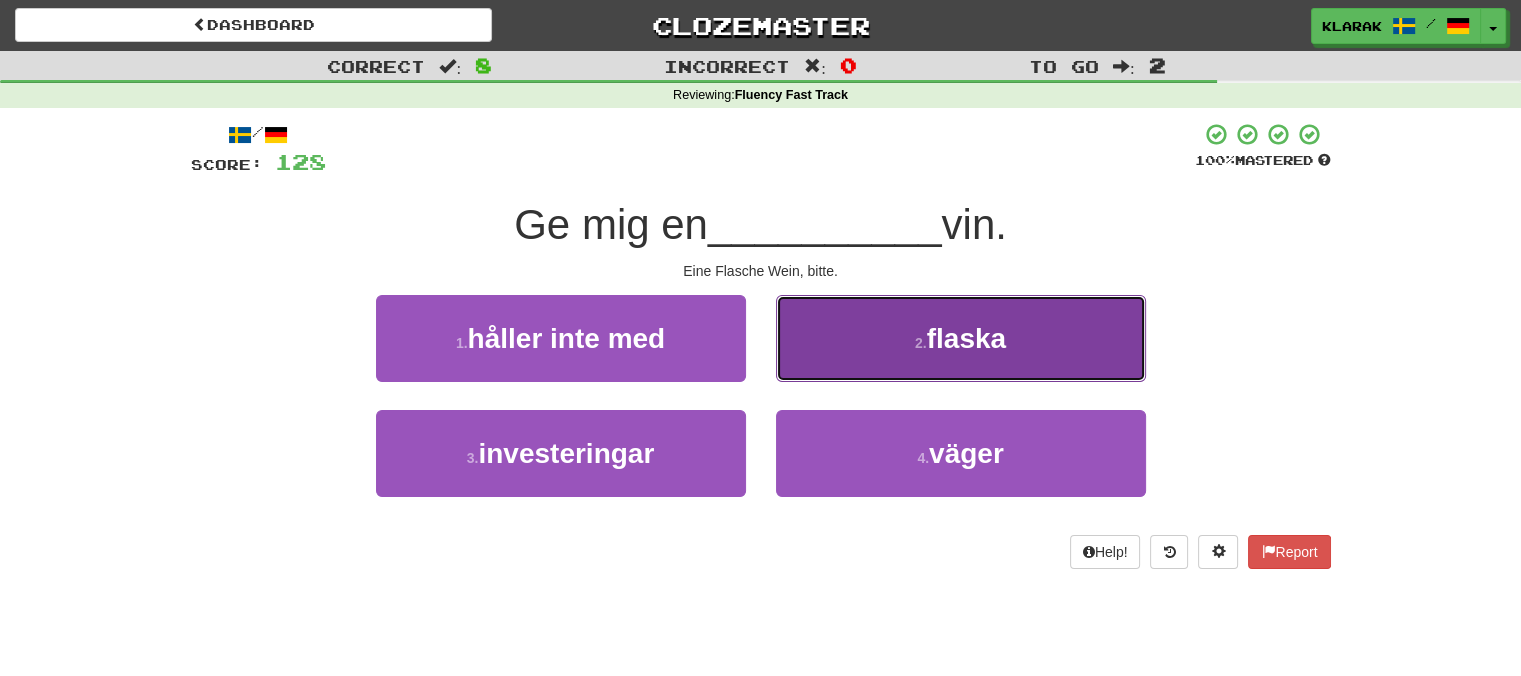 click on "2 .  flaska" at bounding box center (961, 338) 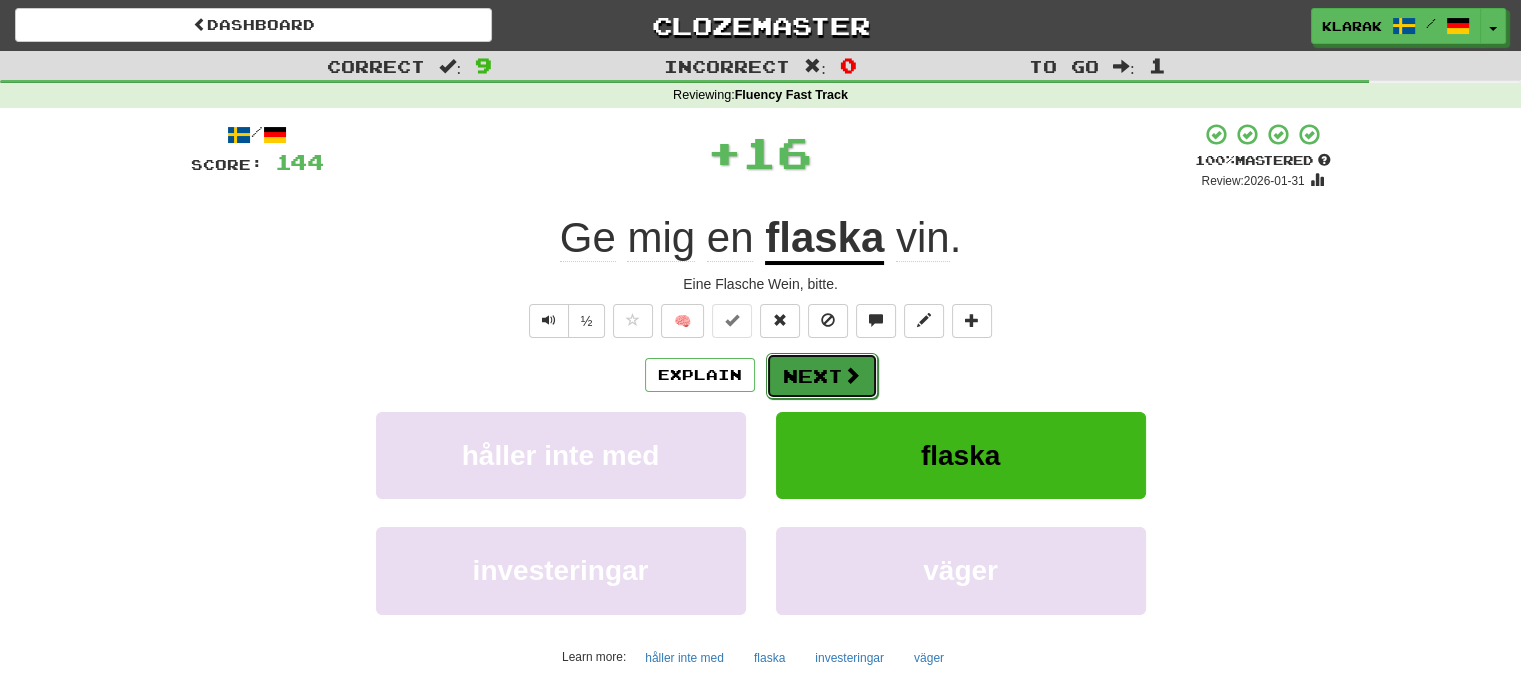 click on "Next" at bounding box center (822, 376) 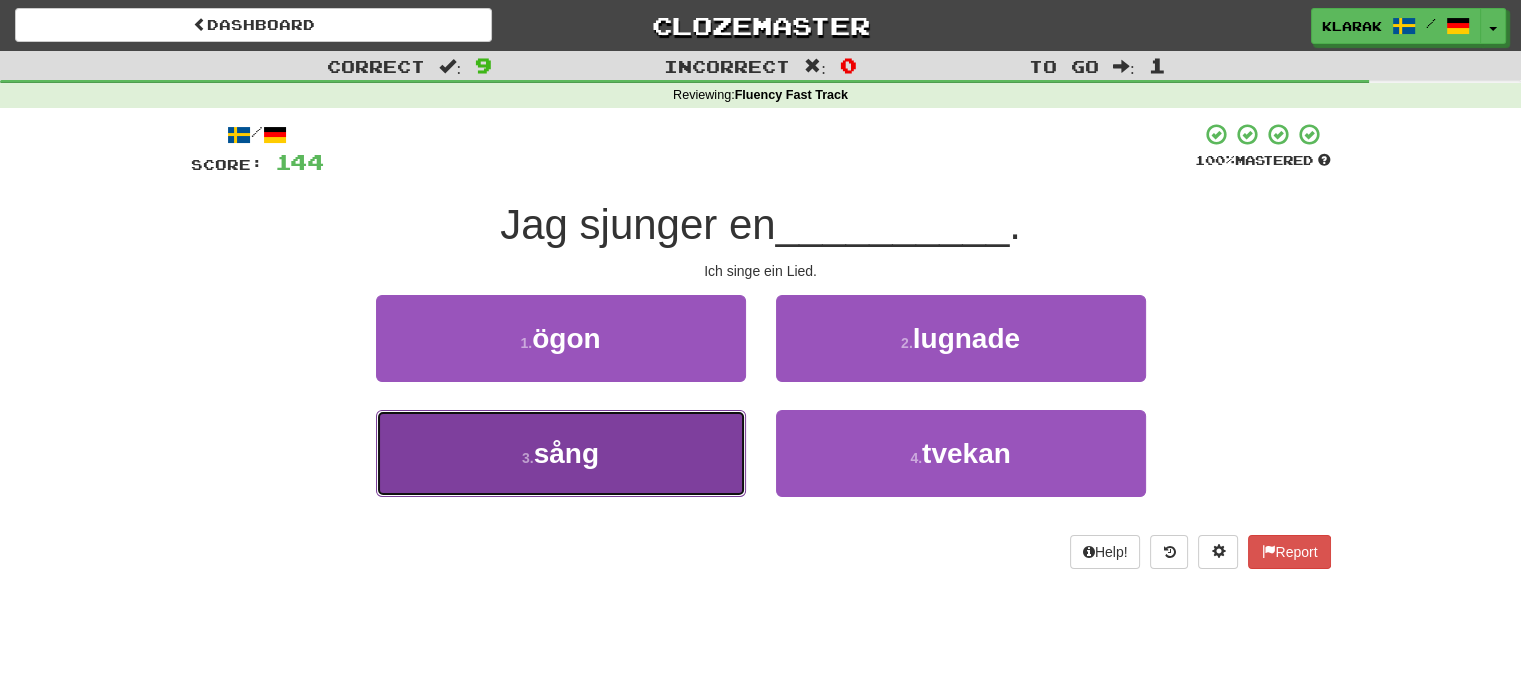 click on "3 .  sång" at bounding box center (561, 453) 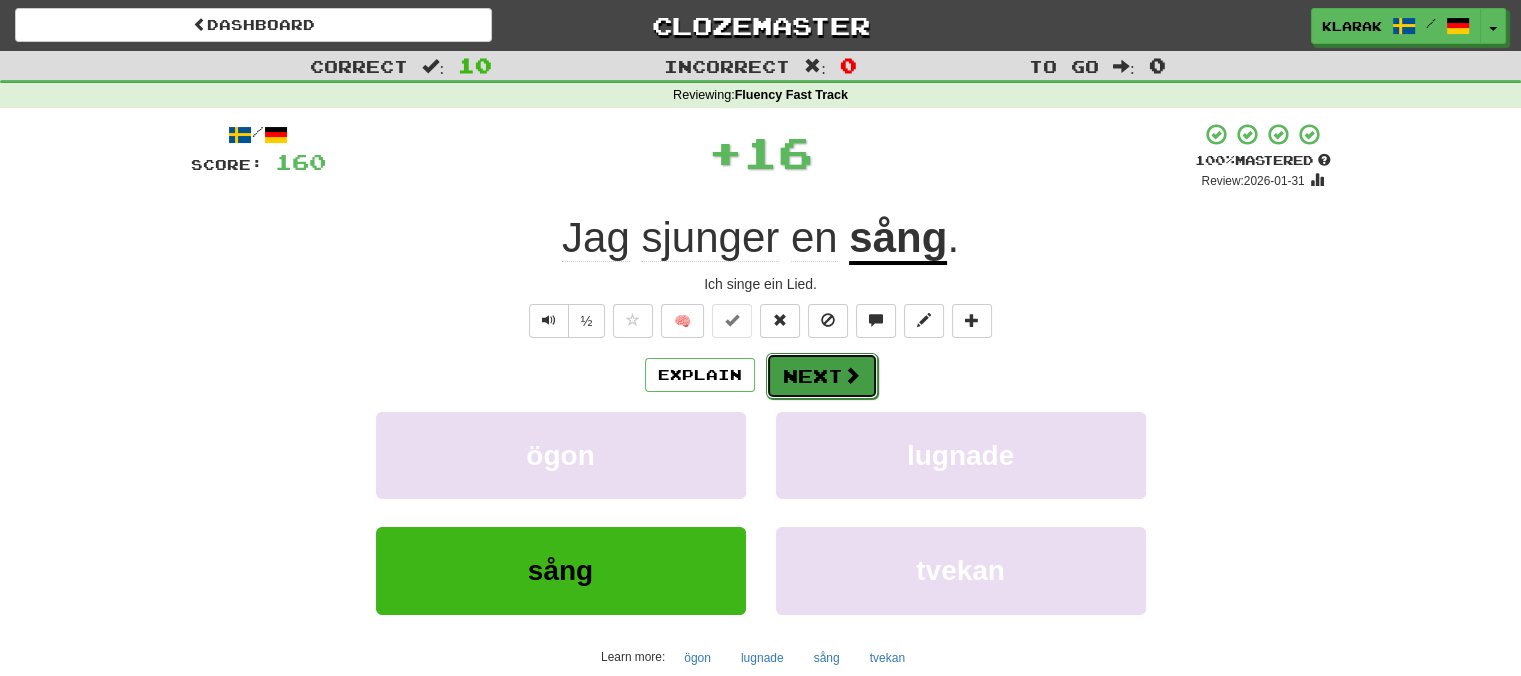 click on "Next" at bounding box center (822, 376) 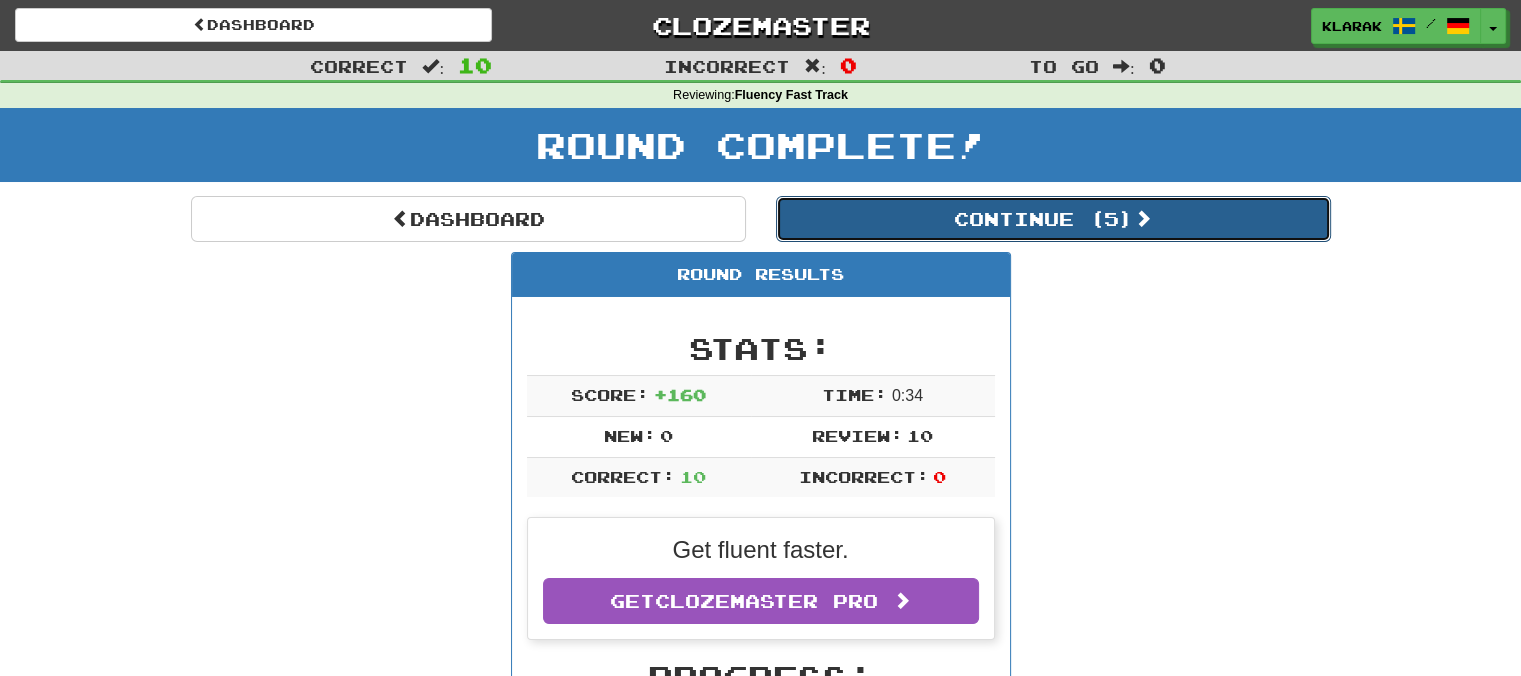 click on "Continue ( 5 )" at bounding box center [1053, 219] 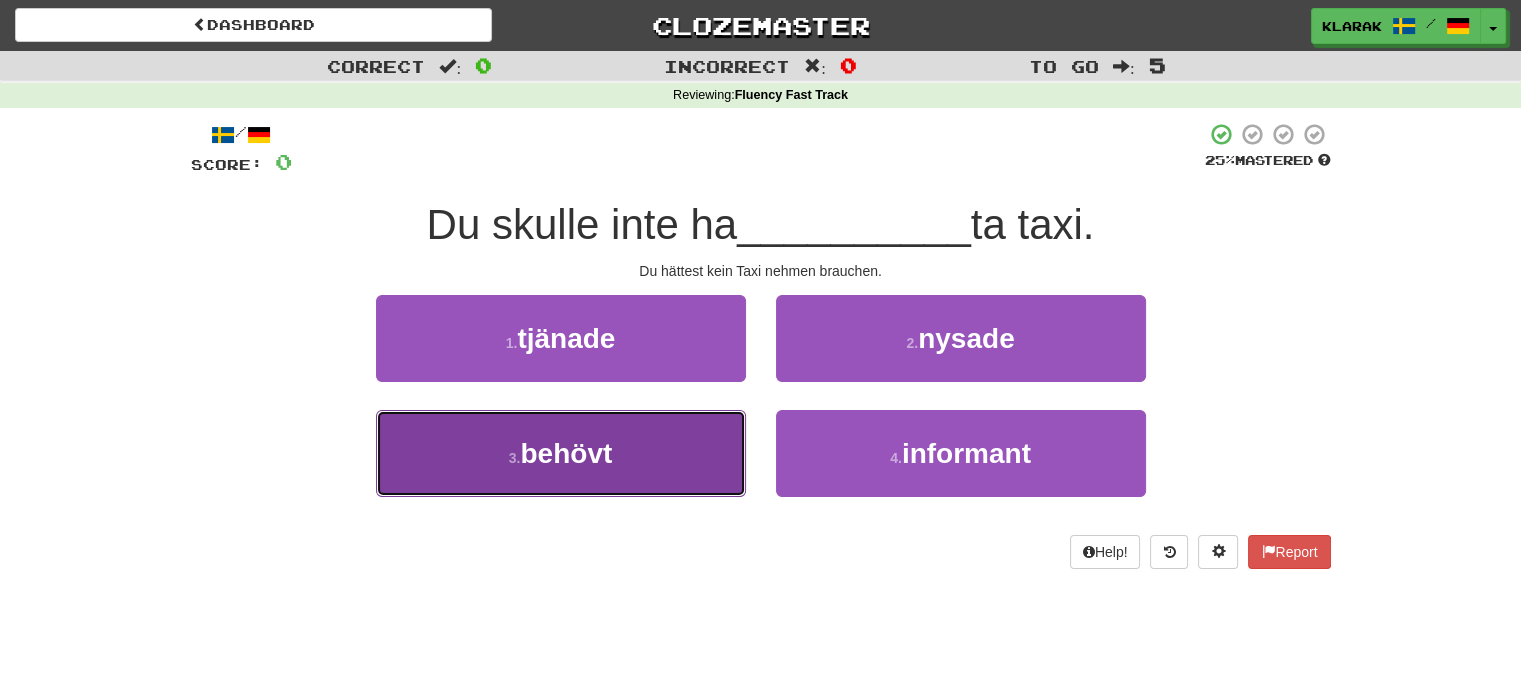 click on "3 .  behövt" at bounding box center [561, 453] 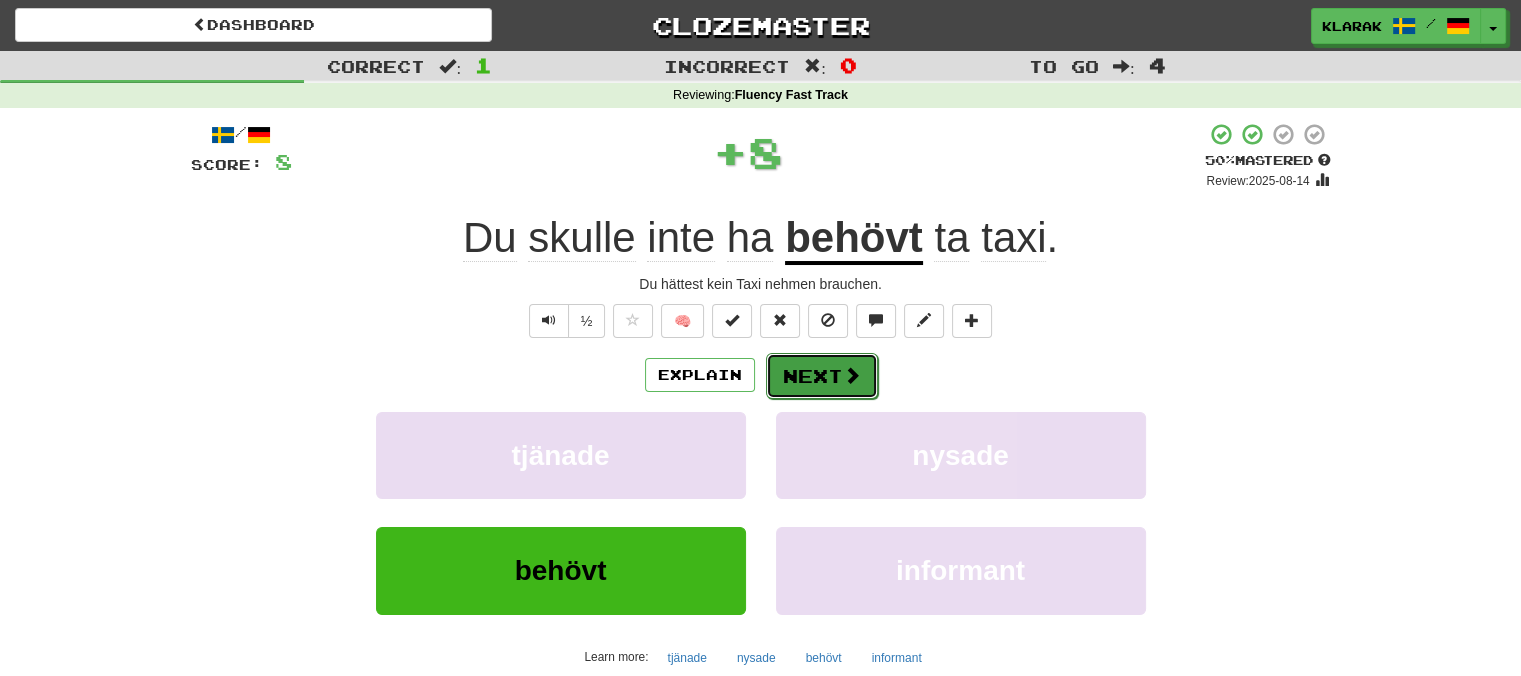 click on "Next" at bounding box center (822, 376) 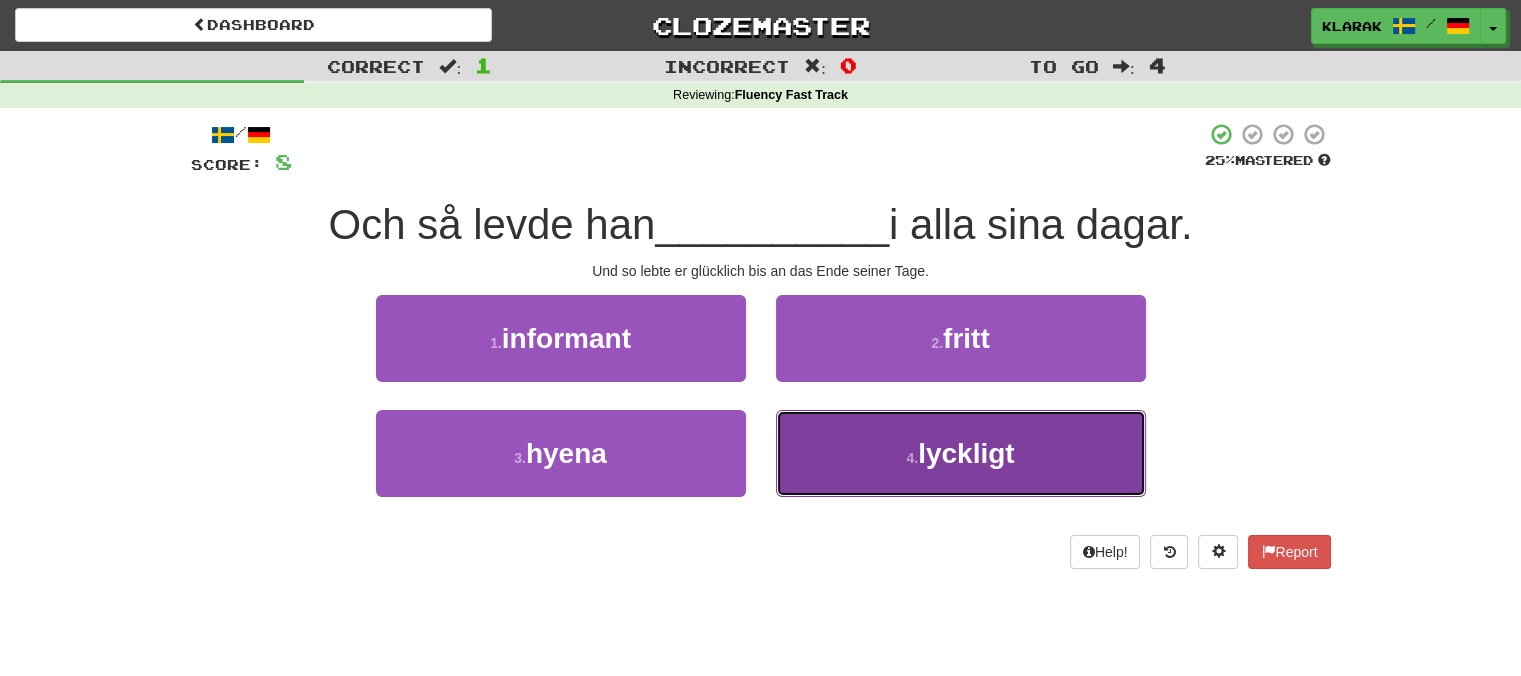 click on "4 .  lyckligt" at bounding box center [961, 453] 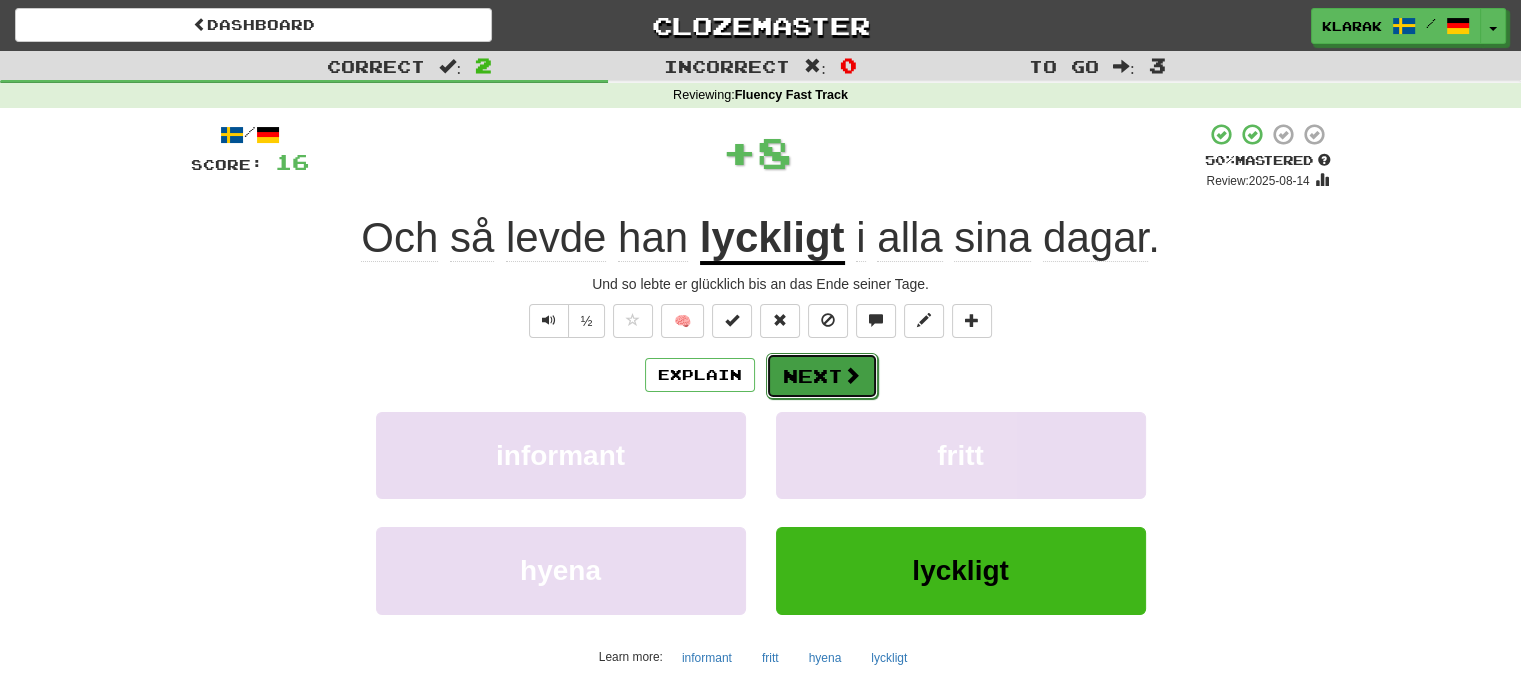 click on "Next" at bounding box center (822, 376) 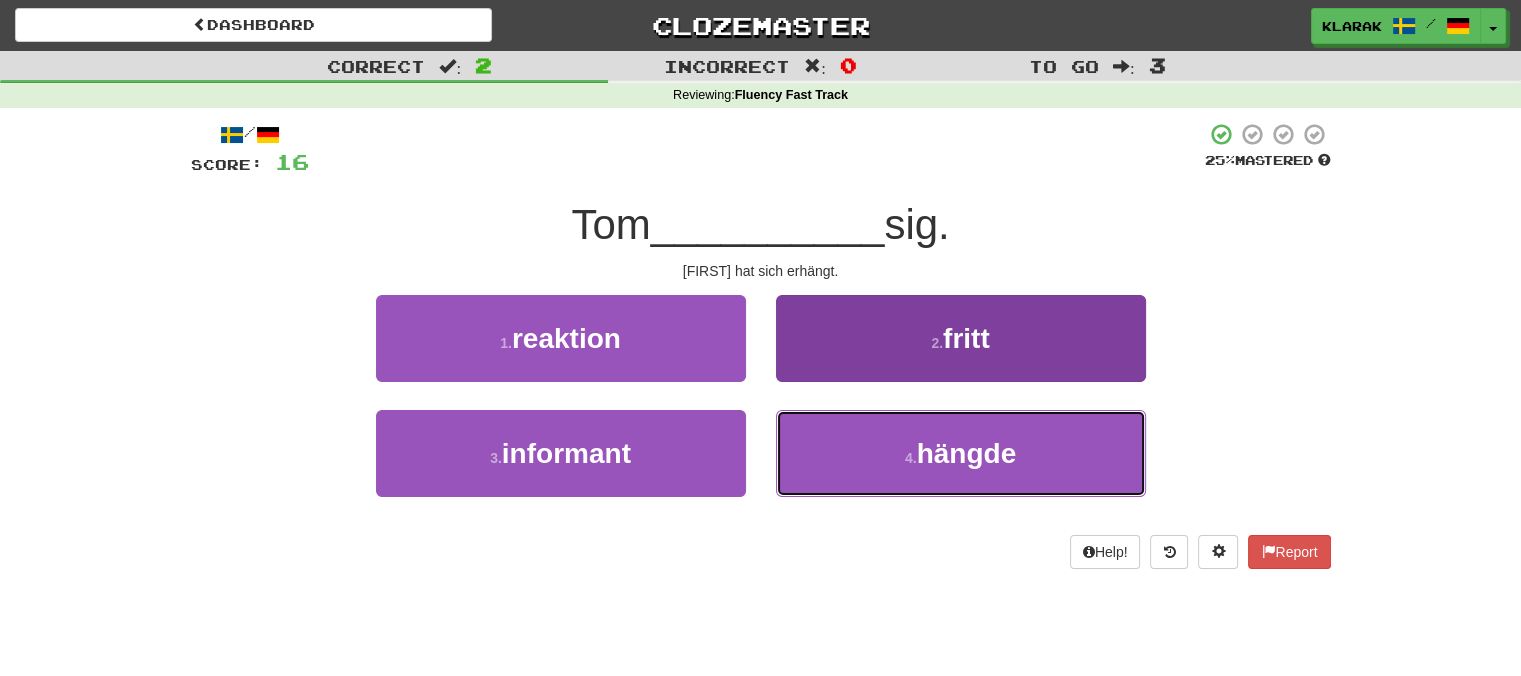 click on "4 .  hängde" at bounding box center (961, 453) 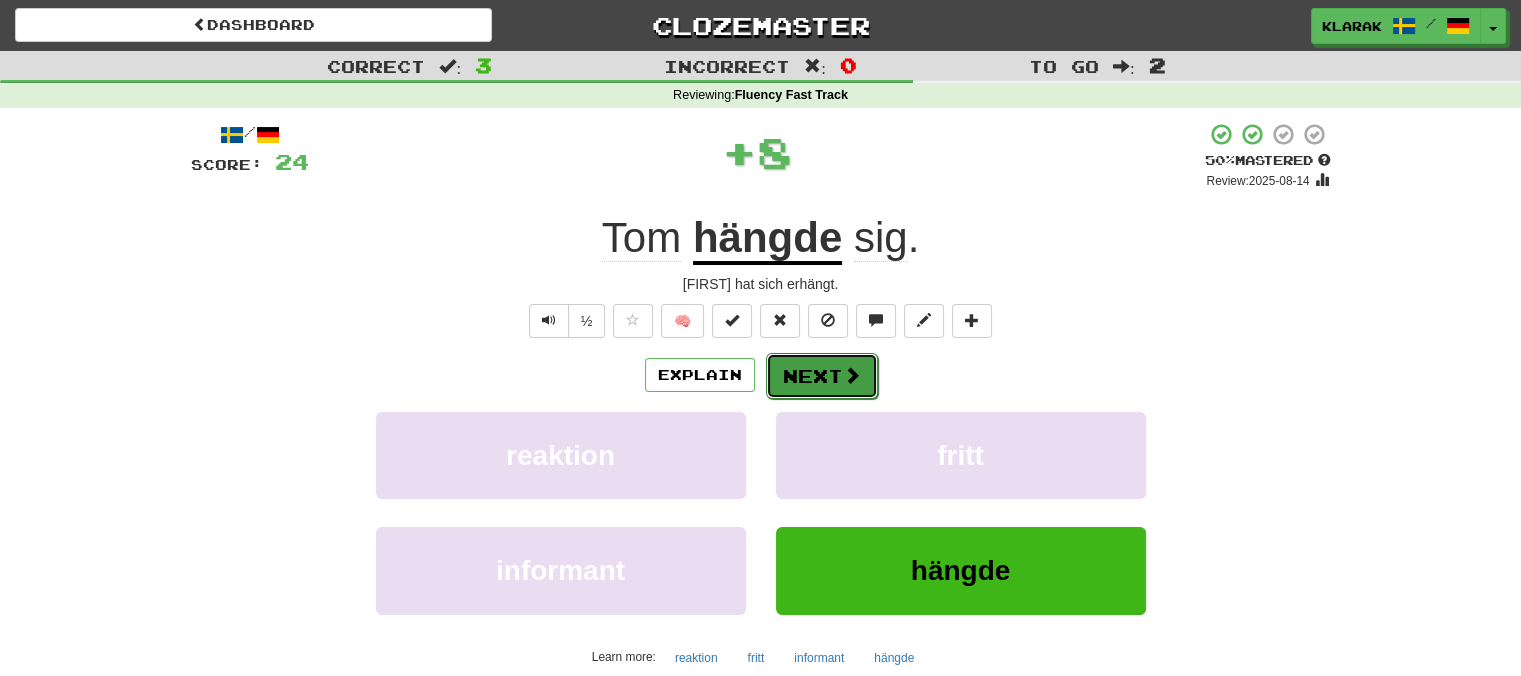 click on "Next" at bounding box center [822, 376] 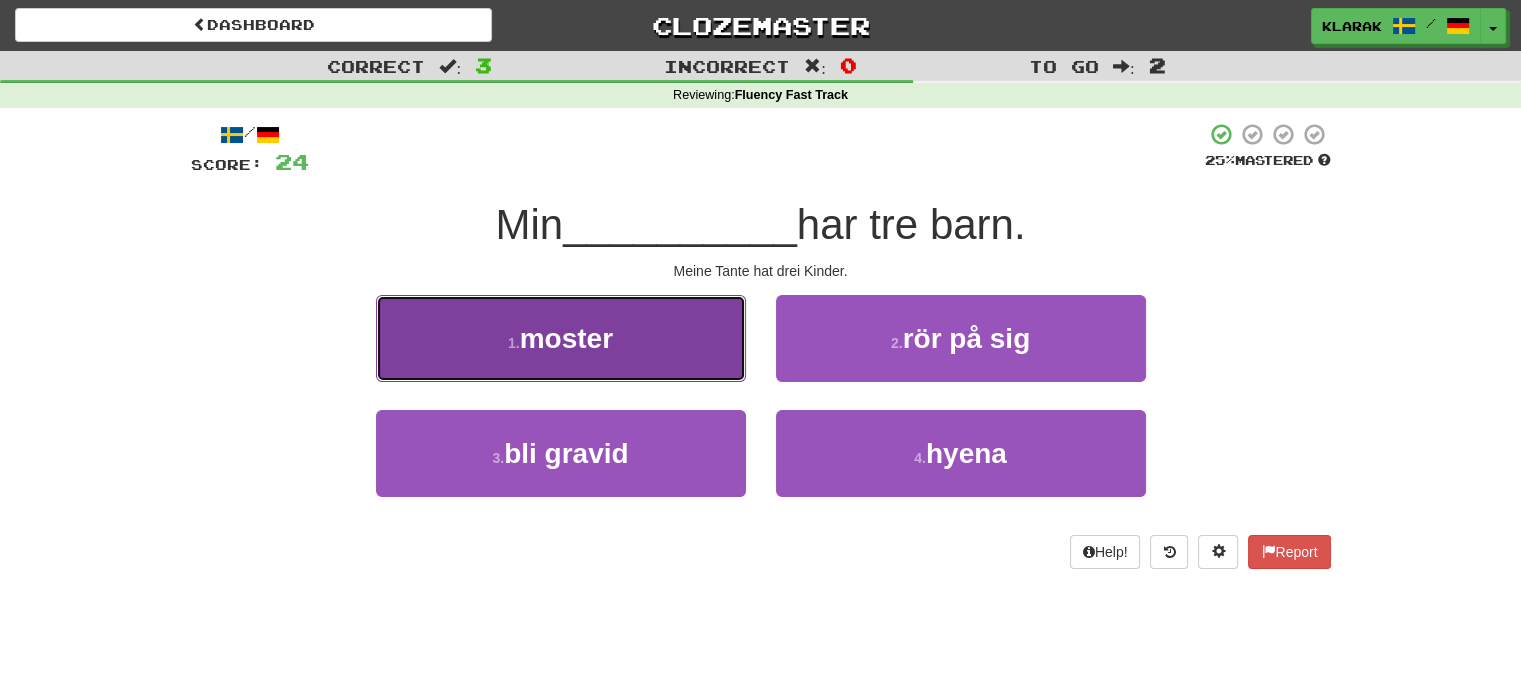 click on "1 .  moster" at bounding box center [561, 338] 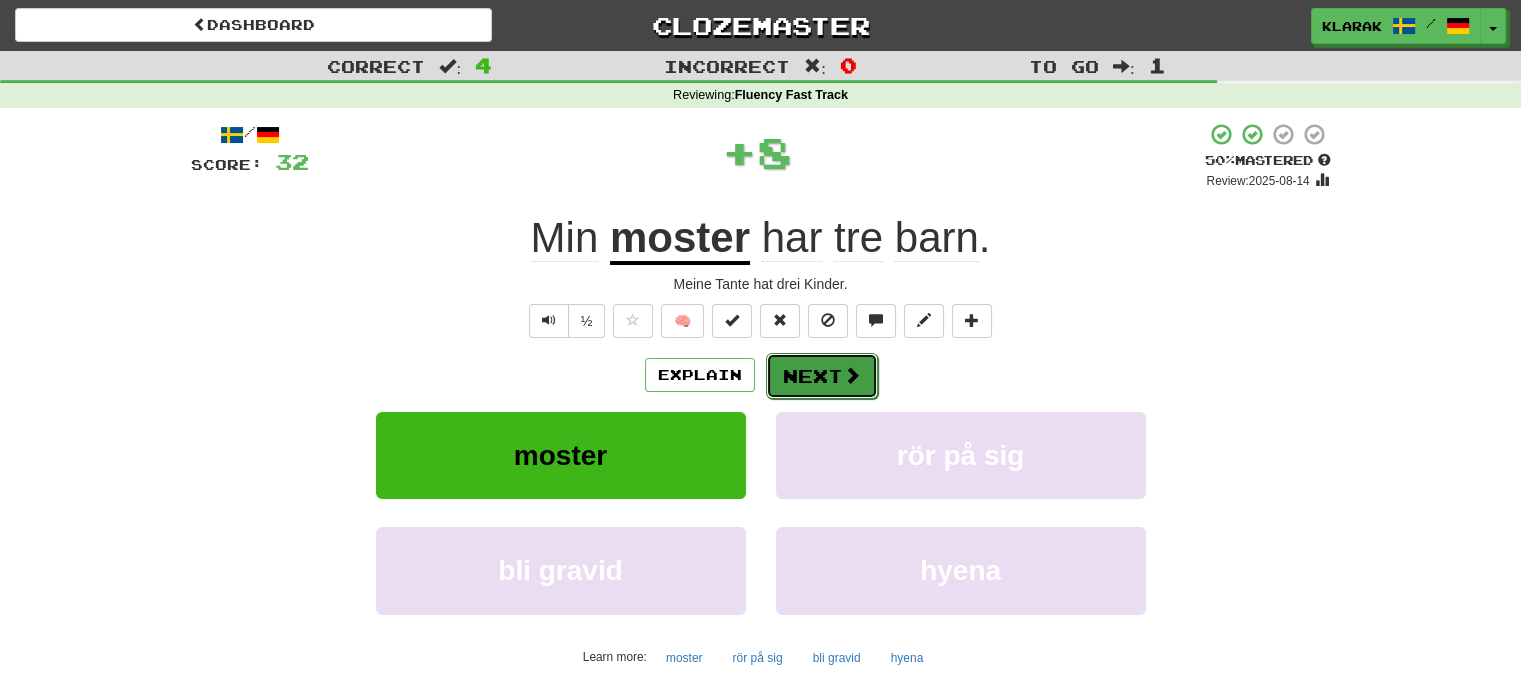 click on "Next" at bounding box center [822, 376] 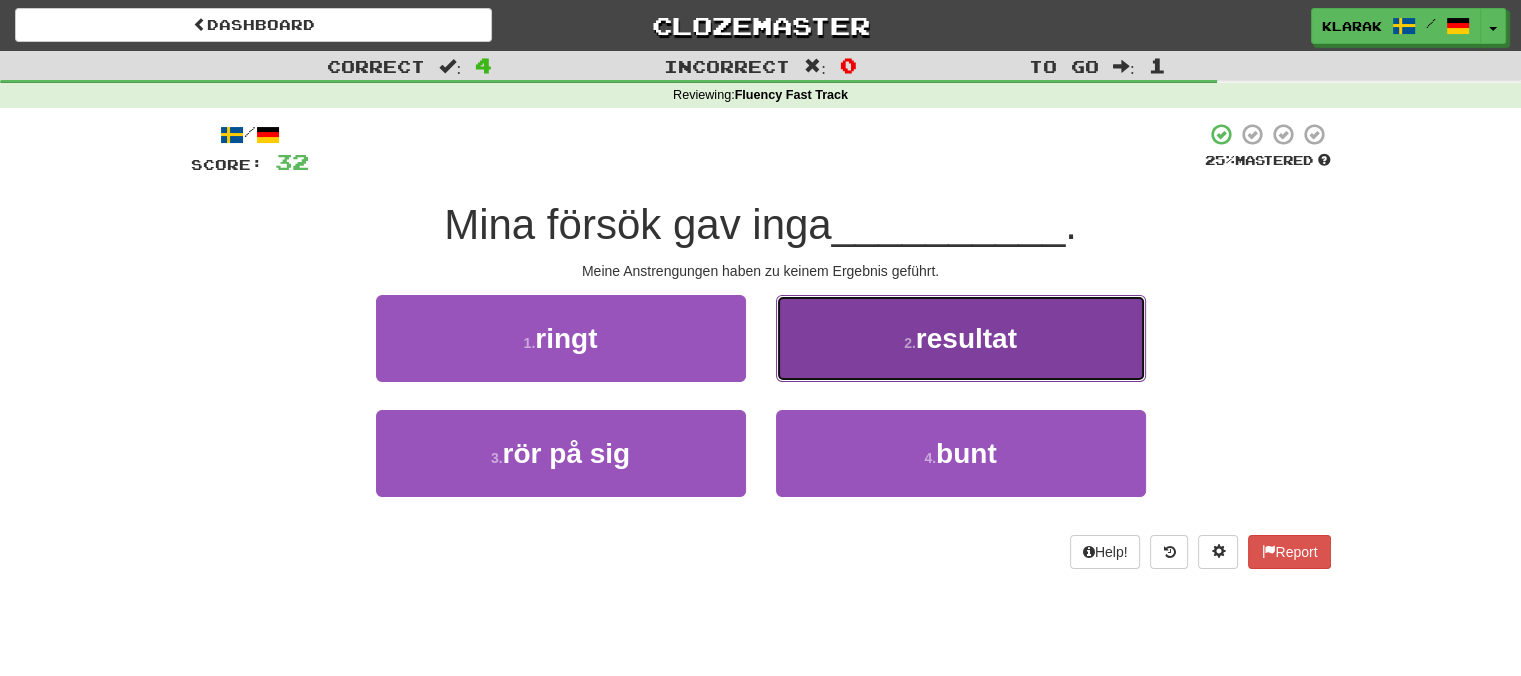 click on "2 .  resultat" at bounding box center [961, 338] 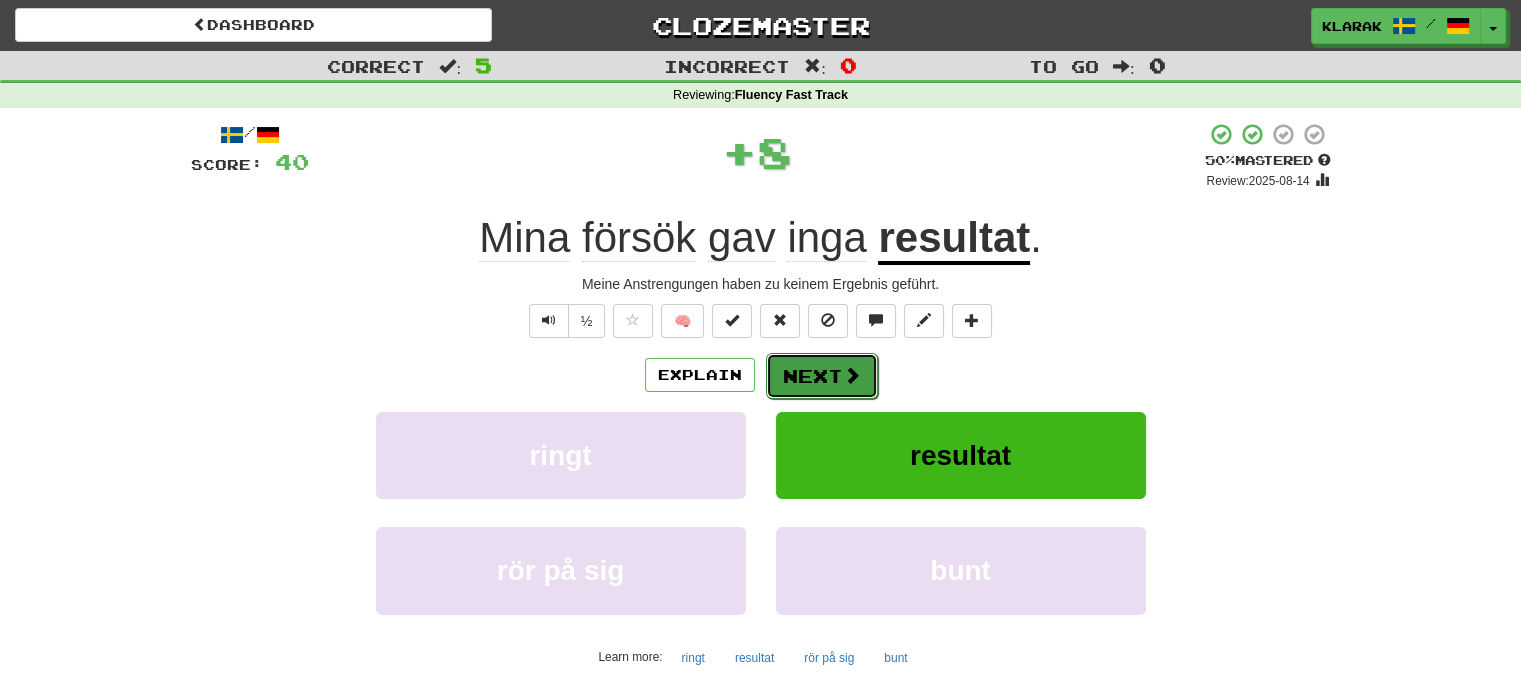 click on "Next" at bounding box center [822, 376] 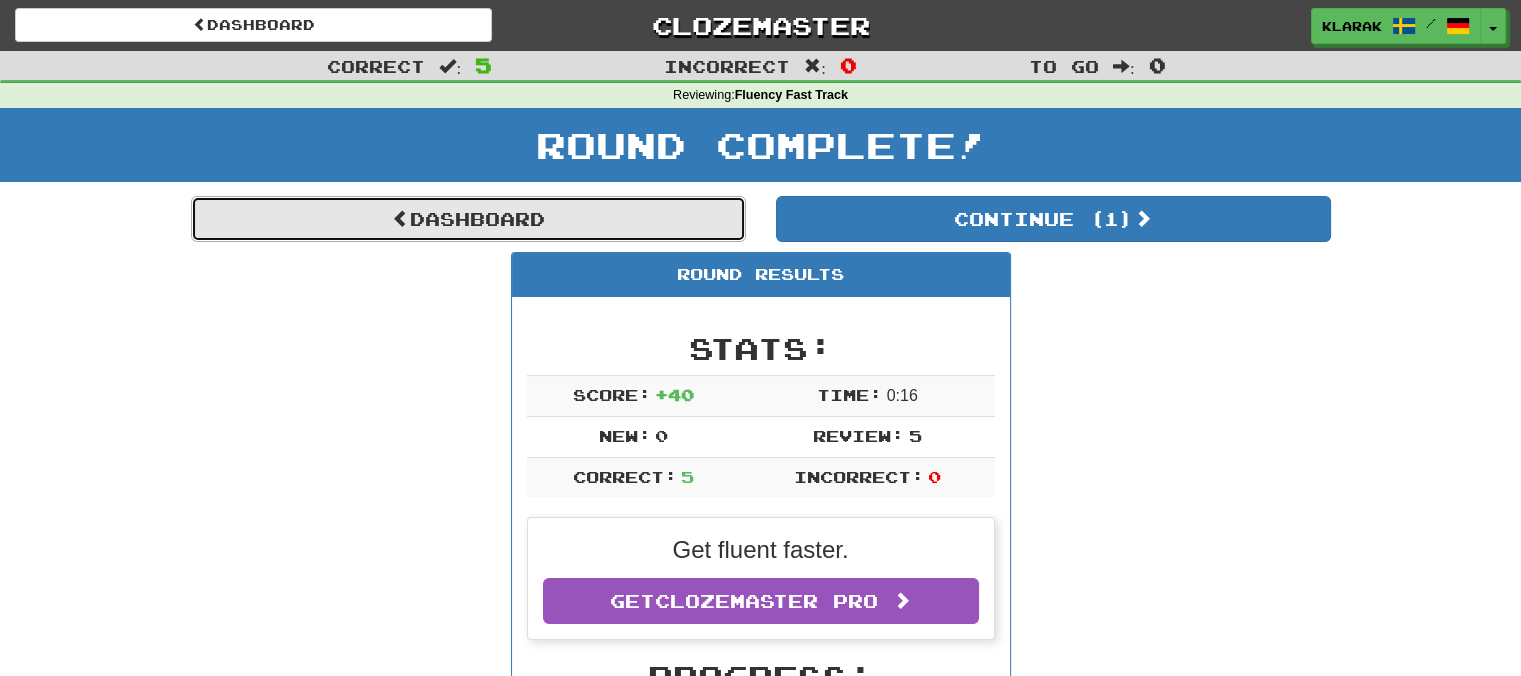 click on "Dashboard" at bounding box center [468, 219] 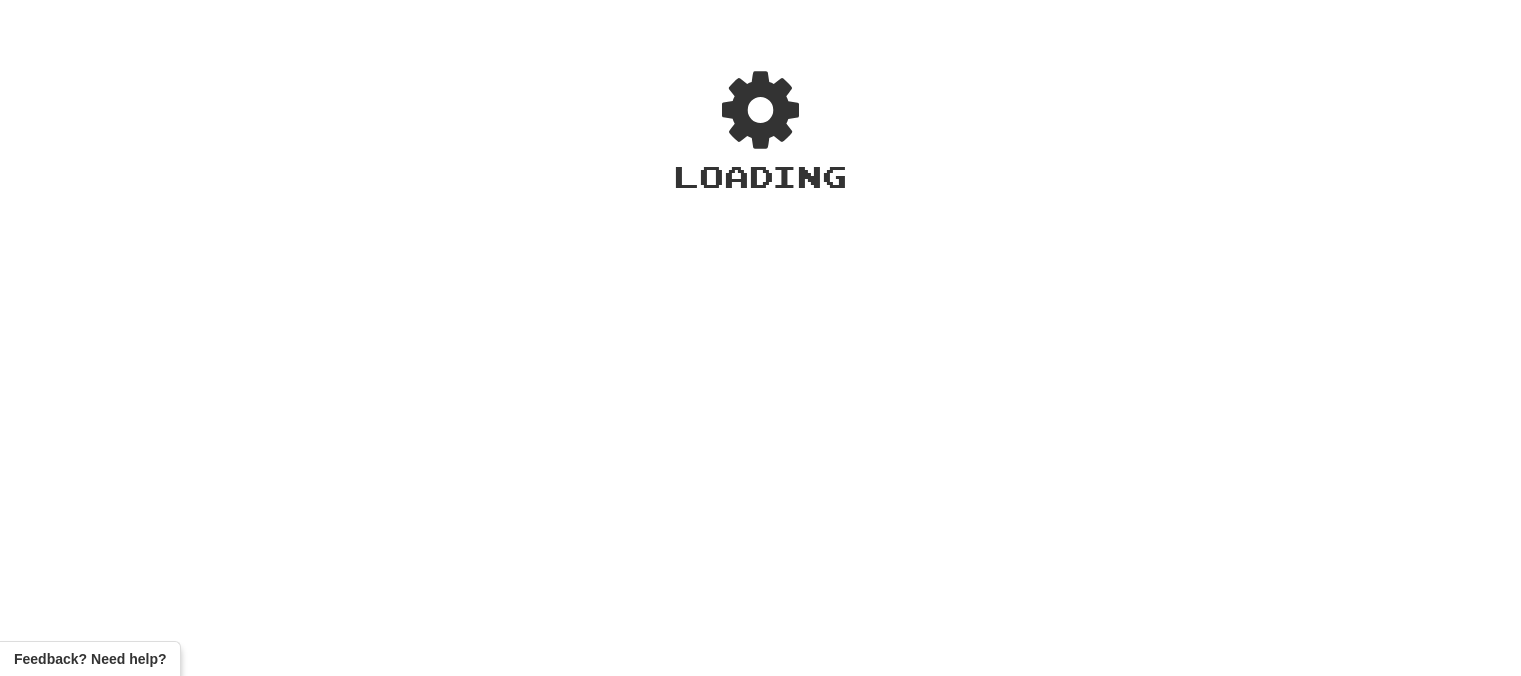 scroll, scrollTop: 0, scrollLeft: 0, axis: both 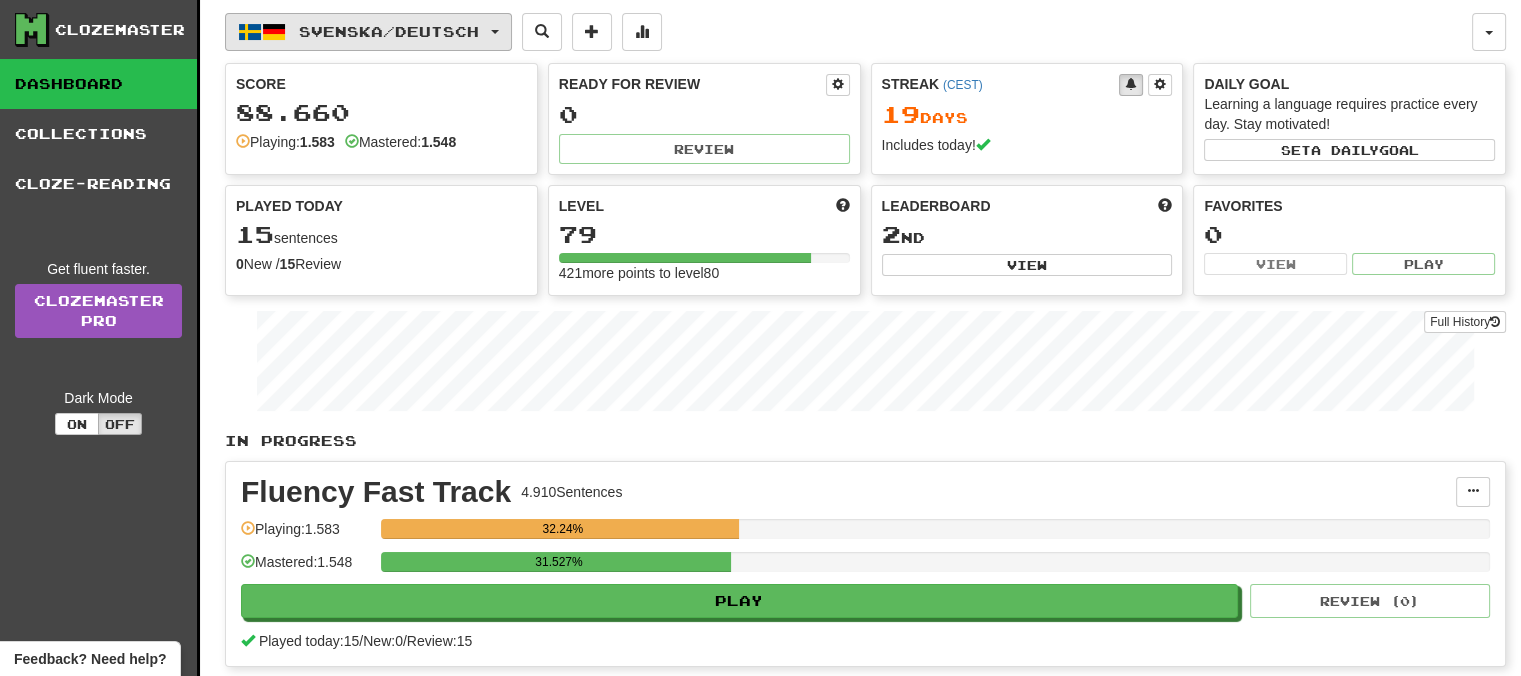 click at bounding box center (495, 32) 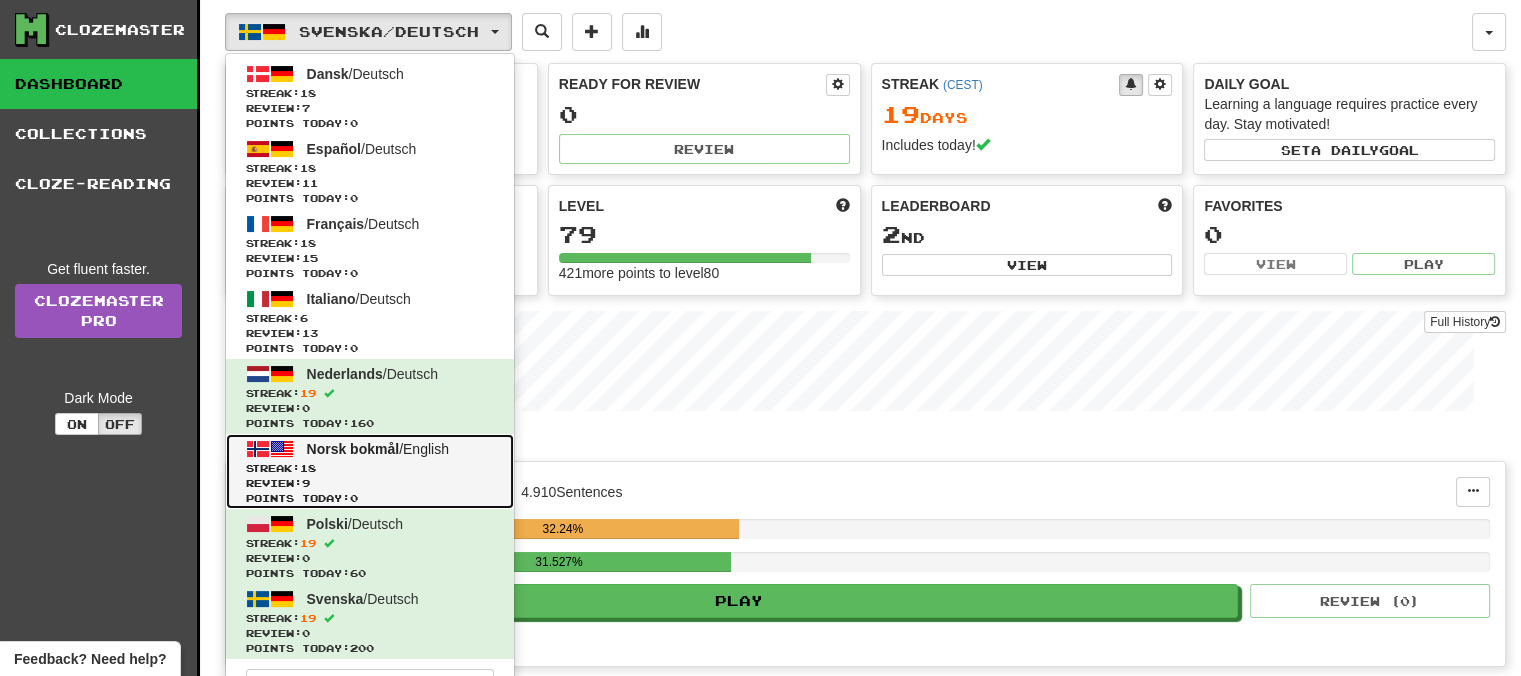 click on "Norsk bokmål" at bounding box center [353, 449] 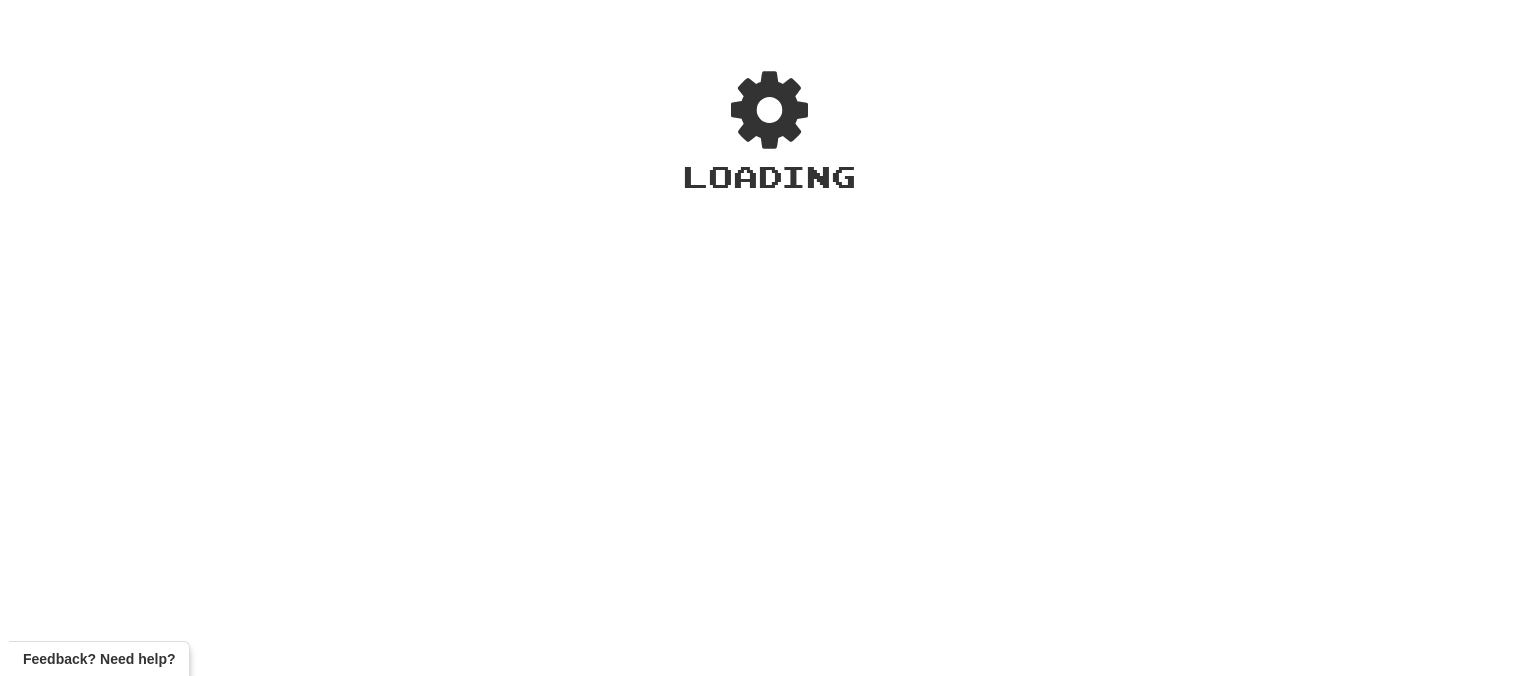 scroll, scrollTop: 0, scrollLeft: 0, axis: both 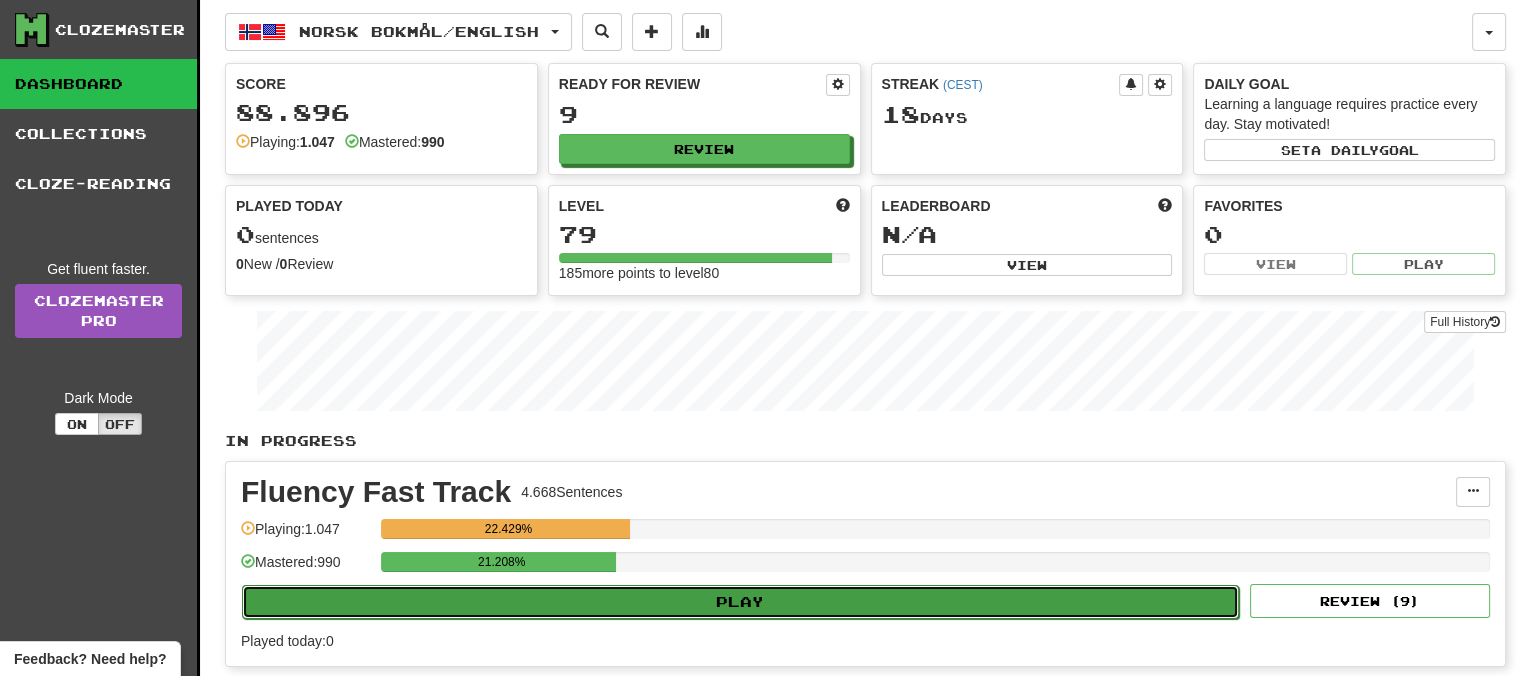 click on "Play" at bounding box center [740, 602] 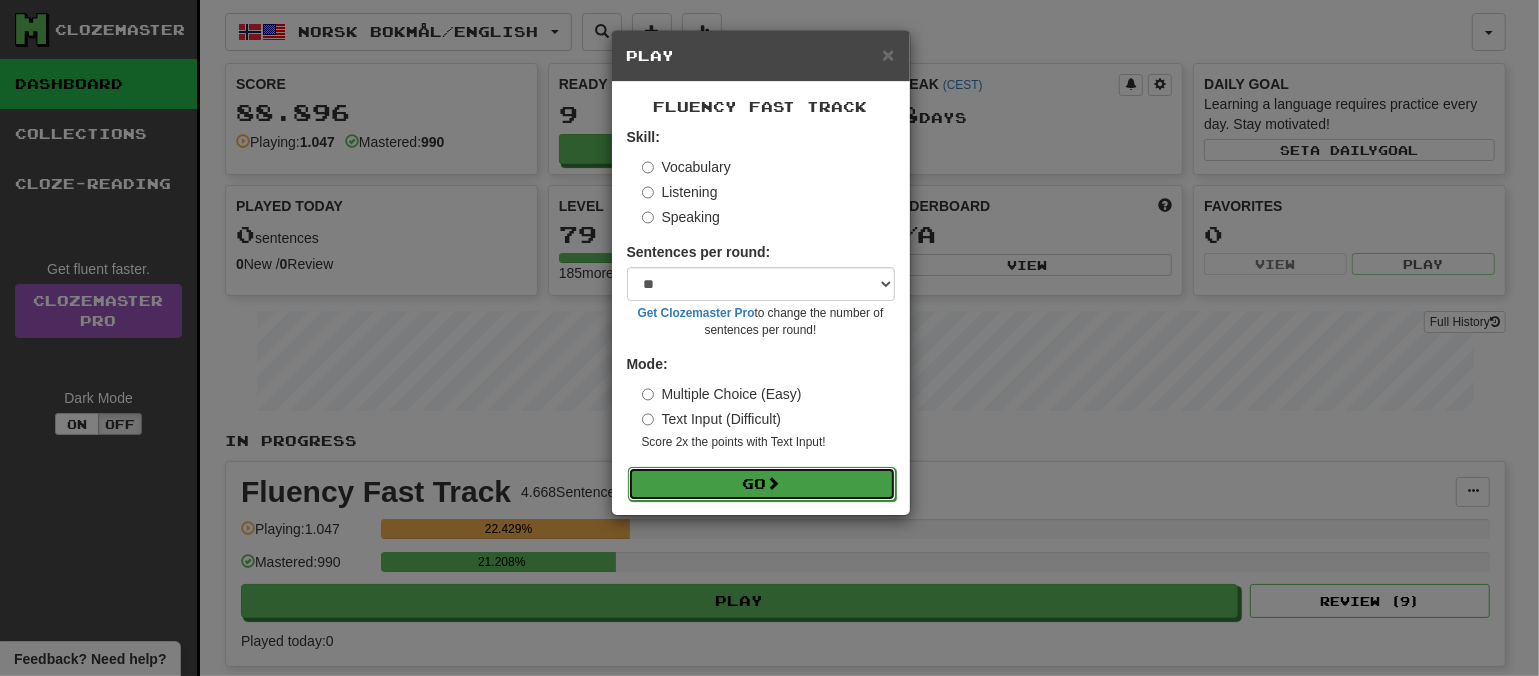 click at bounding box center (774, 483) 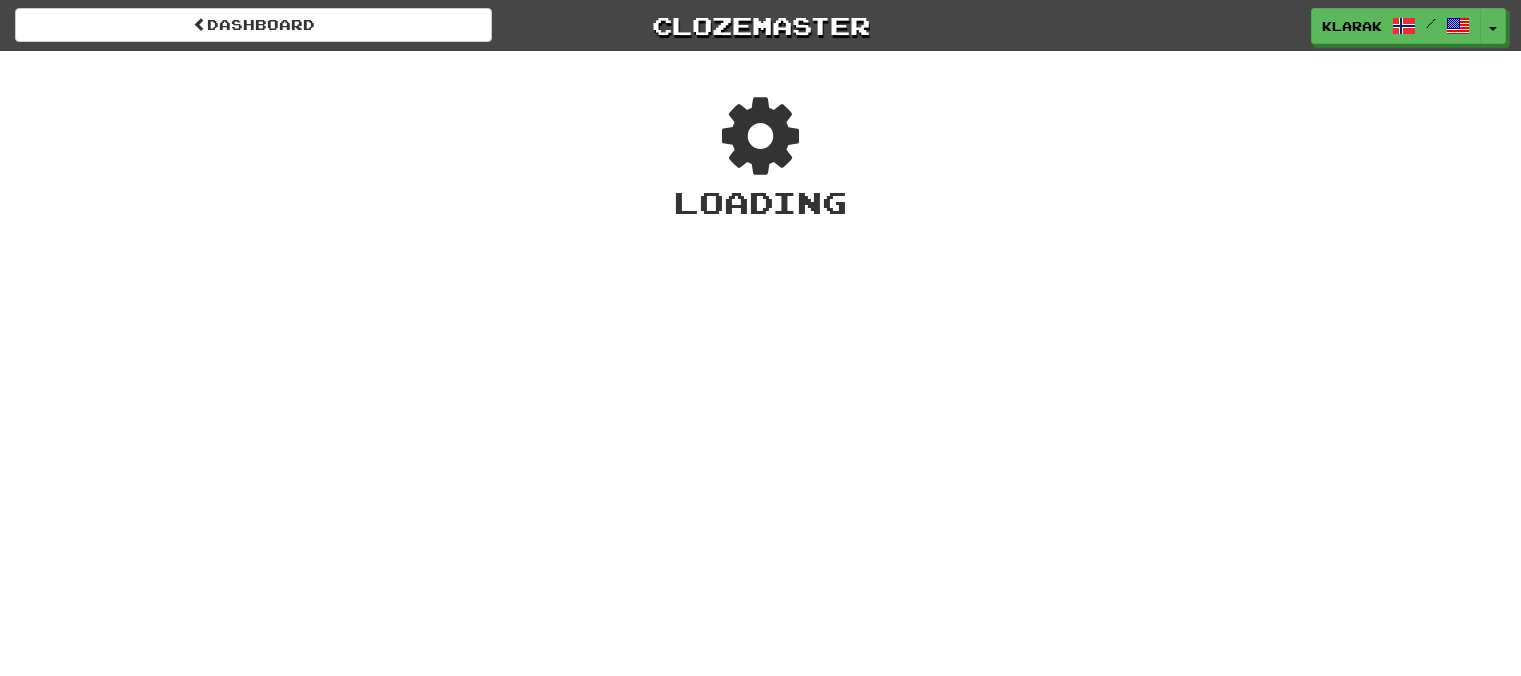 scroll, scrollTop: 0, scrollLeft: 0, axis: both 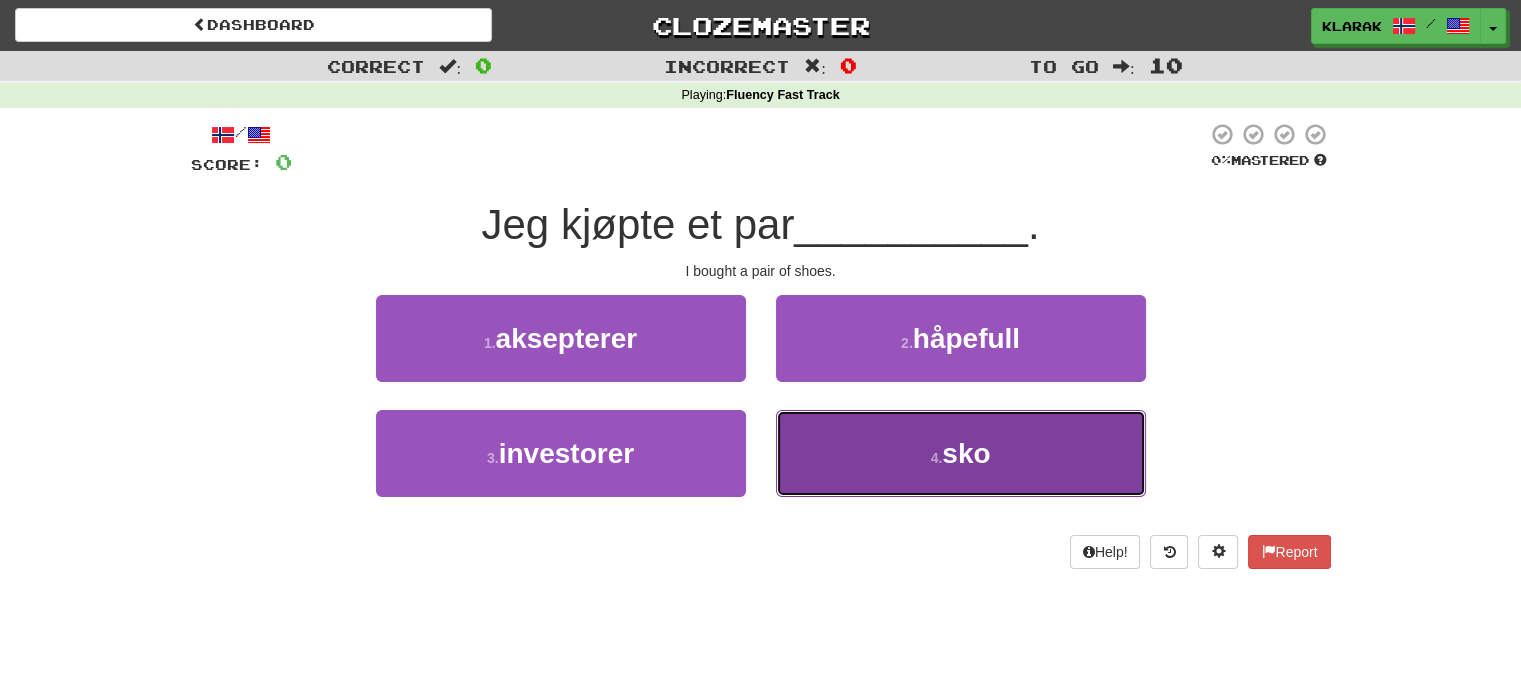 click on "4 .  sko" at bounding box center [961, 453] 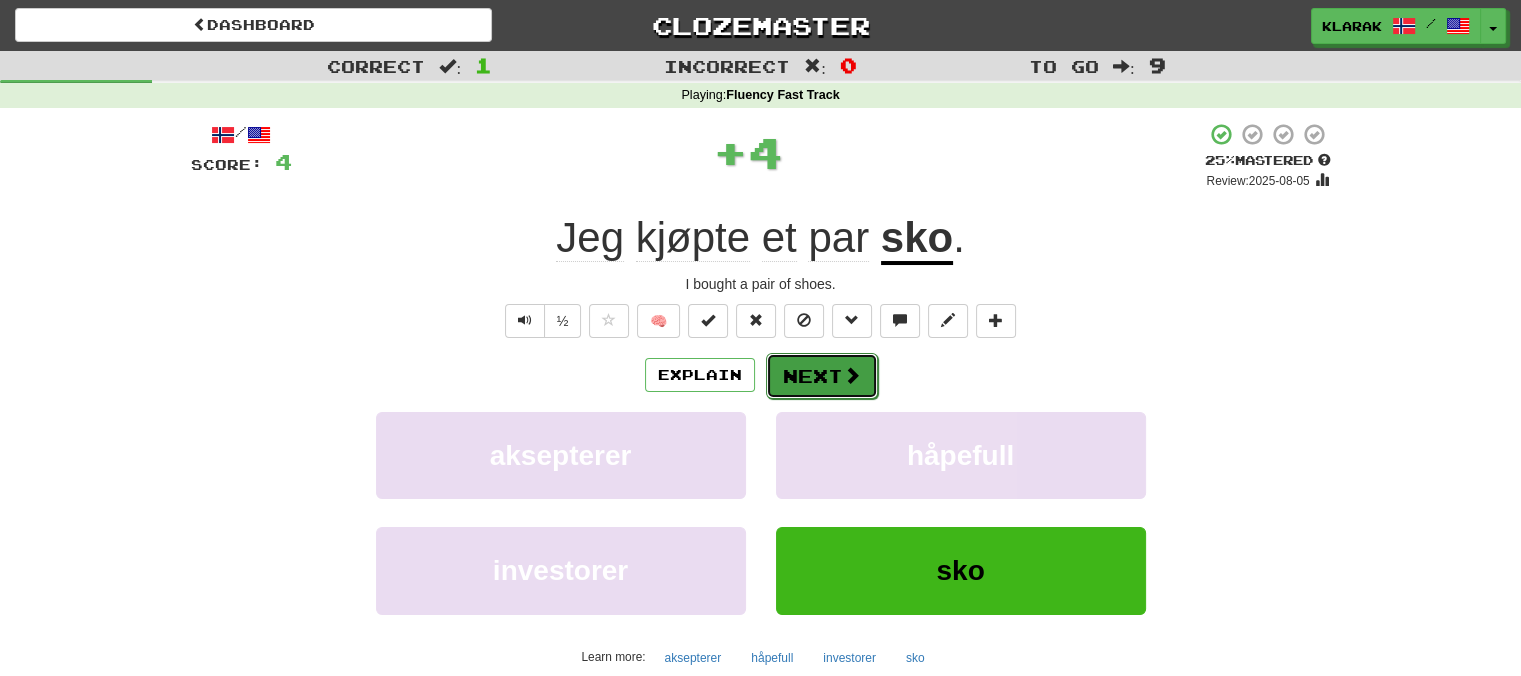 click on "Next" at bounding box center (822, 376) 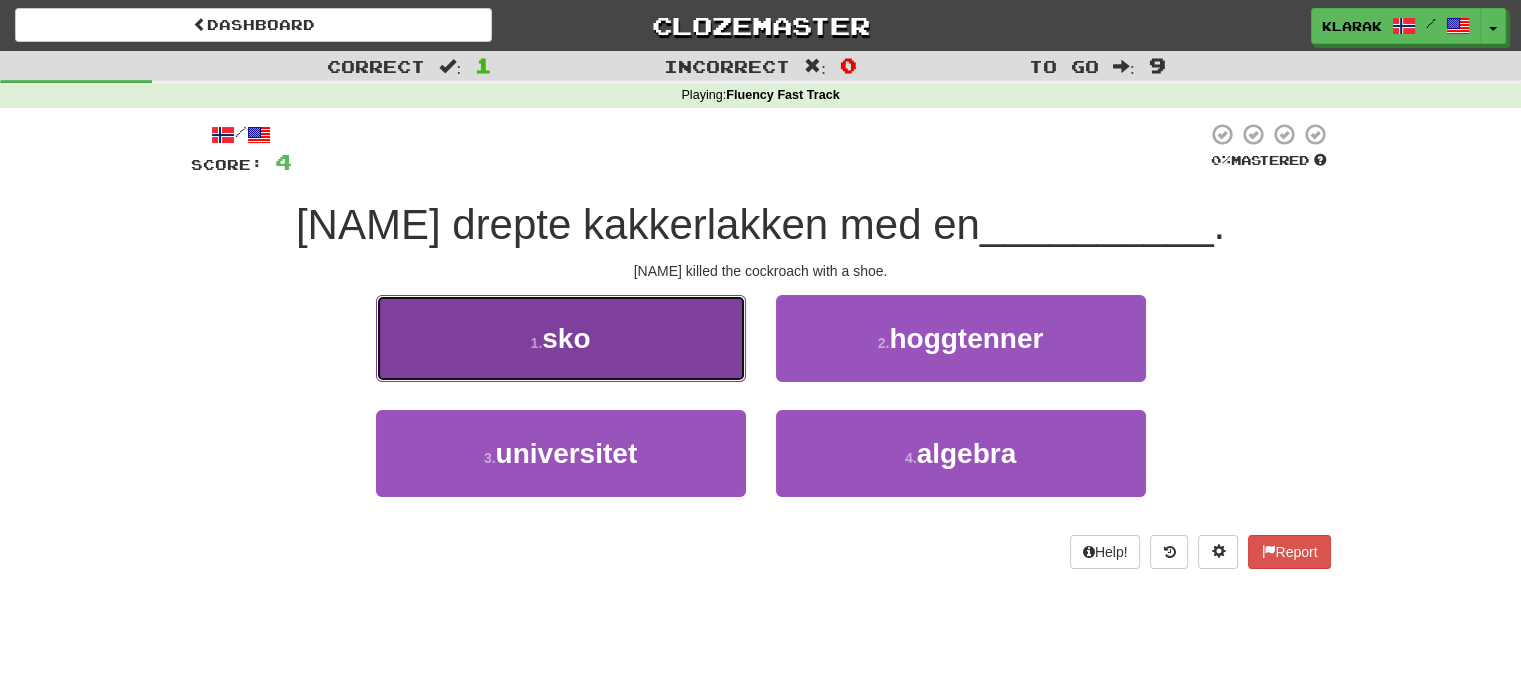 click on "1 .  sko" at bounding box center (561, 338) 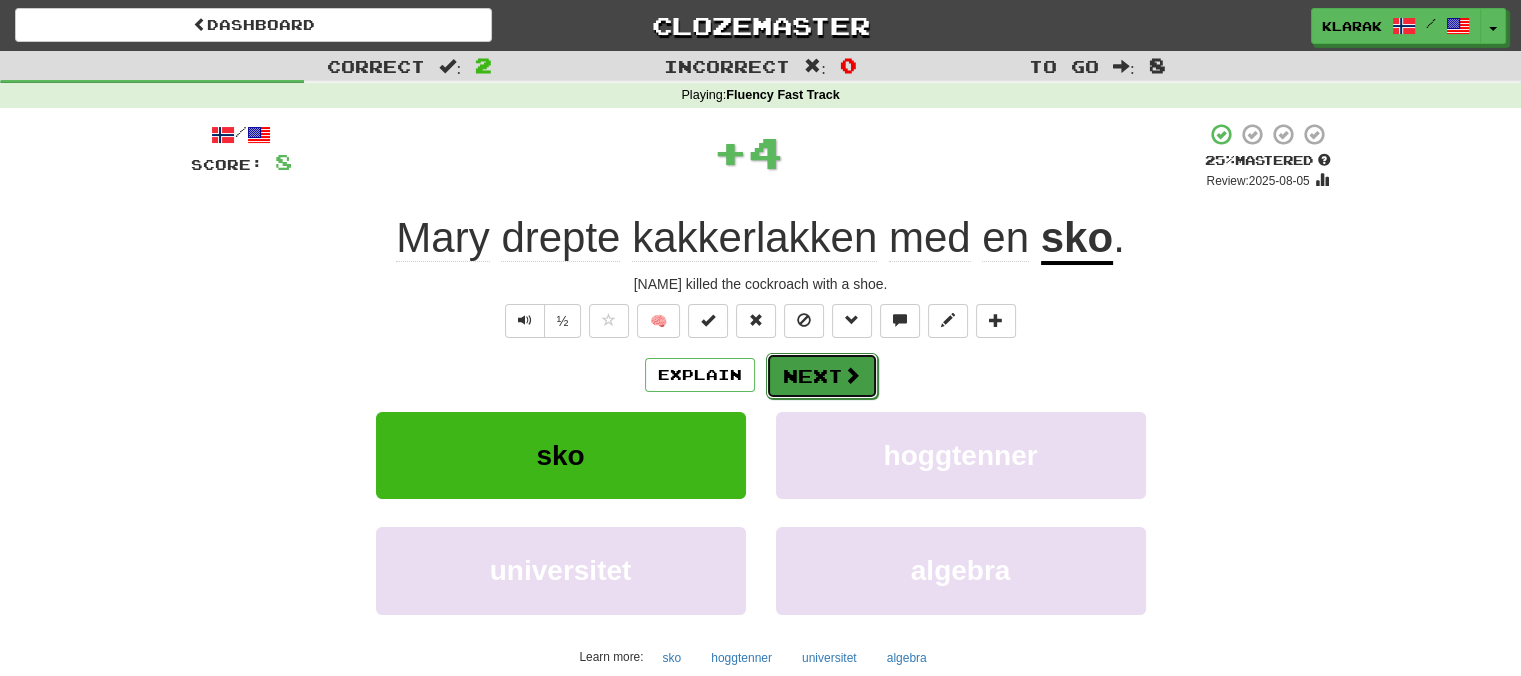 click on "Next" at bounding box center (822, 376) 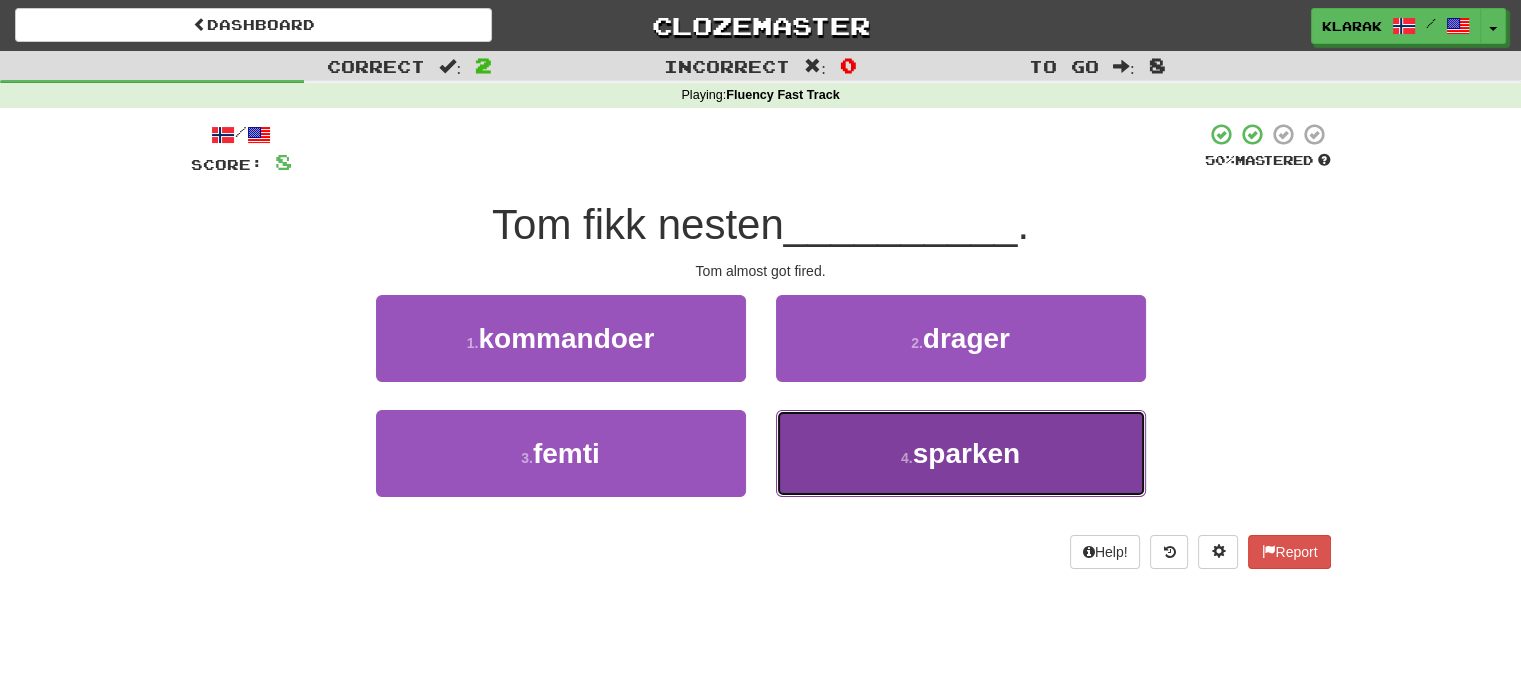 click on "4 .  sparken" at bounding box center (961, 453) 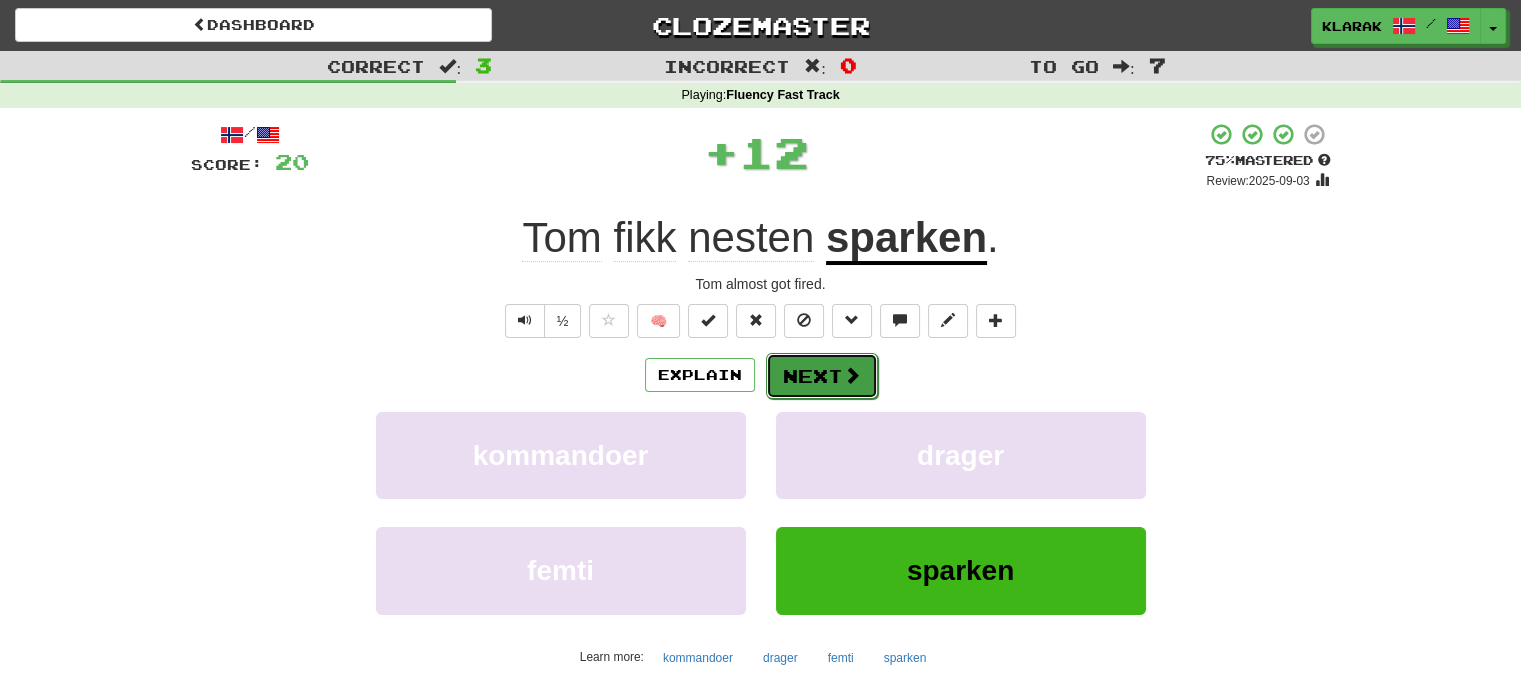 click on "Next" at bounding box center (822, 376) 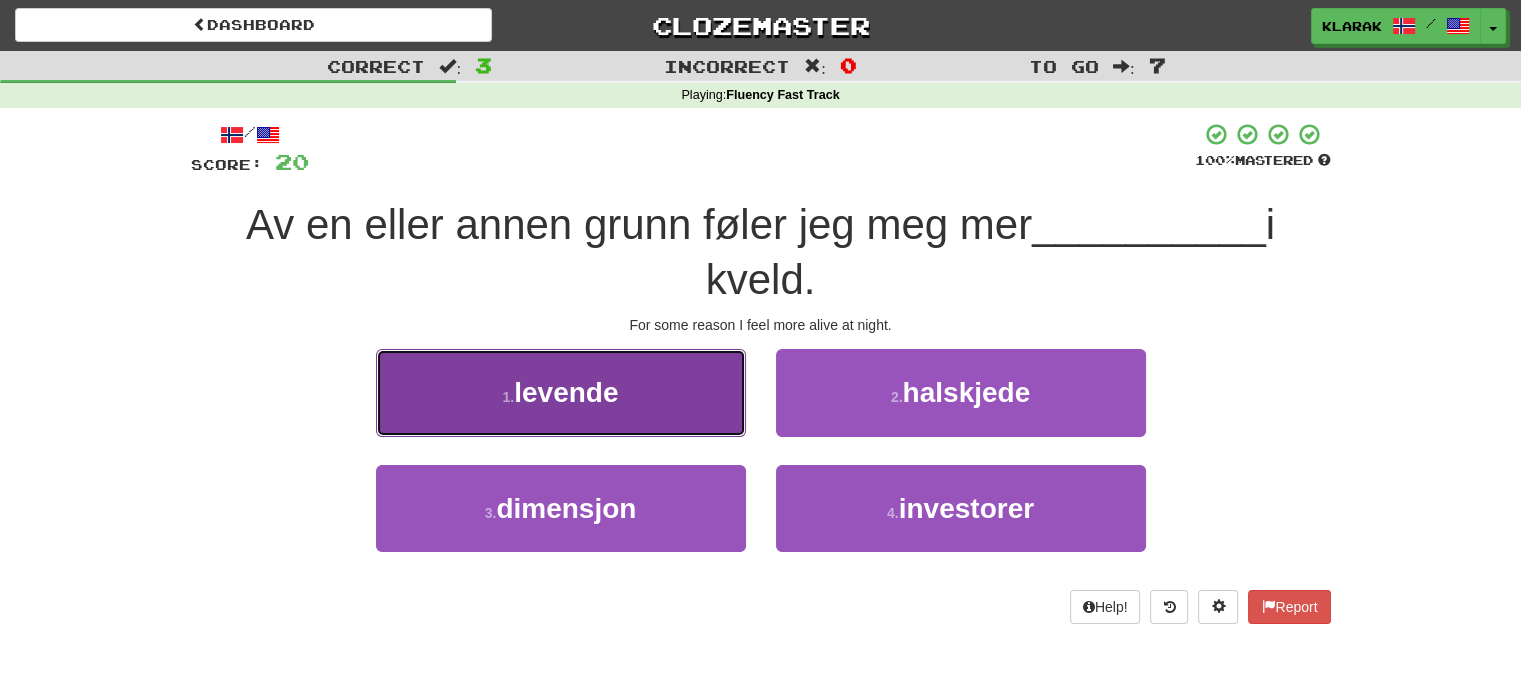 click on "1 .  levende" at bounding box center [561, 392] 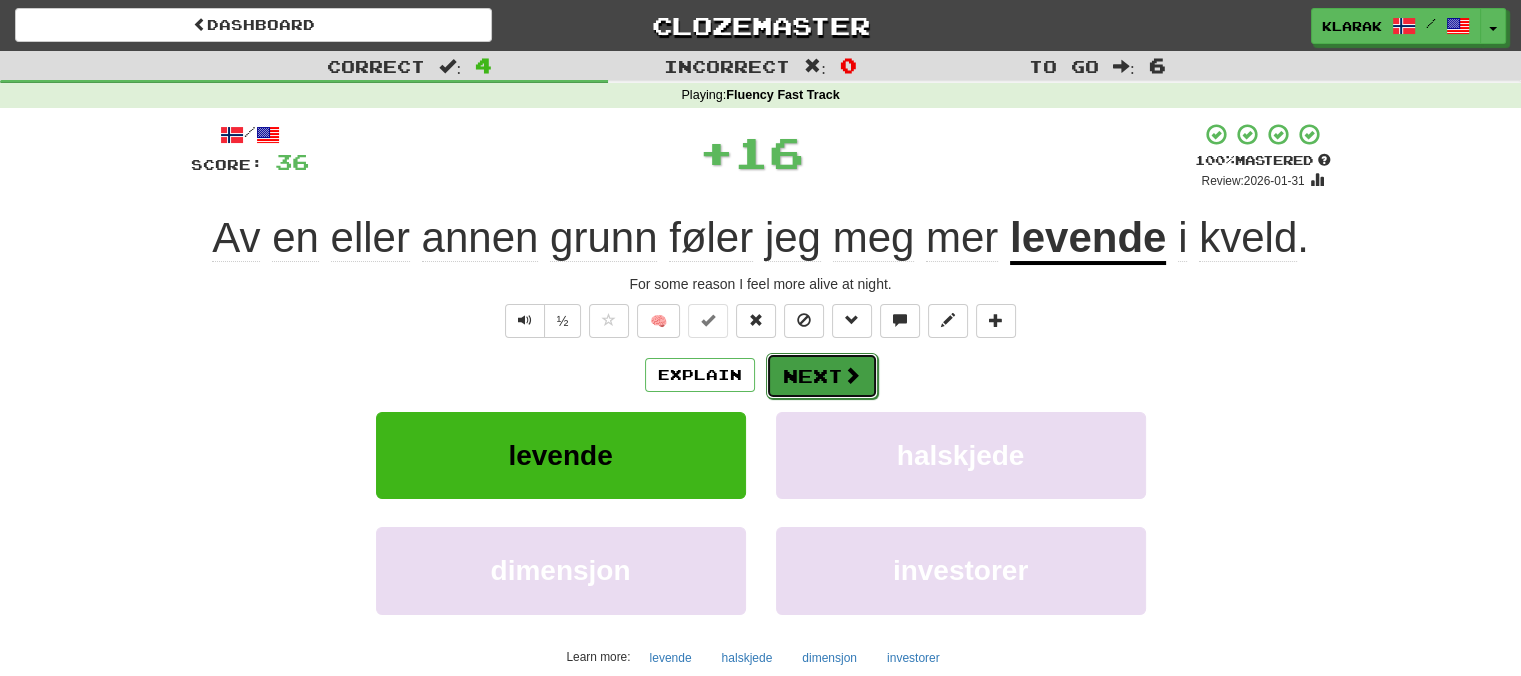 click on "Next" at bounding box center (822, 376) 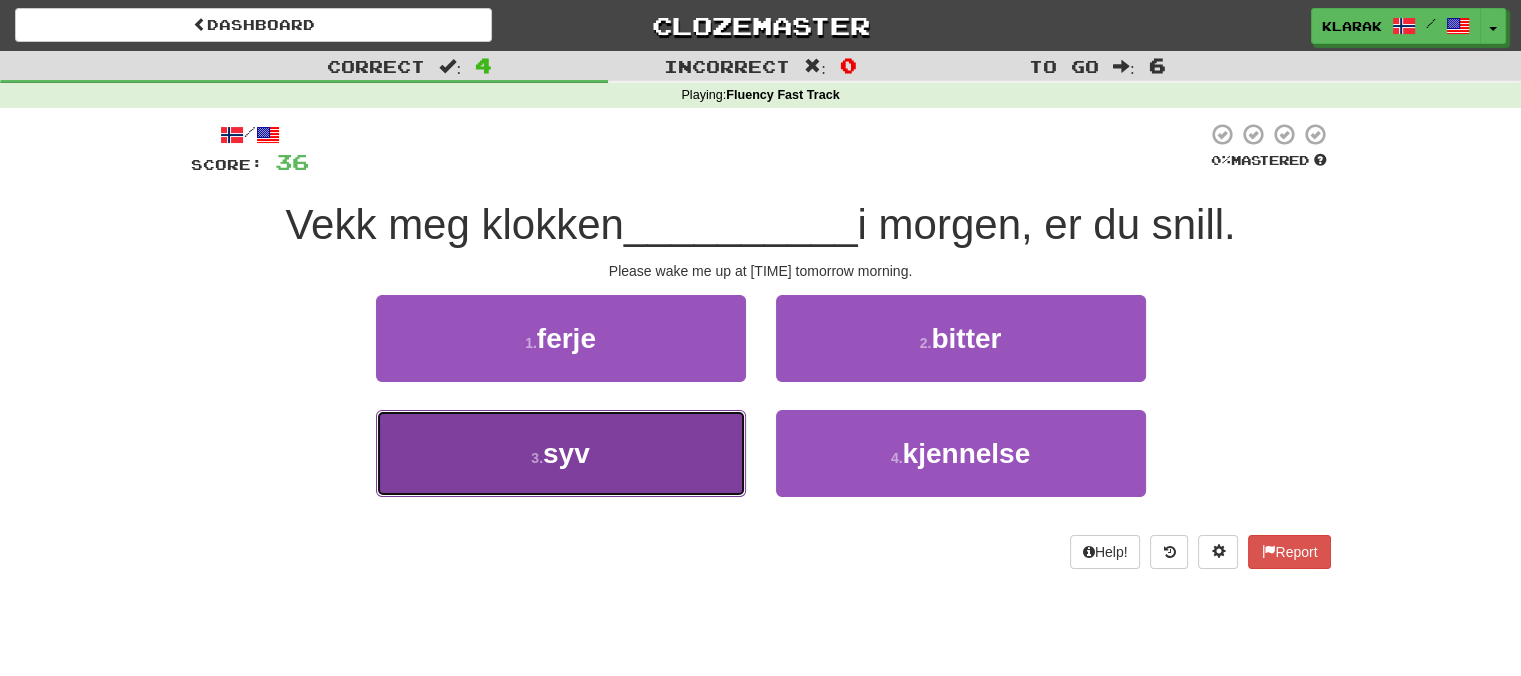 click on "3 .  syv" at bounding box center (561, 453) 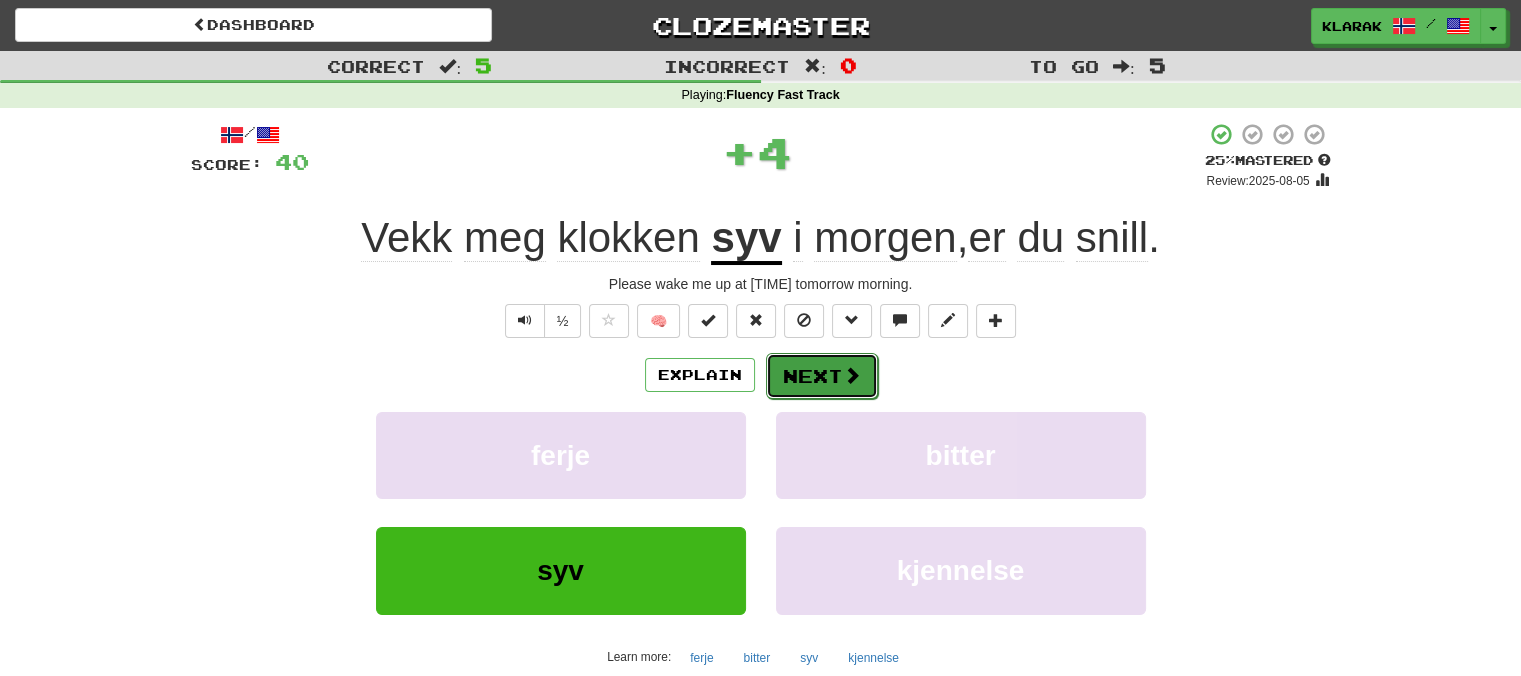 click on "Next" at bounding box center (822, 376) 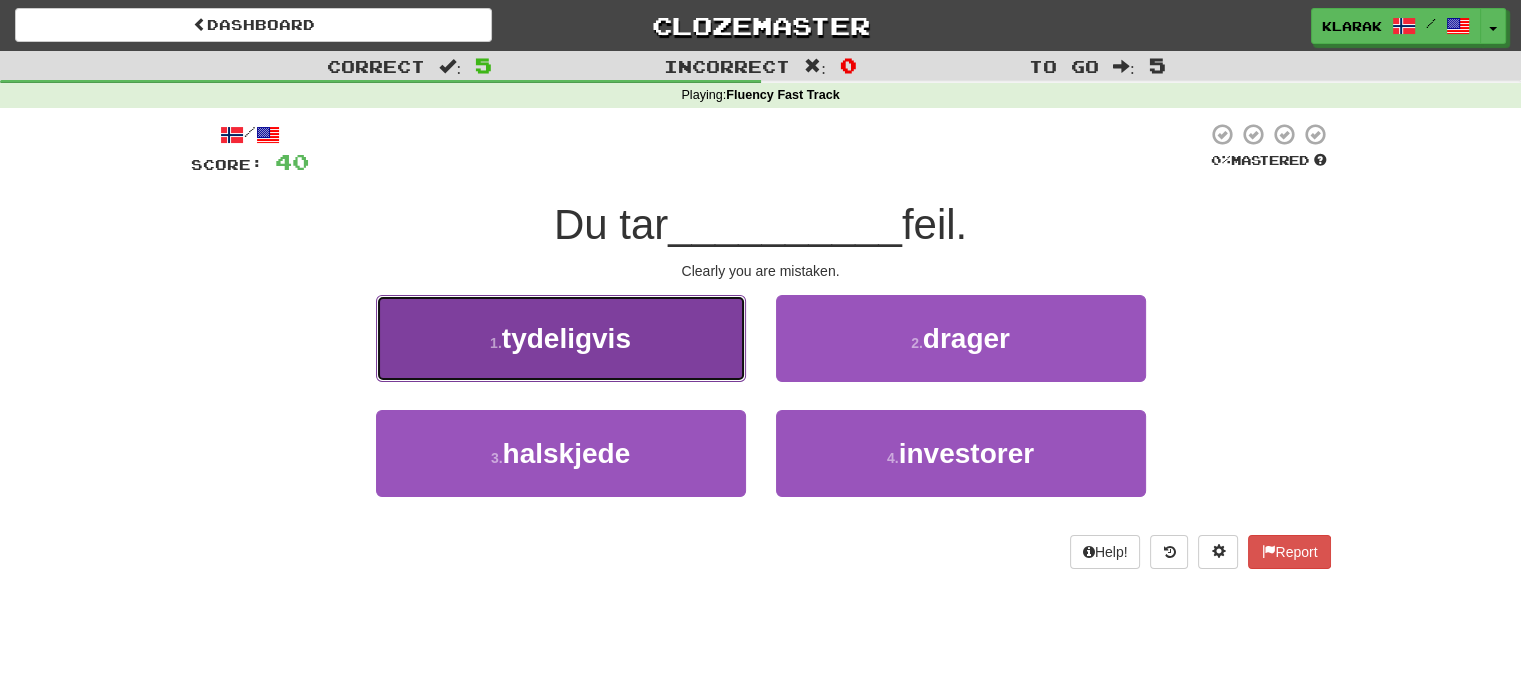 click on "1 .  tydeligvis" at bounding box center (561, 338) 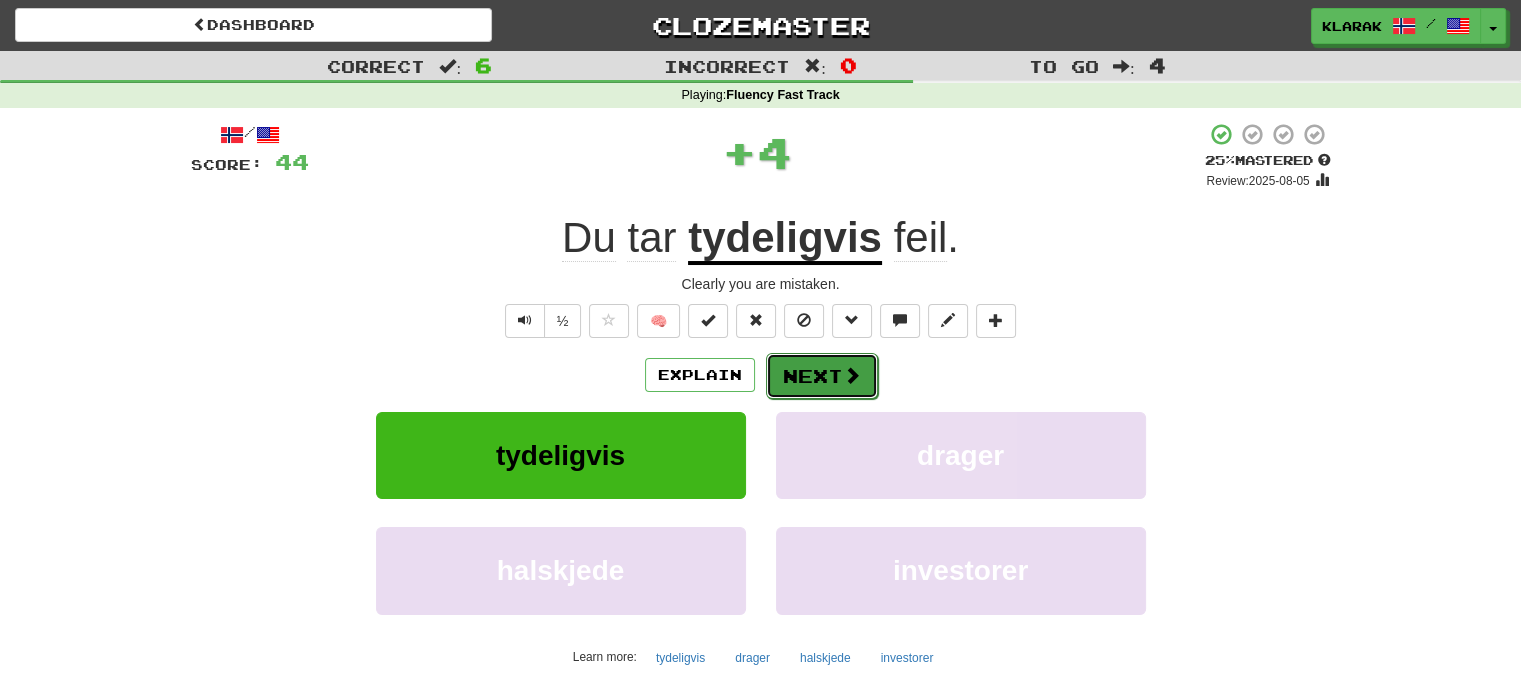 click on "Next" at bounding box center (822, 376) 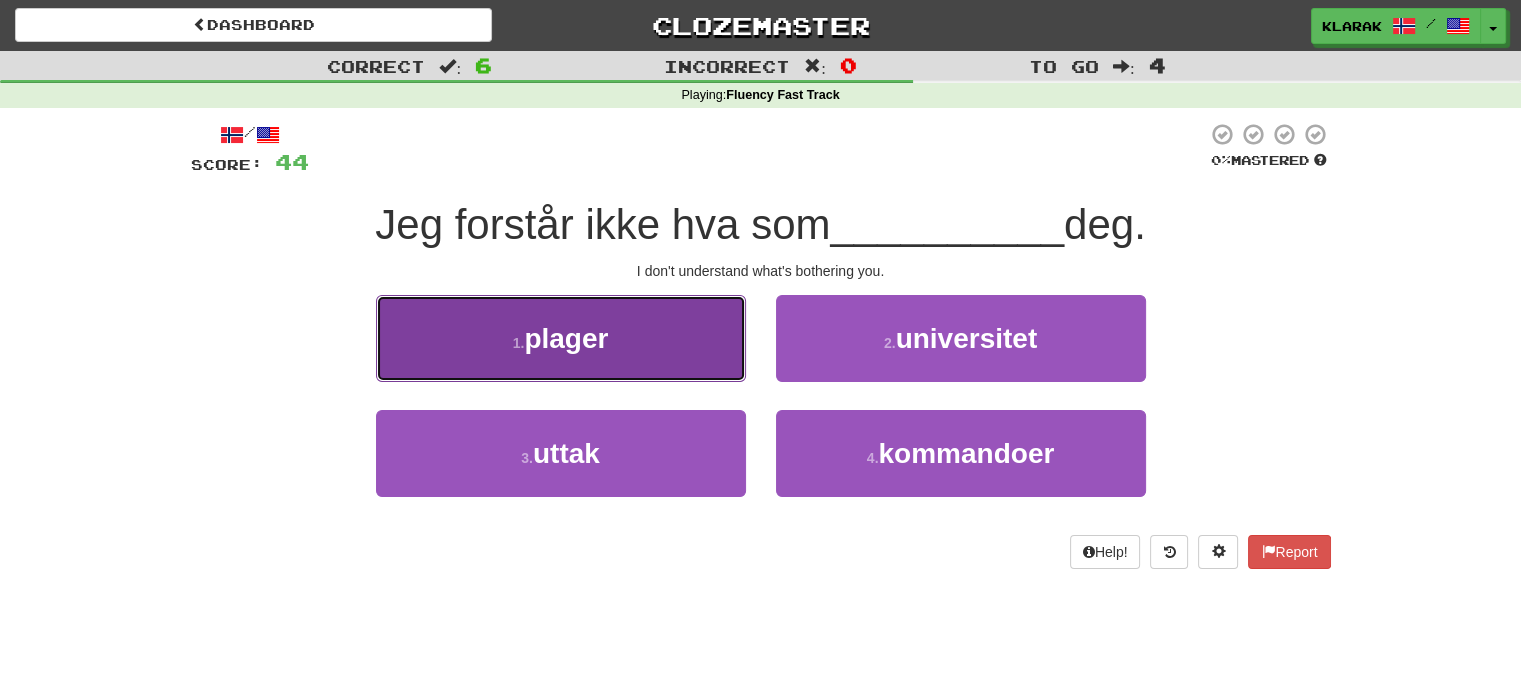 click on "1 .  plager" at bounding box center (561, 338) 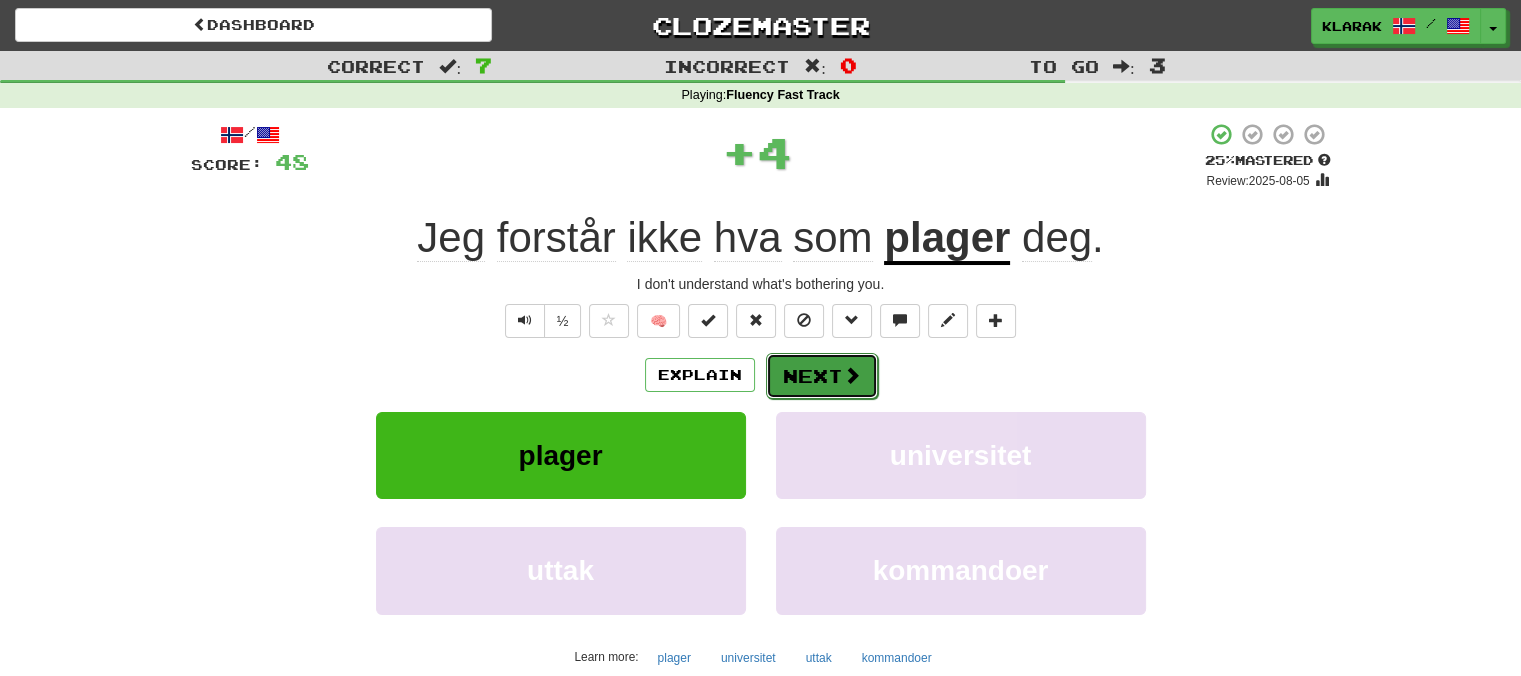 click on "Next" at bounding box center [822, 376] 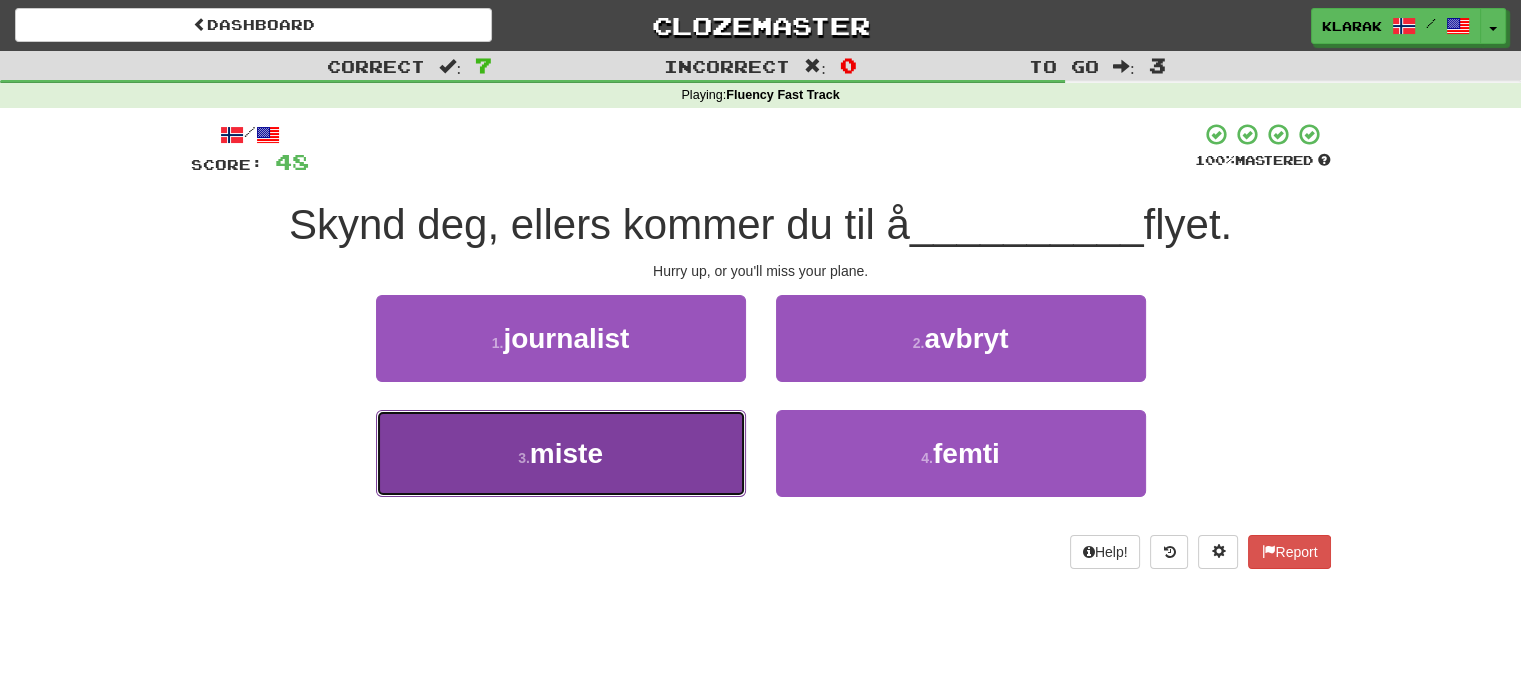 click on "miste" at bounding box center (566, 453) 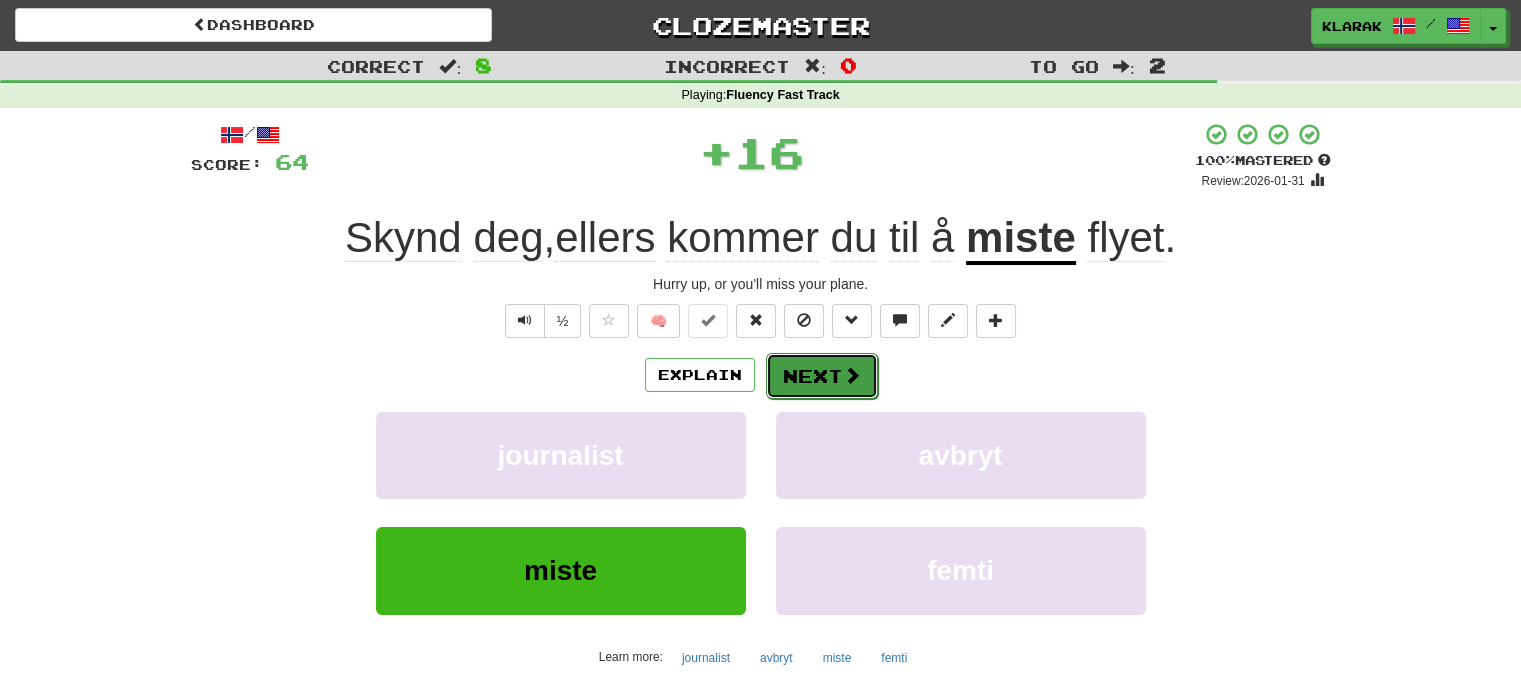click on "Next" at bounding box center (822, 376) 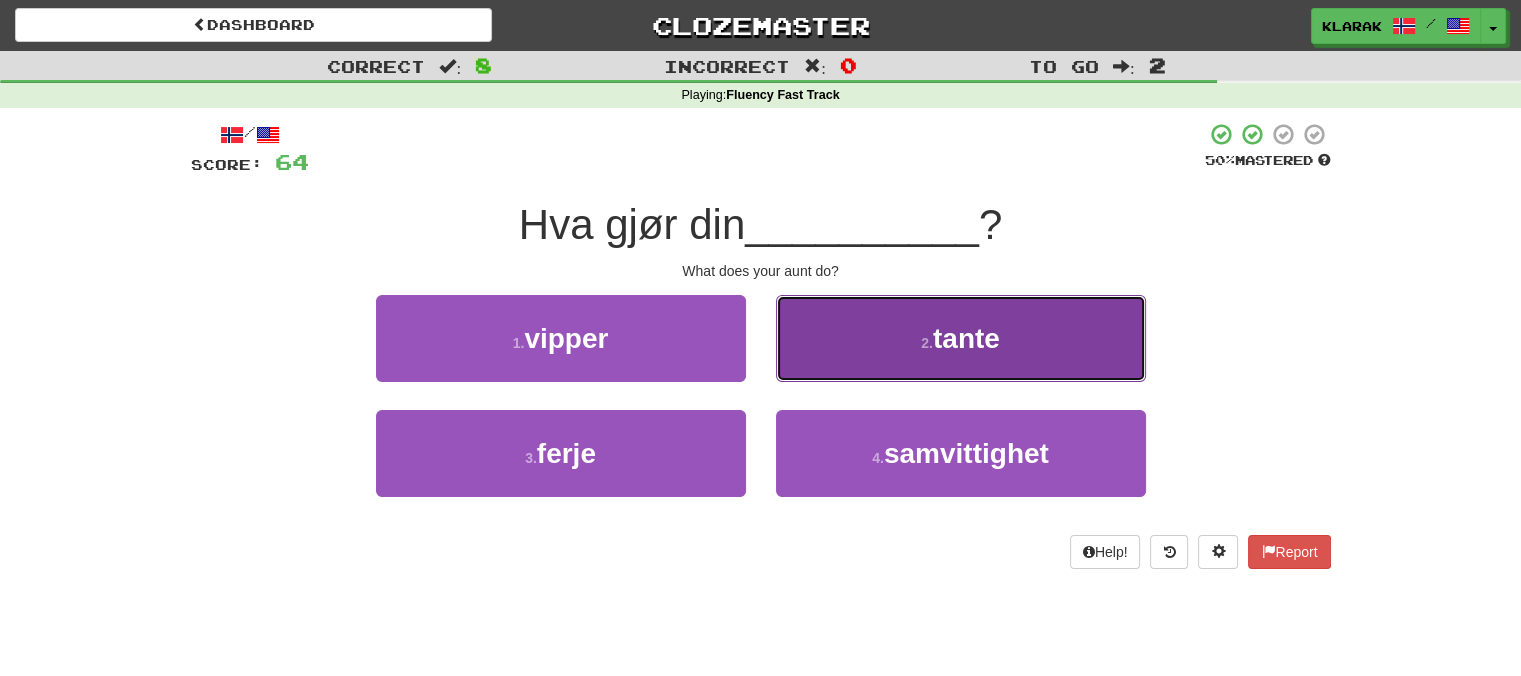 click on "2 .  tante" at bounding box center [961, 338] 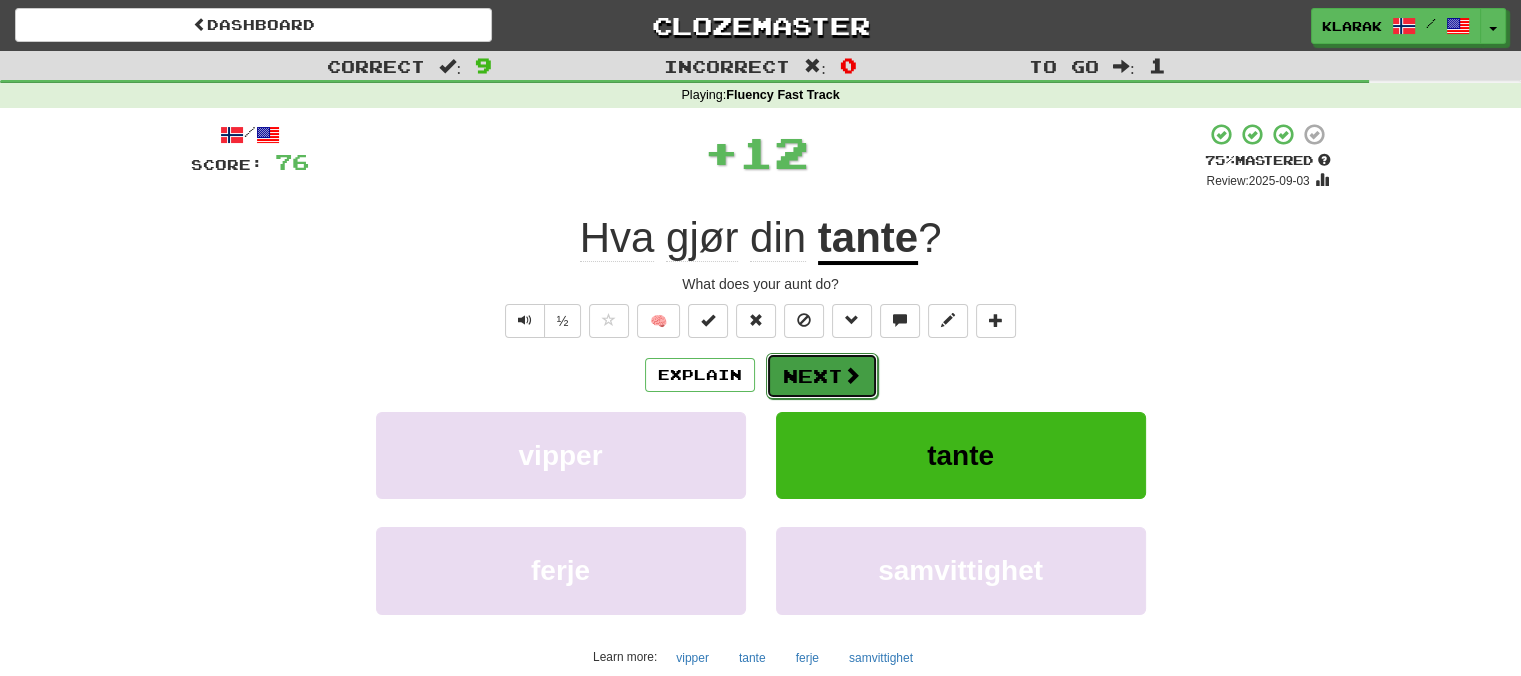 click on "Next" at bounding box center [822, 376] 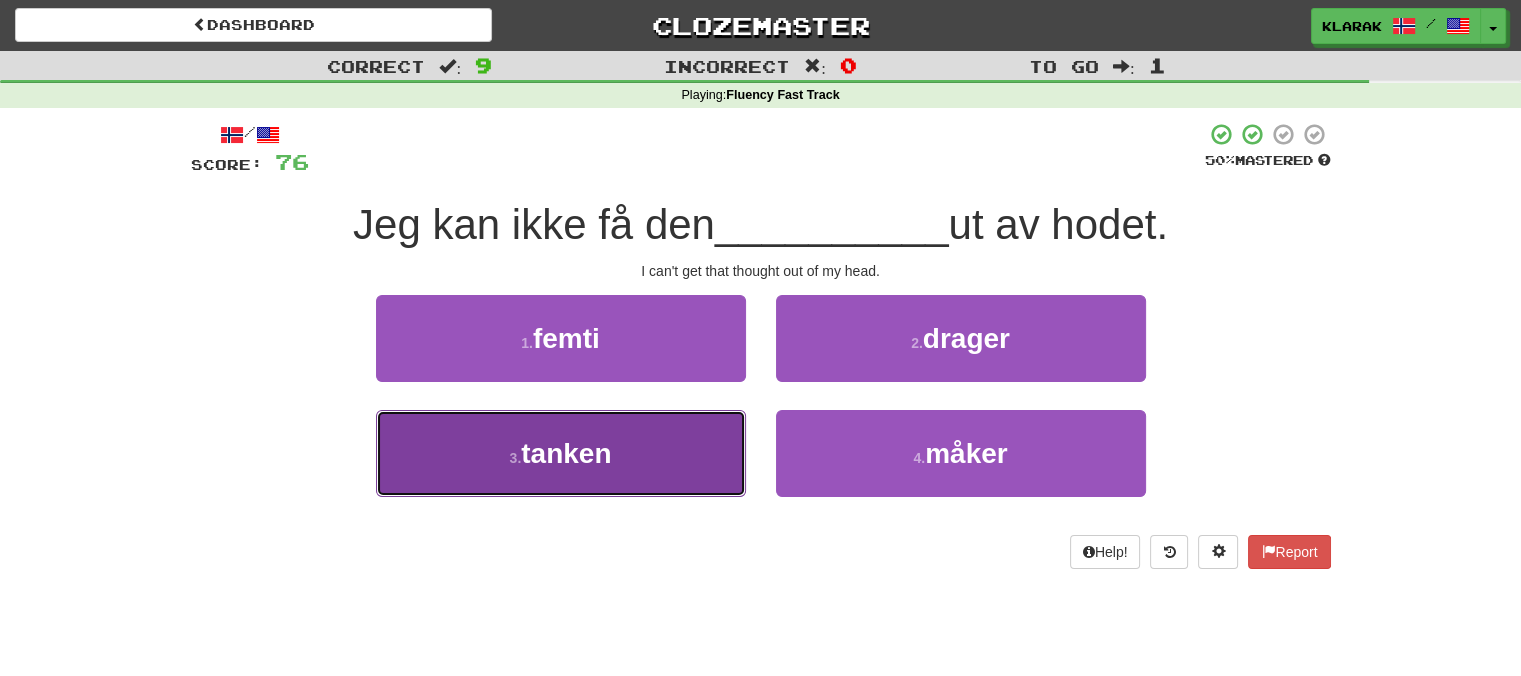 click on "3 .  tanken" at bounding box center (561, 453) 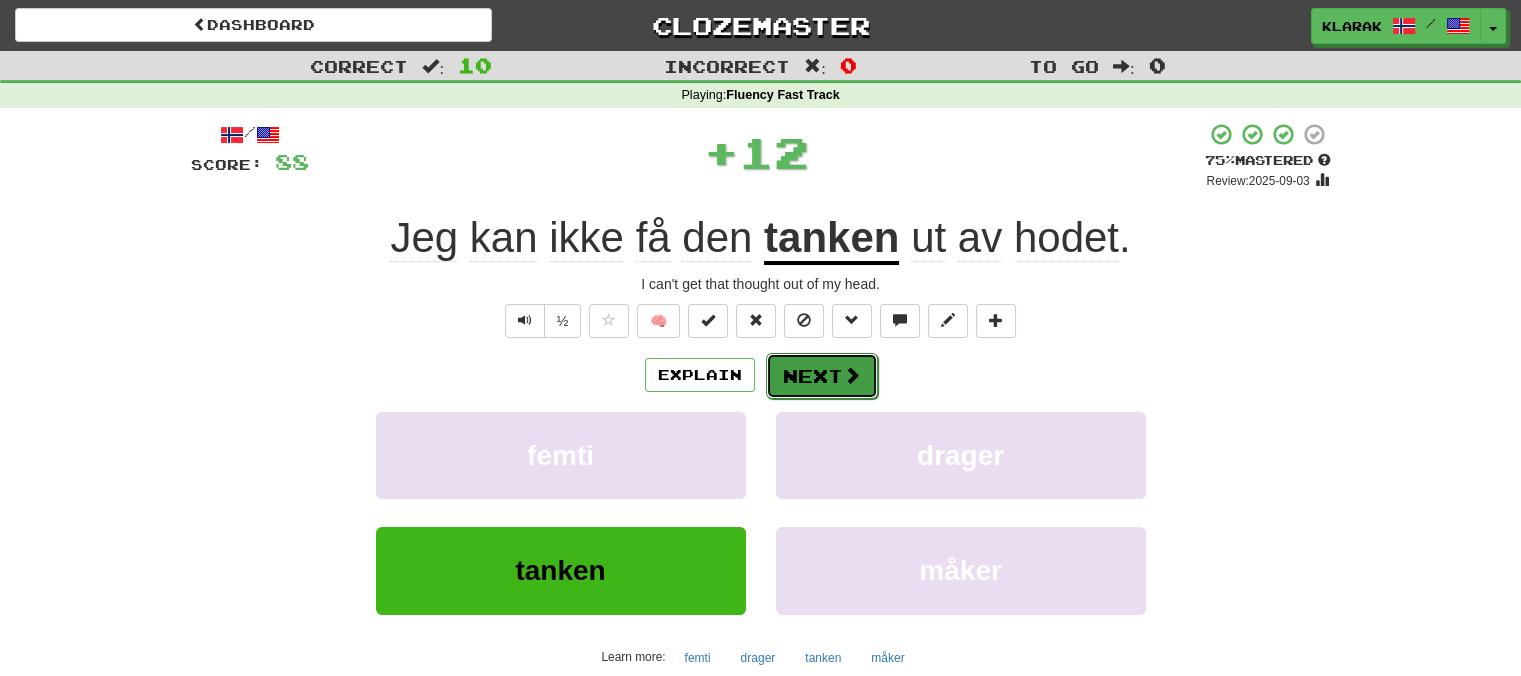 click on "Next" at bounding box center (822, 376) 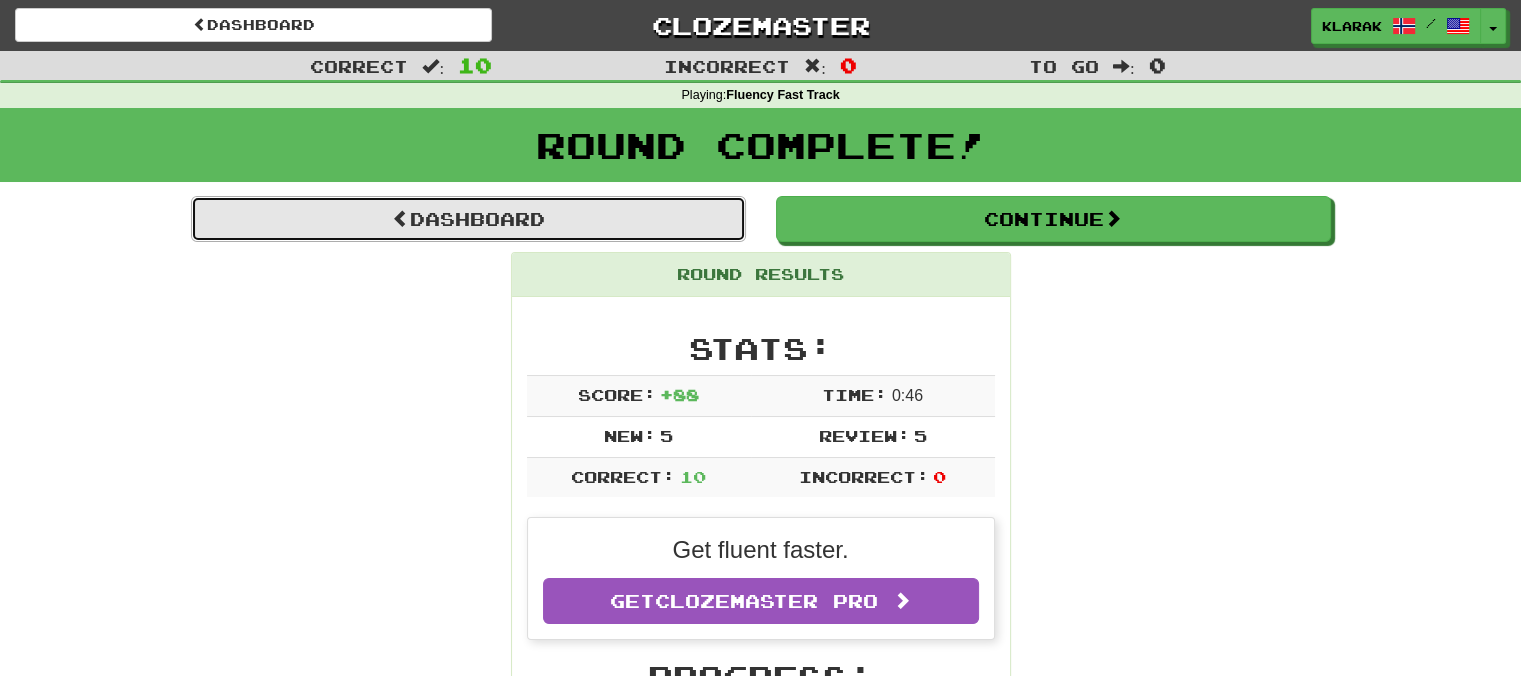 click on "Dashboard" at bounding box center [468, 219] 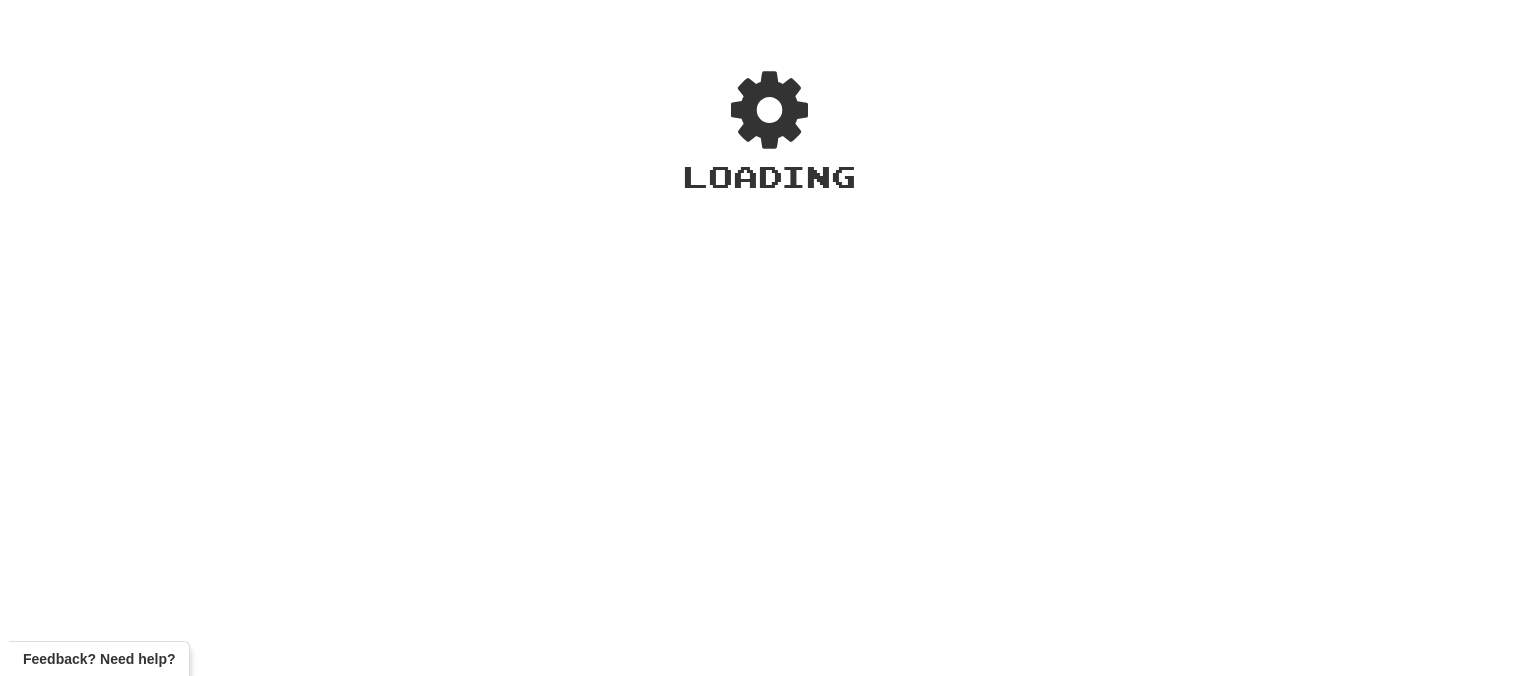 scroll, scrollTop: 0, scrollLeft: 0, axis: both 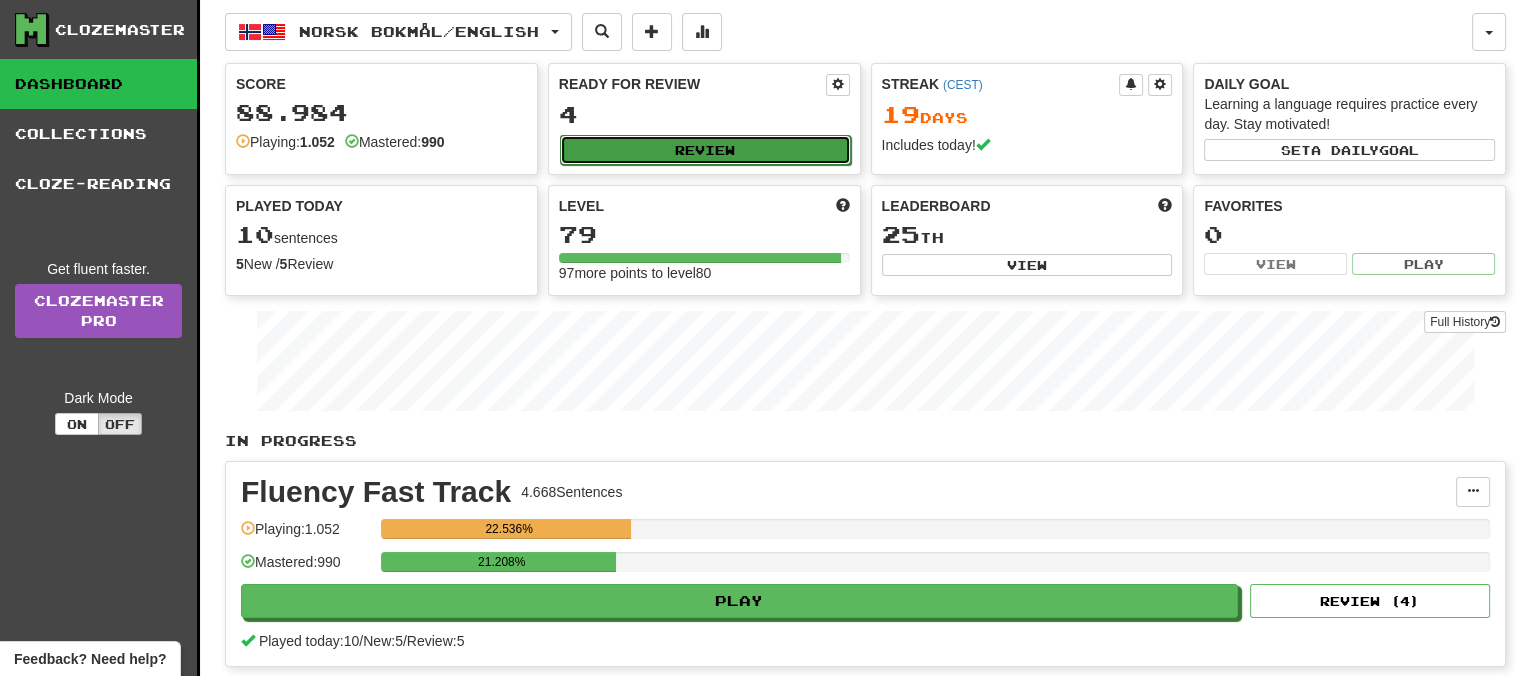 click on "Review" at bounding box center [705, 150] 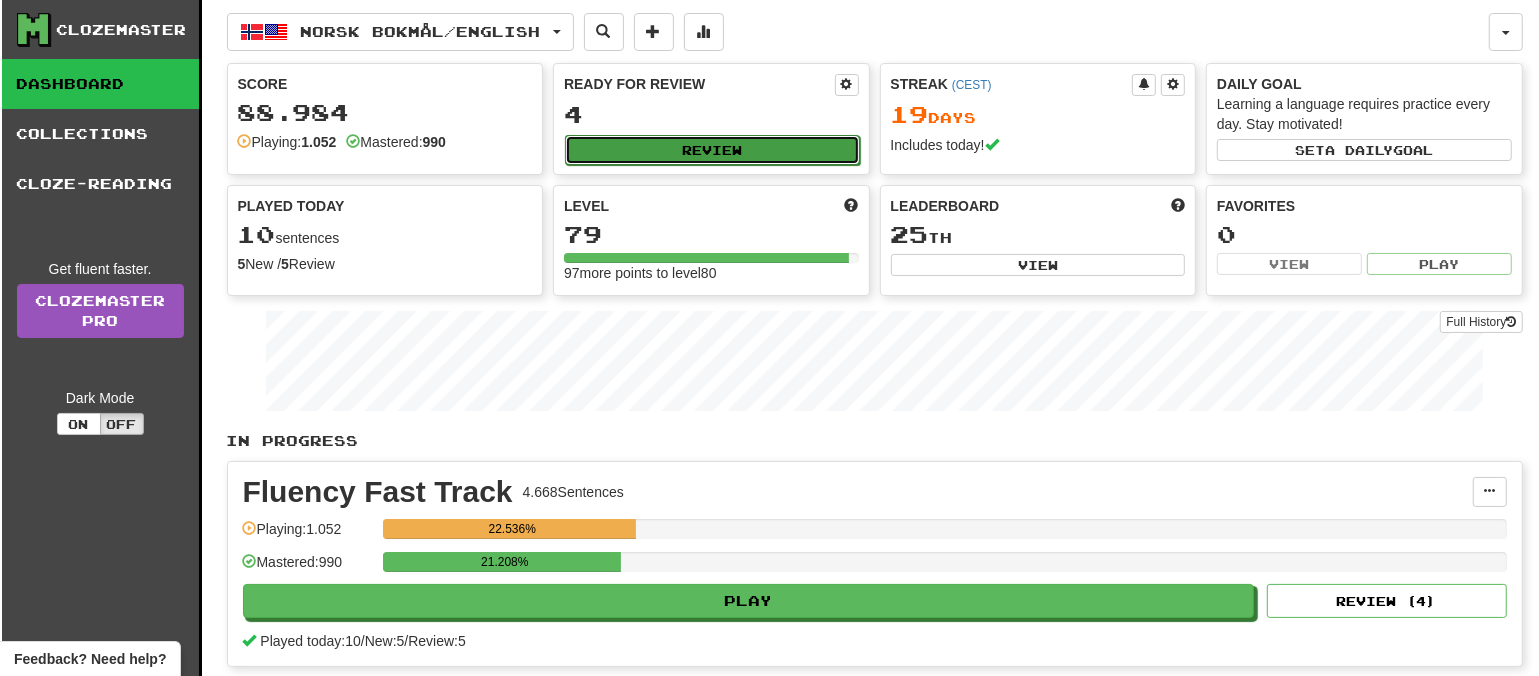 select on "**" 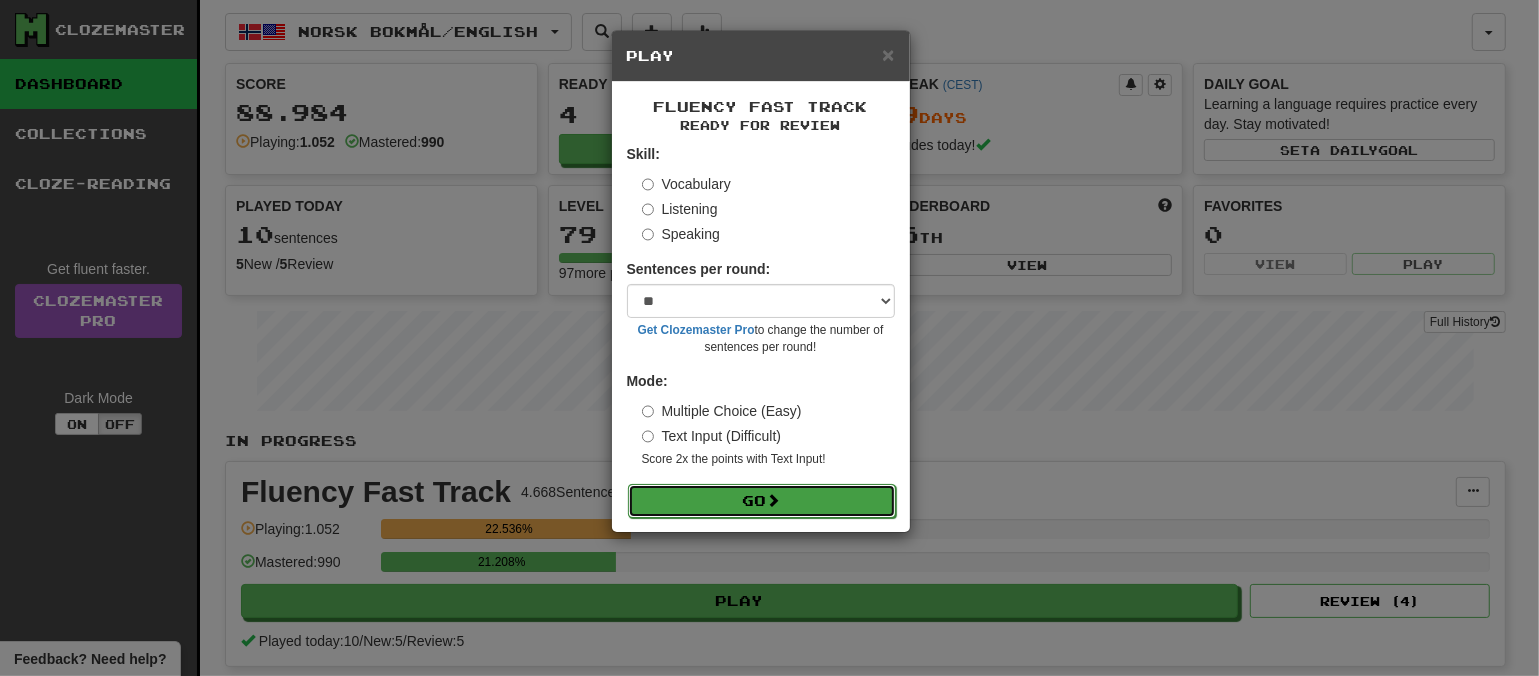 click on "Go" at bounding box center (762, 501) 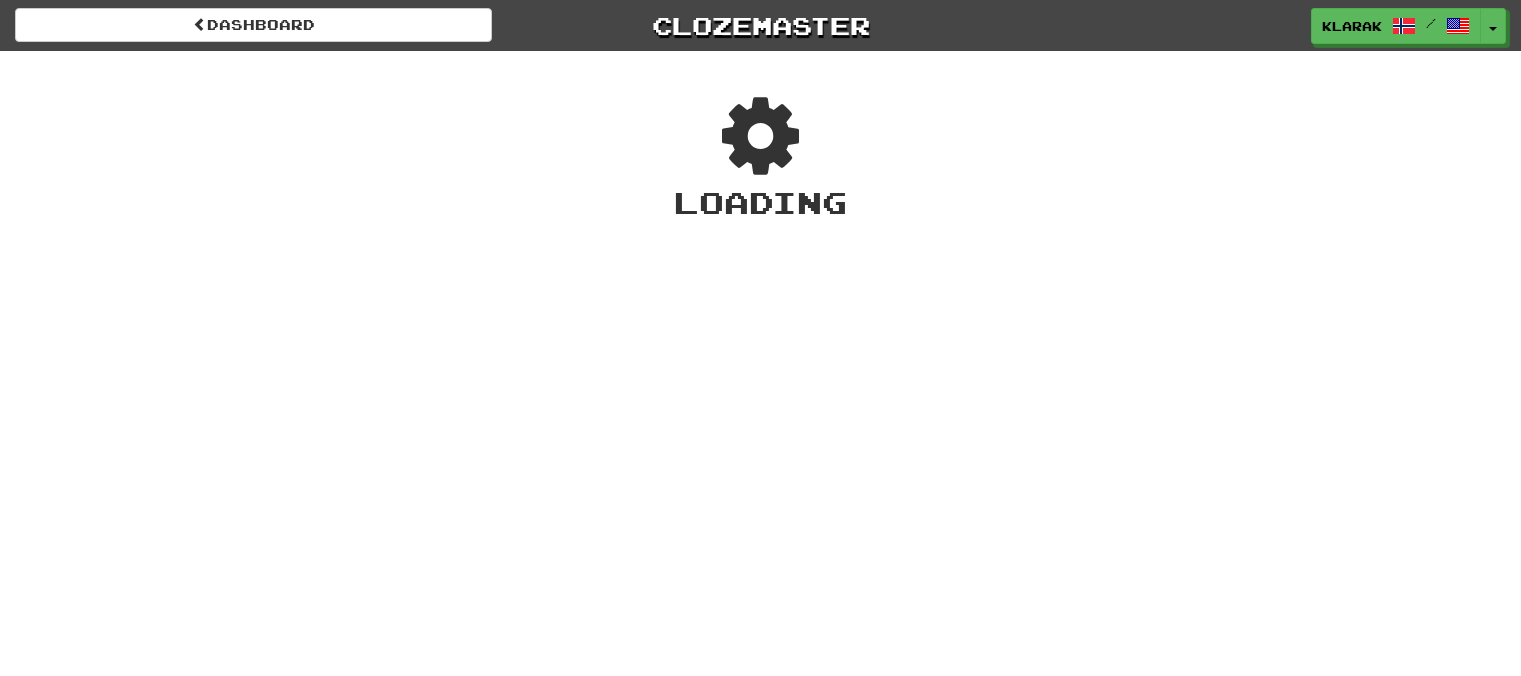 scroll, scrollTop: 0, scrollLeft: 0, axis: both 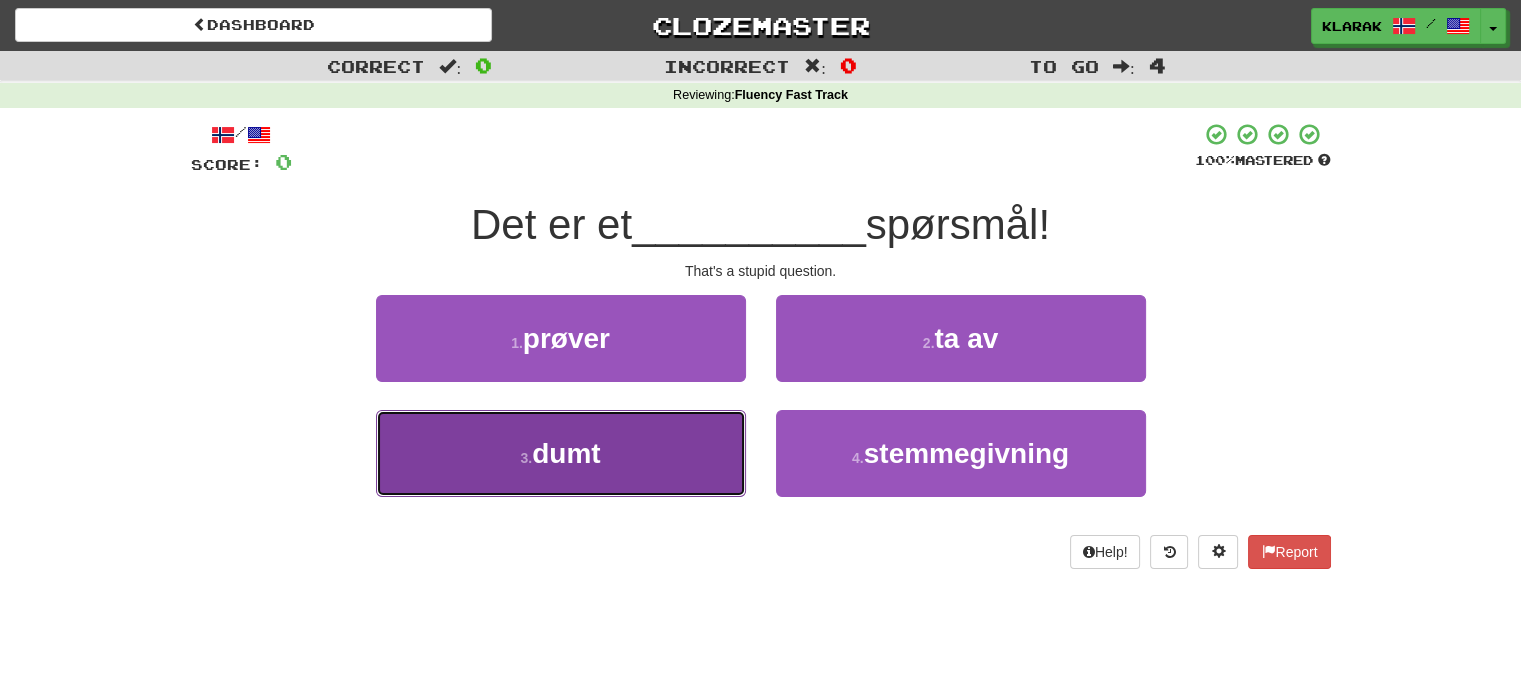 click on "dumt" at bounding box center [566, 453] 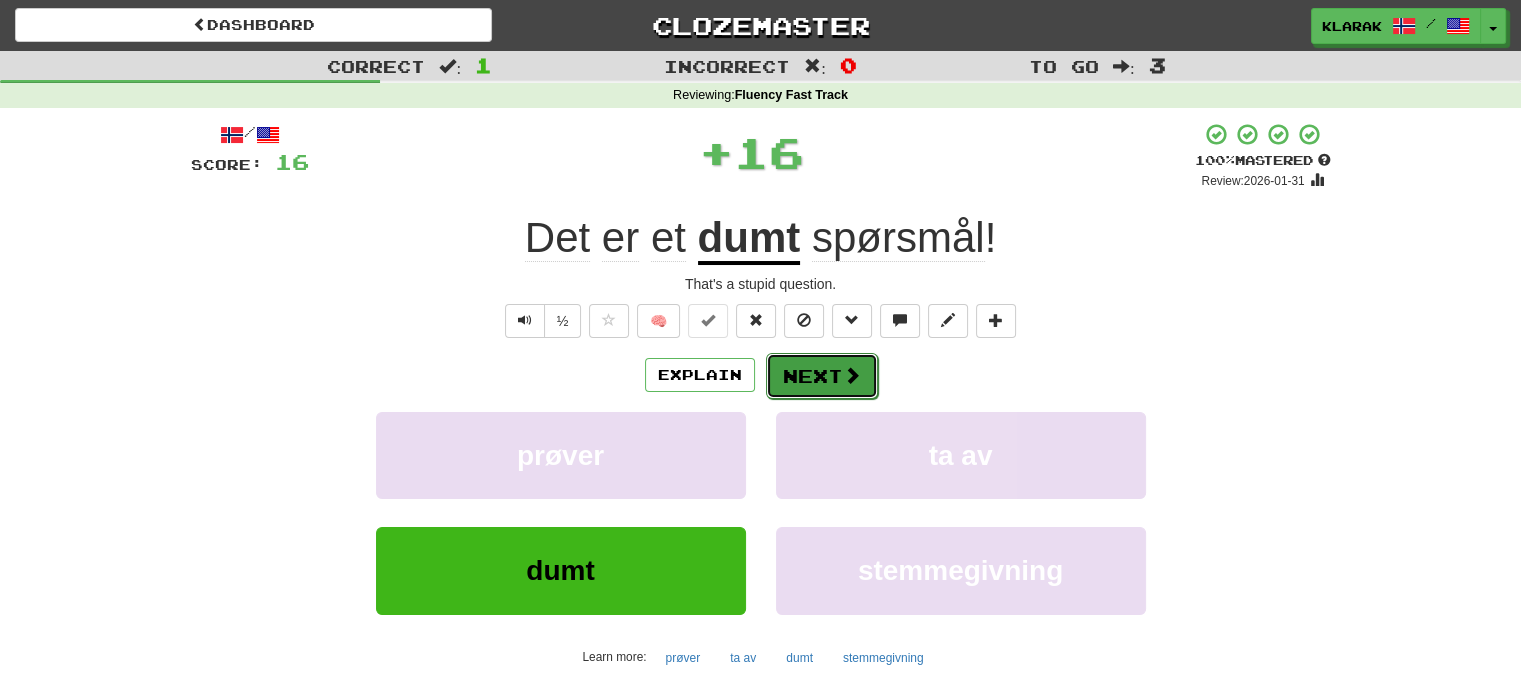 click on "Next" at bounding box center (822, 376) 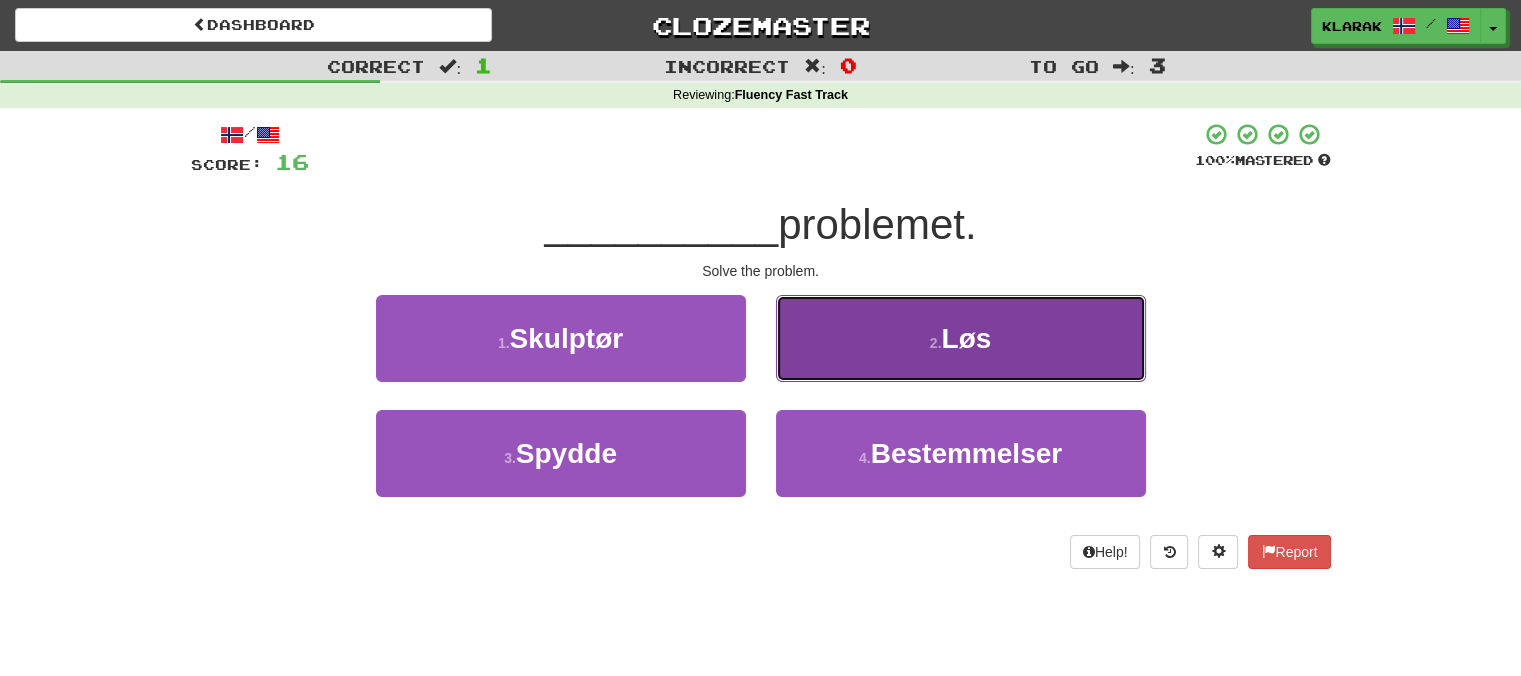 click on "2 .  Løs" at bounding box center (961, 338) 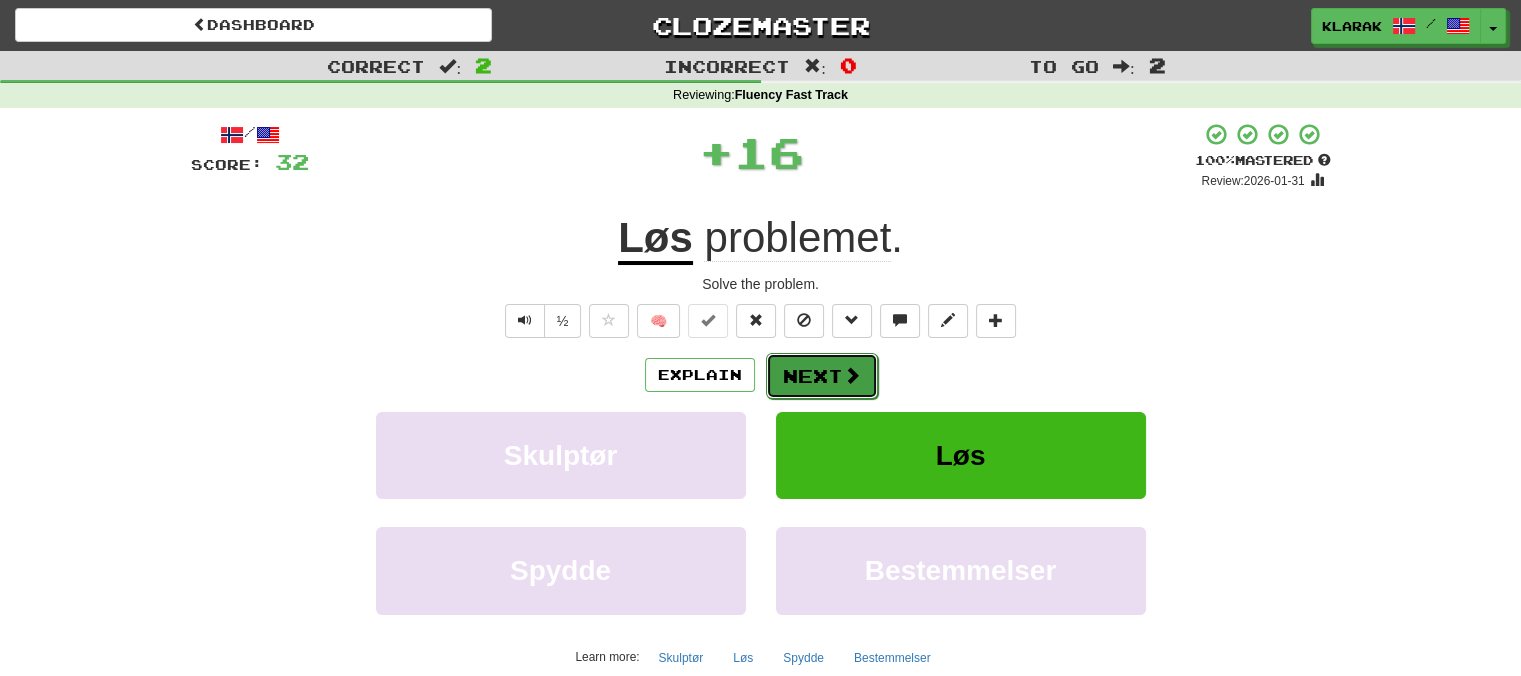 click on "Next" at bounding box center (822, 376) 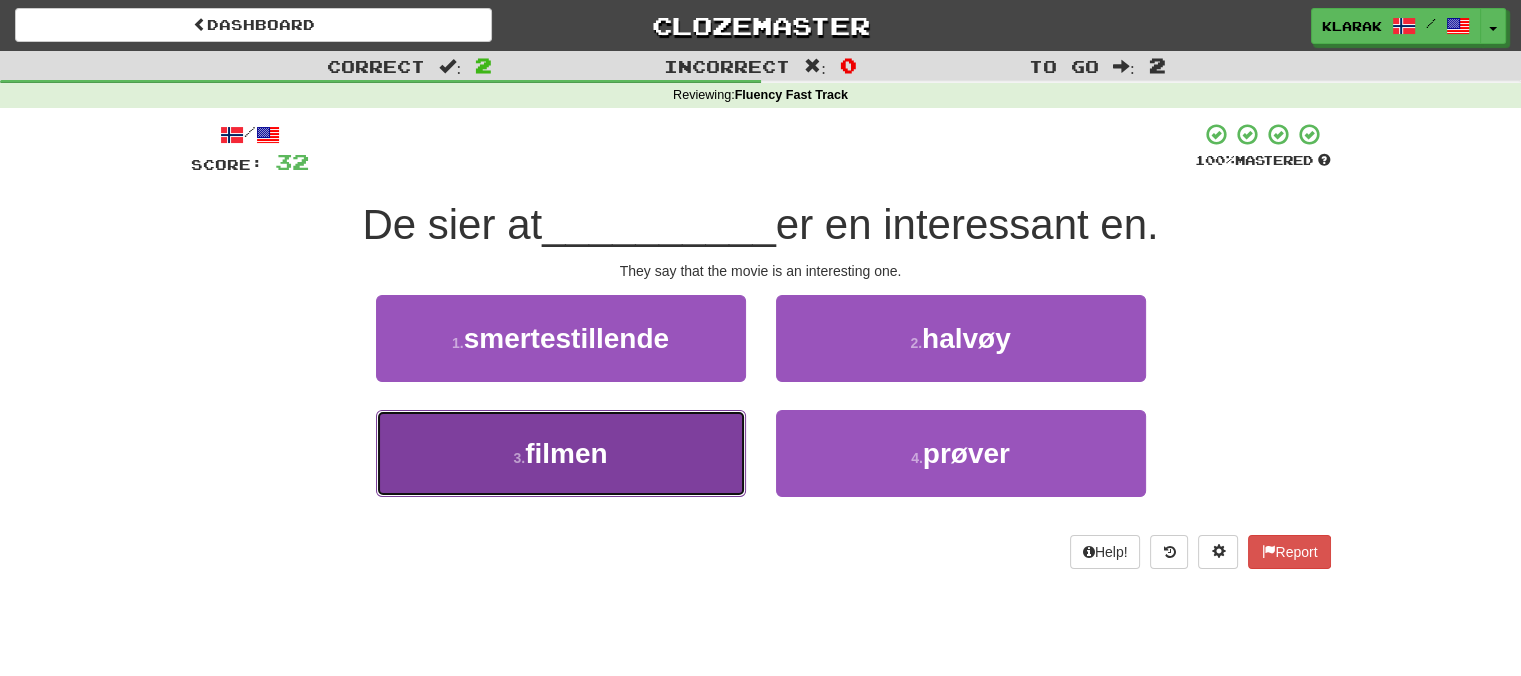 click on "3 .  filmen" at bounding box center (561, 453) 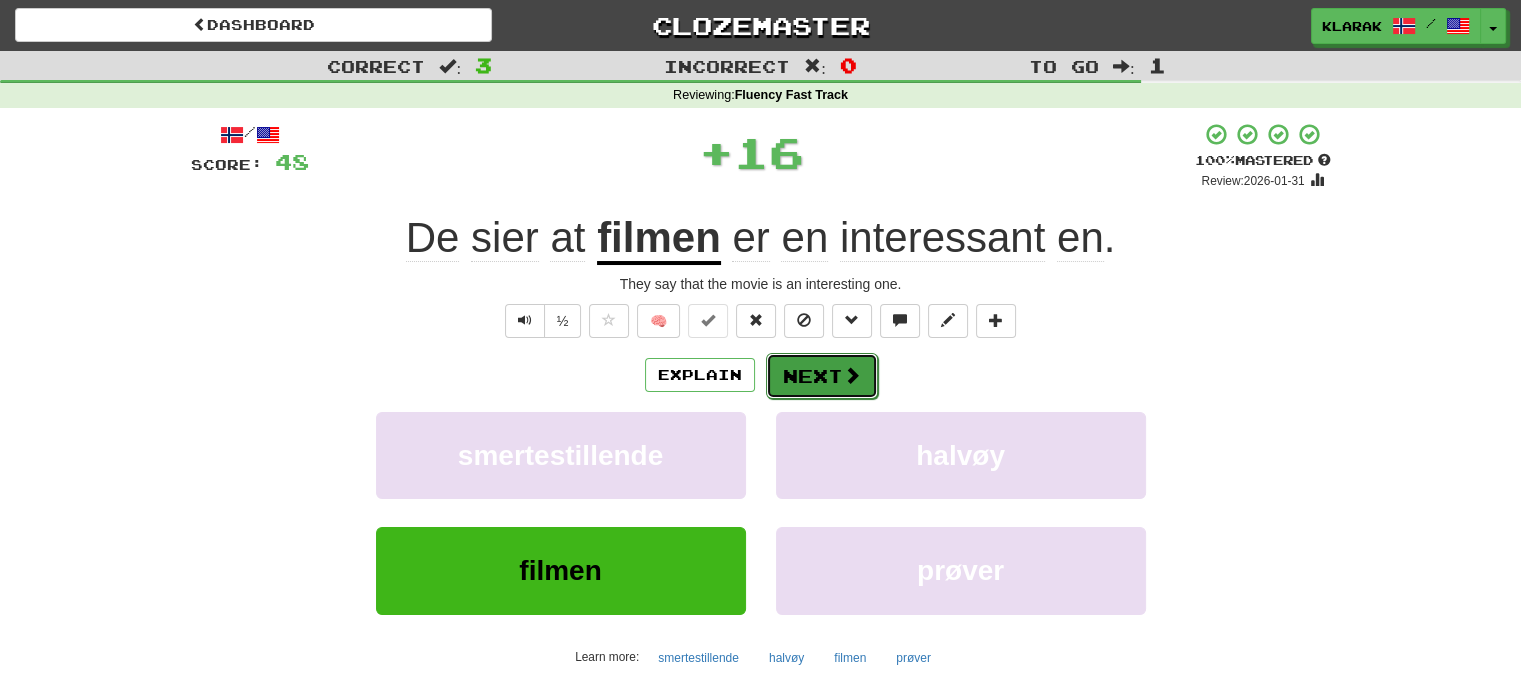 click on "Next" at bounding box center [822, 376] 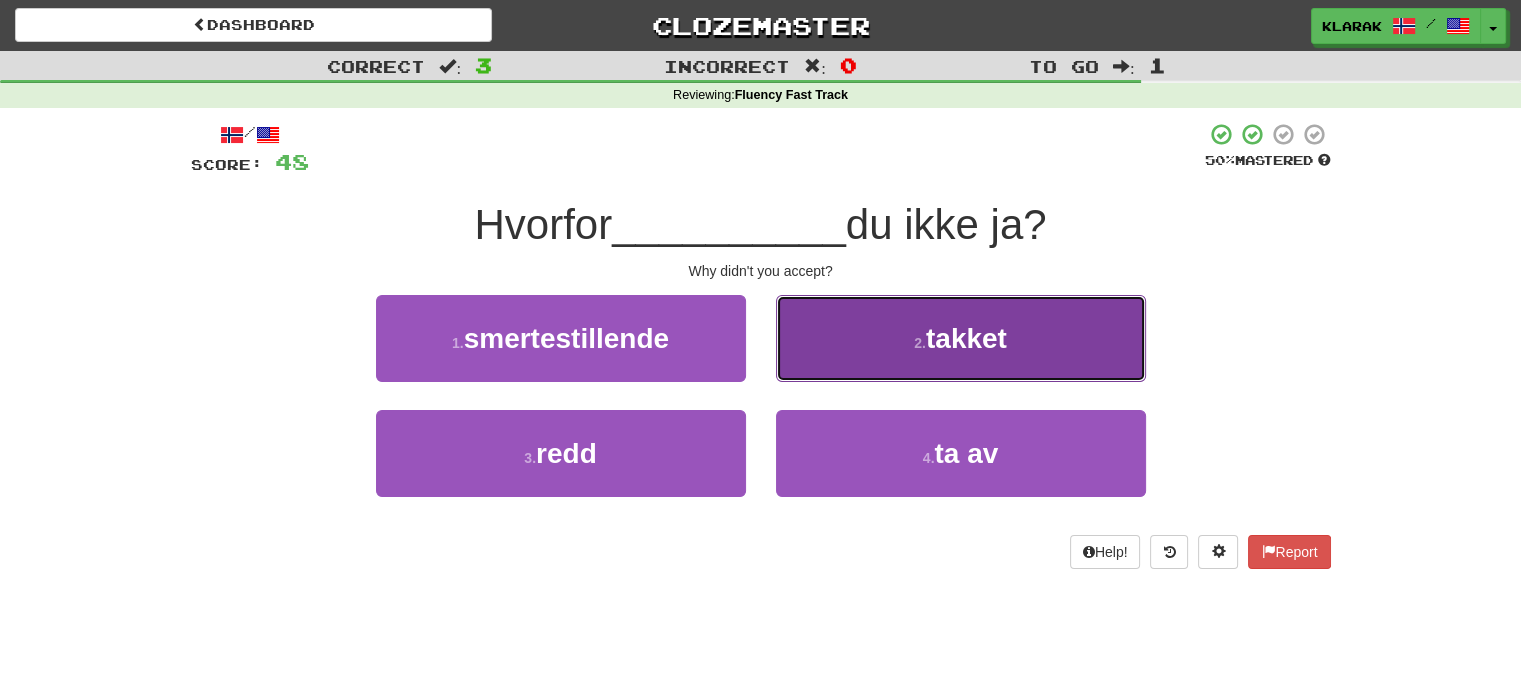 click on "2 .  takket" at bounding box center [961, 338] 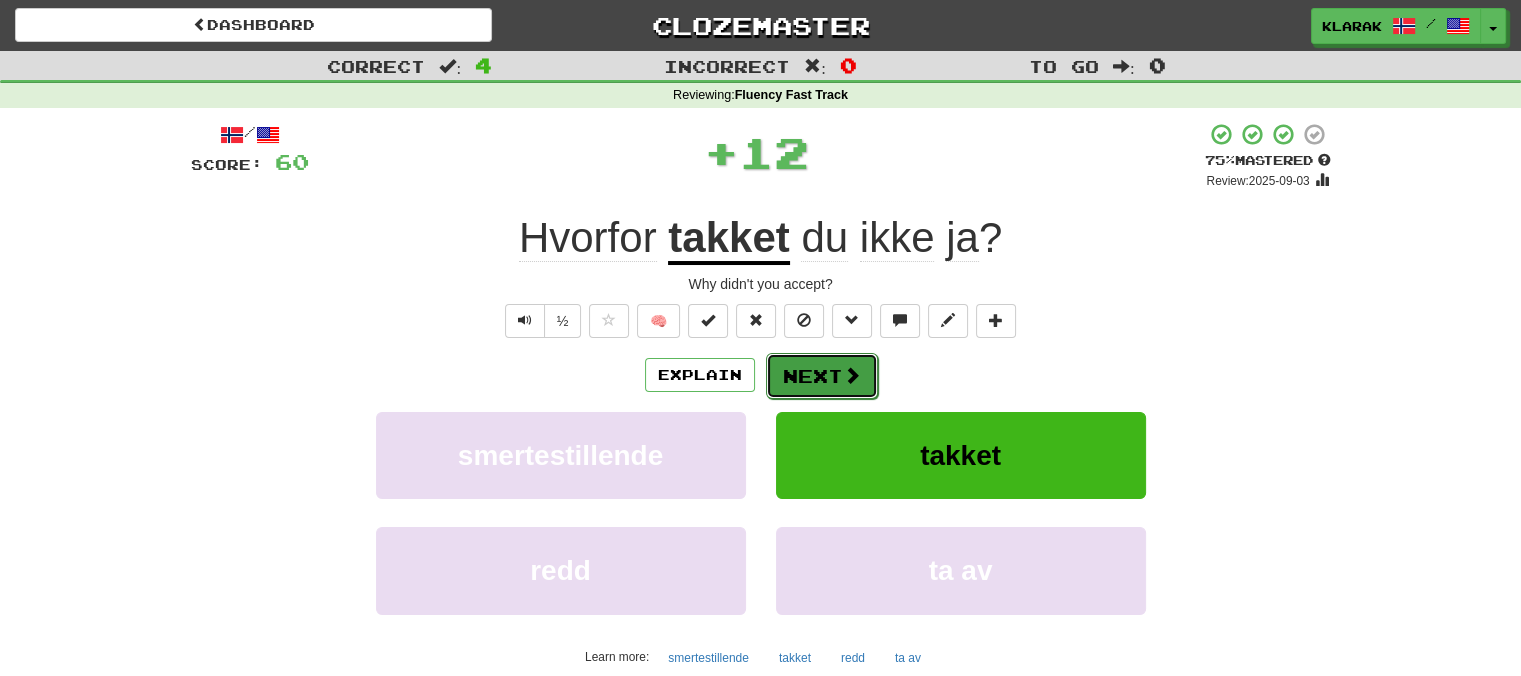 click on "Next" at bounding box center (822, 376) 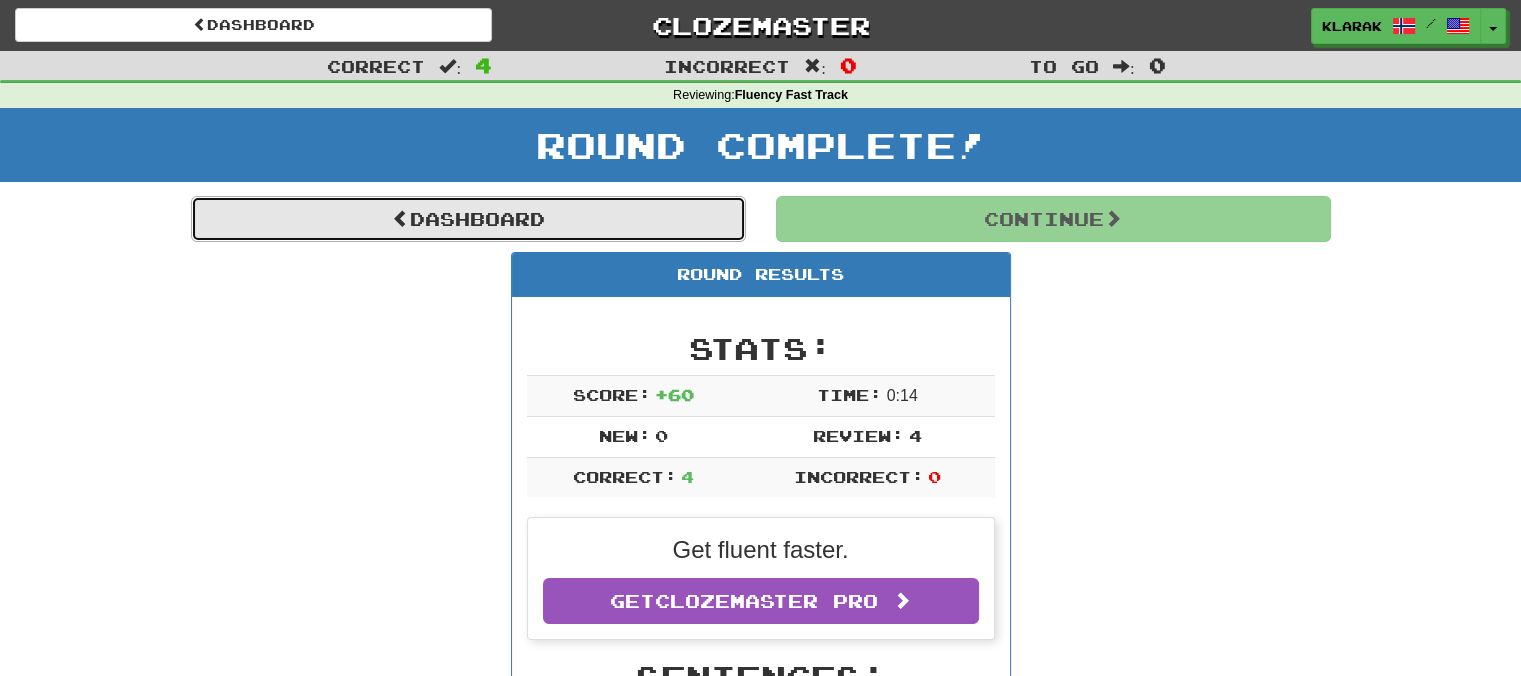 click on "Dashboard" at bounding box center [468, 219] 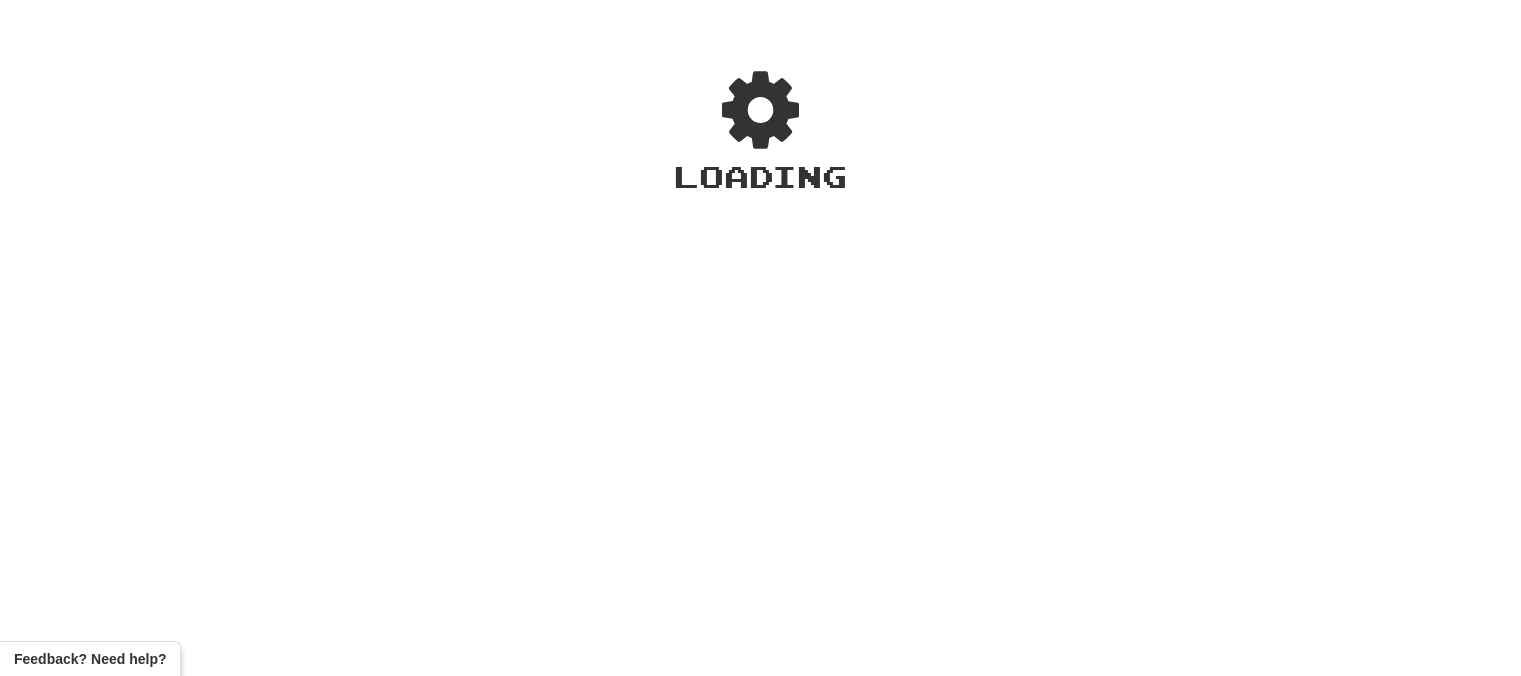 scroll, scrollTop: 0, scrollLeft: 0, axis: both 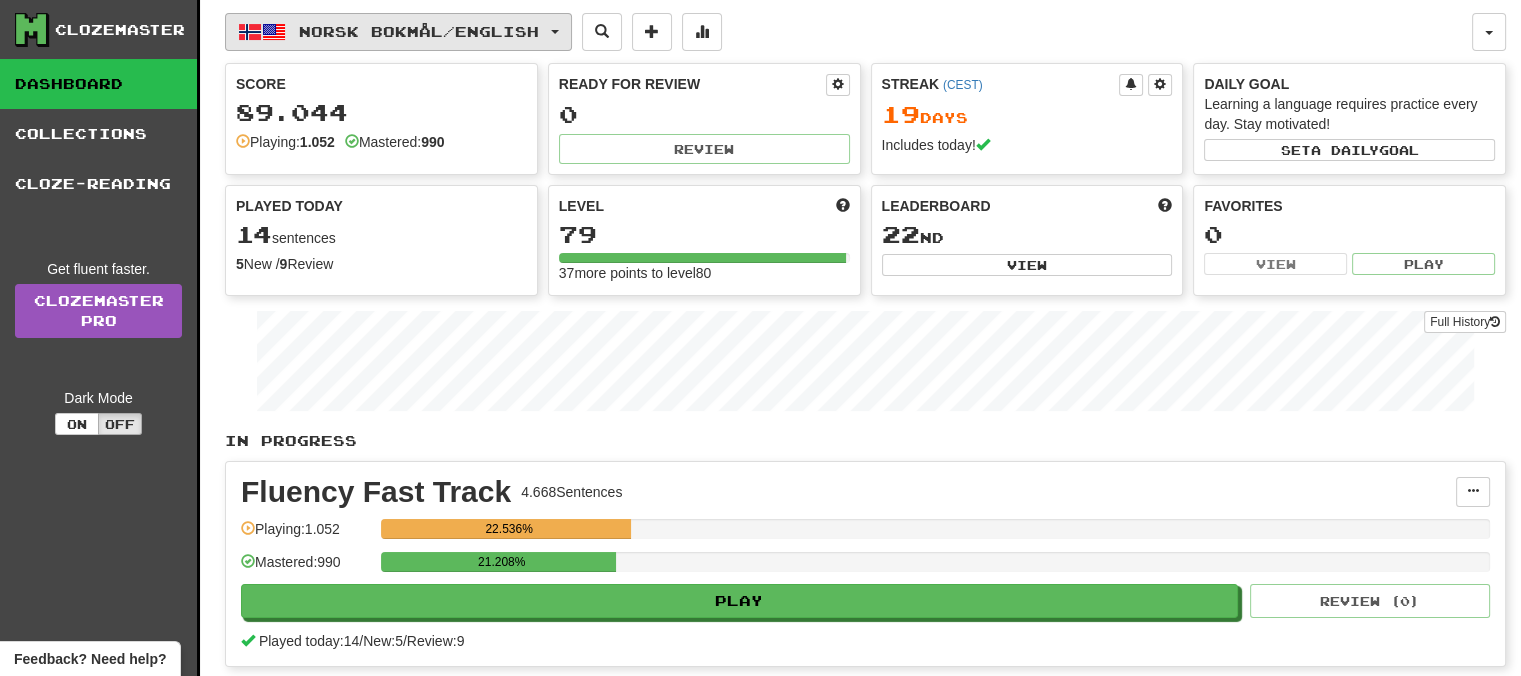 click on "Norsk bokmål  /  English" at bounding box center (398, 32) 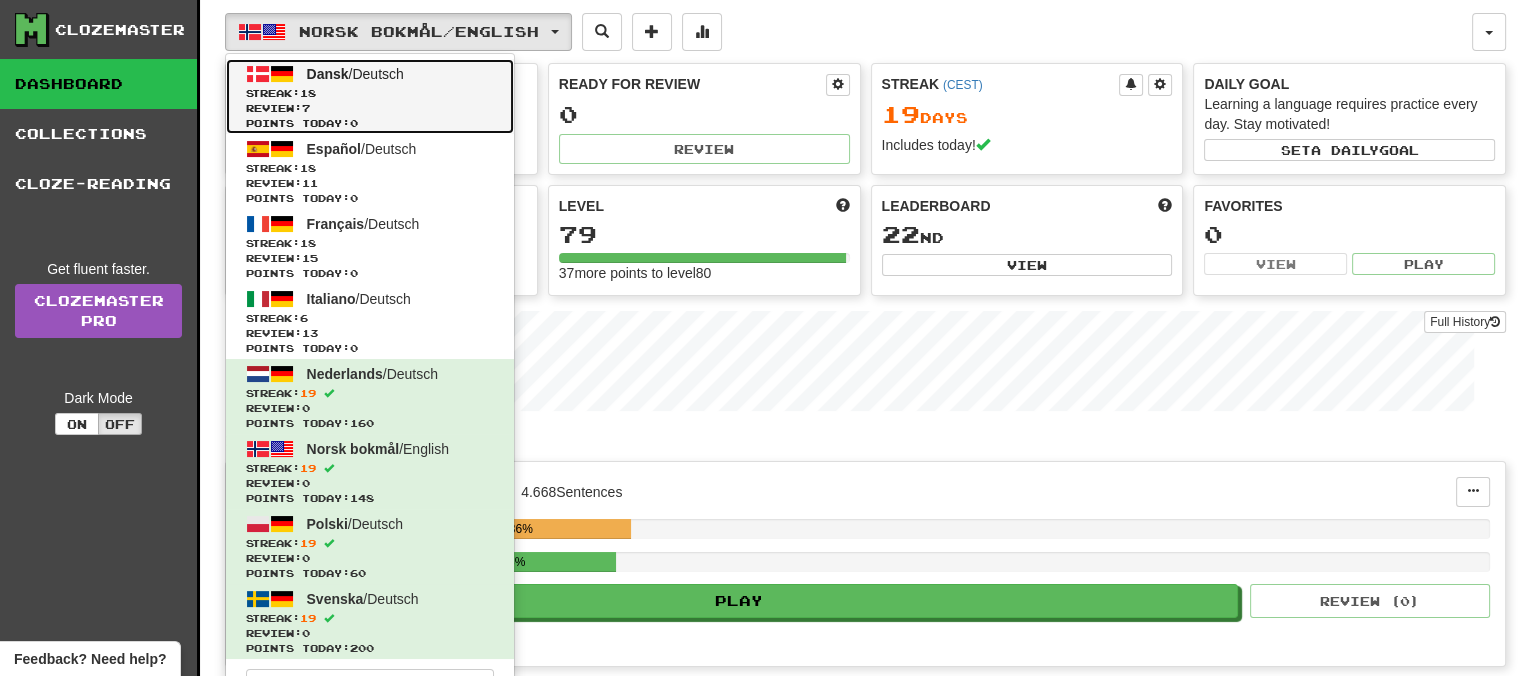 click on "Dansk" at bounding box center [328, 74] 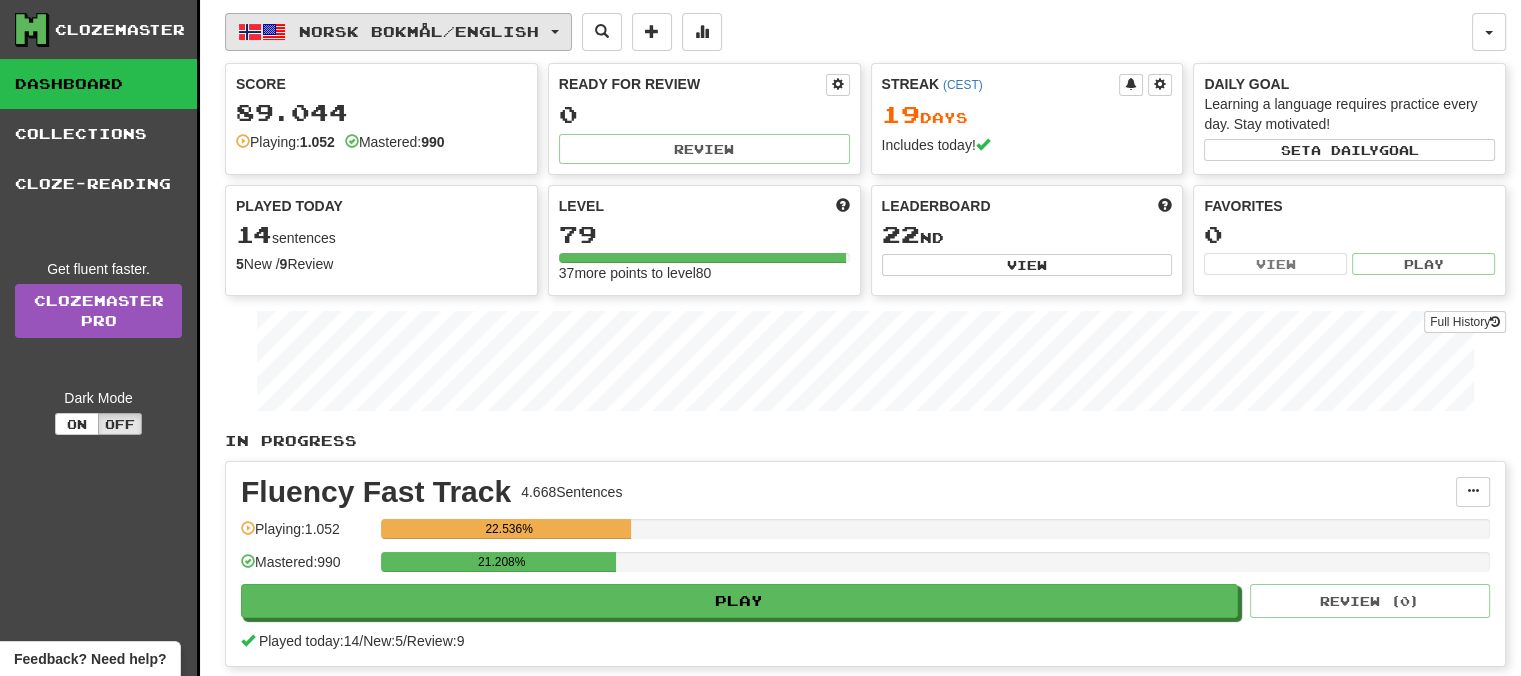 click on "Norsk bokmål  /  English" at bounding box center [398, 32] 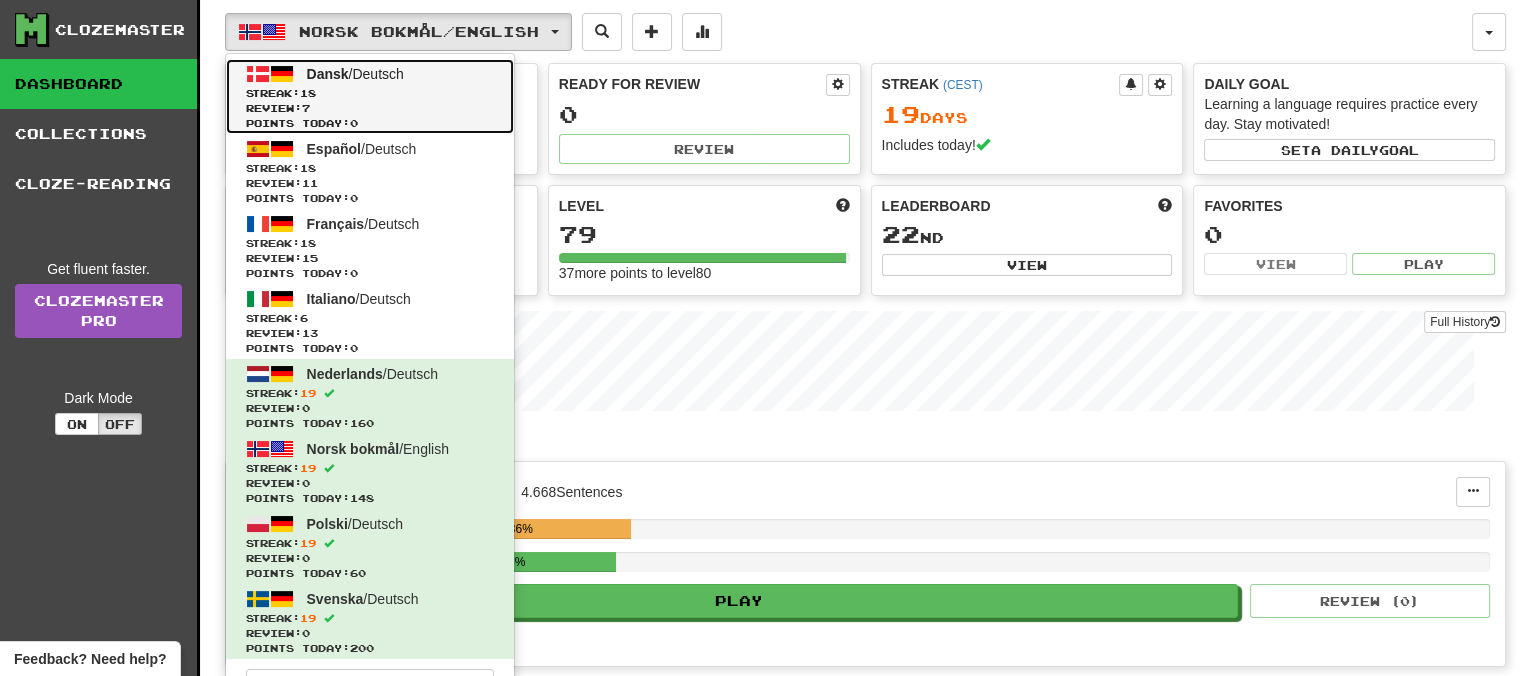 click on "Dansk" at bounding box center [328, 74] 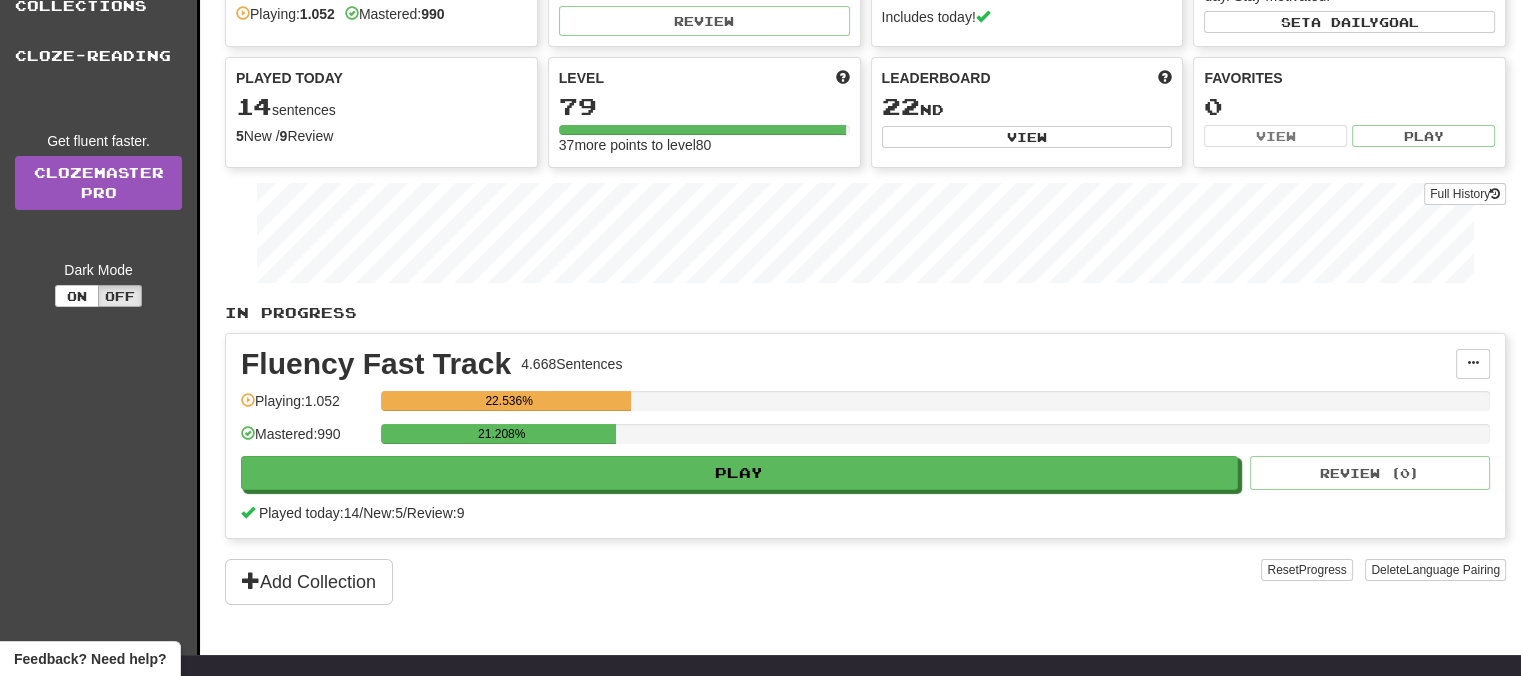 scroll, scrollTop: 0, scrollLeft: 0, axis: both 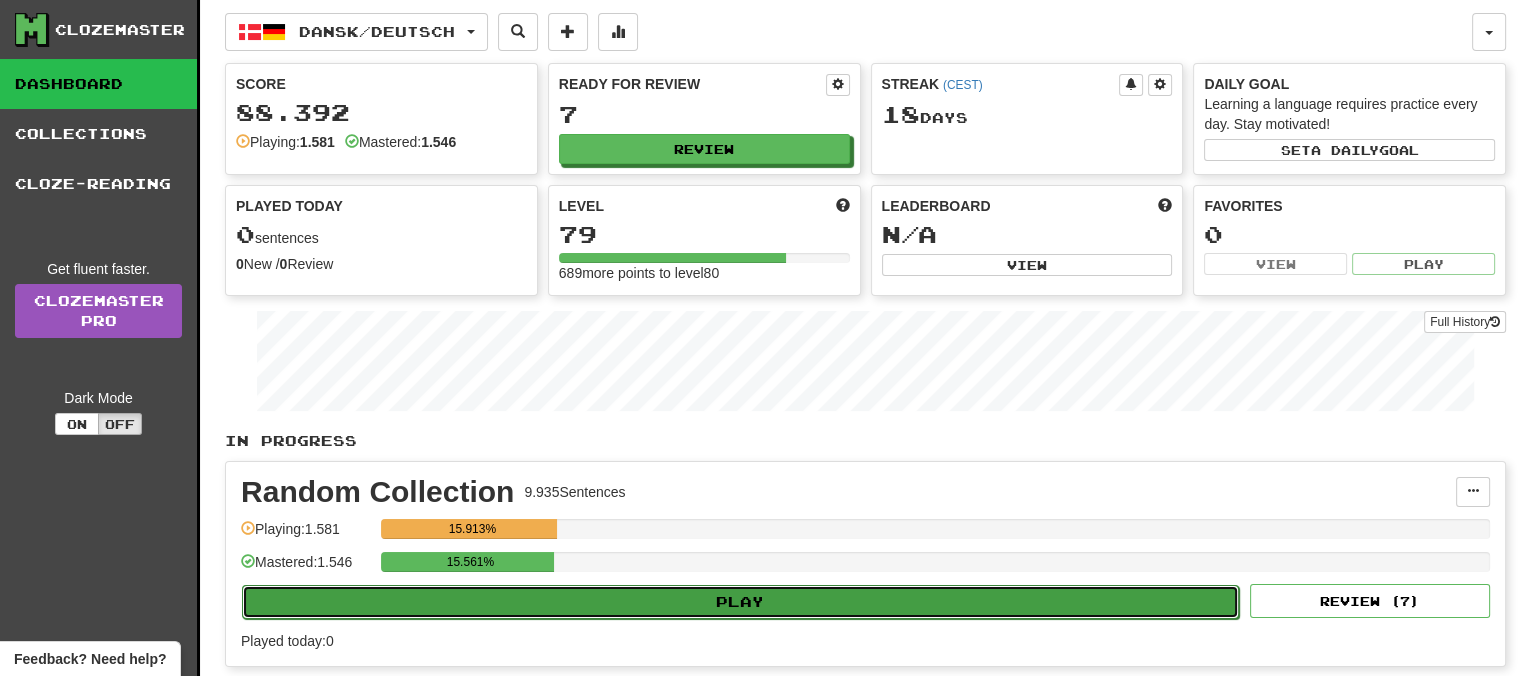 click on "Play" at bounding box center (740, 602) 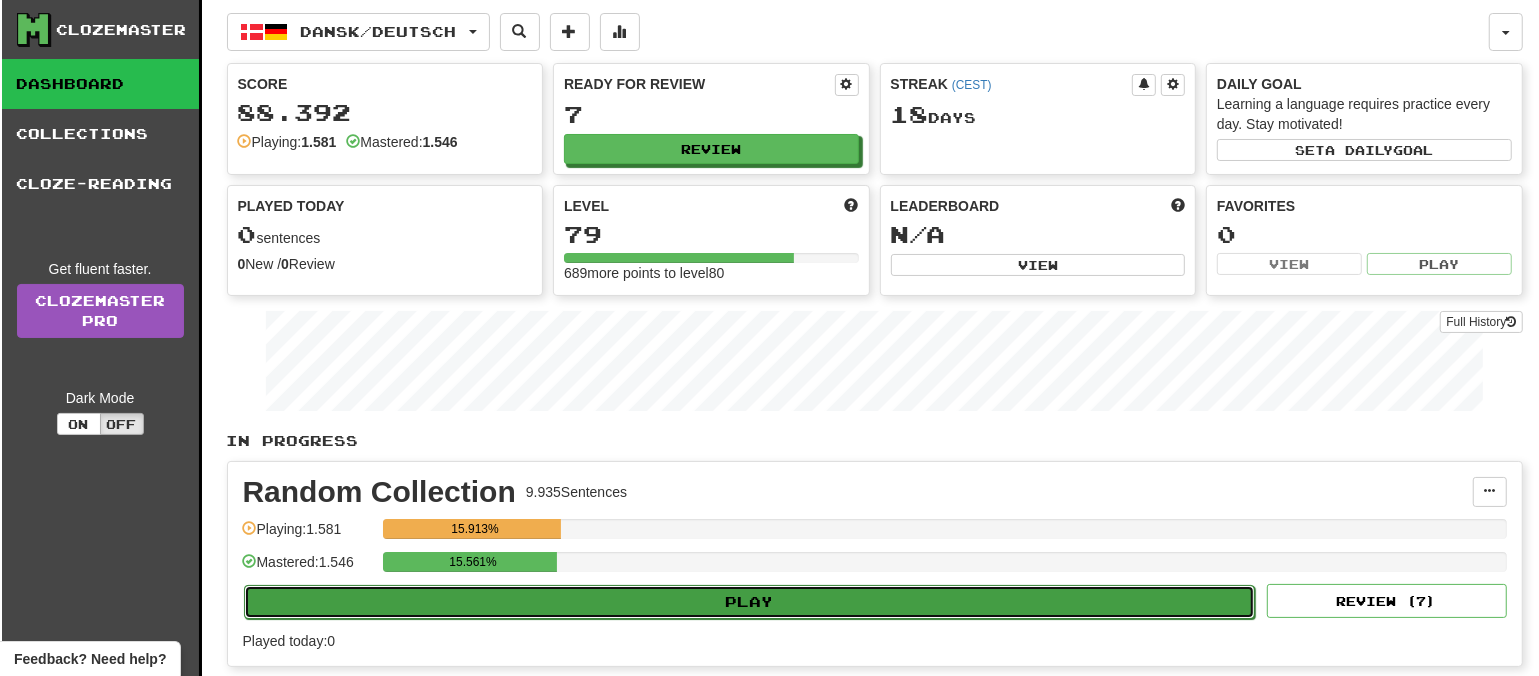 select on "**" 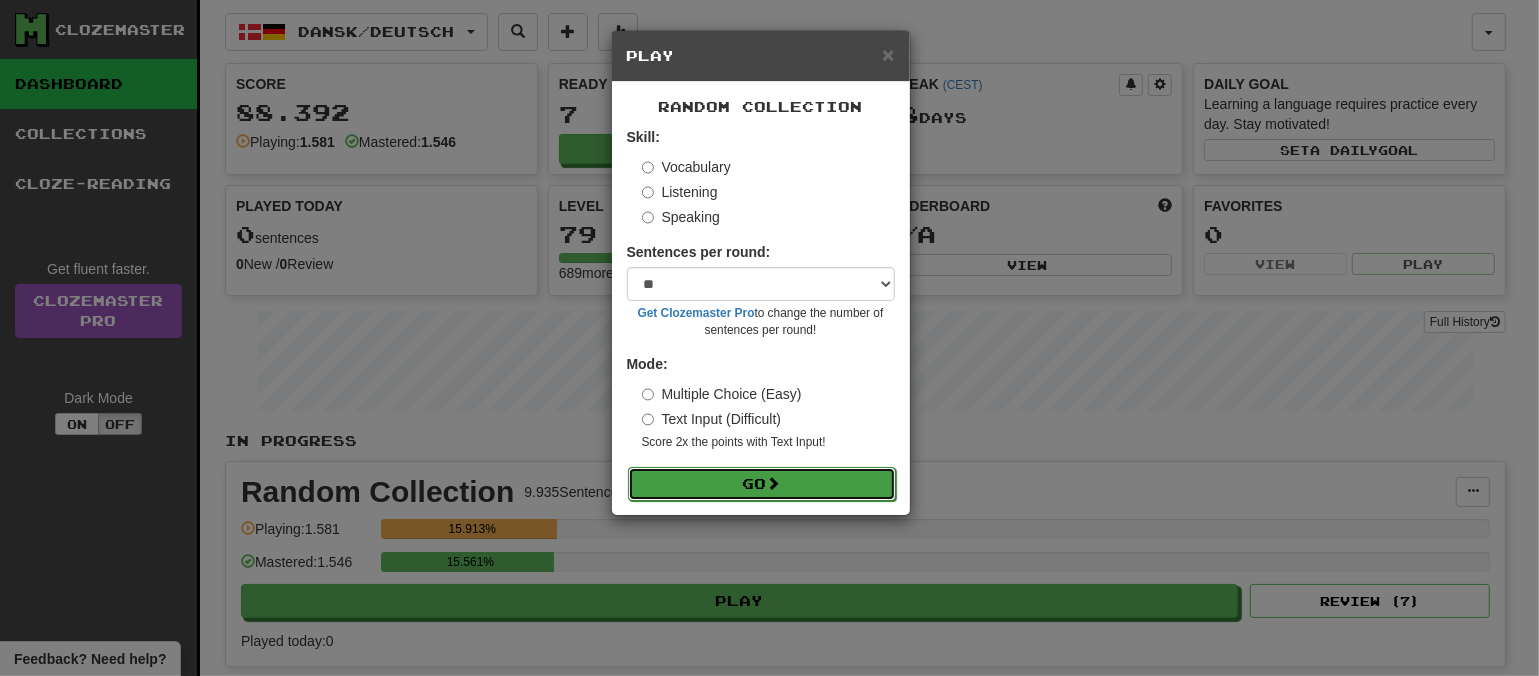 click at bounding box center [774, 483] 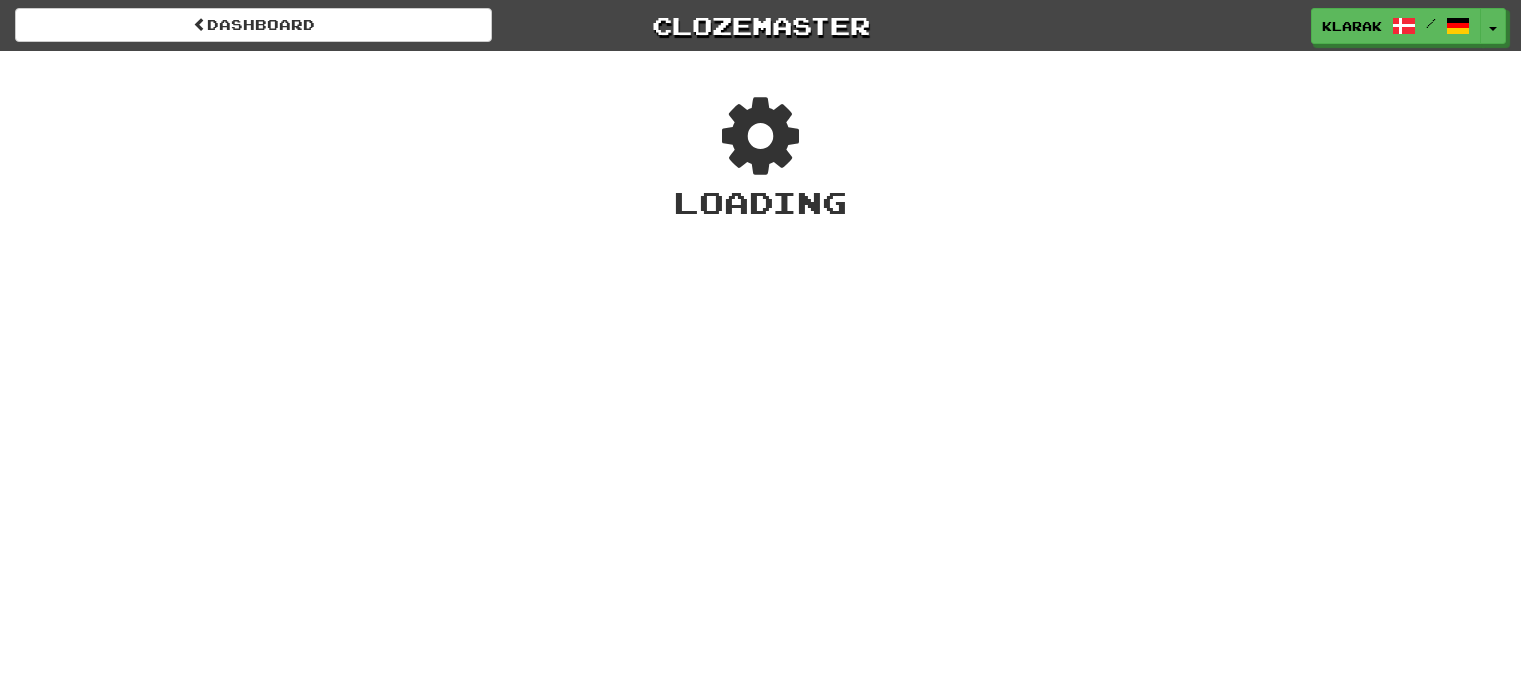 scroll, scrollTop: 0, scrollLeft: 0, axis: both 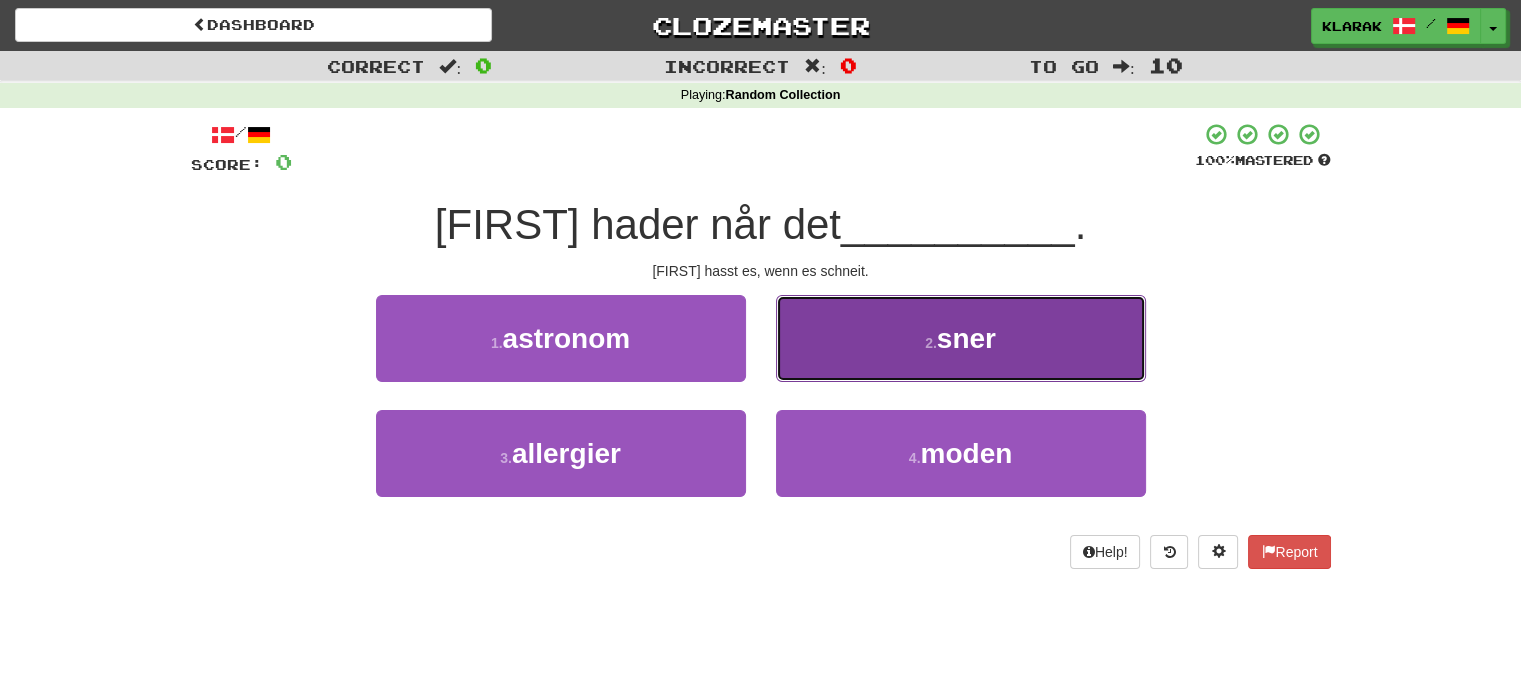 click on "2 .  sner" at bounding box center [961, 338] 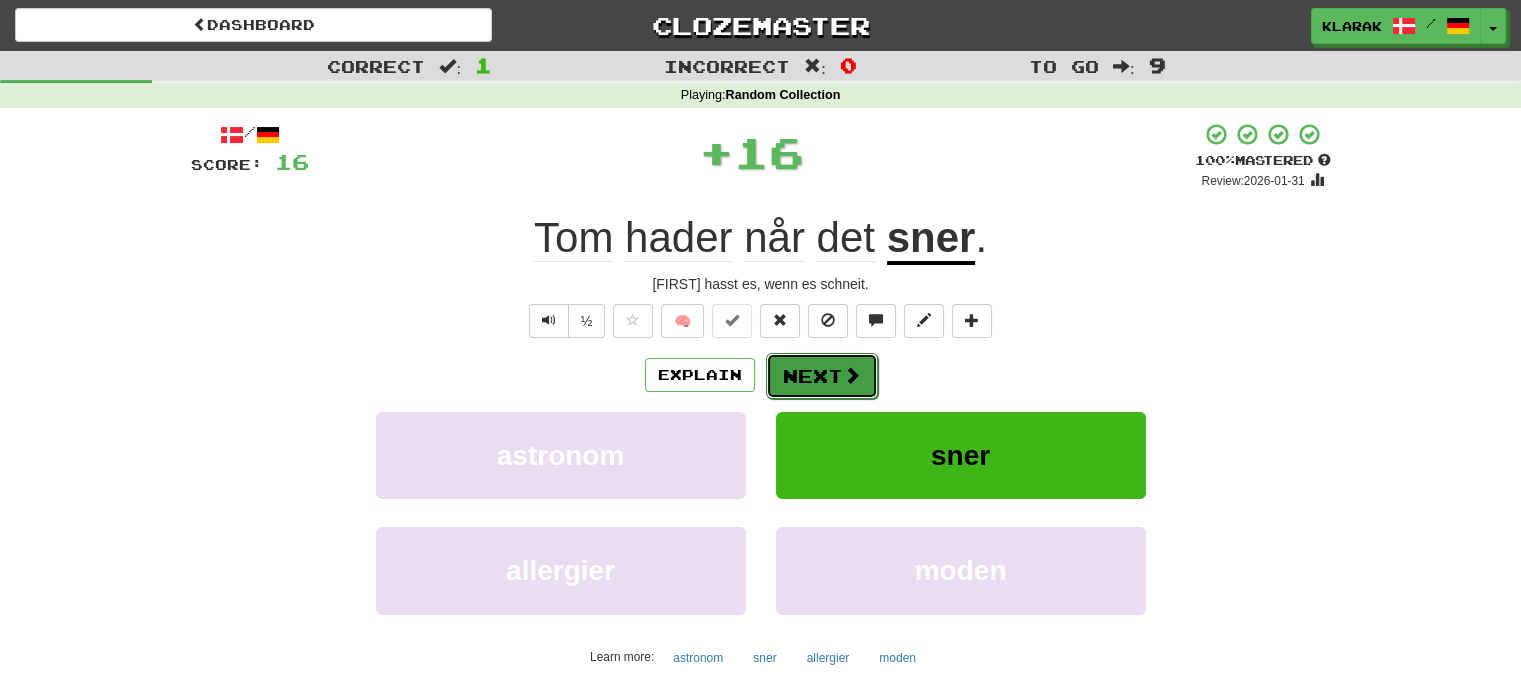 click on "Next" at bounding box center (822, 376) 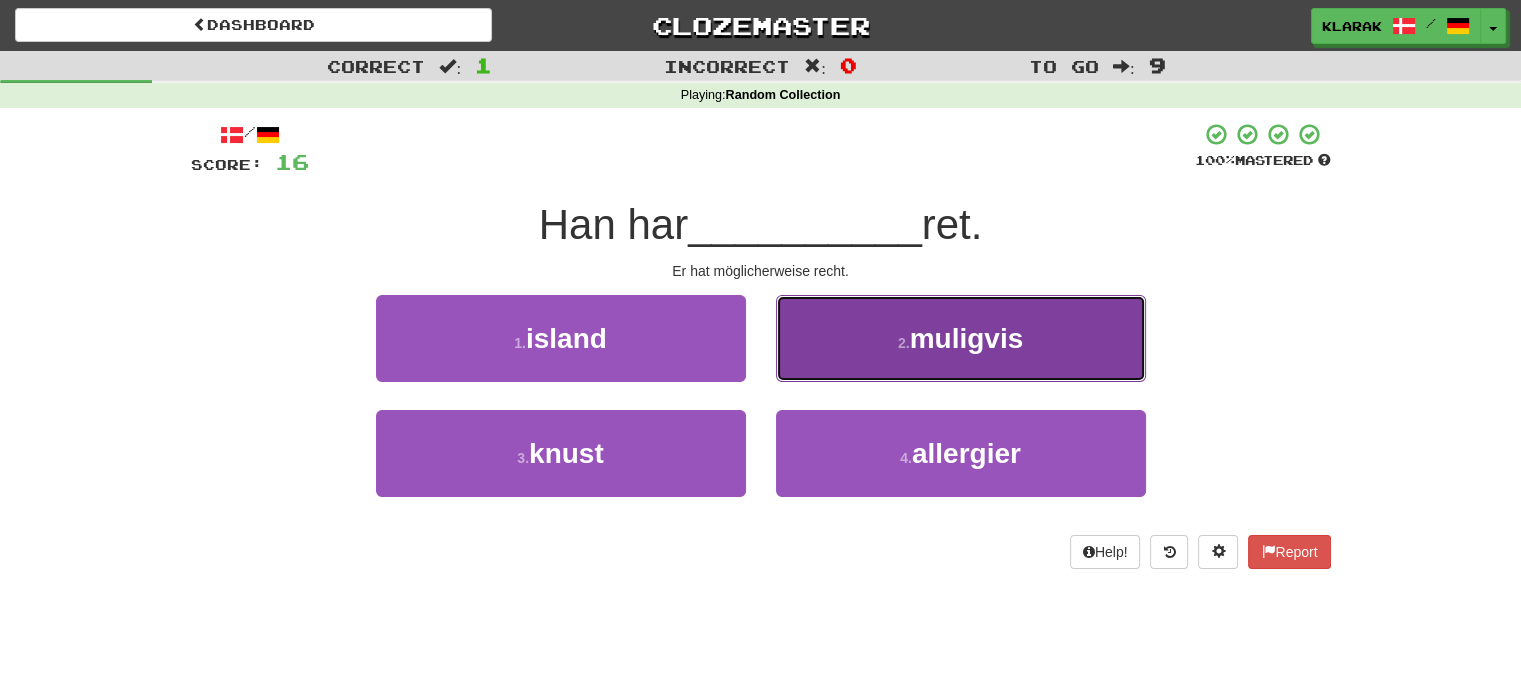 click on "2 .  muligvis" at bounding box center [961, 338] 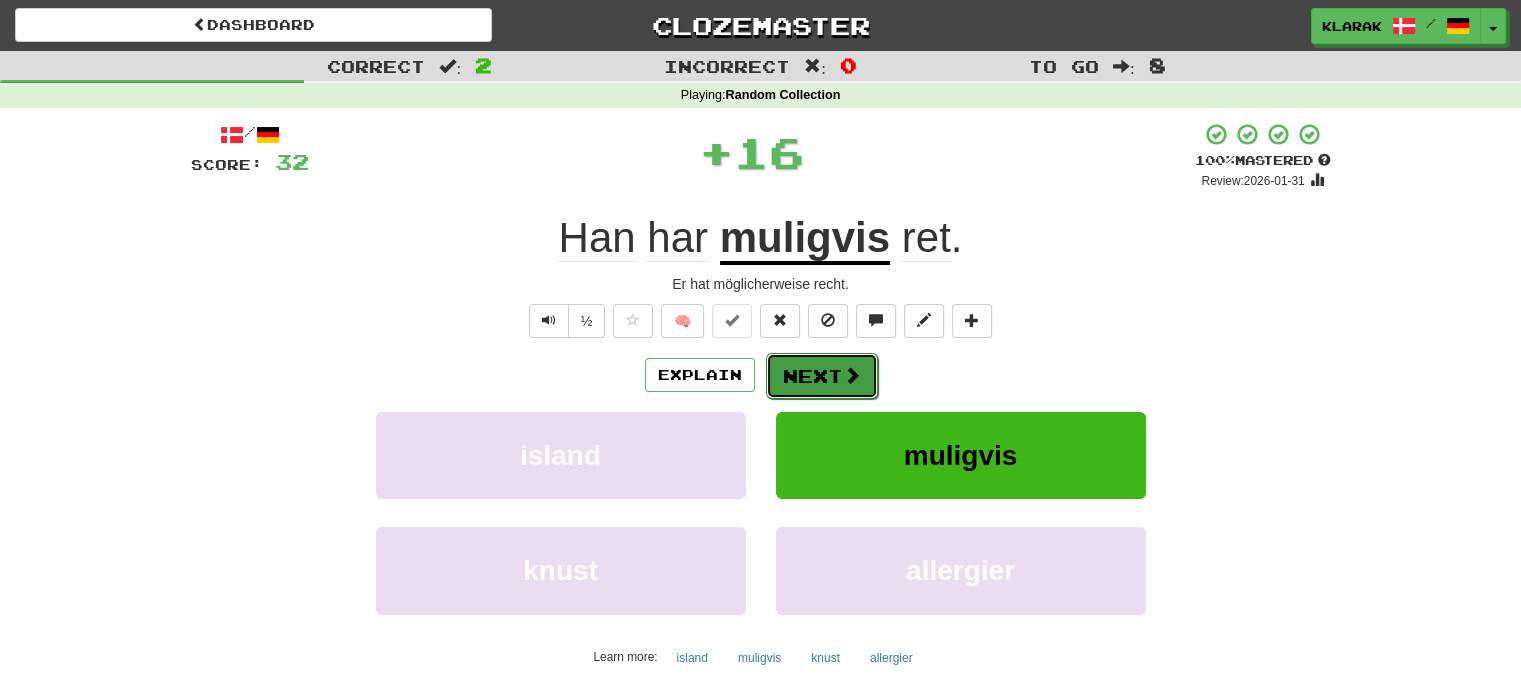 click on "Next" at bounding box center [822, 376] 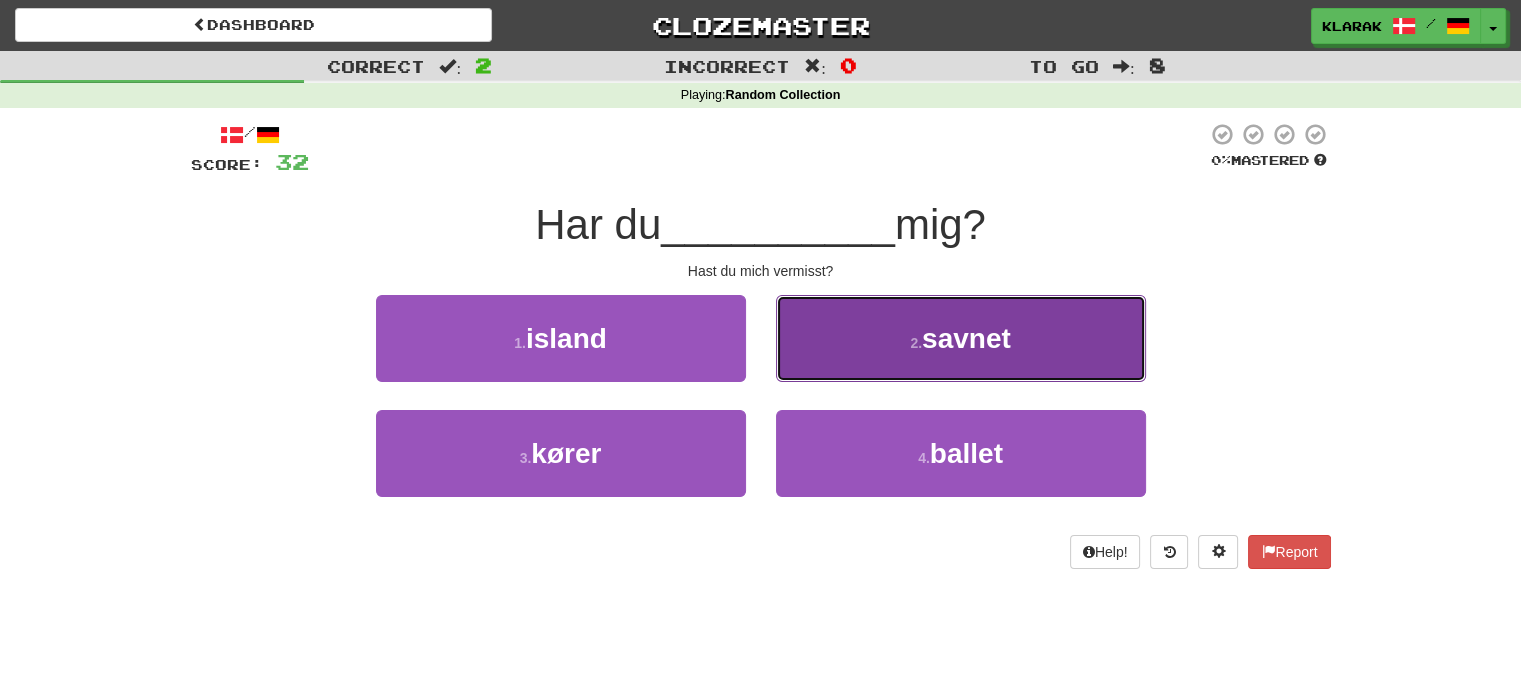 click on "2 .  savnet" at bounding box center [961, 338] 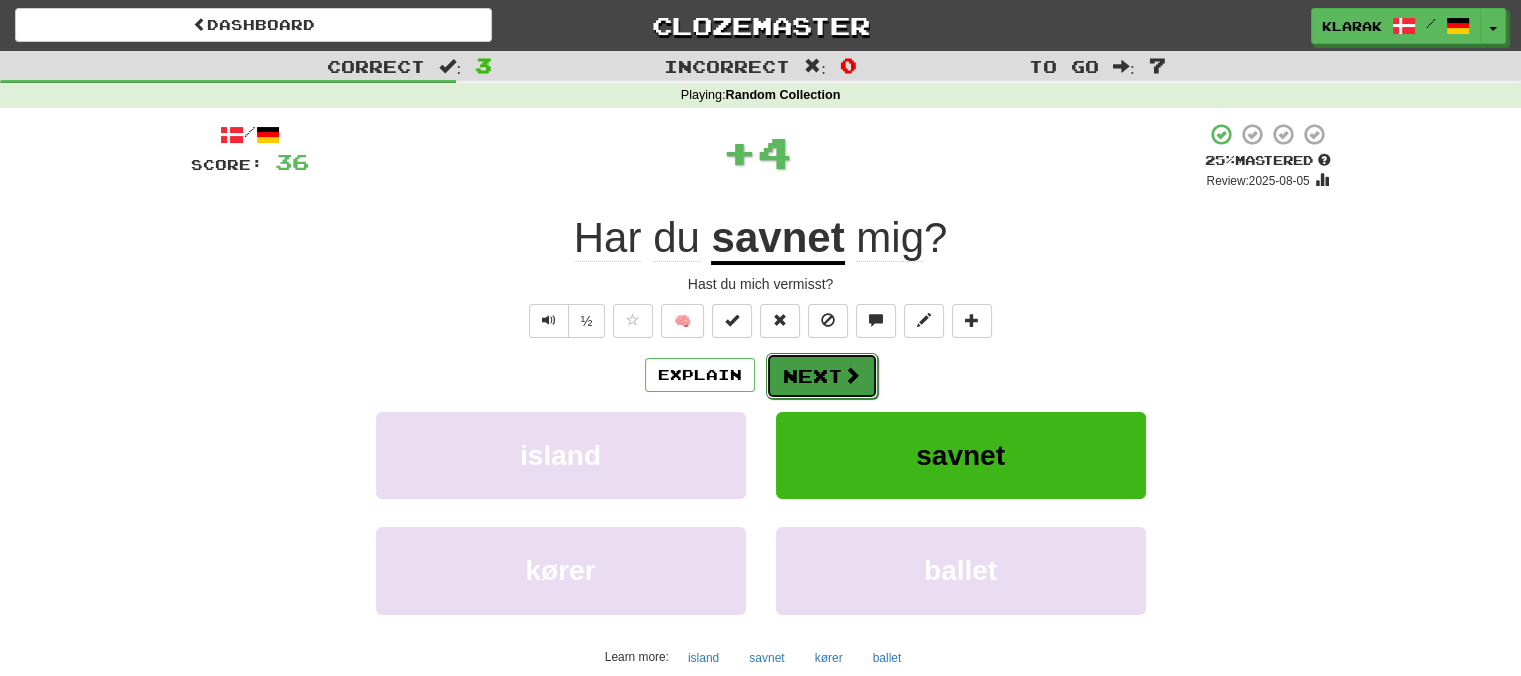 click on "Next" at bounding box center [822, 376] 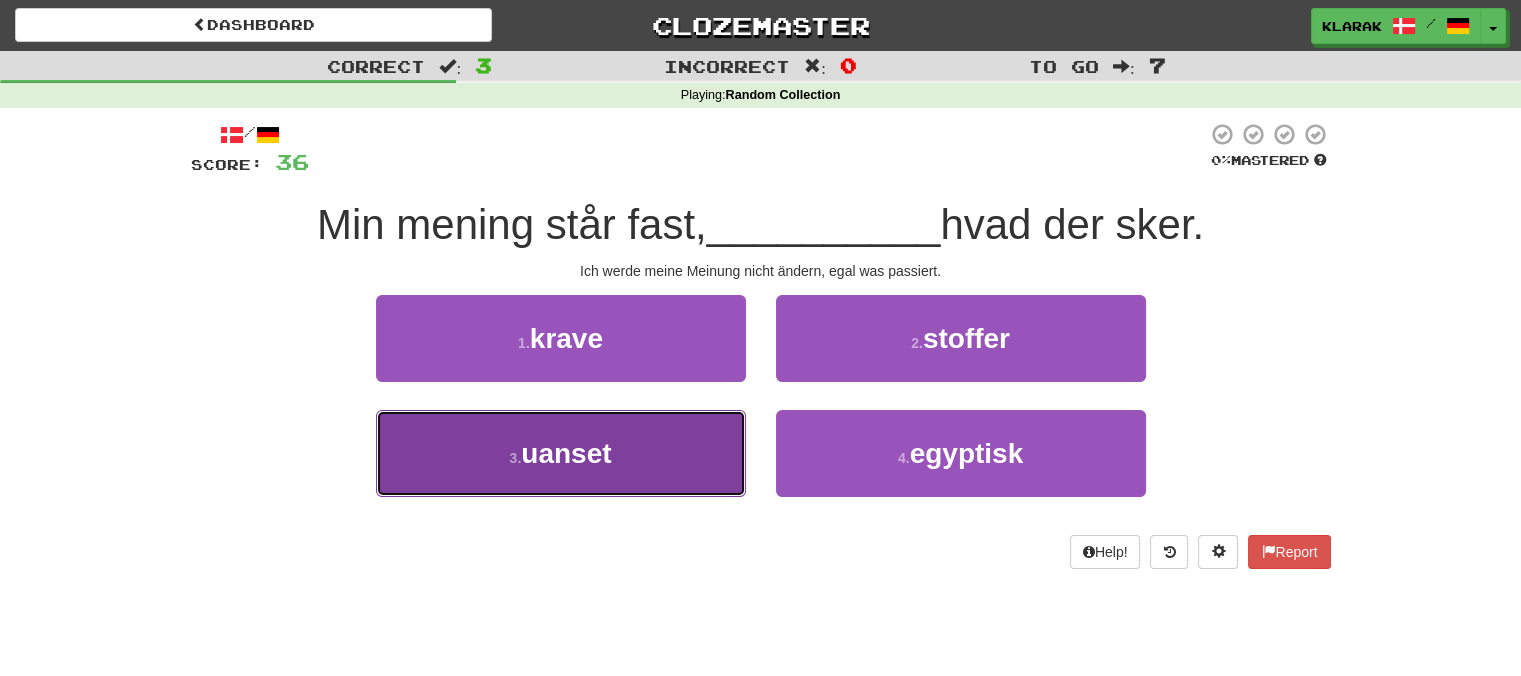 click on "3 .  uanset" at bounding box center (561, 453) 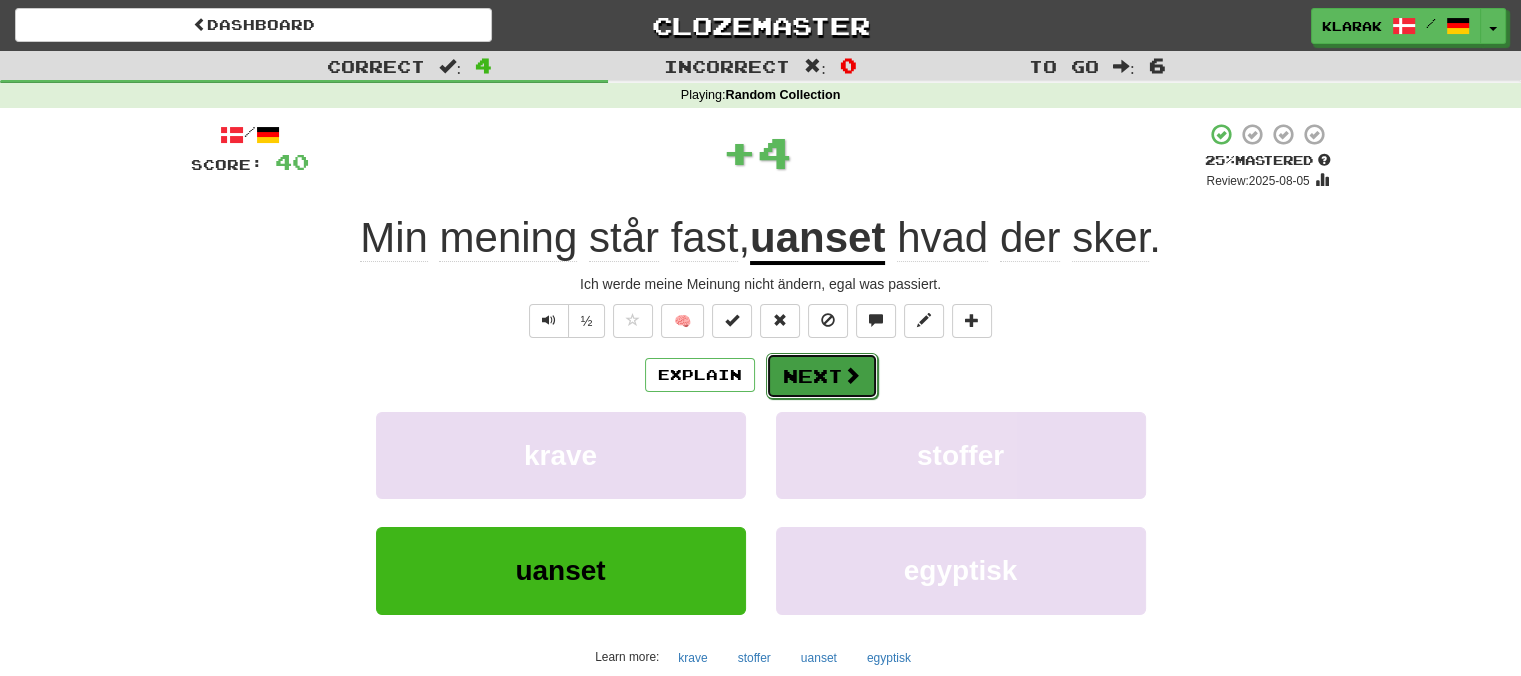click on "Next" at bounding box center (822, 376) 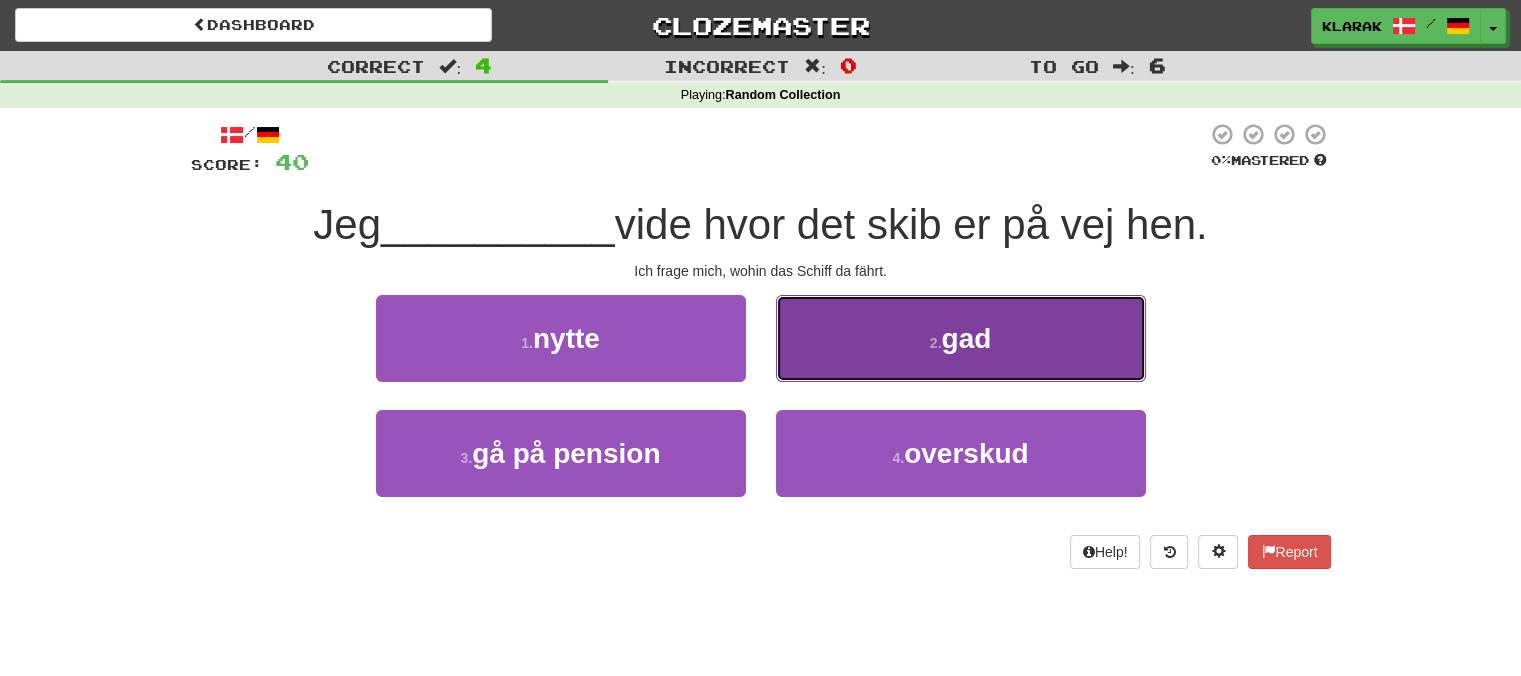 click on "2 .  gad" at bounding box center (961, 338) 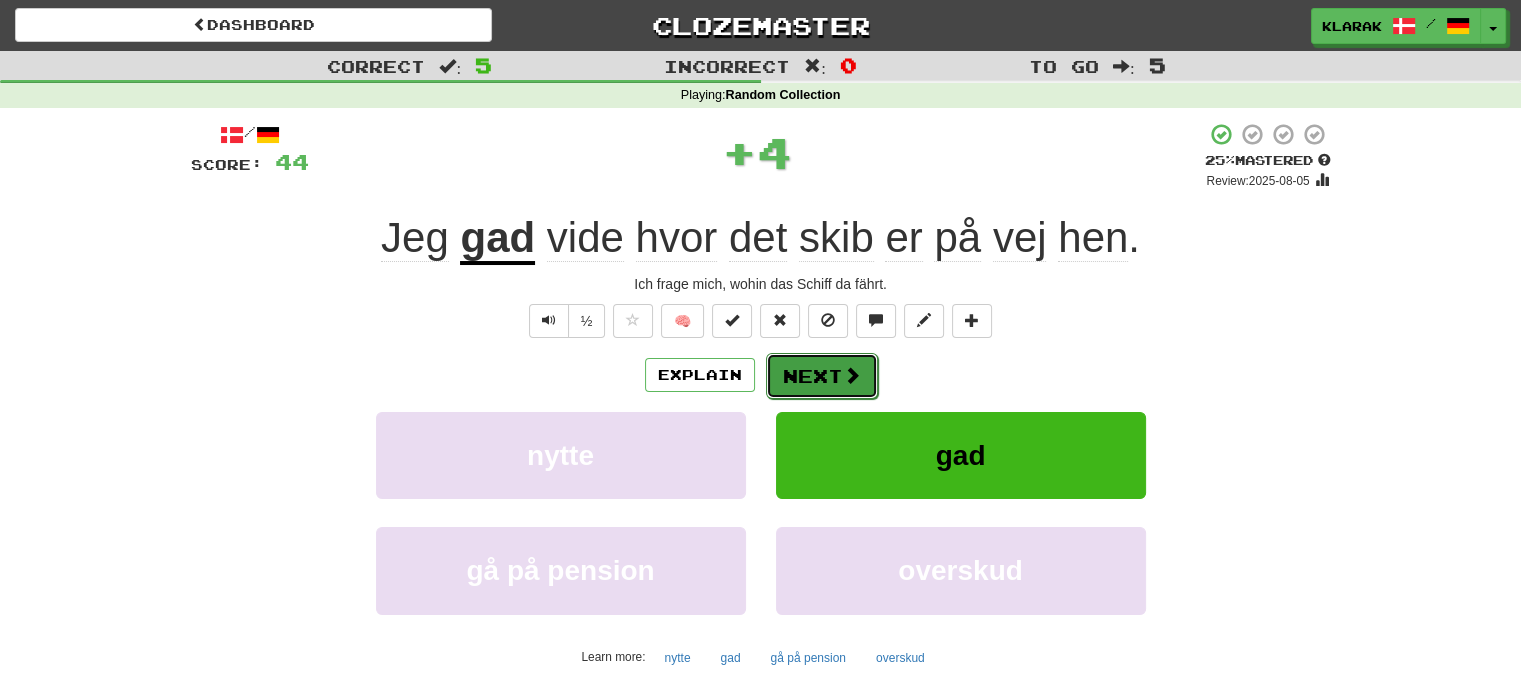 click on "Next" at bounding box center (822, 376) 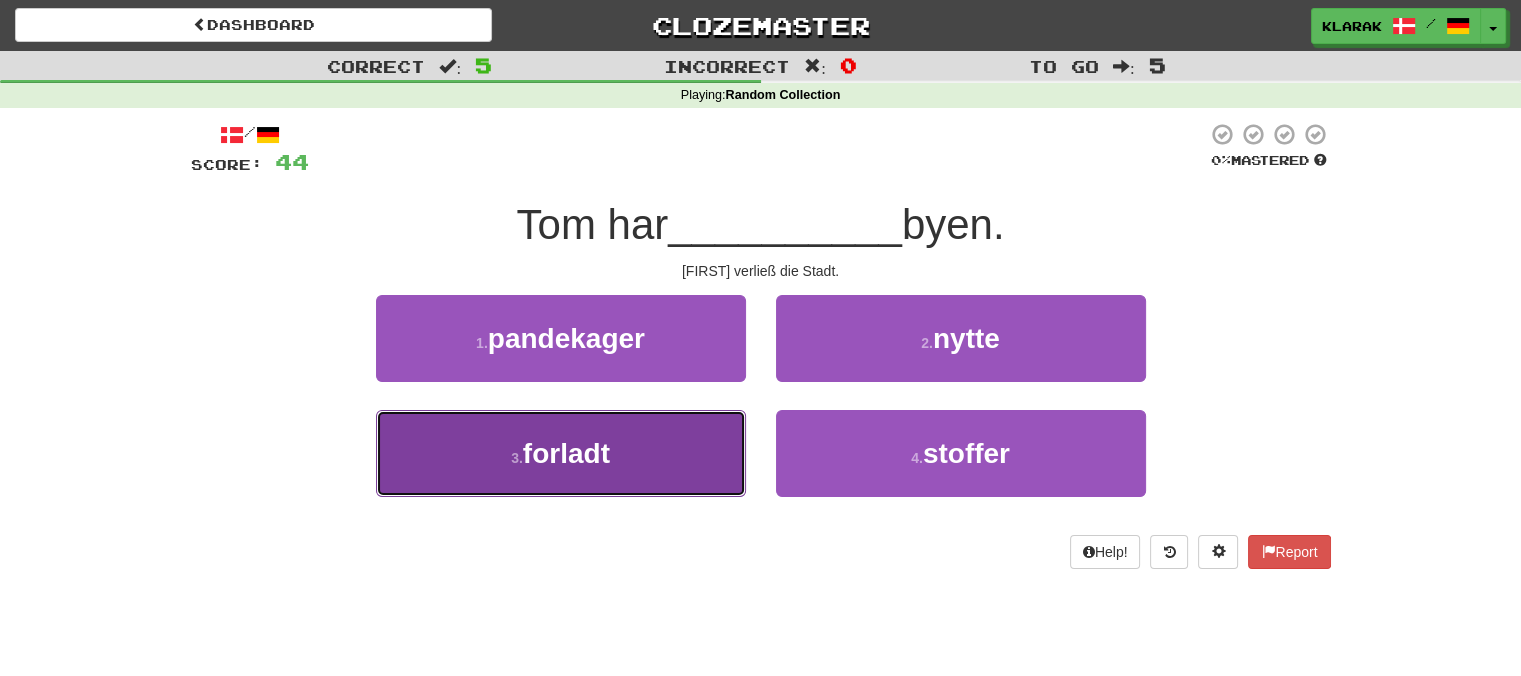 click on "3 .  forladt" at bounding box center (561, 453) 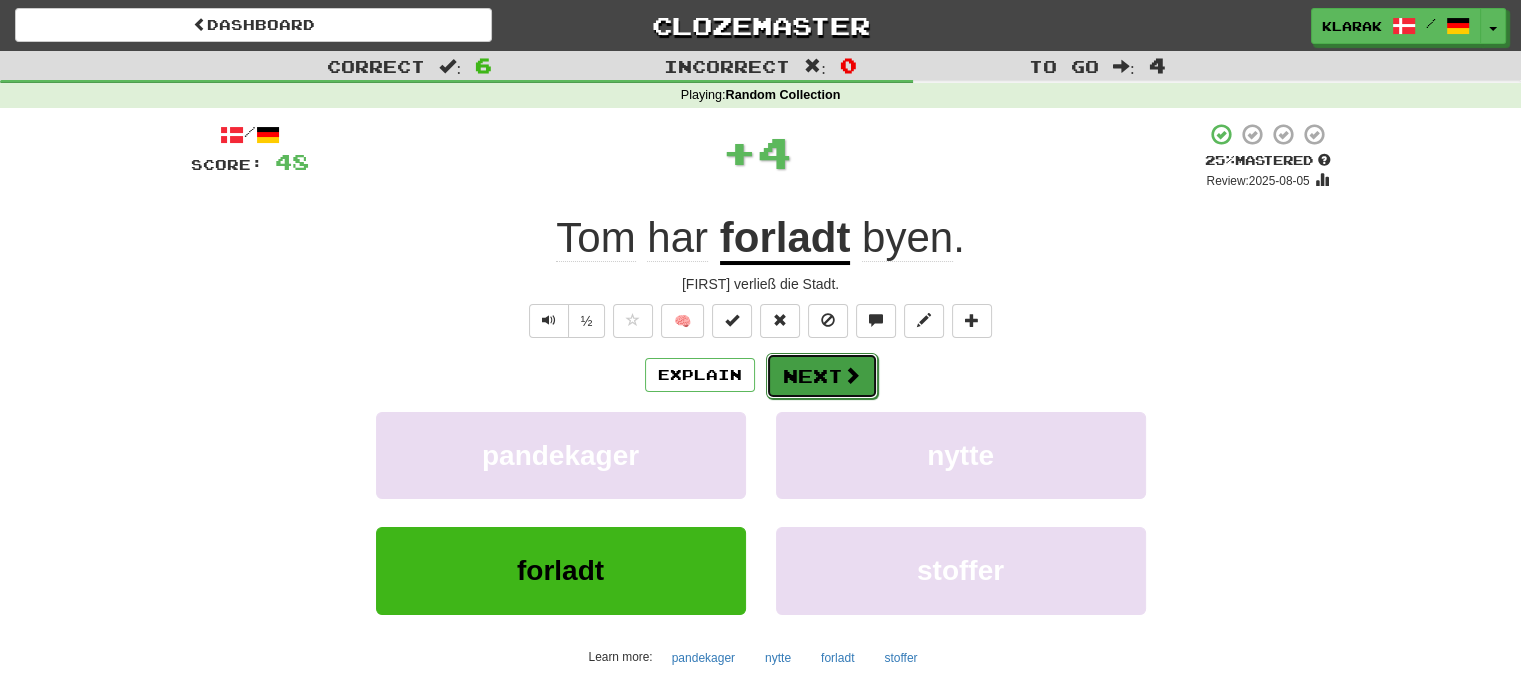 click on "Next" at bounding box center [822, 376] 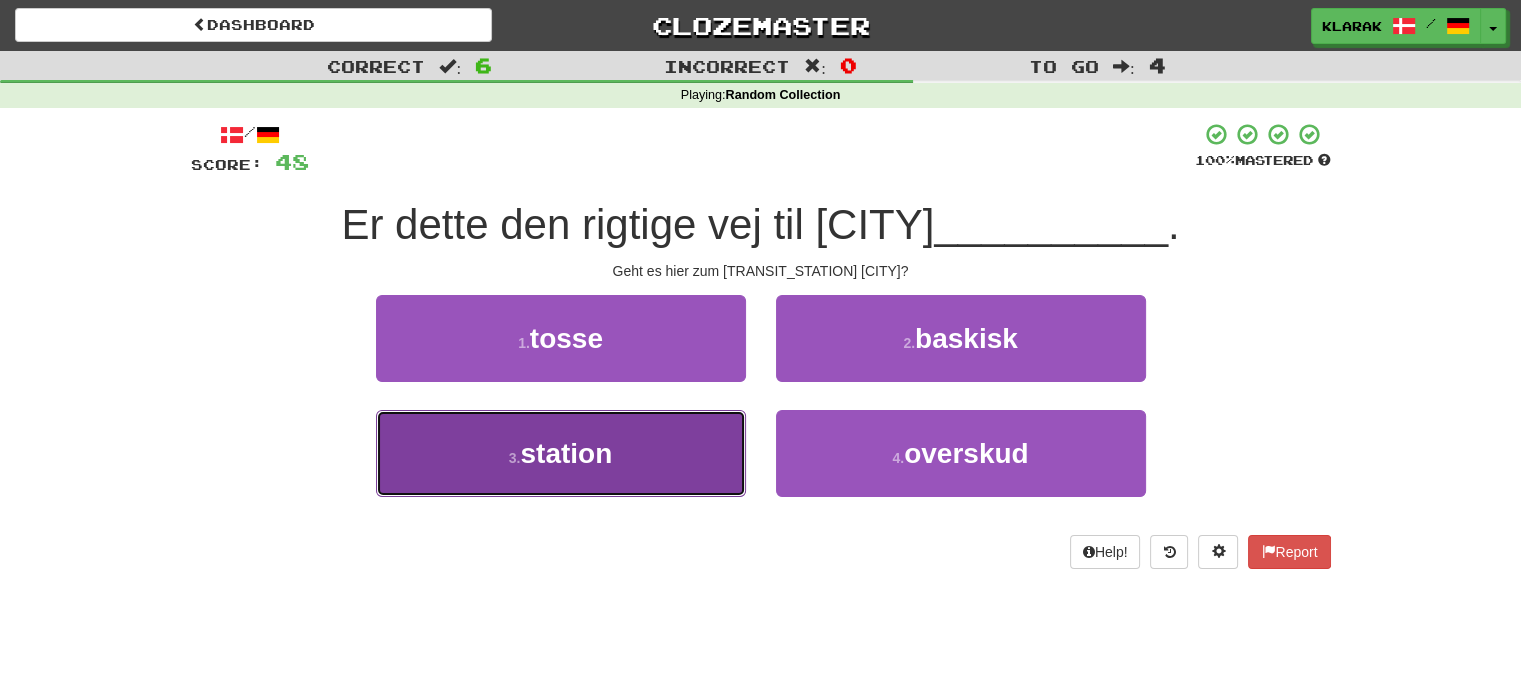 click on "3 .  station" at bounding box center [561, 453] 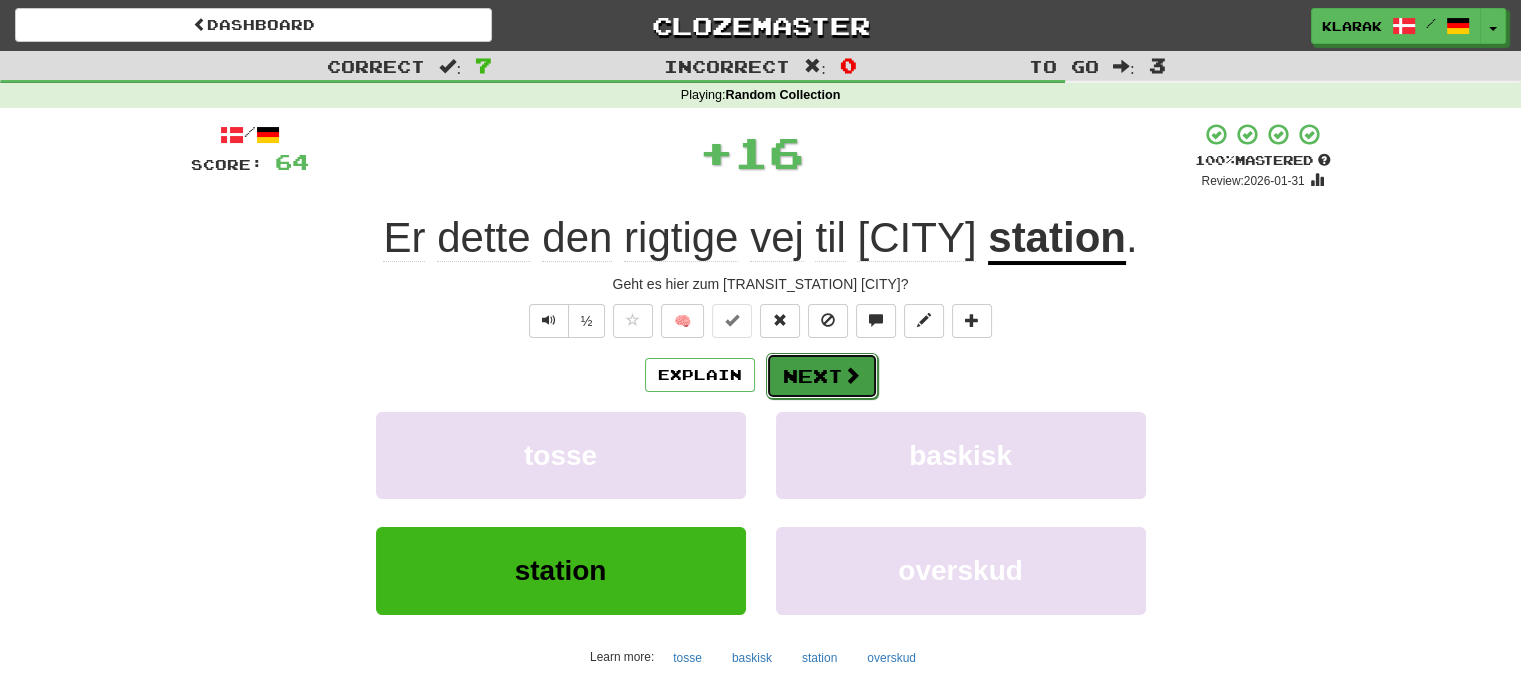 click on "Next" at bounding box center (822, 376) 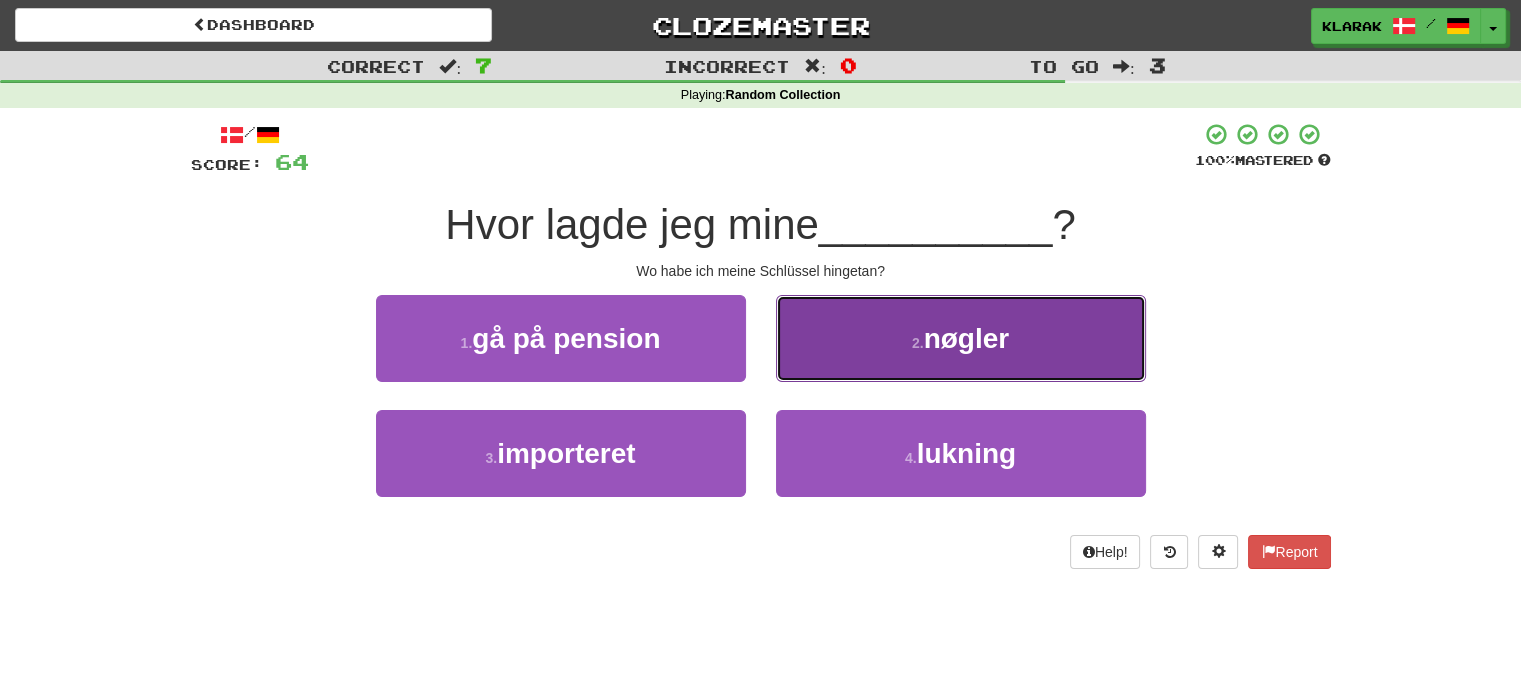 click on "2 .  nøgler" at bounding box center (961, 338) 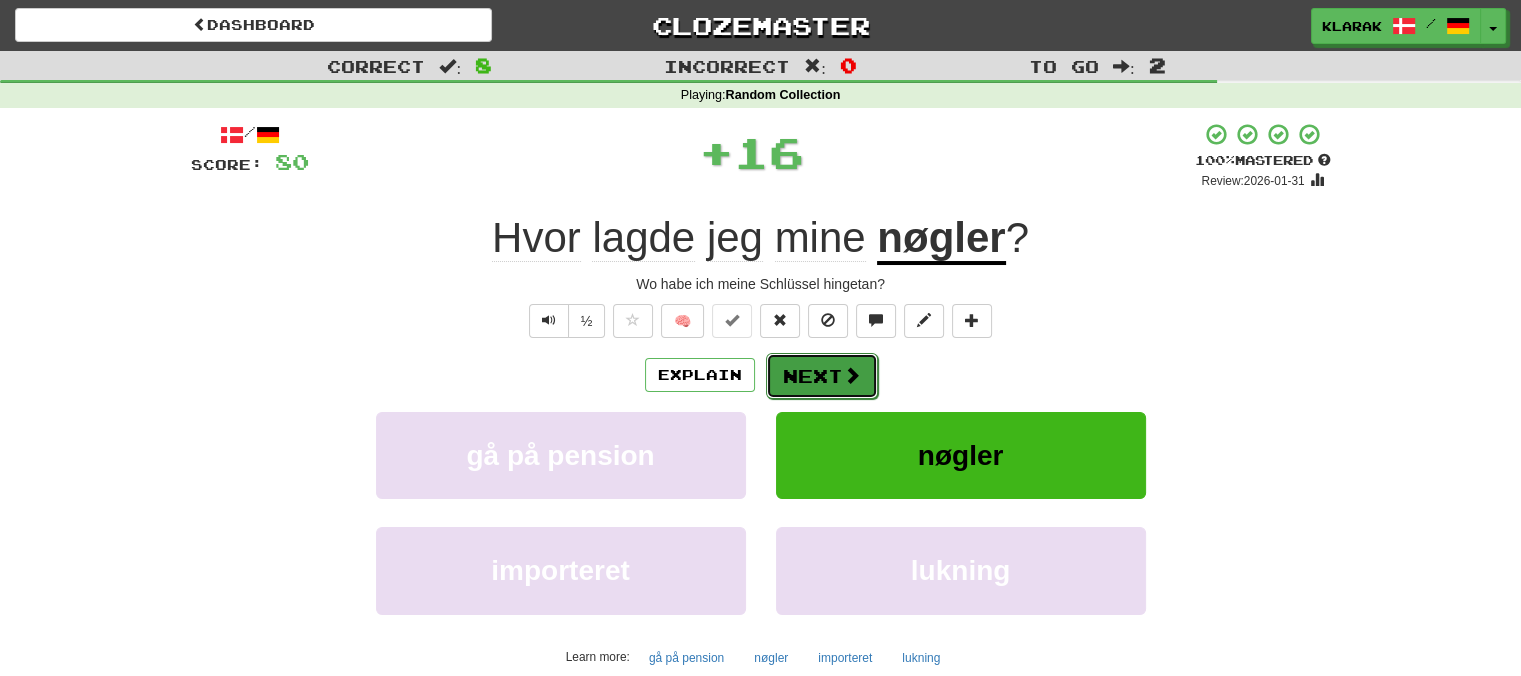 click on "Next" at bounding box center [822, 376] 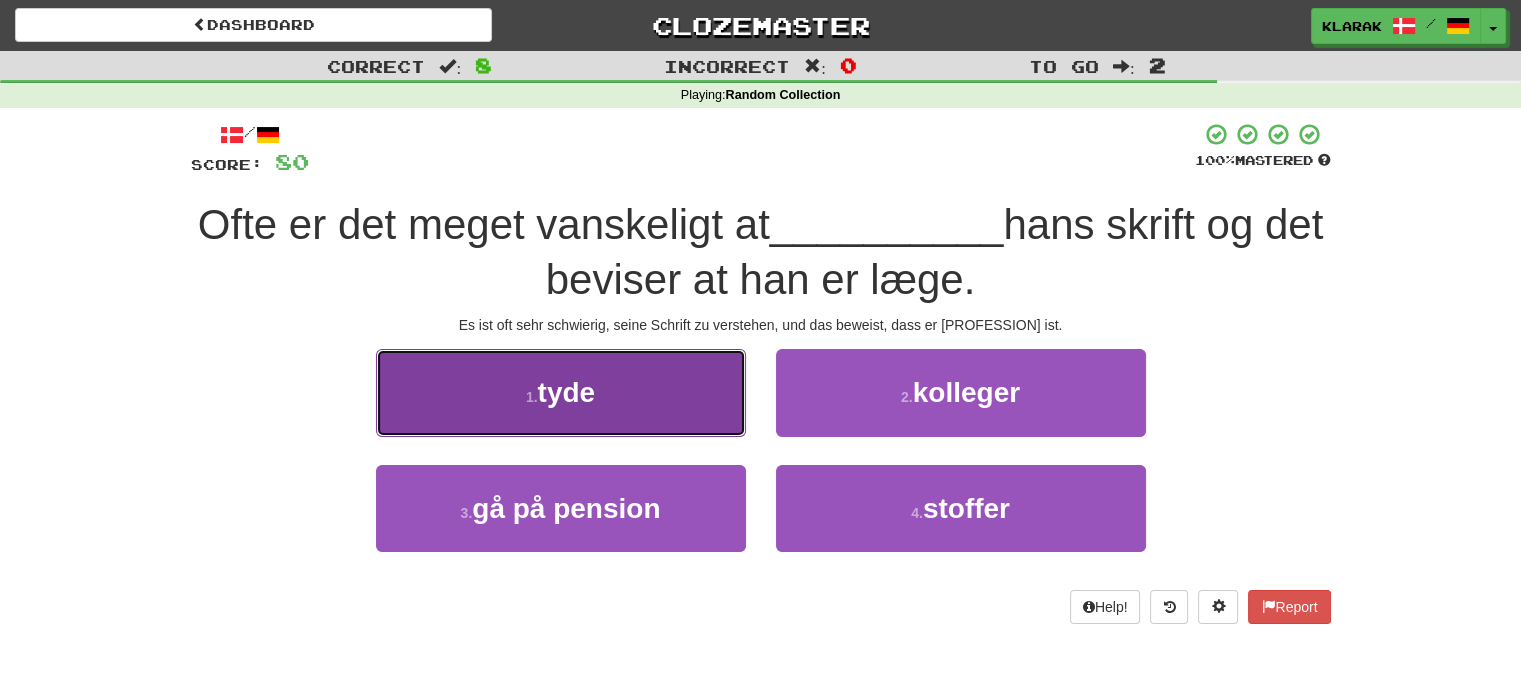 click on "1 .  tyde" at bounding box center (561, 392) 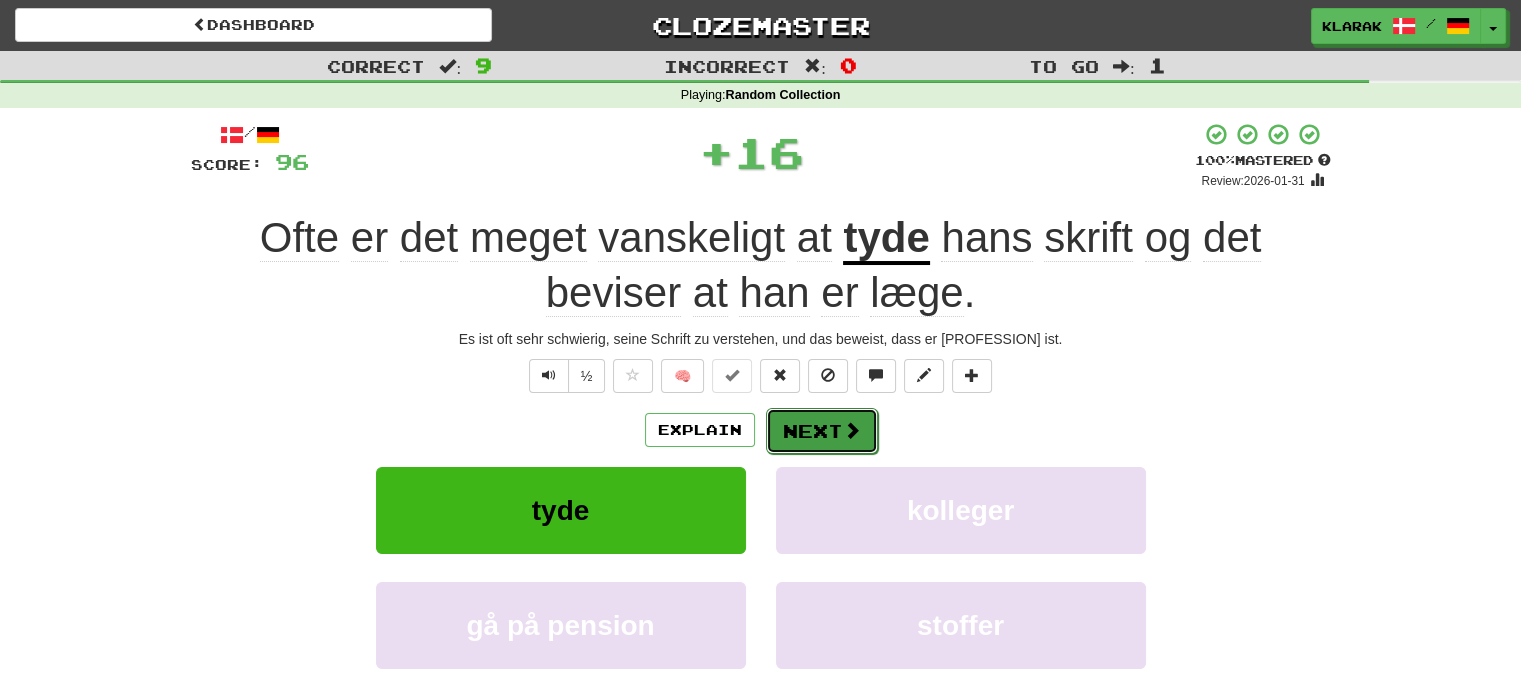 click on "Next" at bounding box center [822, 431] 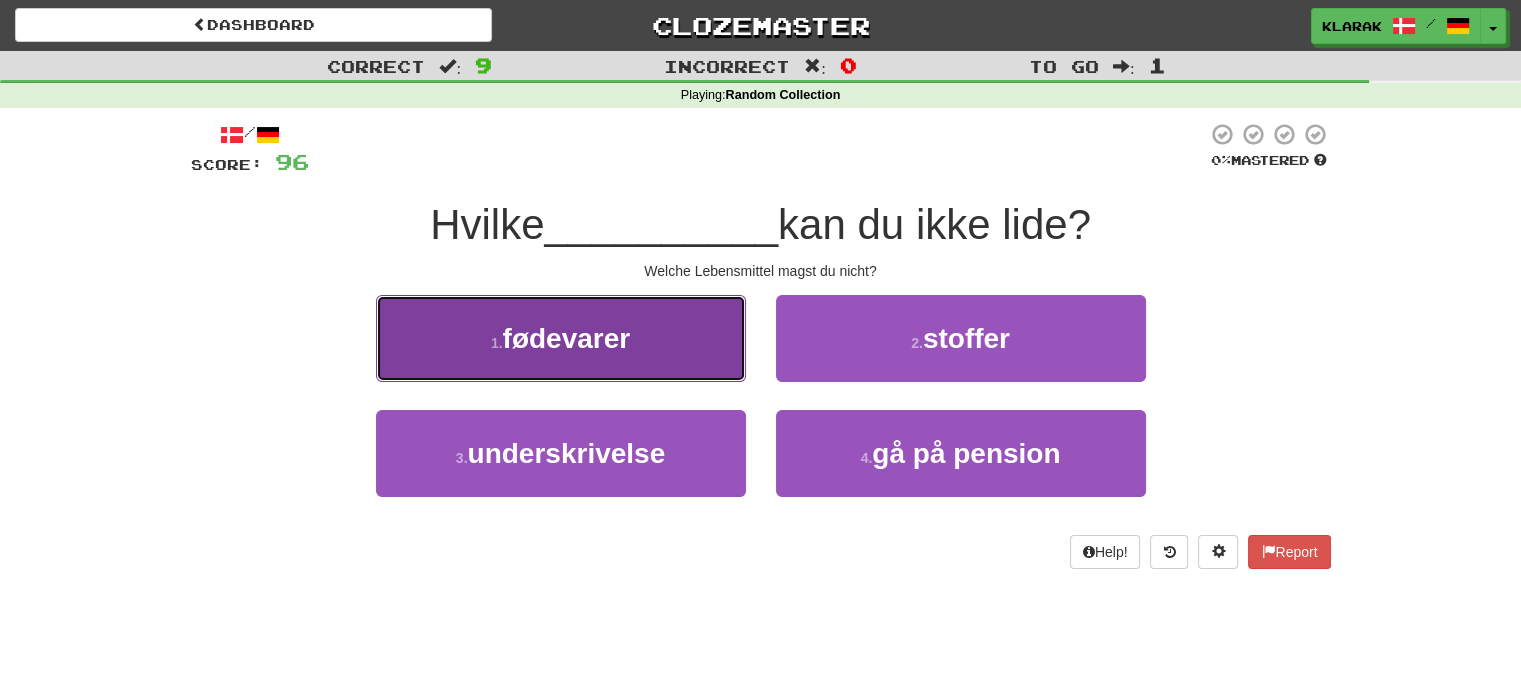 click on "1 .  fødevarer" at bounding box center (561, 338) 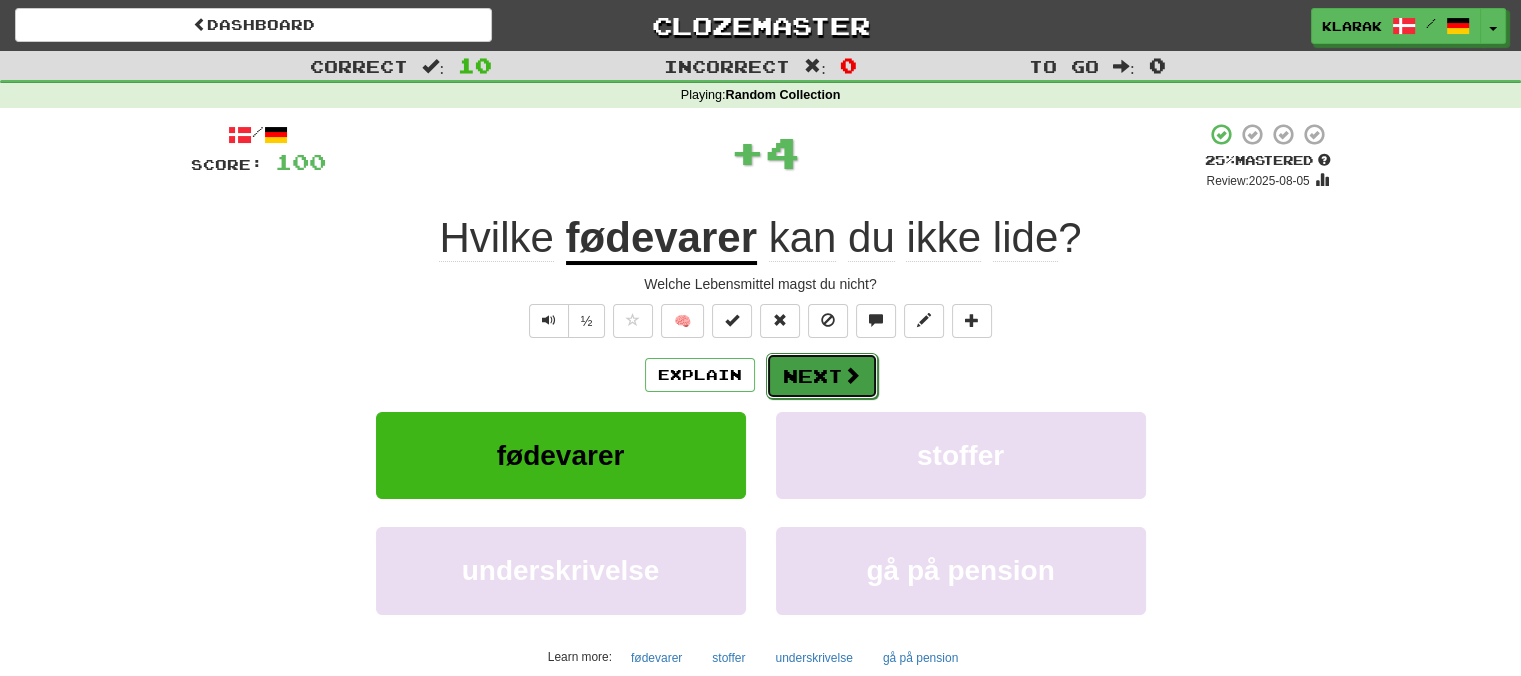 click on "Next" at bounding box center (822, 376) 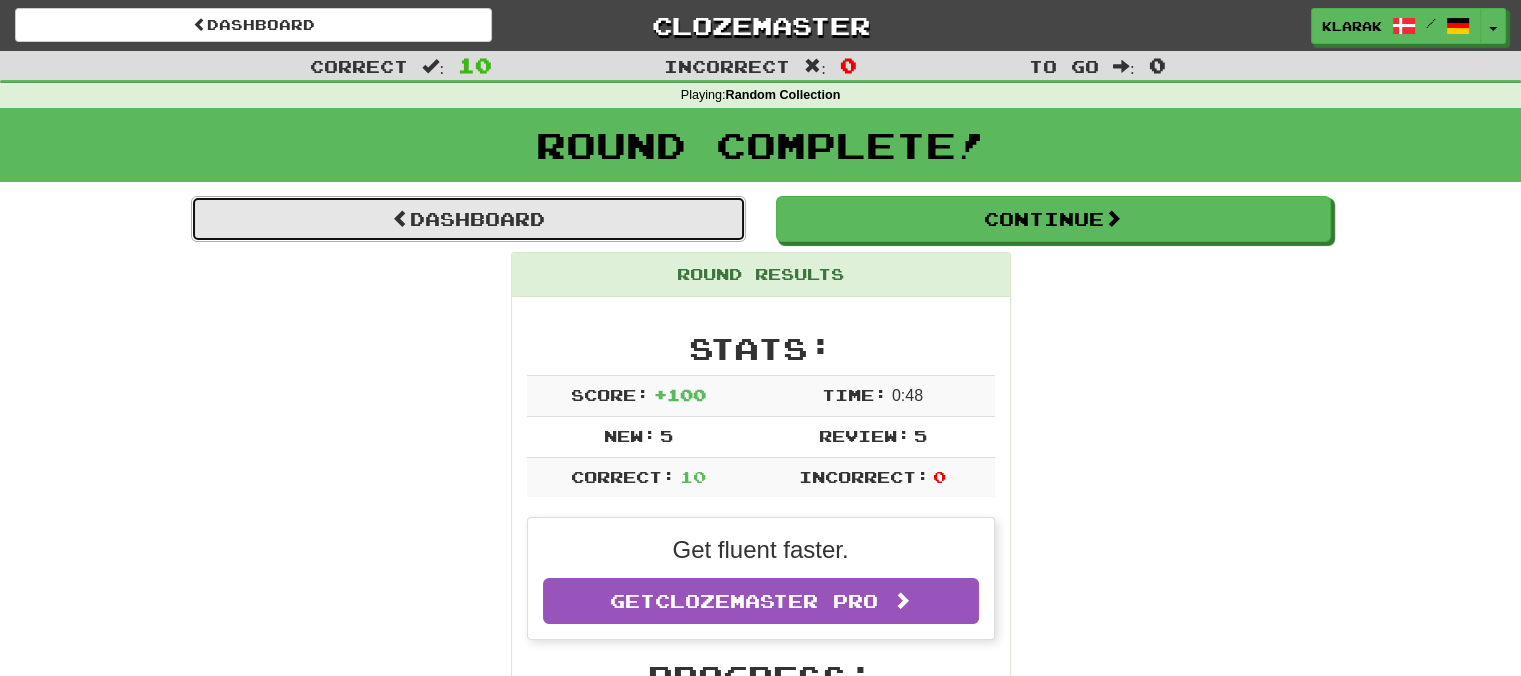 click on "Dashboard" at bounding box center (468, 219) 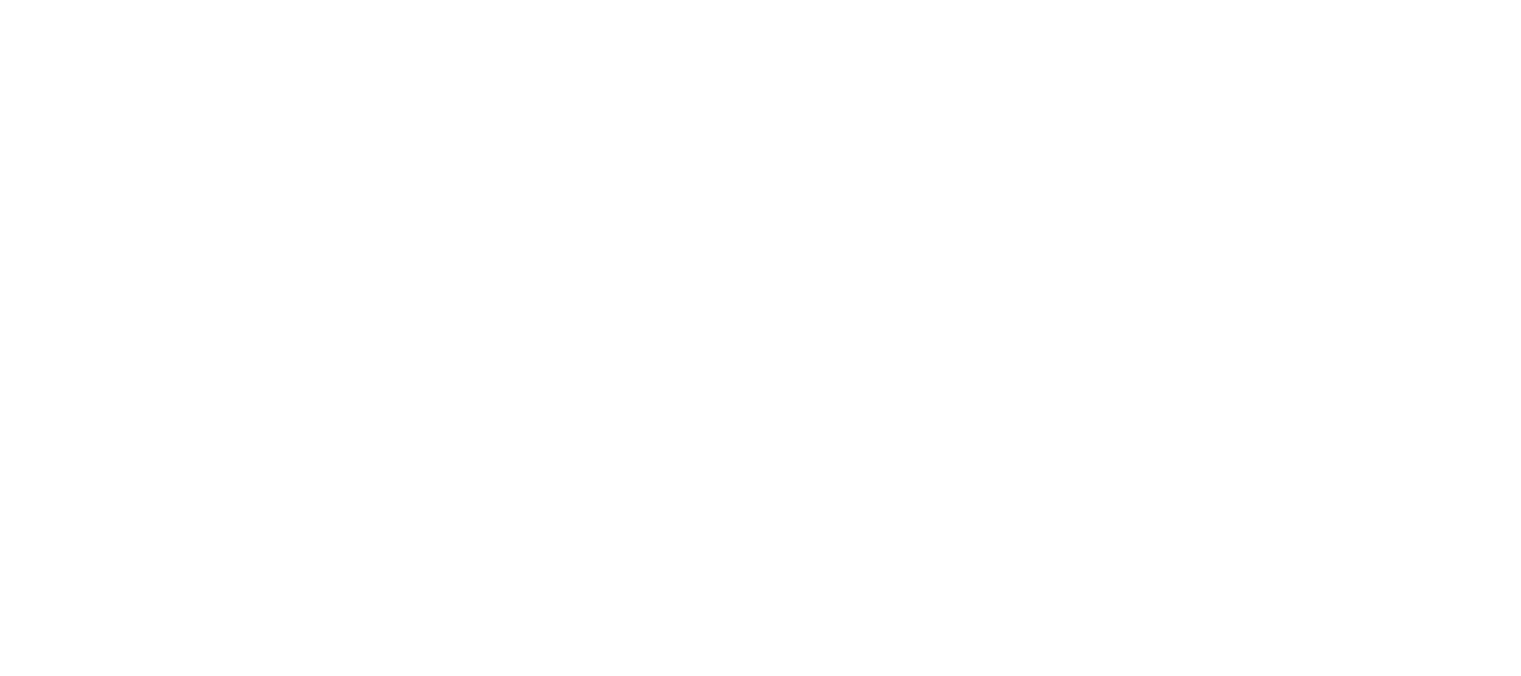 scroll, scrollTop: 0, scrollLeft: 0, axis: both 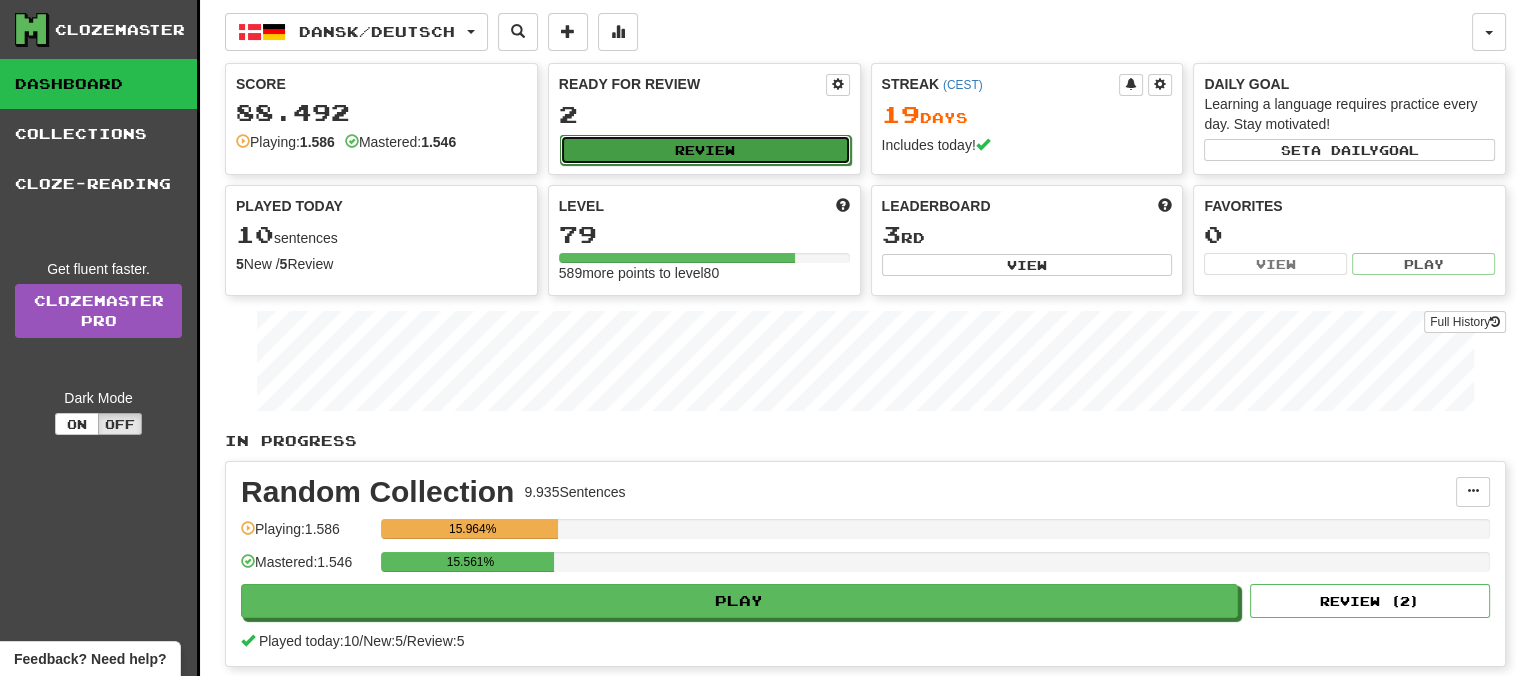 click on "Review" at bounding box center (705, 150) 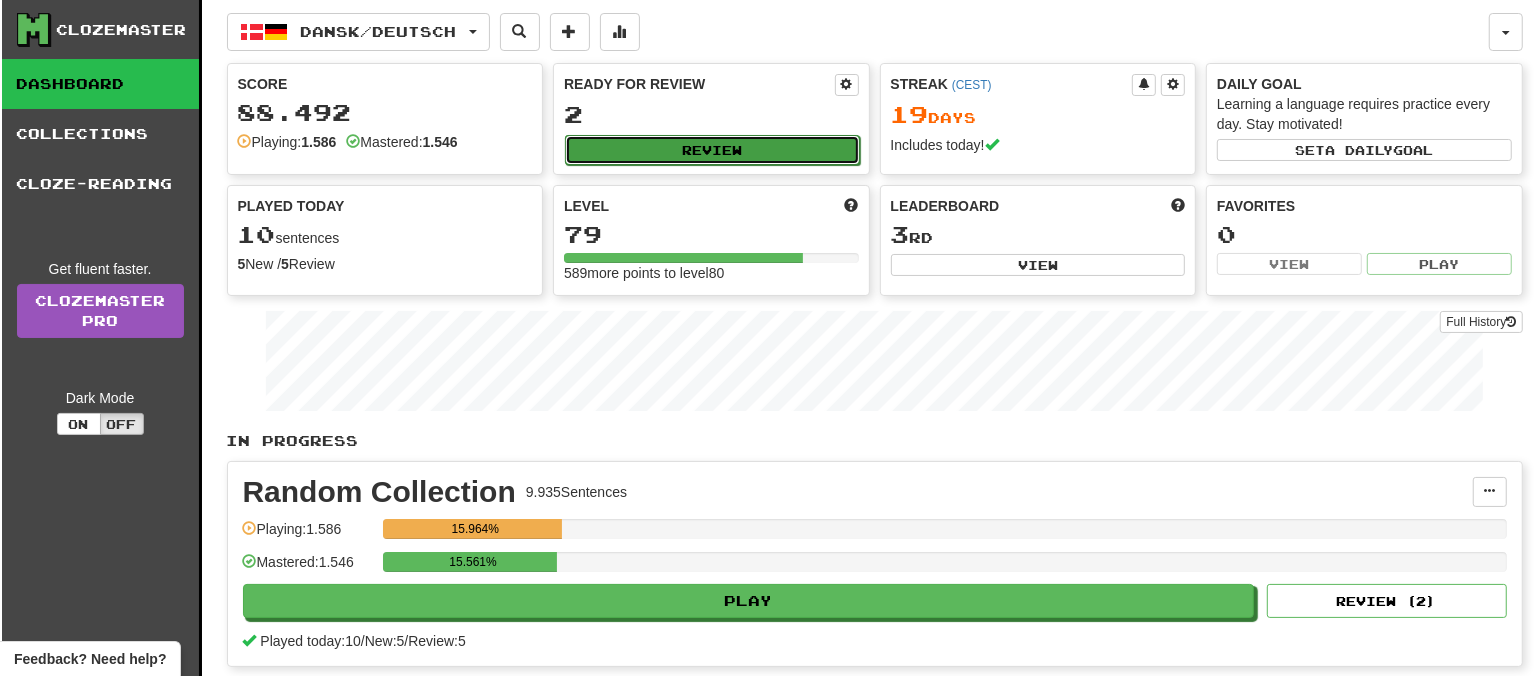 select on "**" 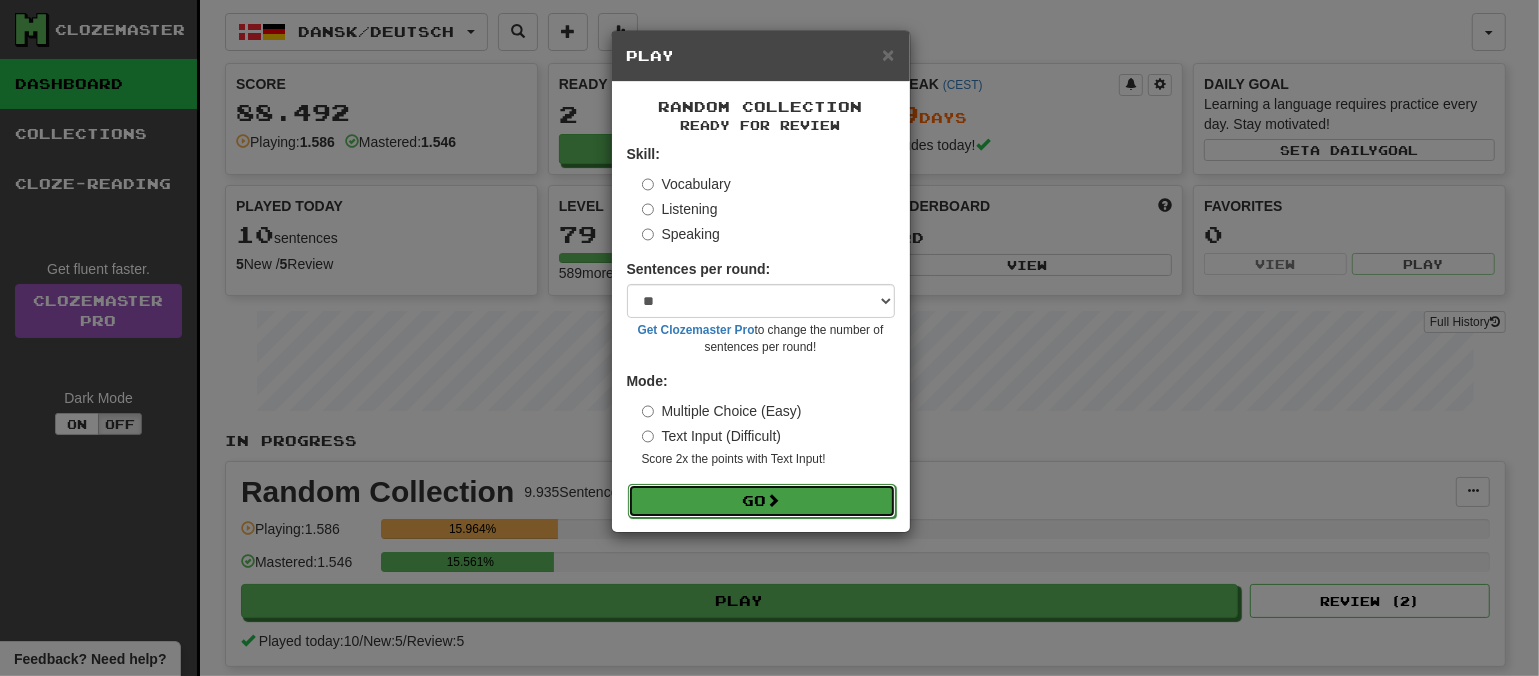 click on "Go" at bounding box center [762, 501] 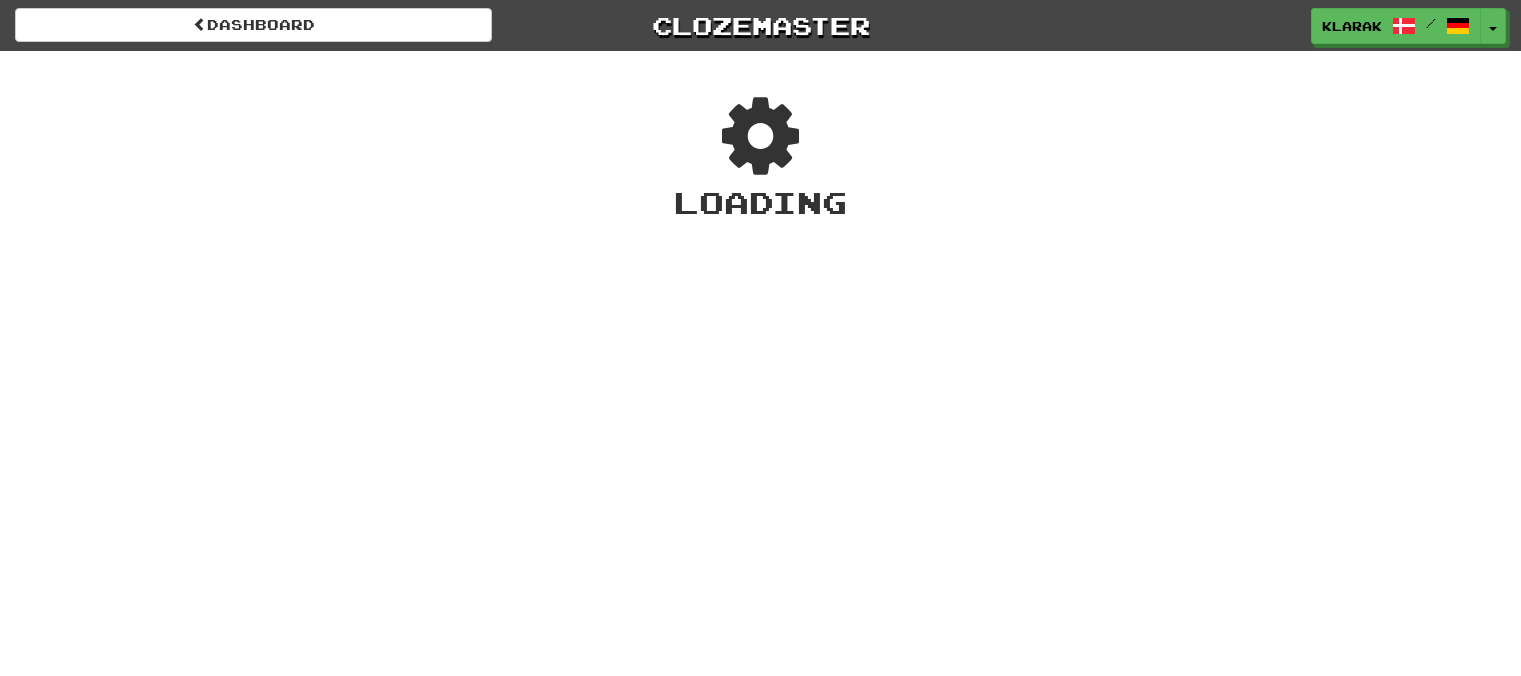 scroll, scrollTop: 0, scrollLeft: 0, axis: both 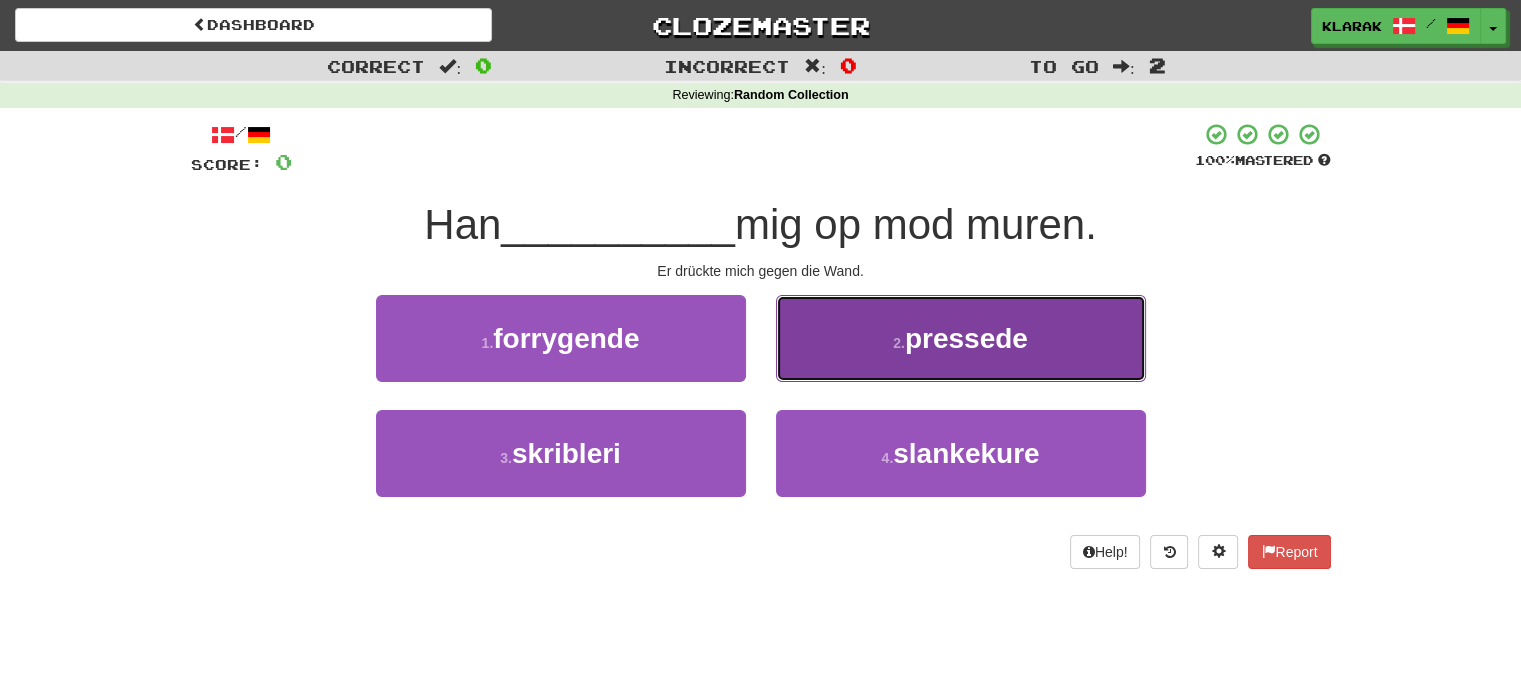 click on "2 . pressede" at bounding box center [961, 338] 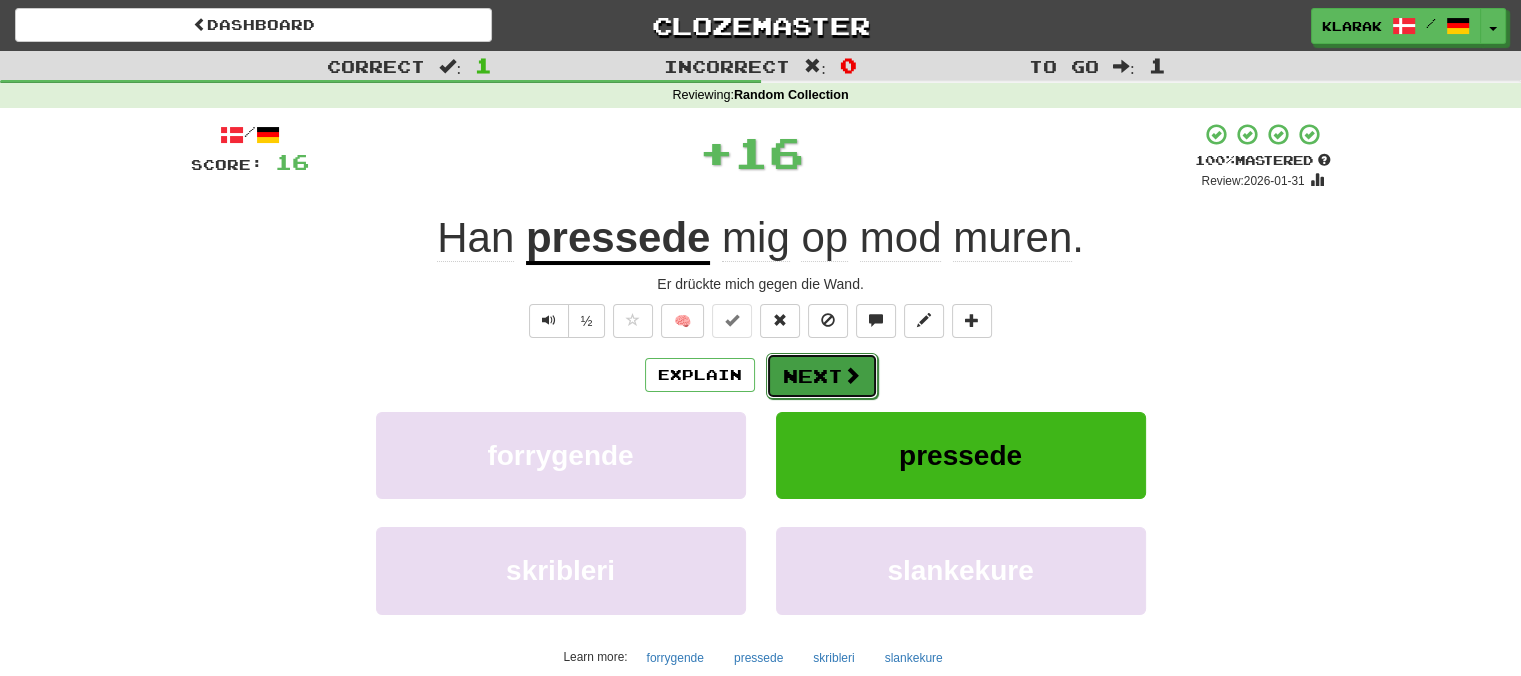 click on "Next" at bounding box center (822, 376) 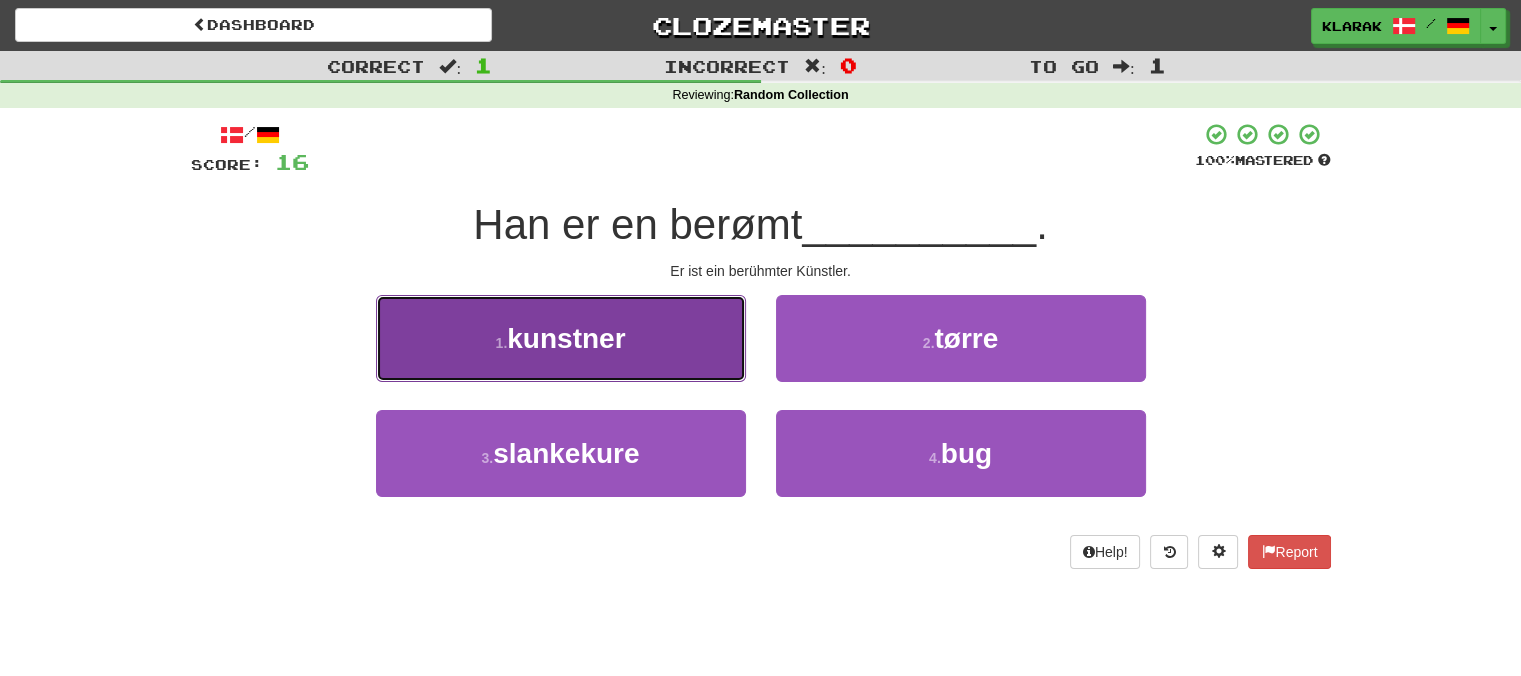 click on "1 . kunstner" at bounding box center (561, 338) 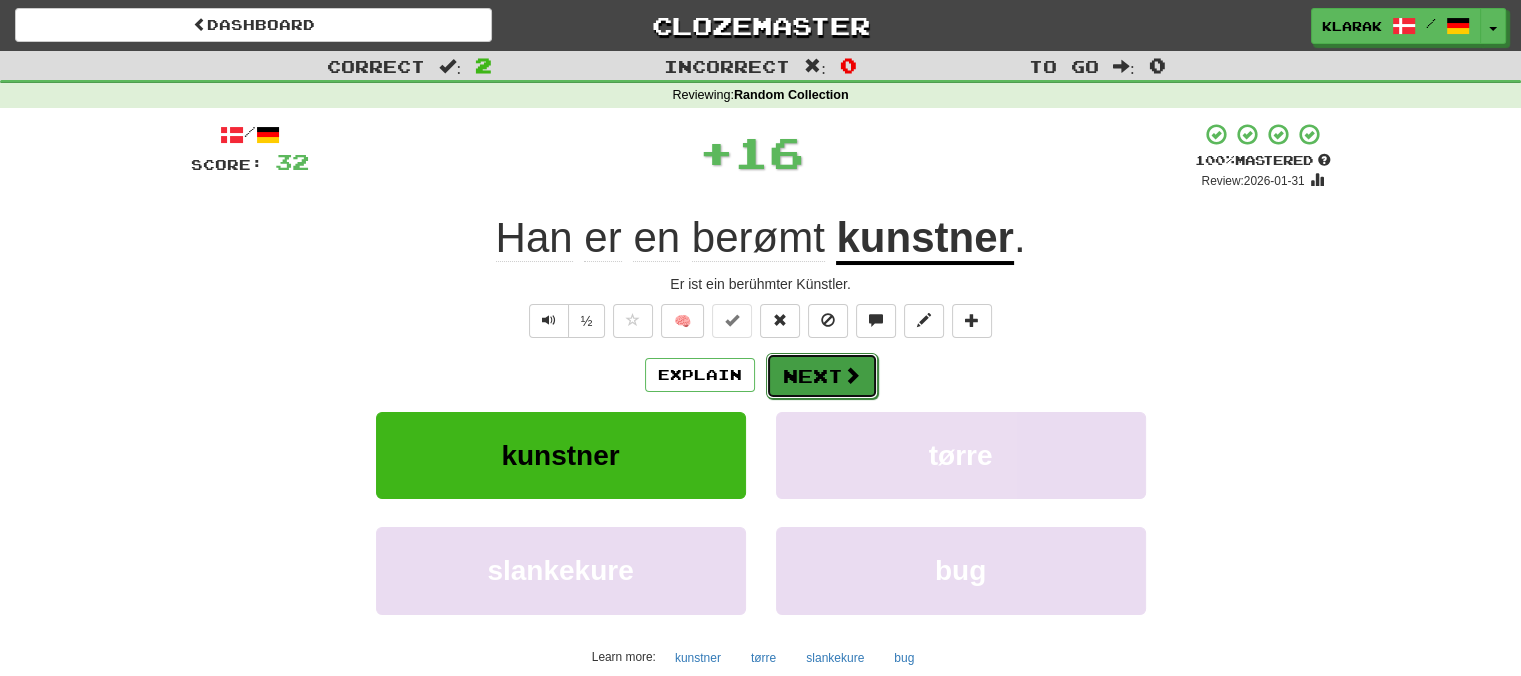 click on "Next" at bounding box center (822, 376) 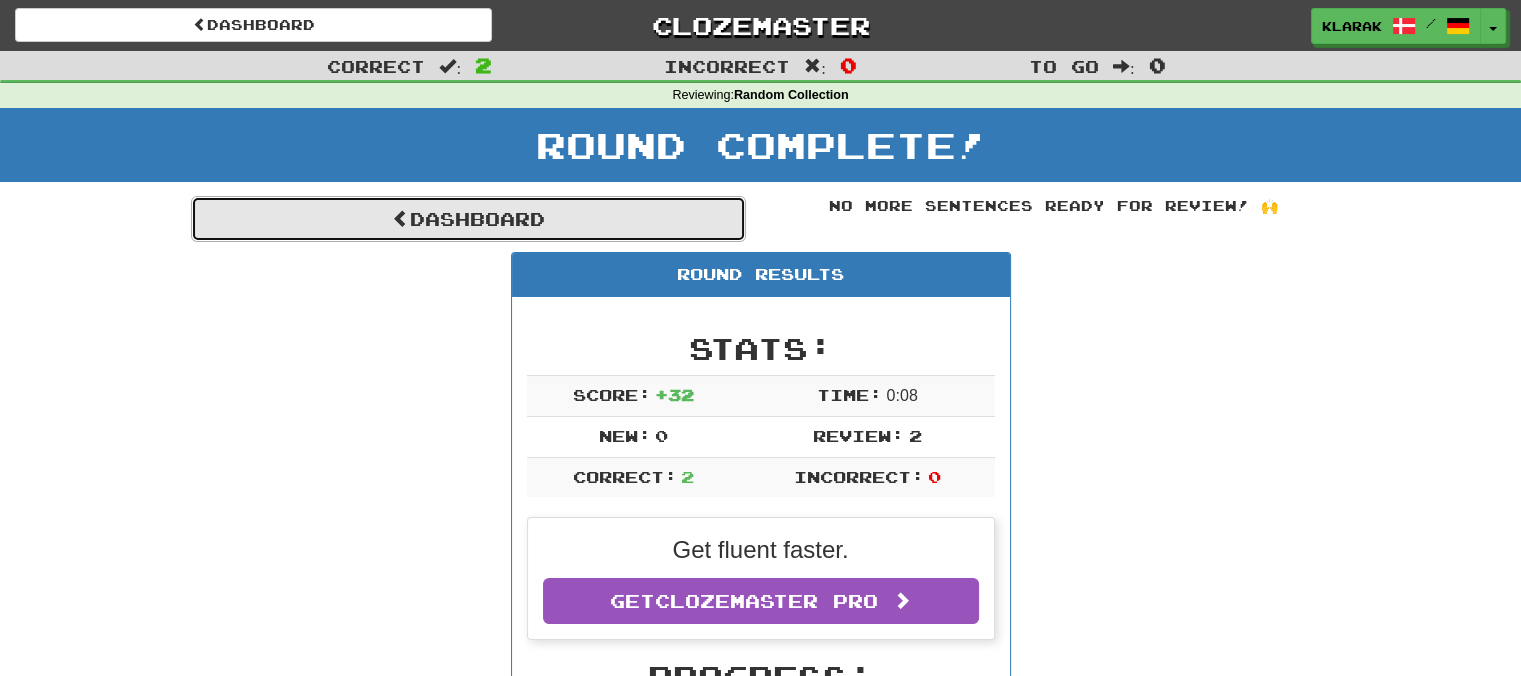 click on "Dashboard" at bounding box center (468, 219) 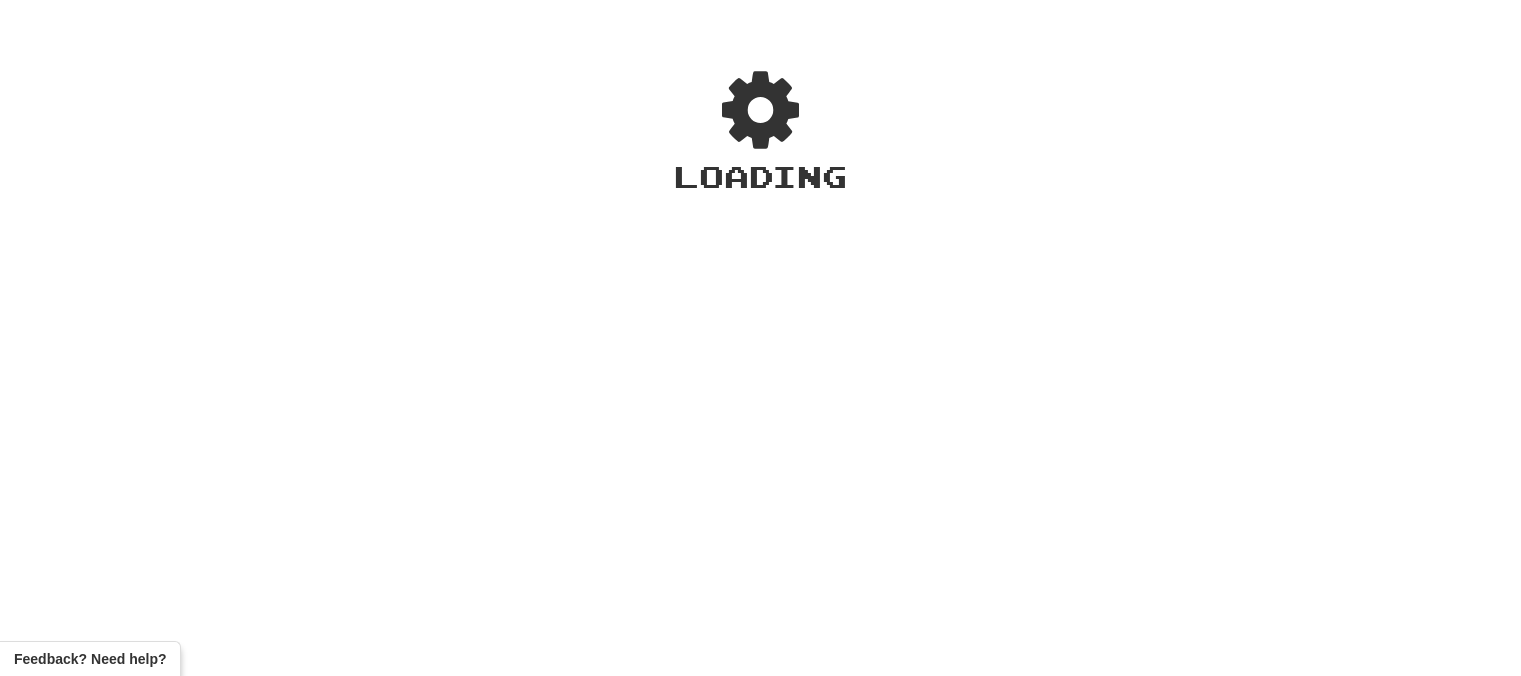 scroll, scrollTop: 0, scrollLeft: 0, axis: both 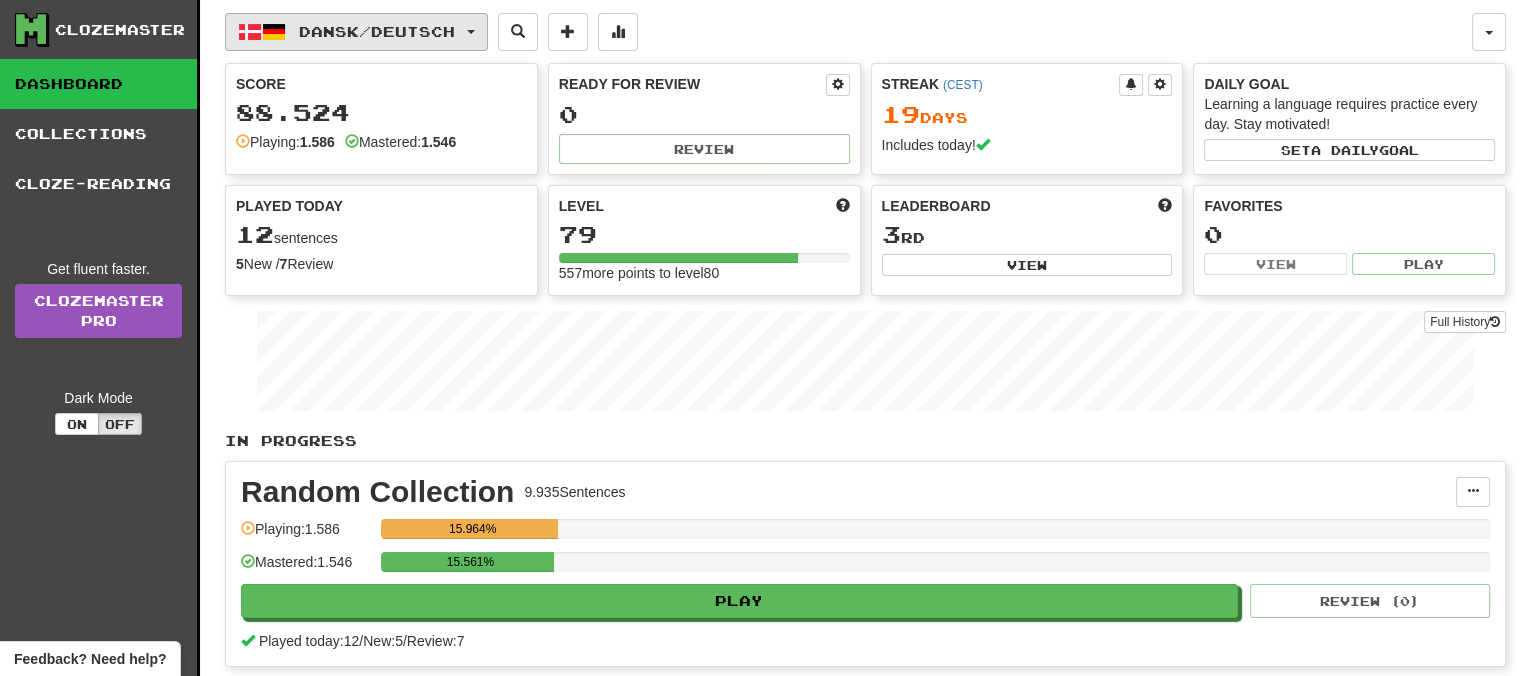 click on "Dansk  /  Deutsch" at bounding box center (356, 32) 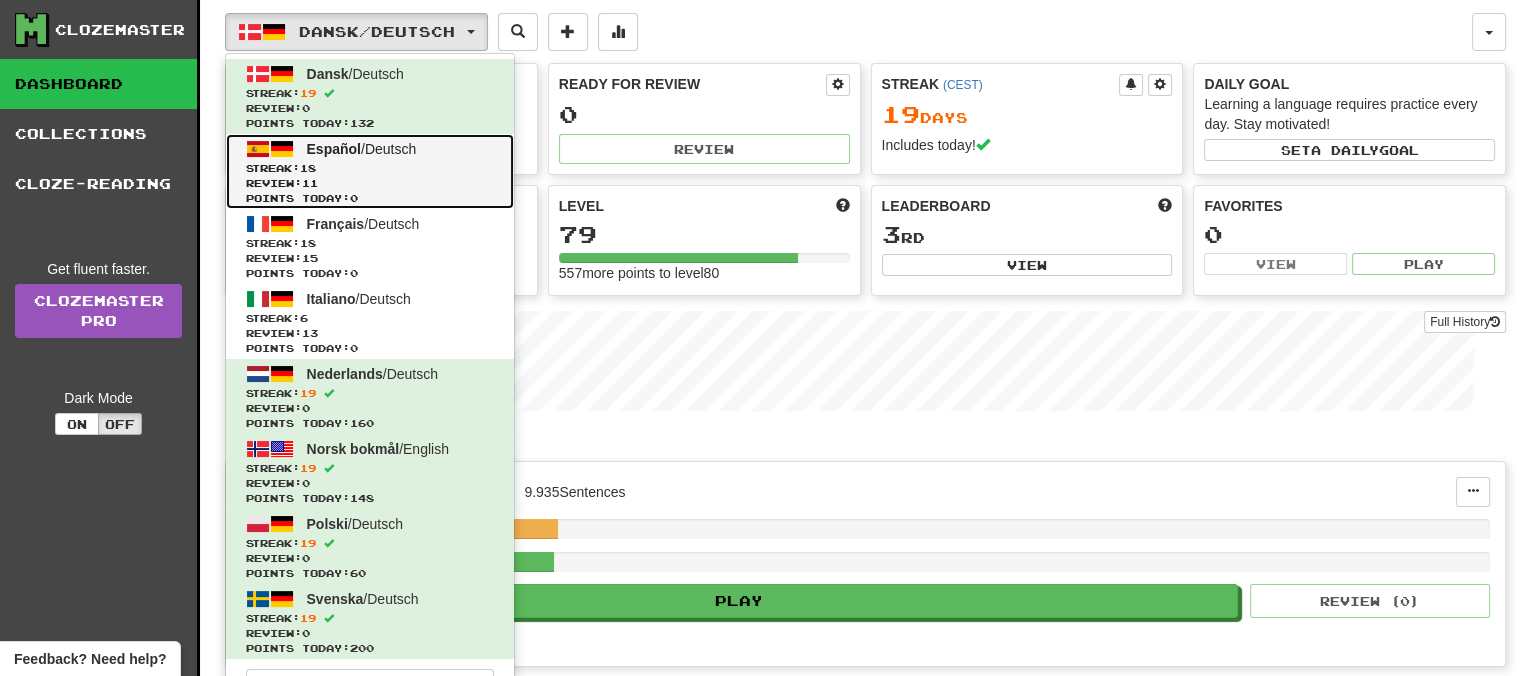 click on "Español" at bounding box center (334, 149) 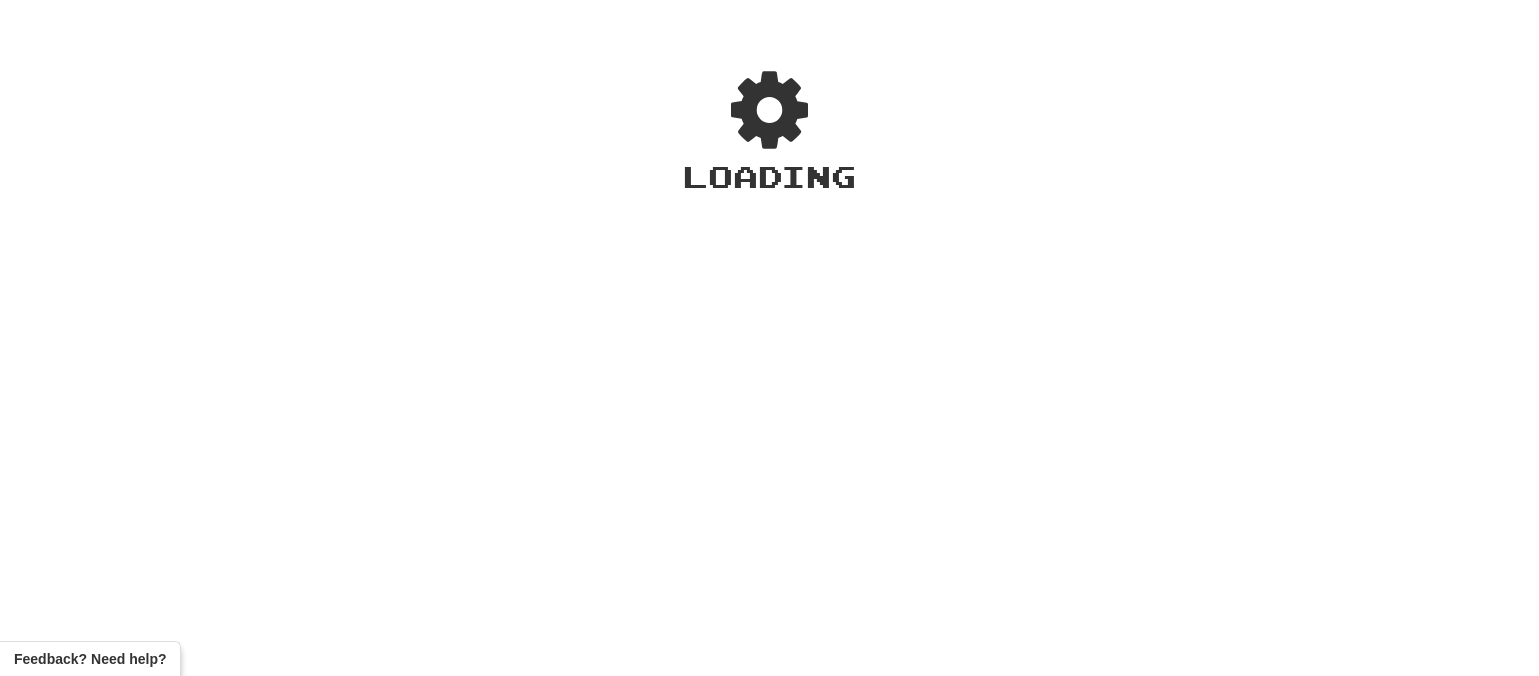scroll, scrollTop: 0, scrollLeft: 0, axis: both 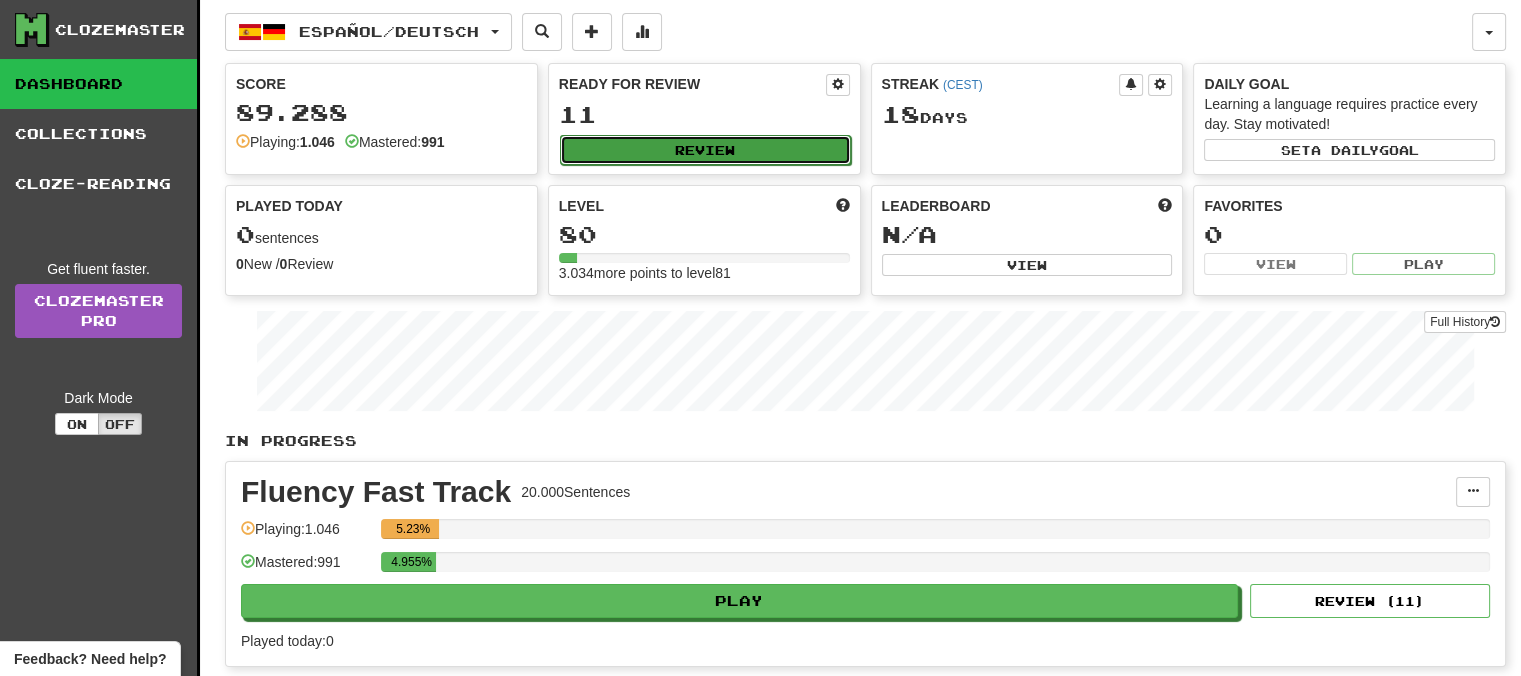 click on "Review" at bounding box center (705, 150) 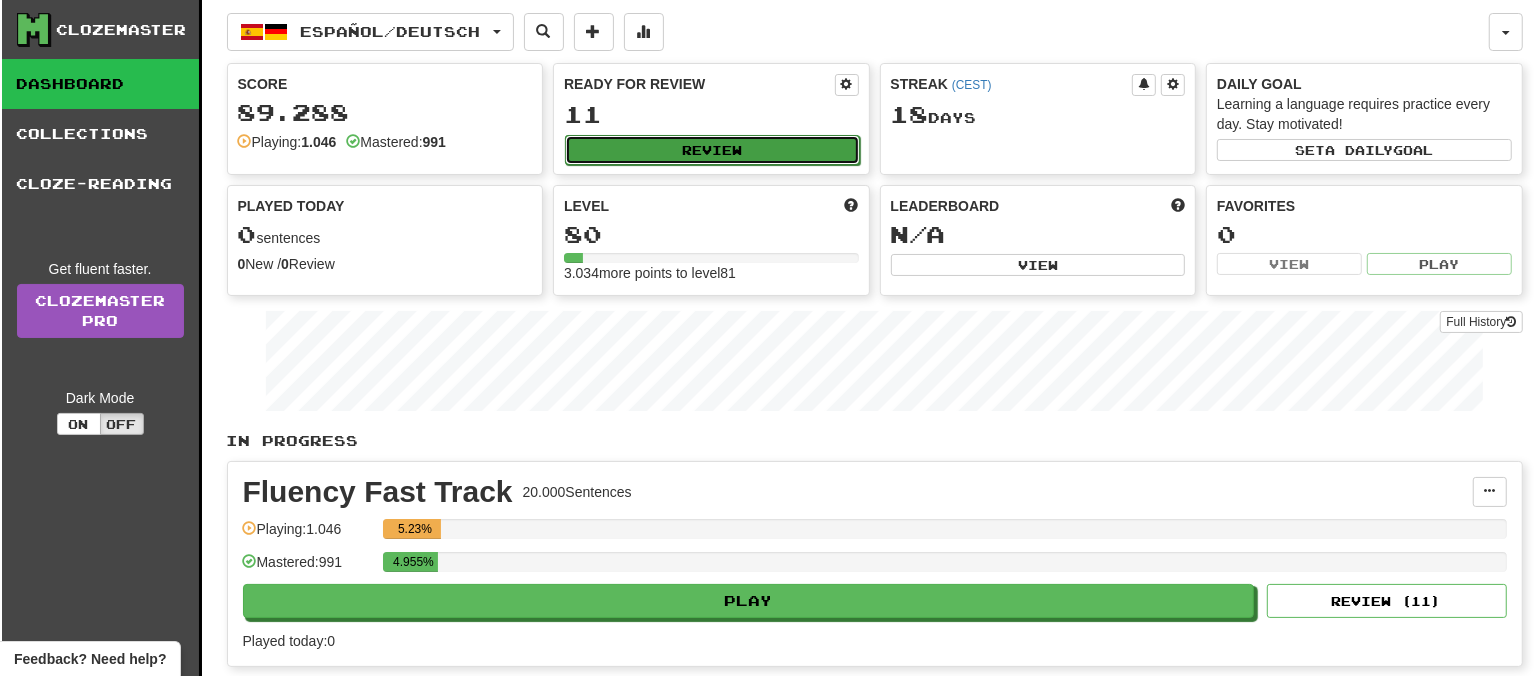 select on "**" 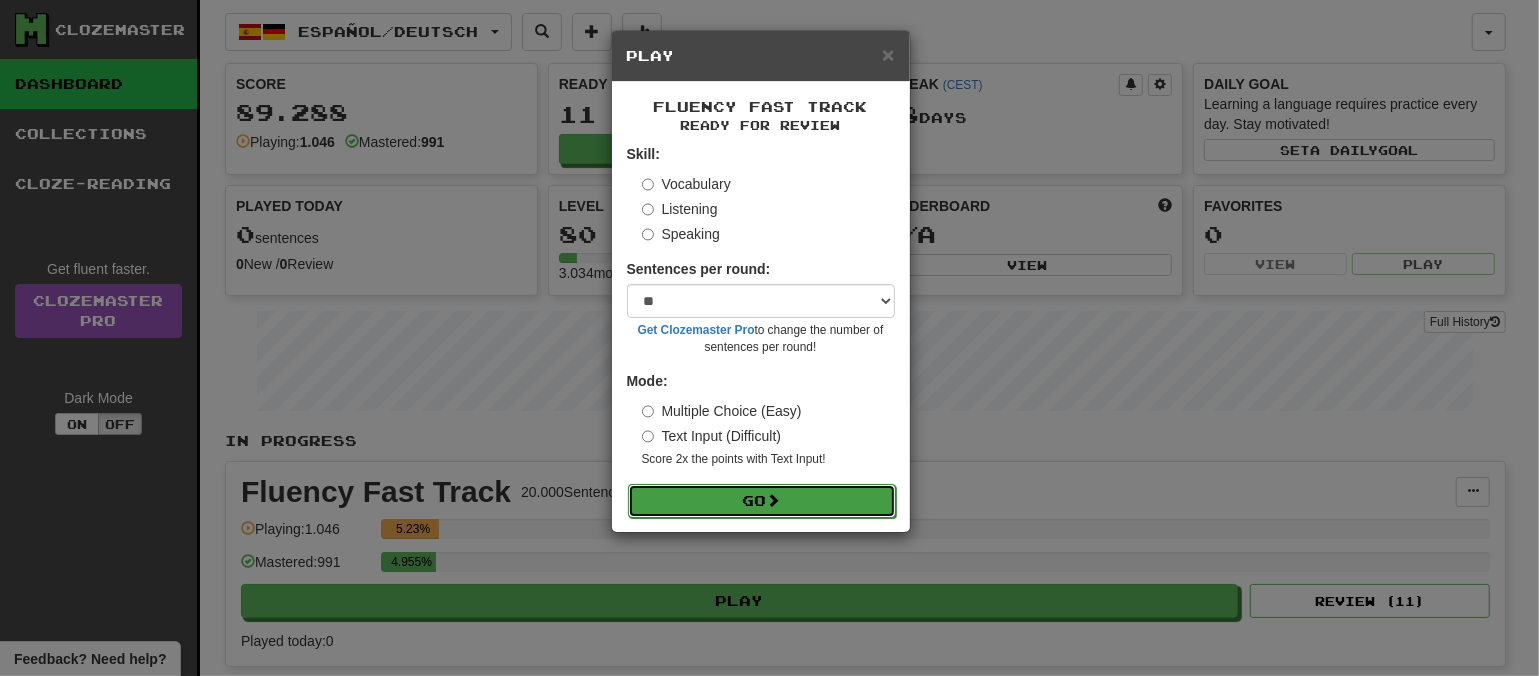 click on "Go" at bounding box center [762, 501] 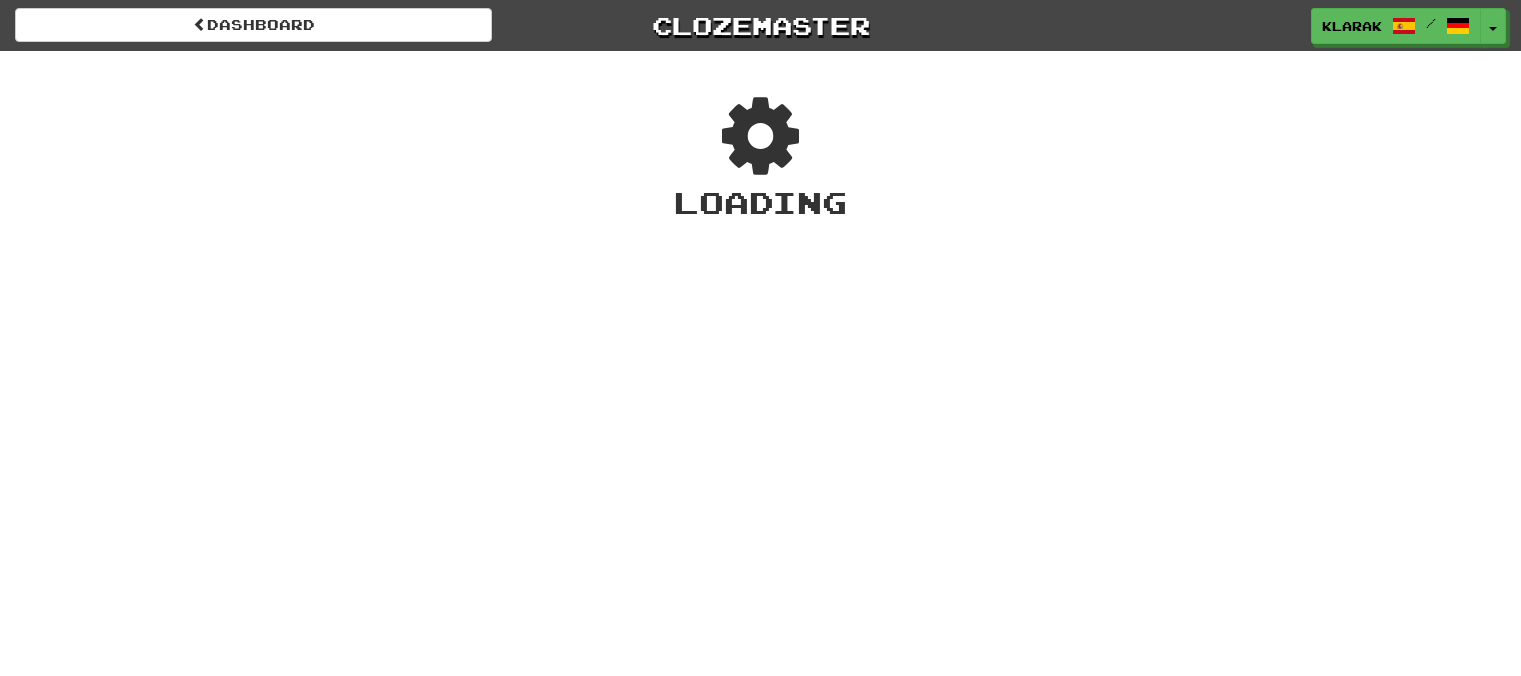 scroll, scrollTop: 0, scrollLeft: 0, axis: both 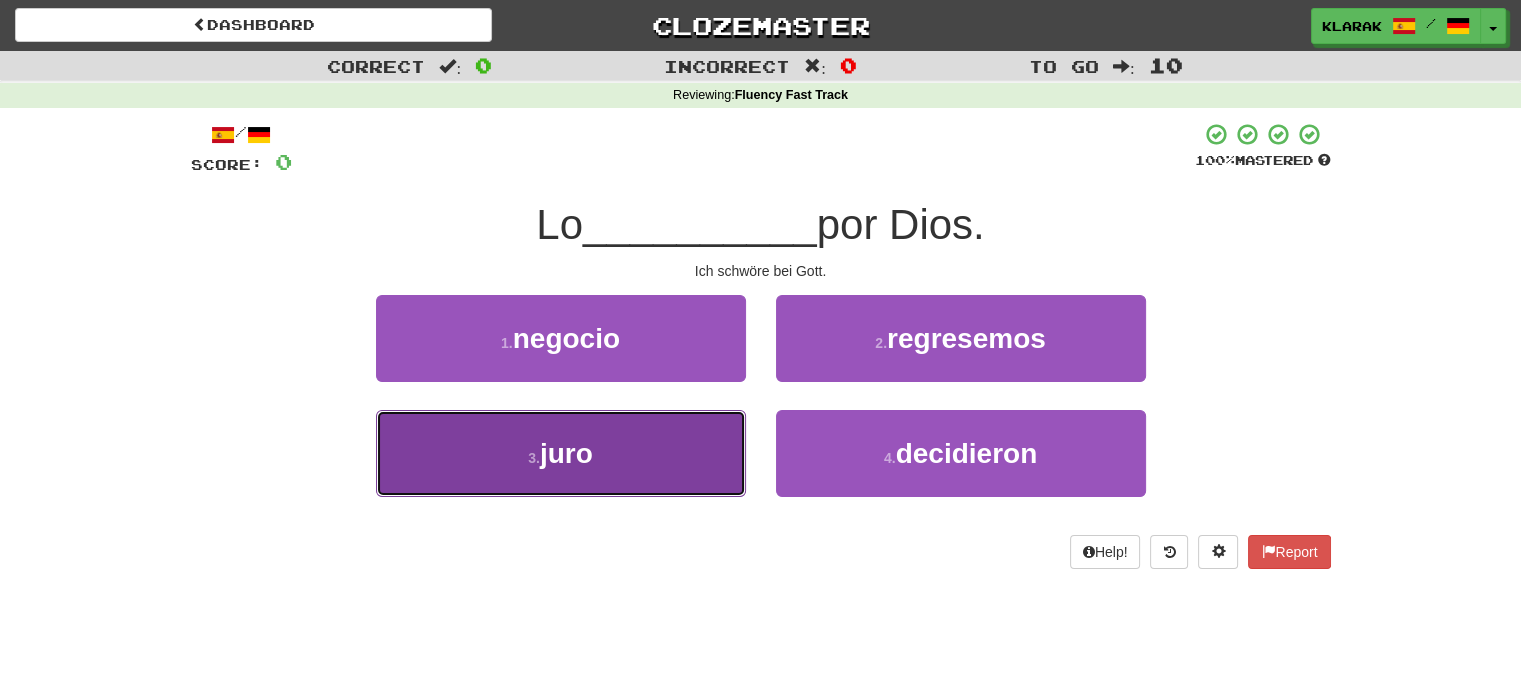 click on "3 . juro" at bounding box center [561, 453] 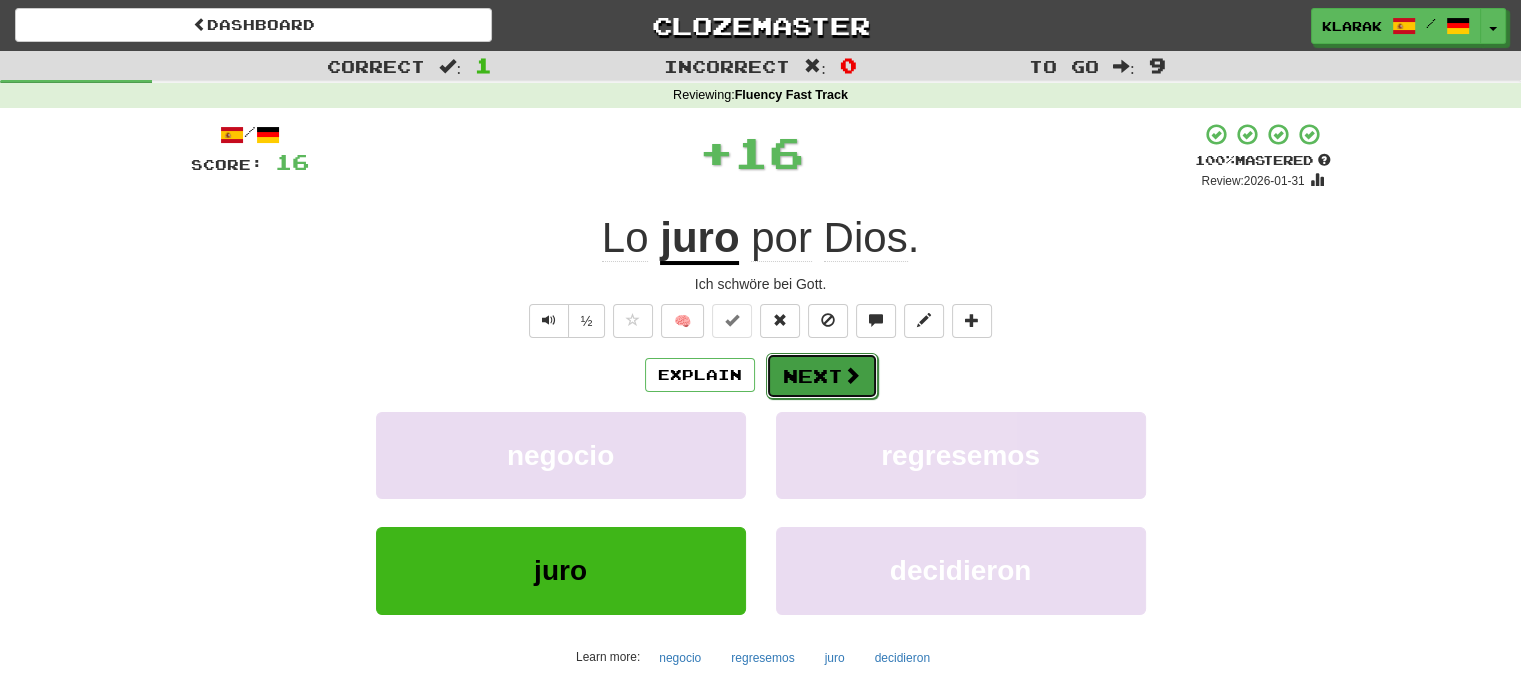 click on "Next" at bounding box center (822, 376) 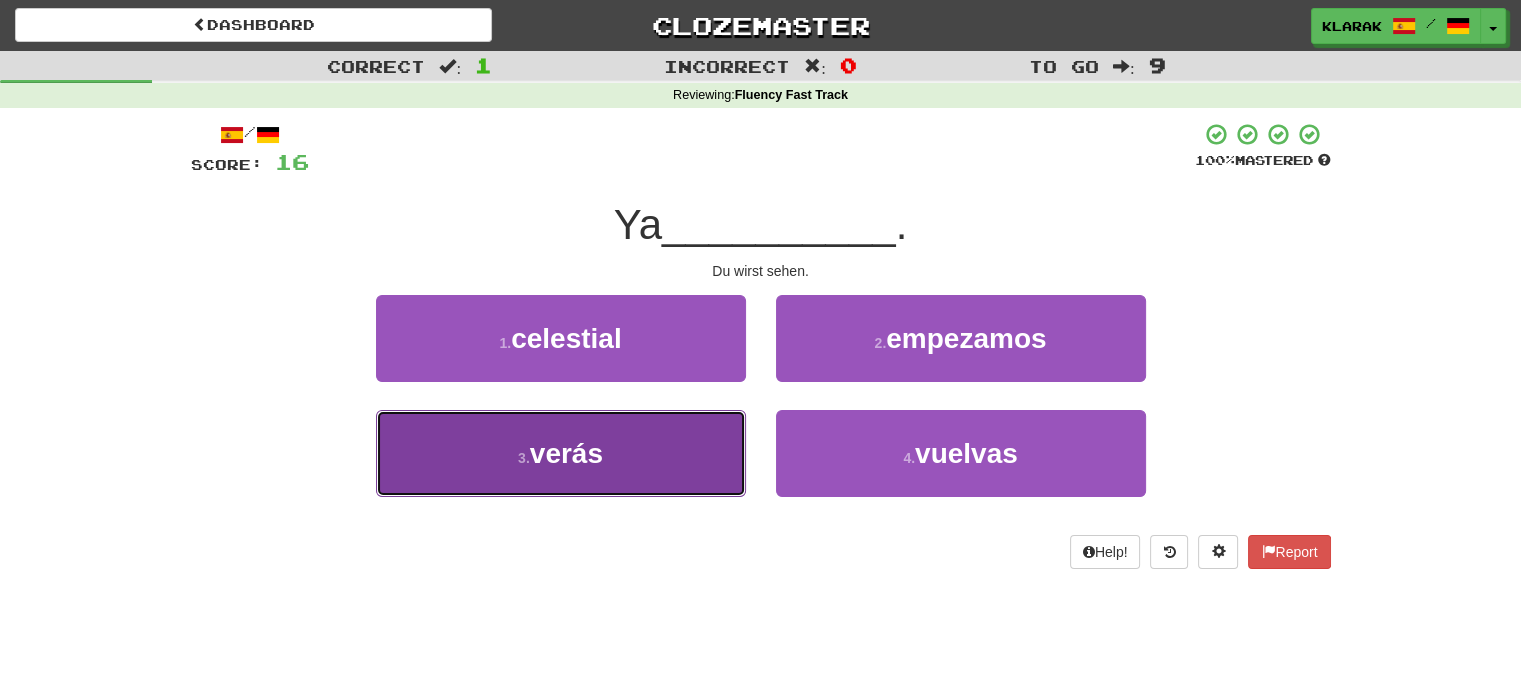 click on "3 . verás" at bounding box center (561, 453) 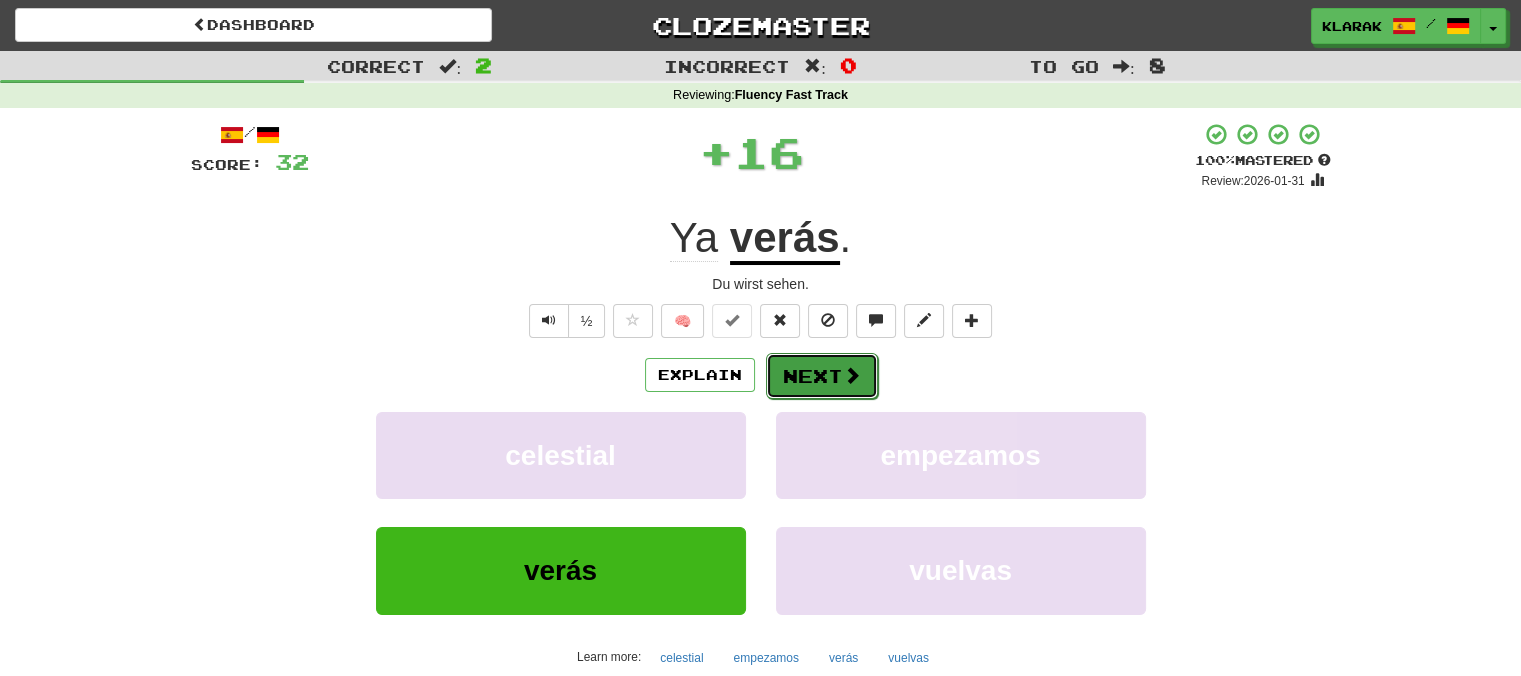 click on "Next" at bounding box center [822, 376] 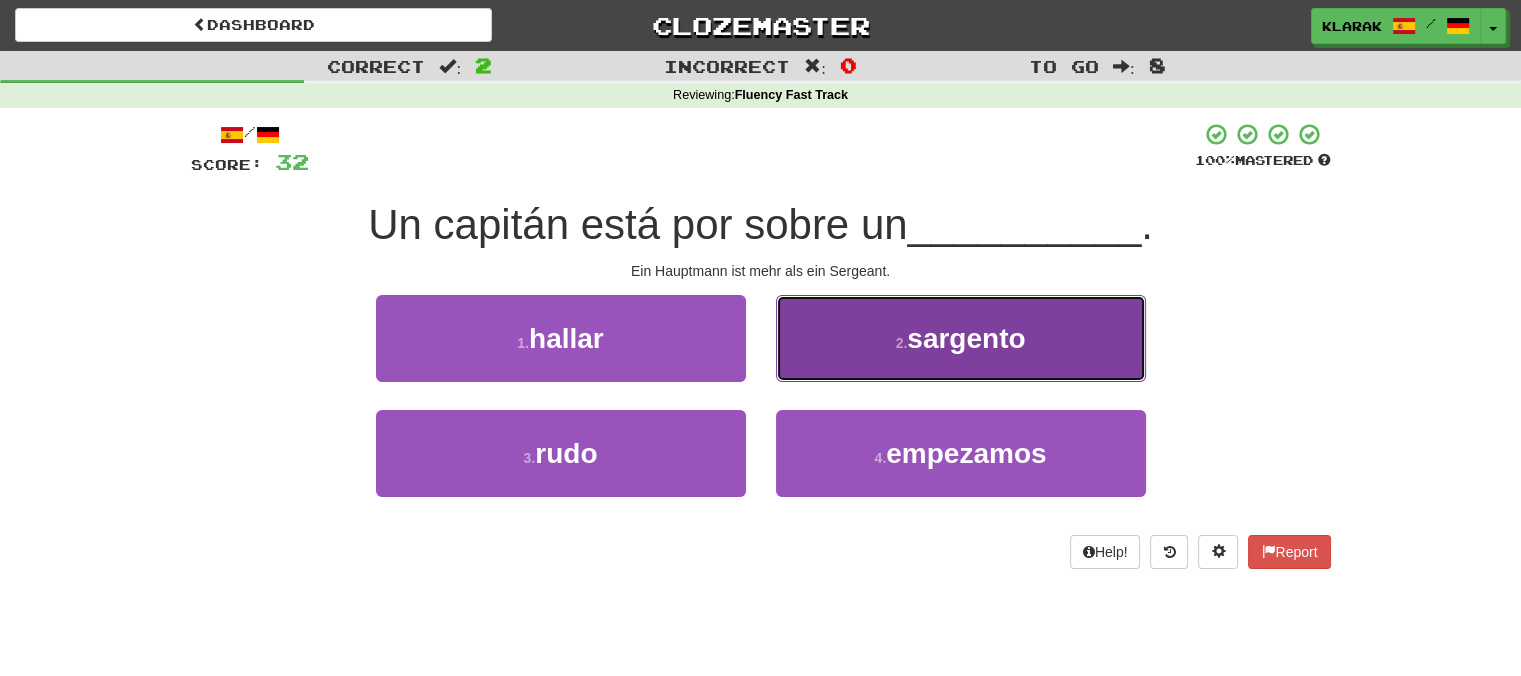 click on "2 .  sargento" at bounding box center [961, 338] 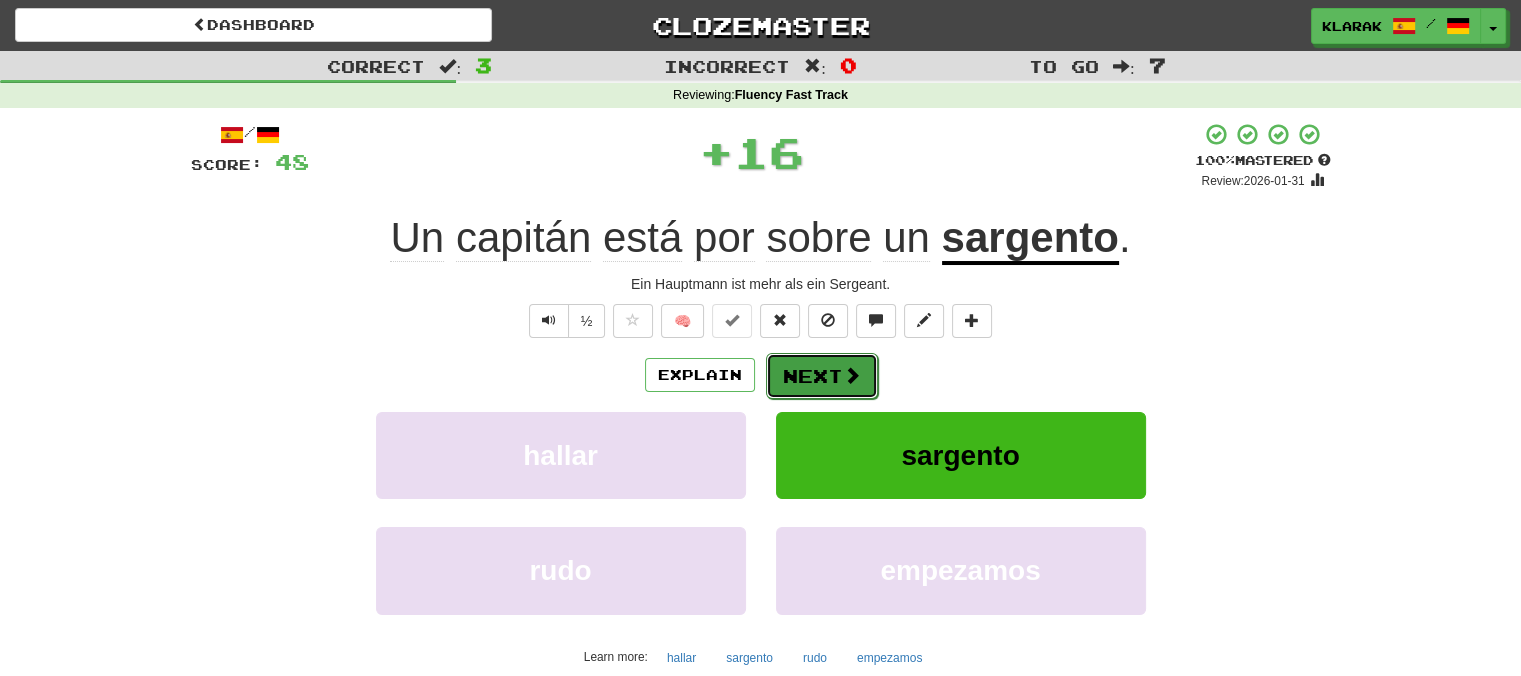 click on "Next" at bounding box center (822, 376) 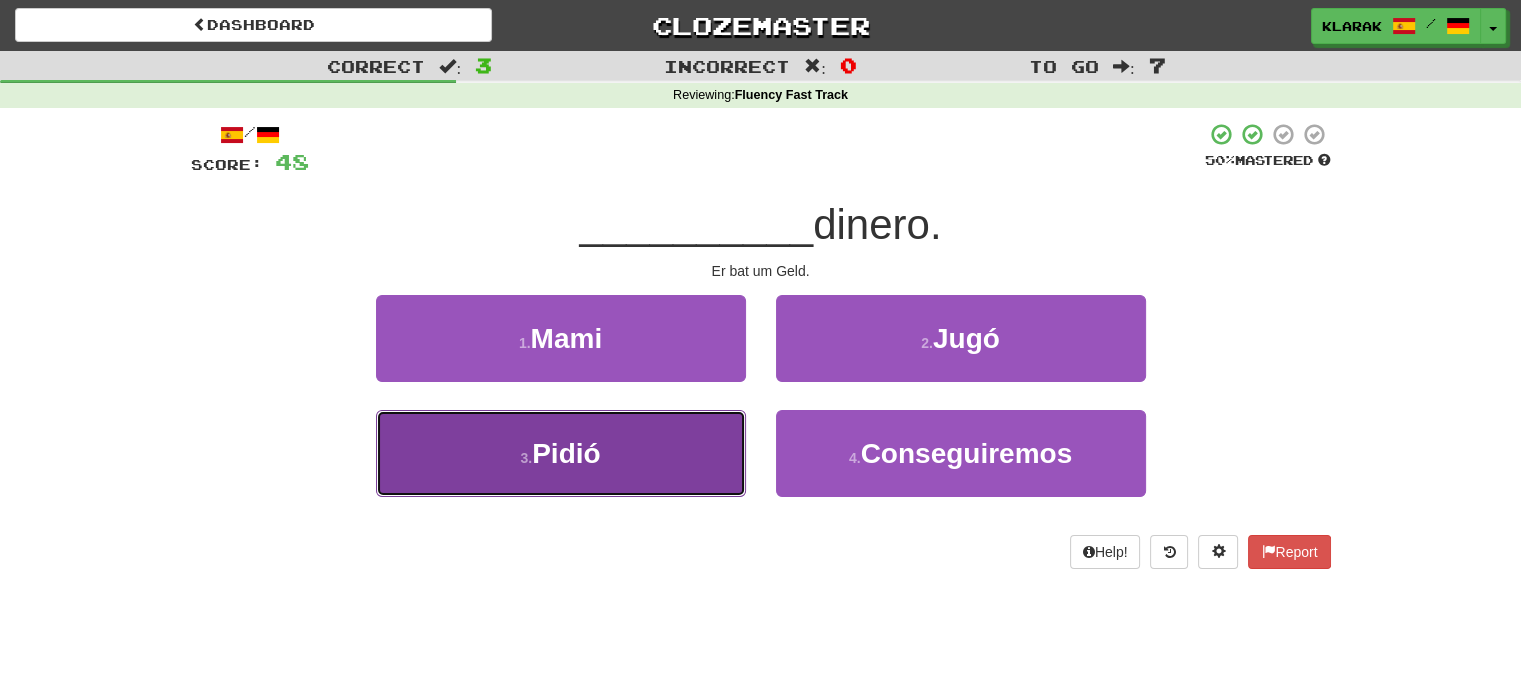 click on "3 .  Pidió" at bounding box center [561, 453] 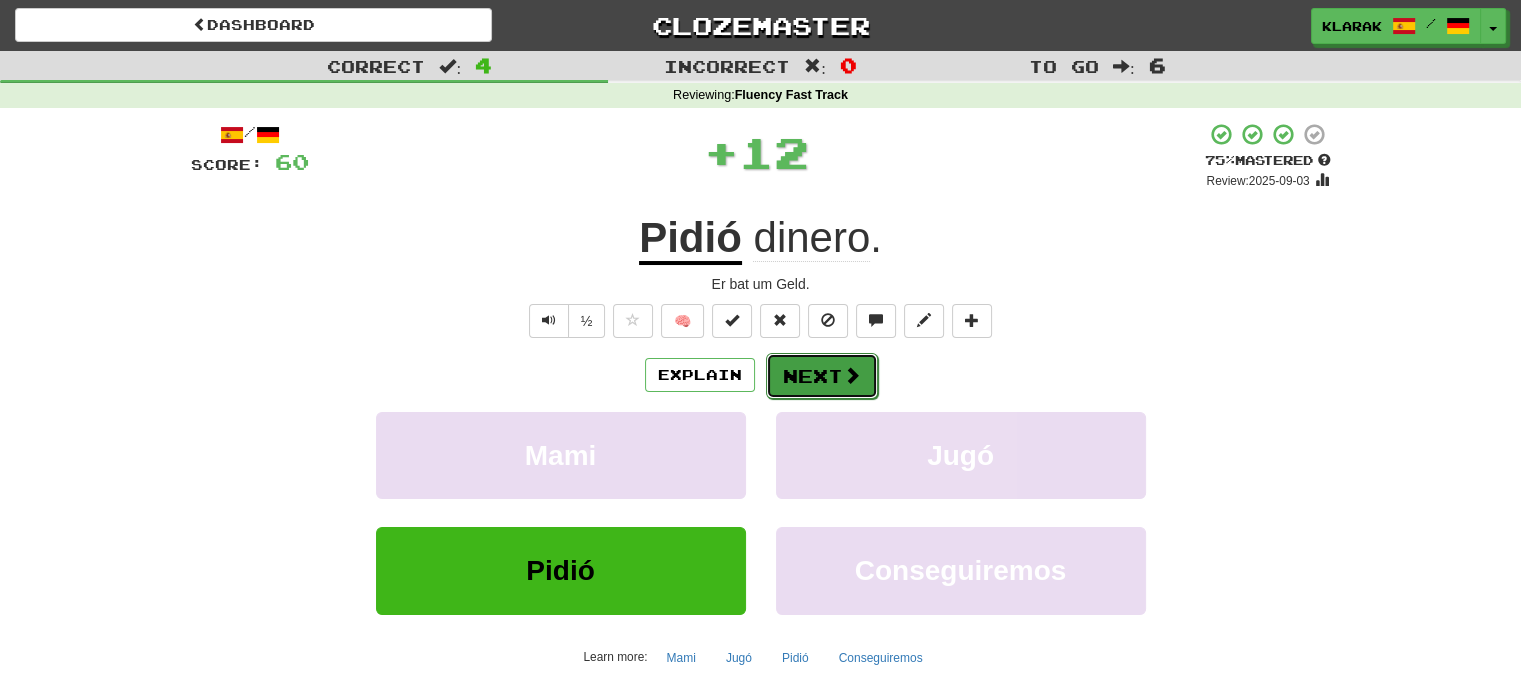 click on "Next" at bounding box center (822, 376) 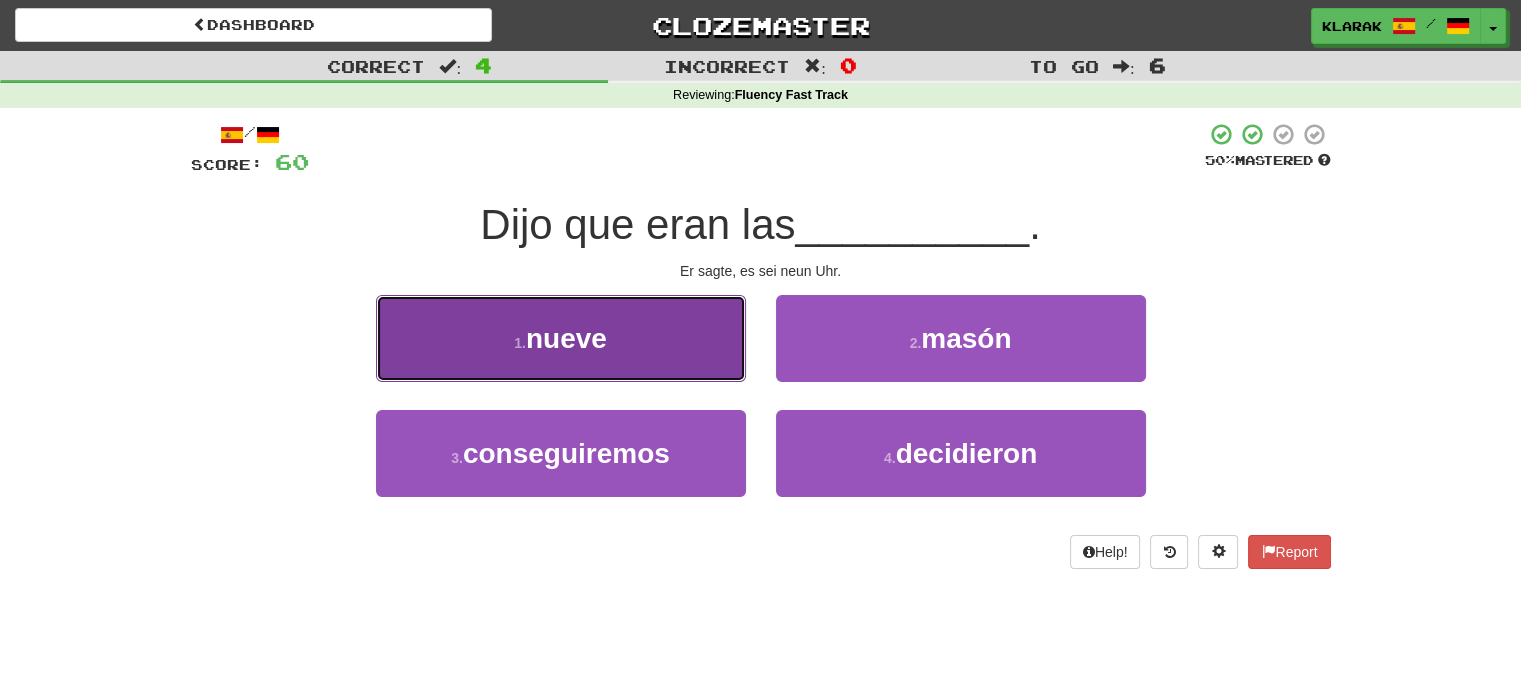 click on "1 .  nueve" at bounding box center (561, 338) 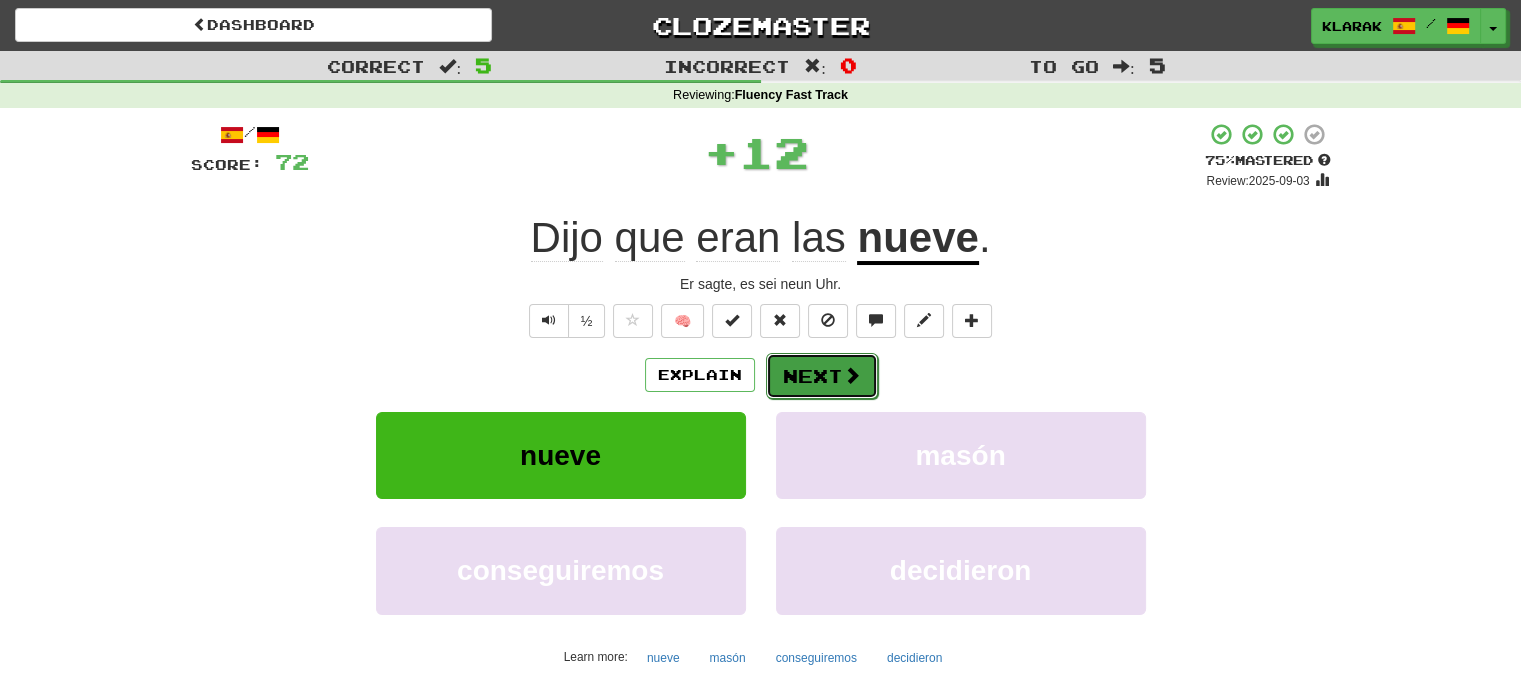 click on "Next" at bounding box center [822, 376] 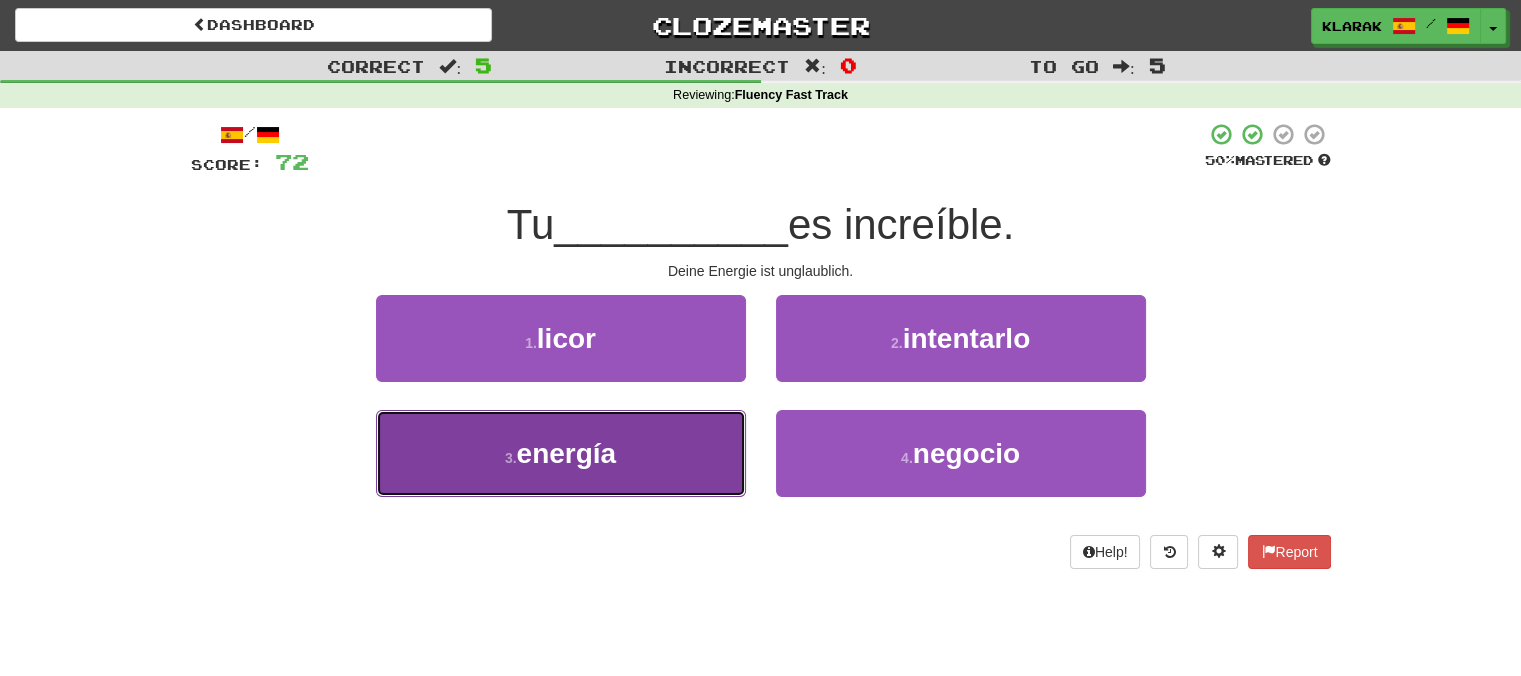 click on "3 .  energía" at bounding box center (561, 453) 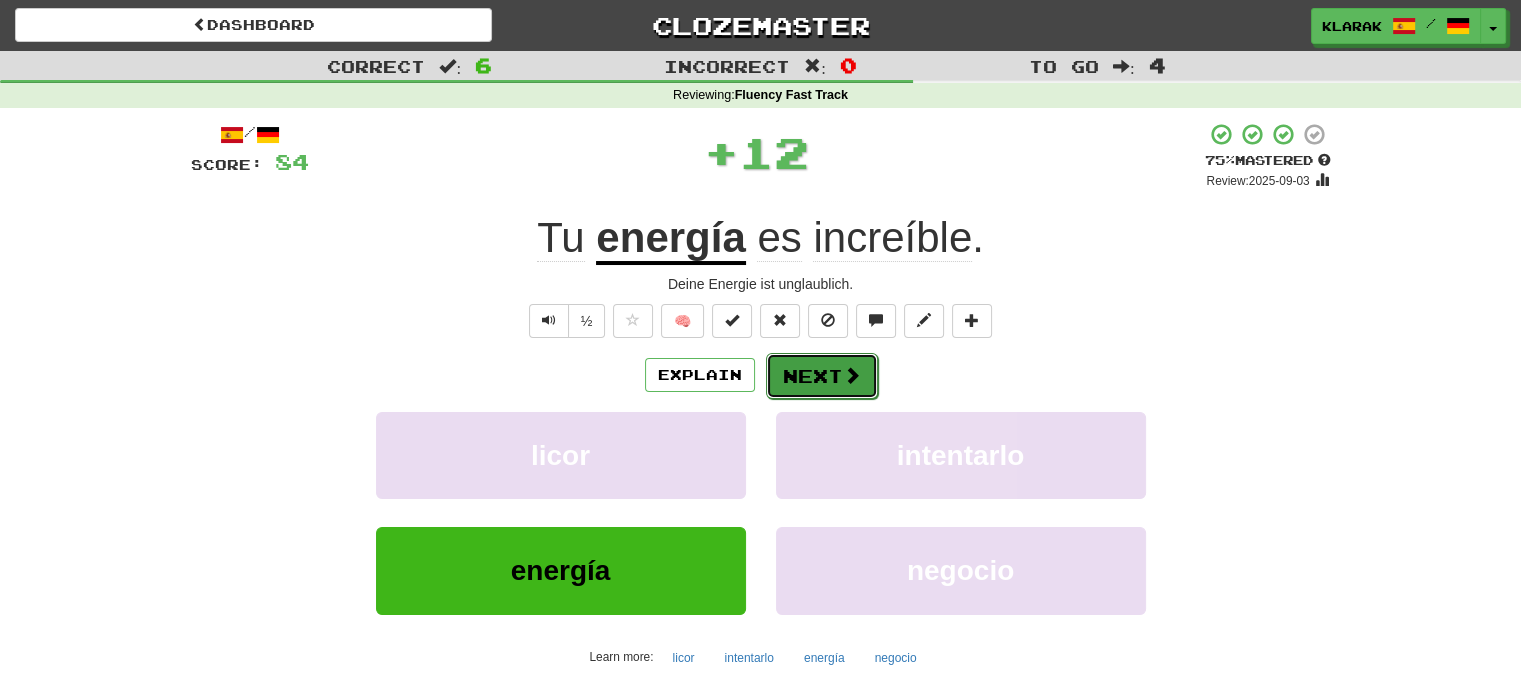 click on "Next" at bounding box center (822, 376) 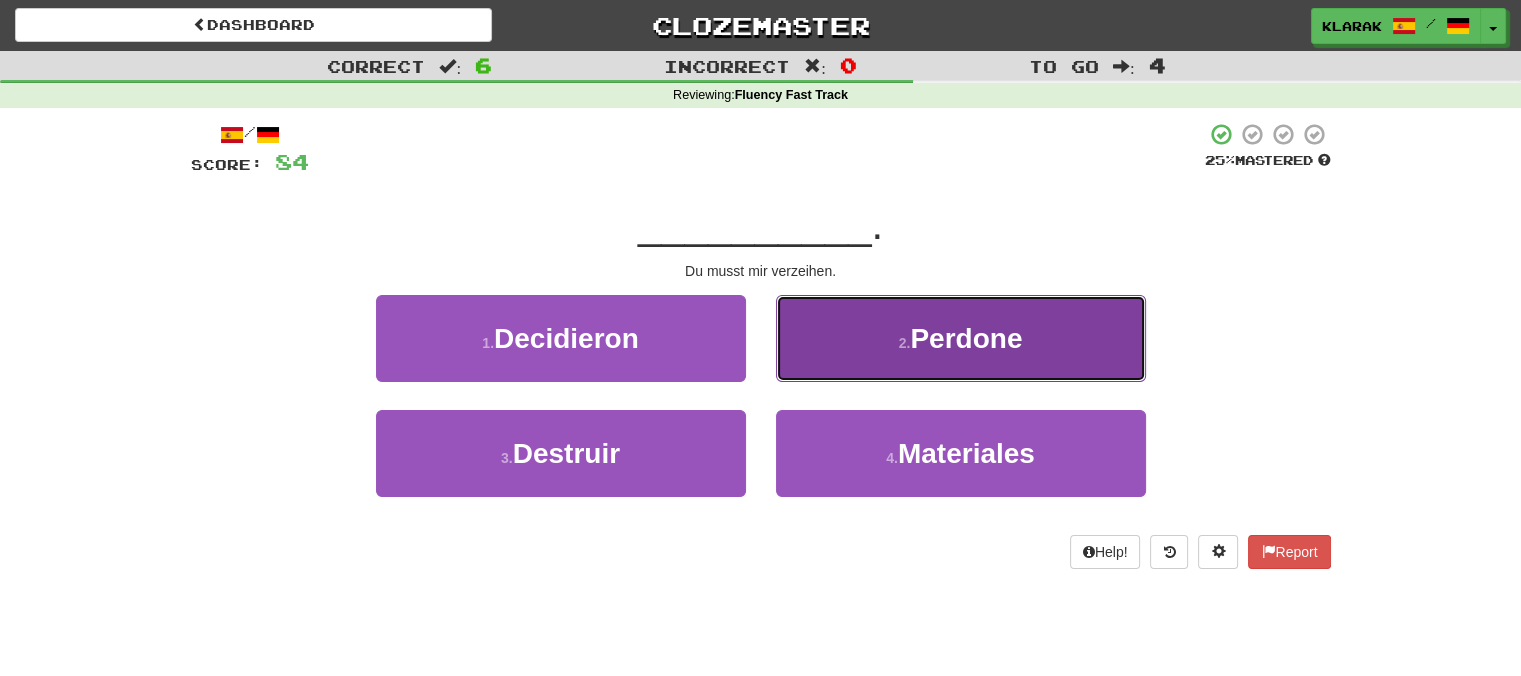 click on "2 .  Perdone" at bounding box center [961, 338] 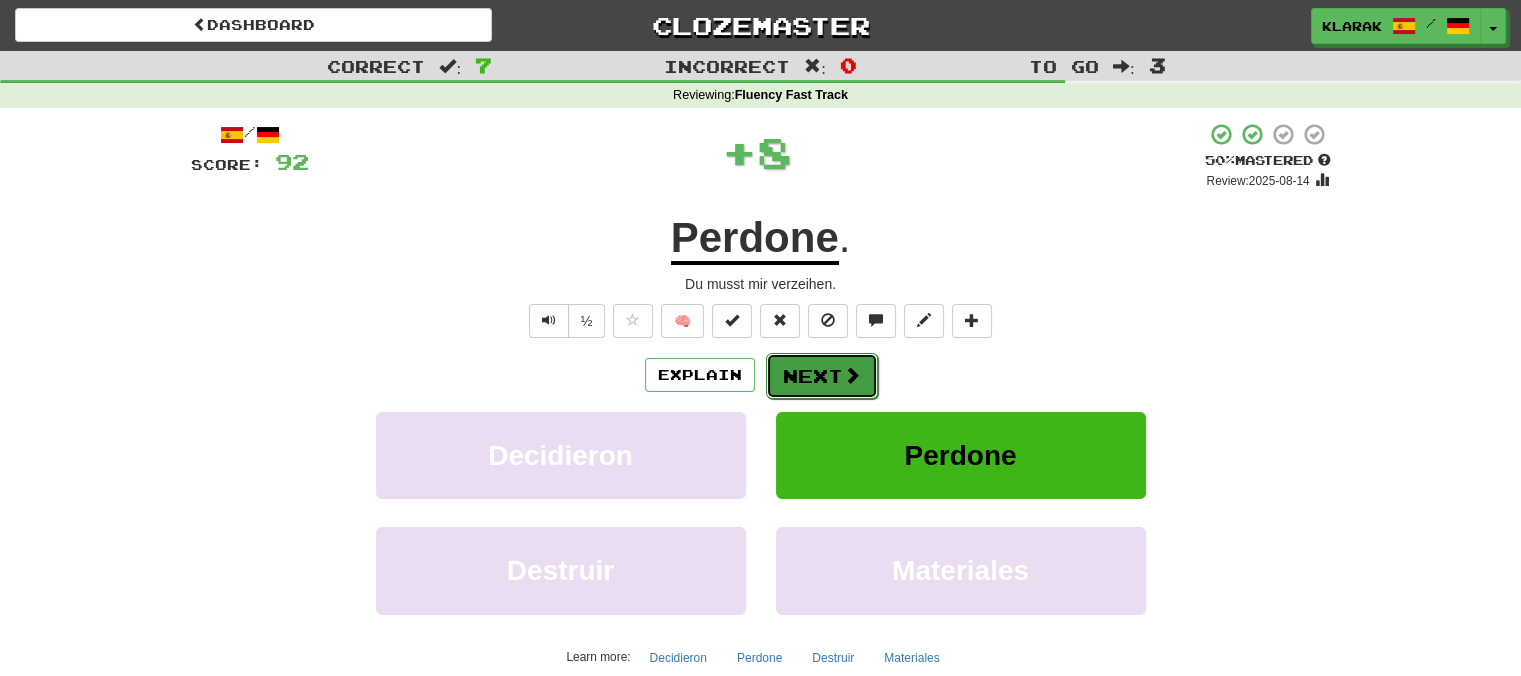 click on "Next" at bounding box center [822, 376] 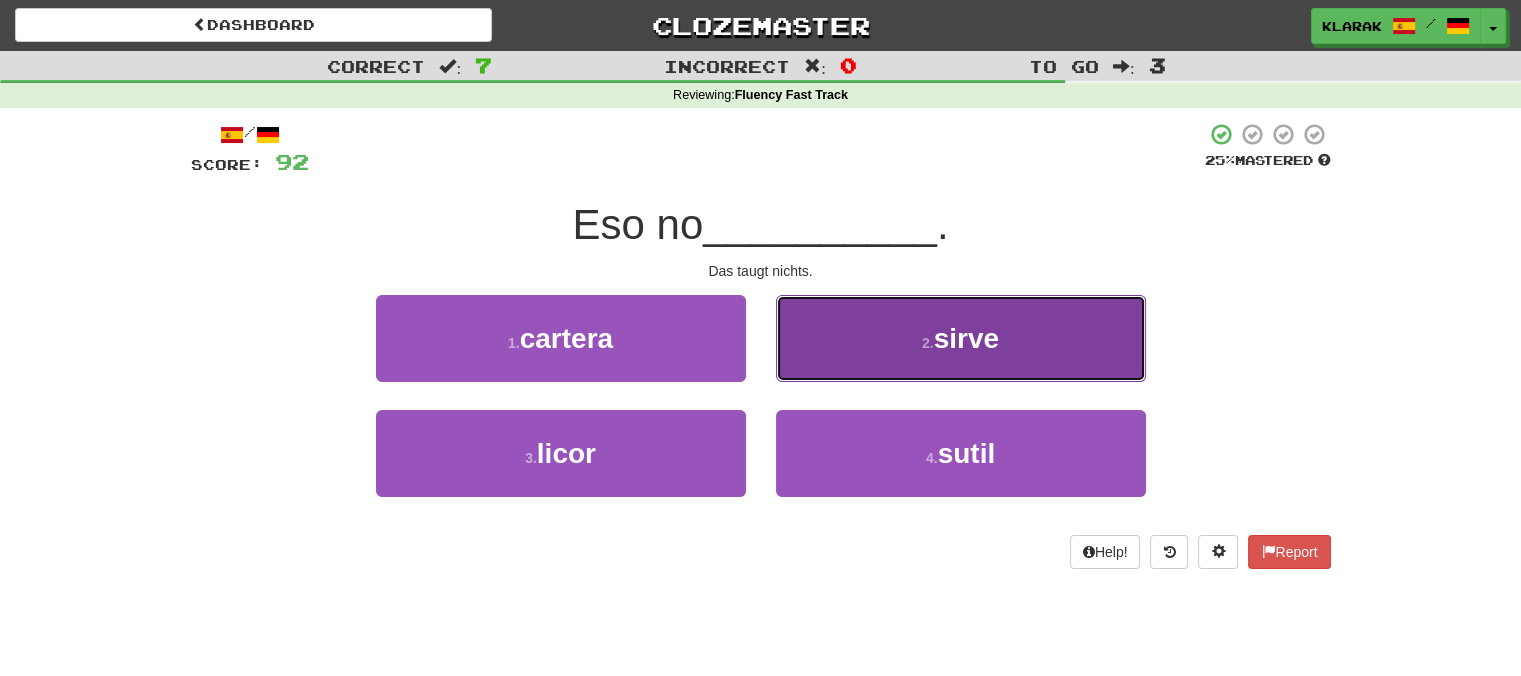 click on "2 .  sirve" at bounding box center [961, 338] 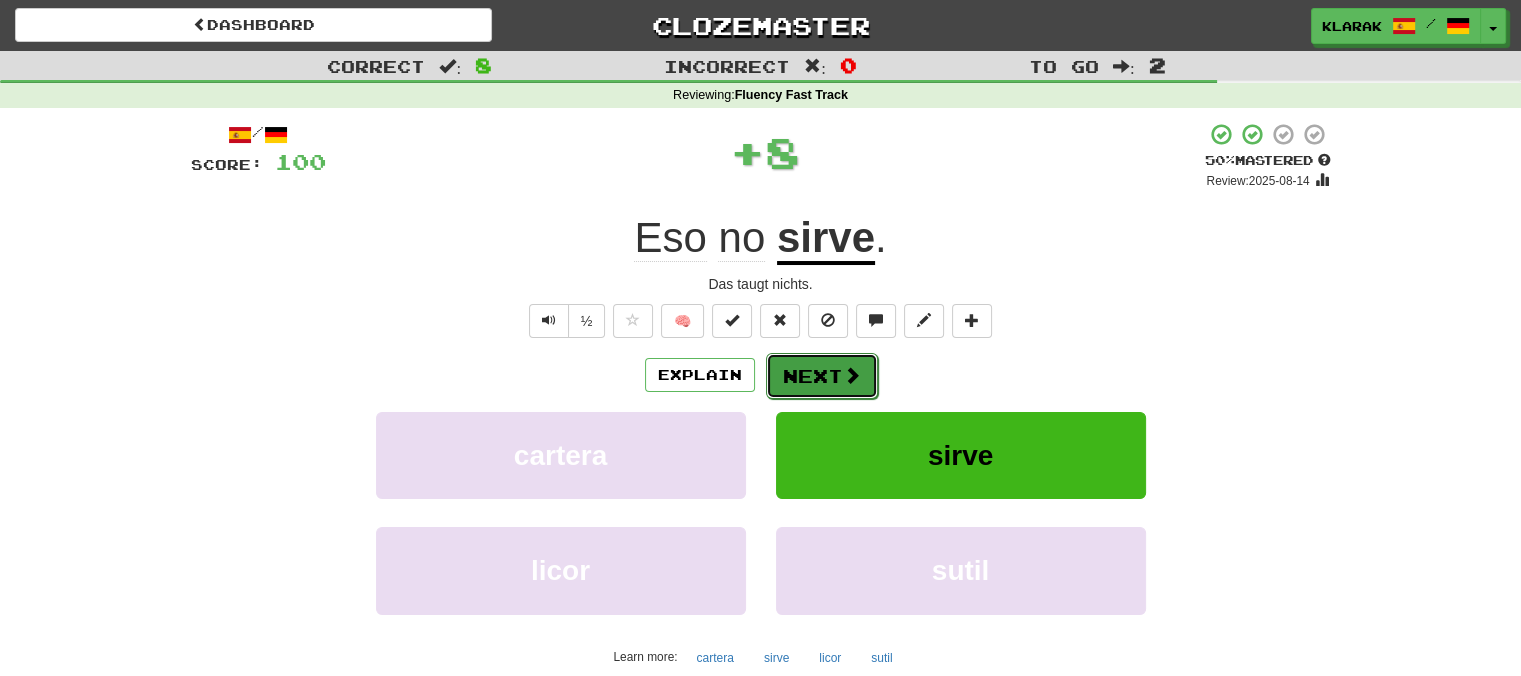 click on "Next" at bounding box center [822, 376] 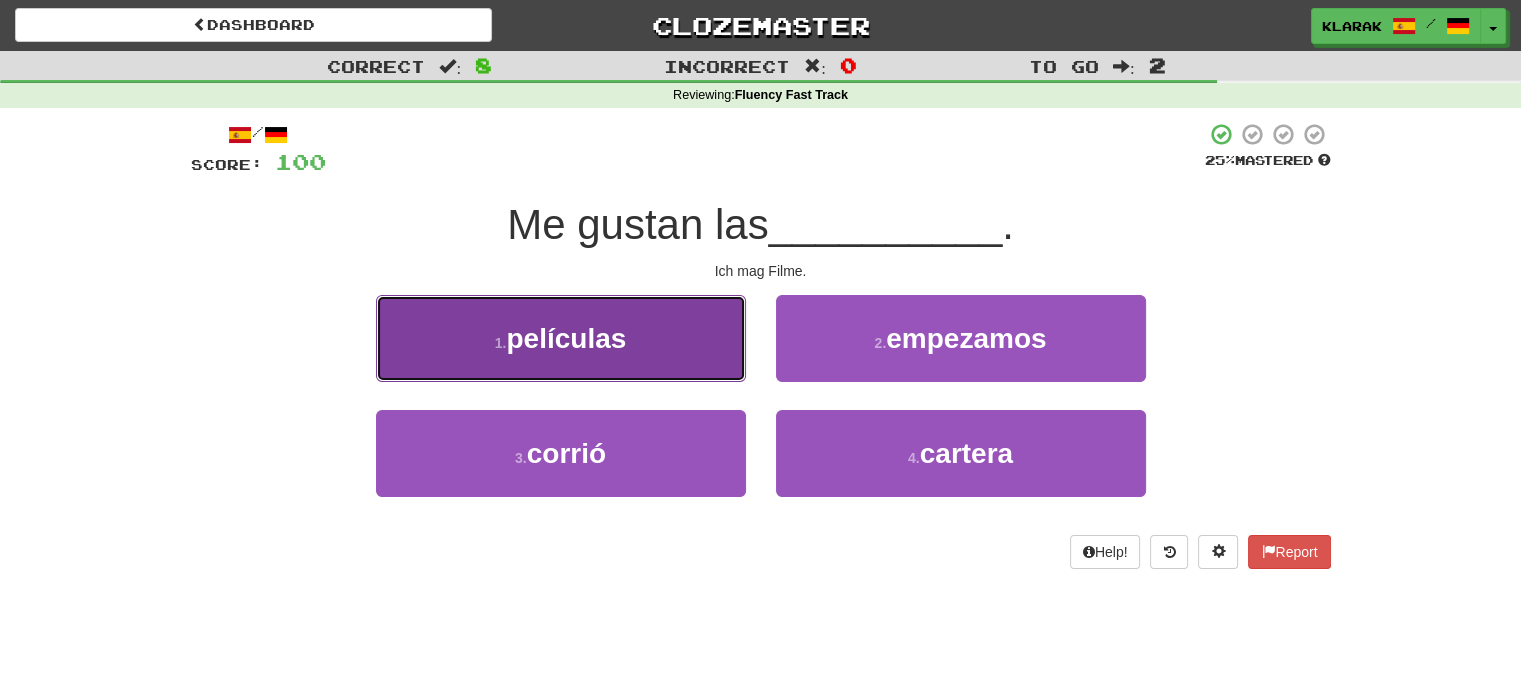 click on "1 .  películas" at bounding box center (561, 338) 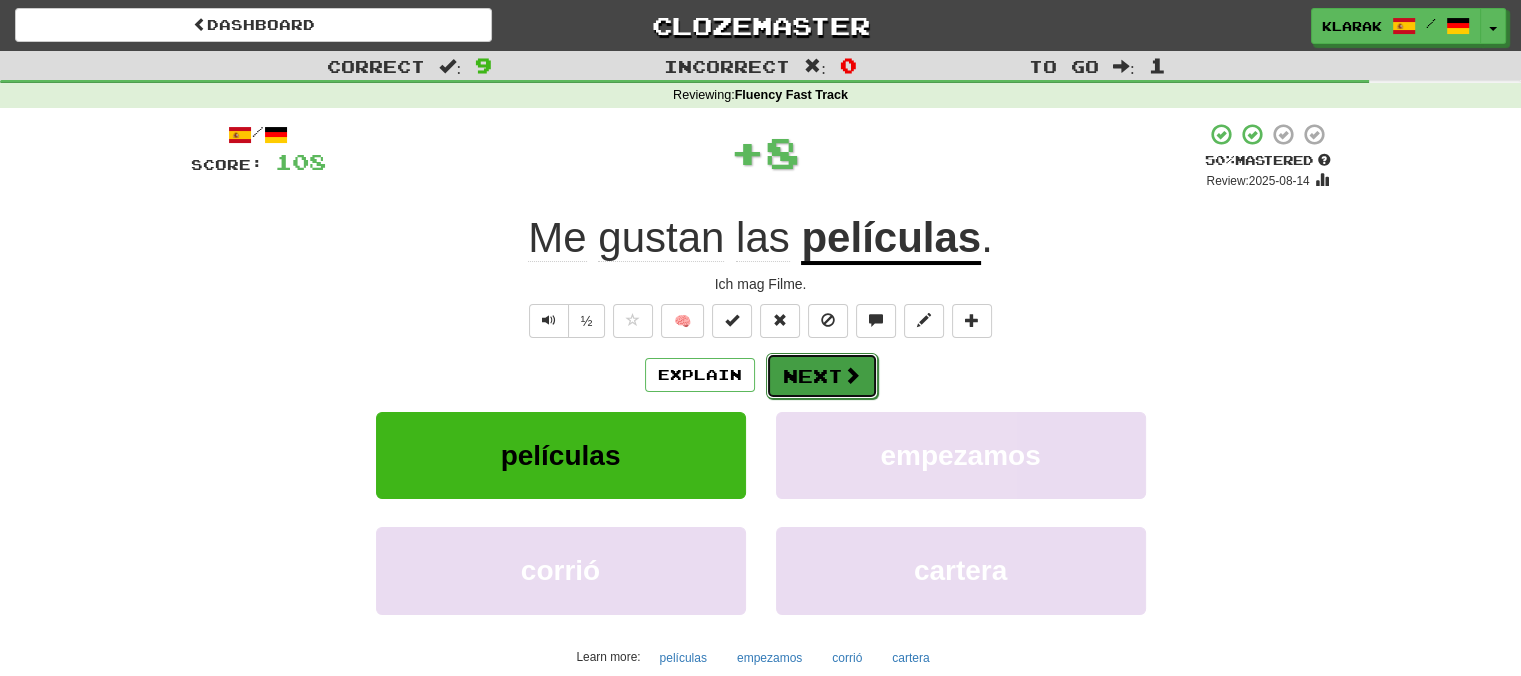 click on "Next" at bounding box center (822, 376) 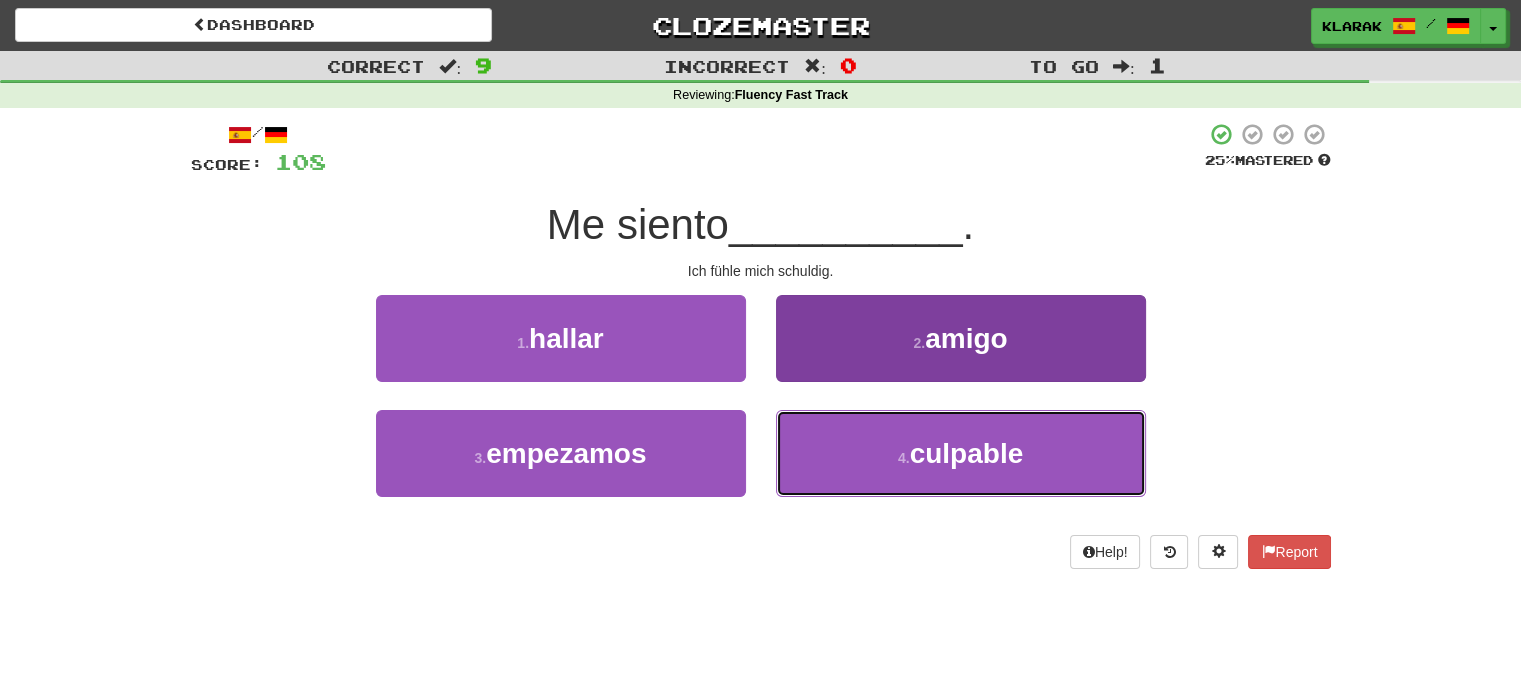 drag, startPoint x: 890, startPoint y: 442, endPoint x: 879, endPoint y: 419, distance: 25.495098 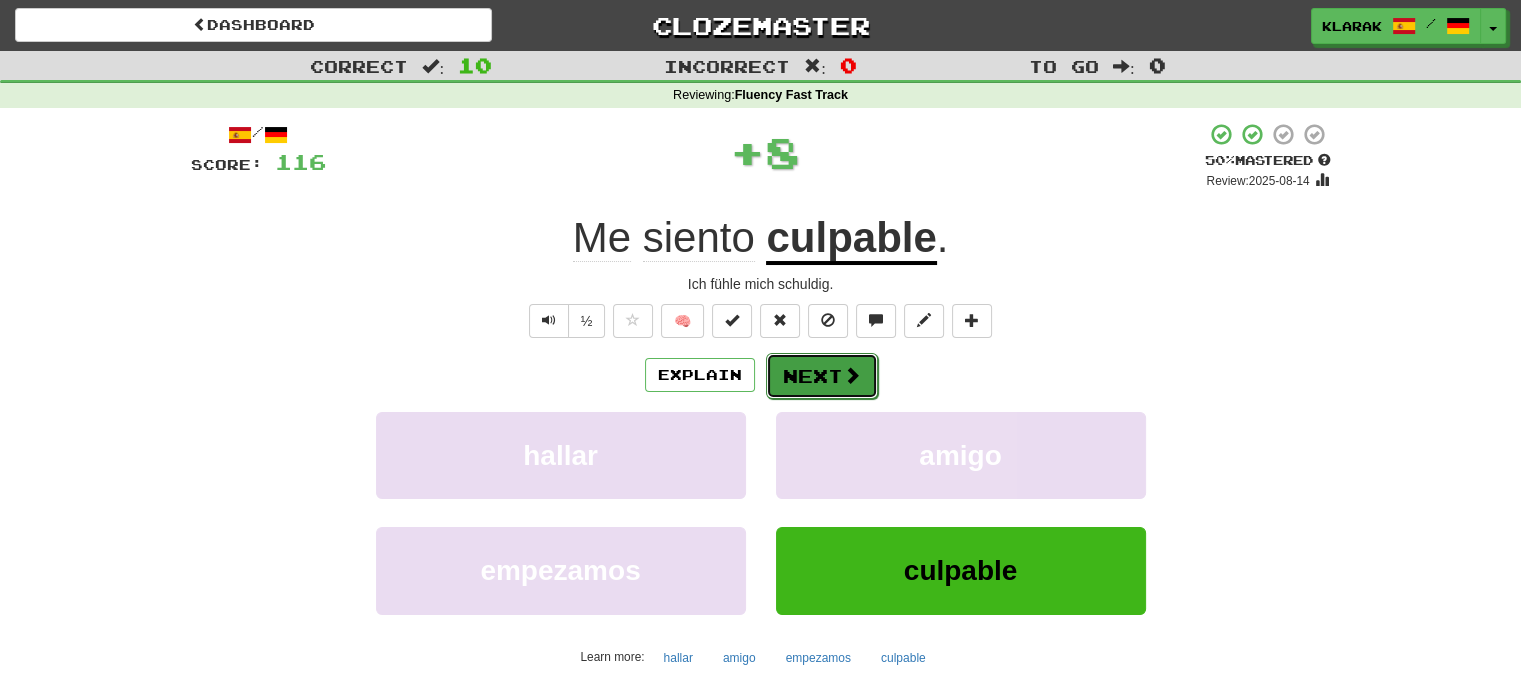 click on "Next" at bounding box center (822, 376) 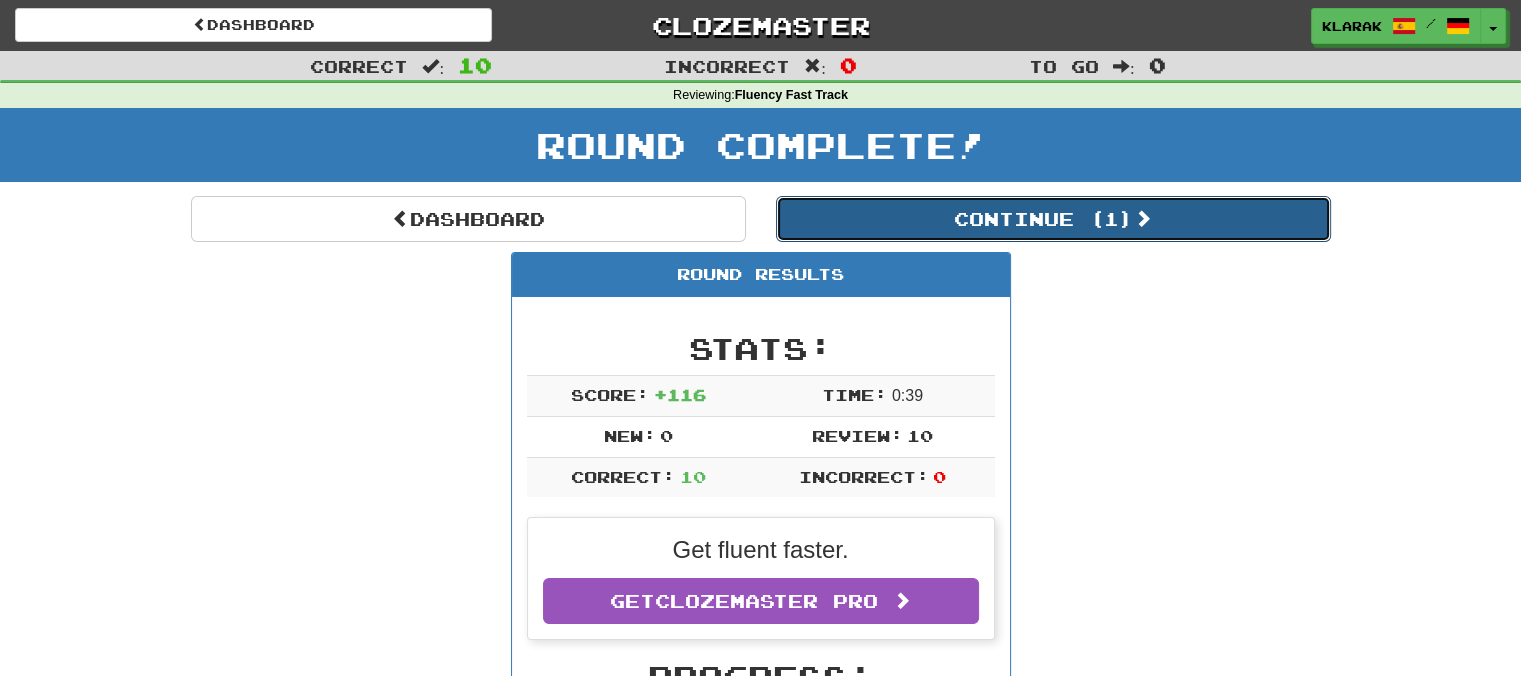 click on "Continue ( 1 )" at bounding box center [1053, 219] 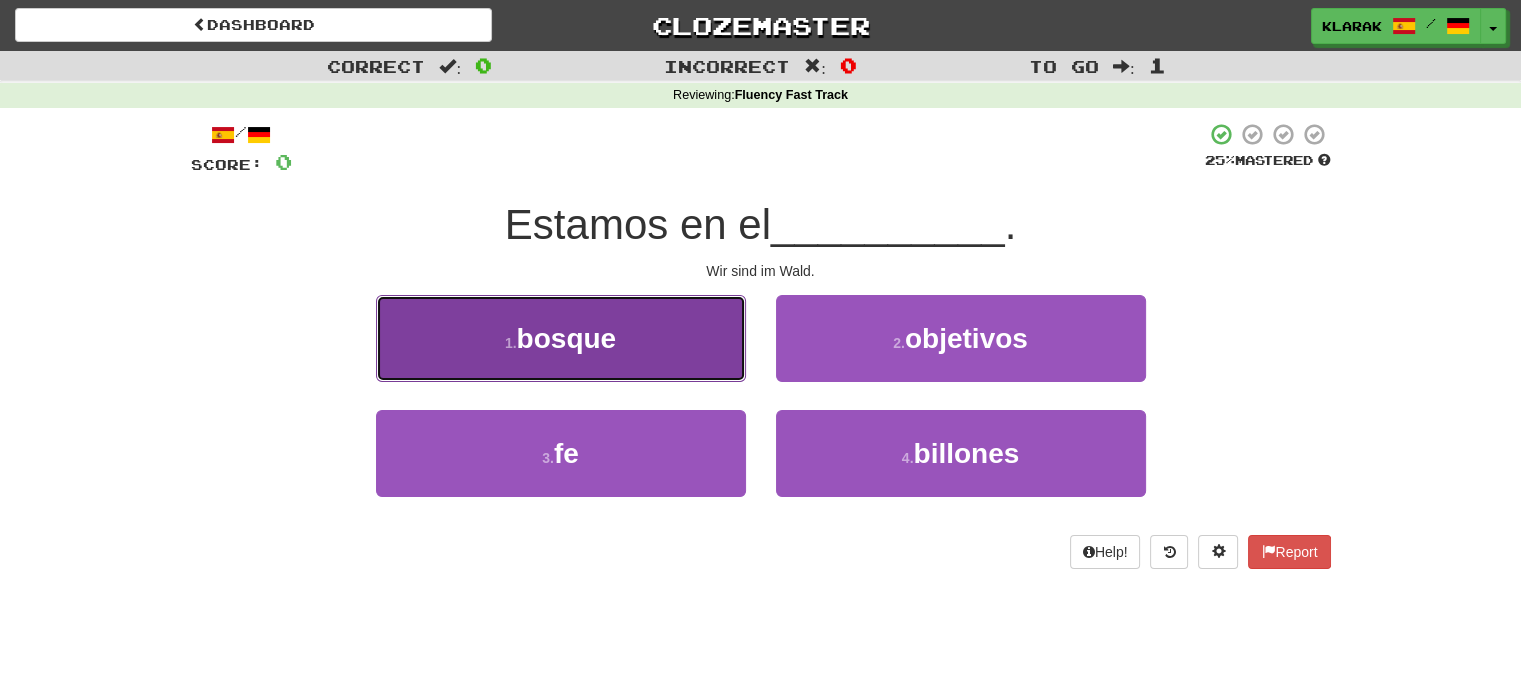 click on "1 .  bosque" at bounding box center [561, 338] 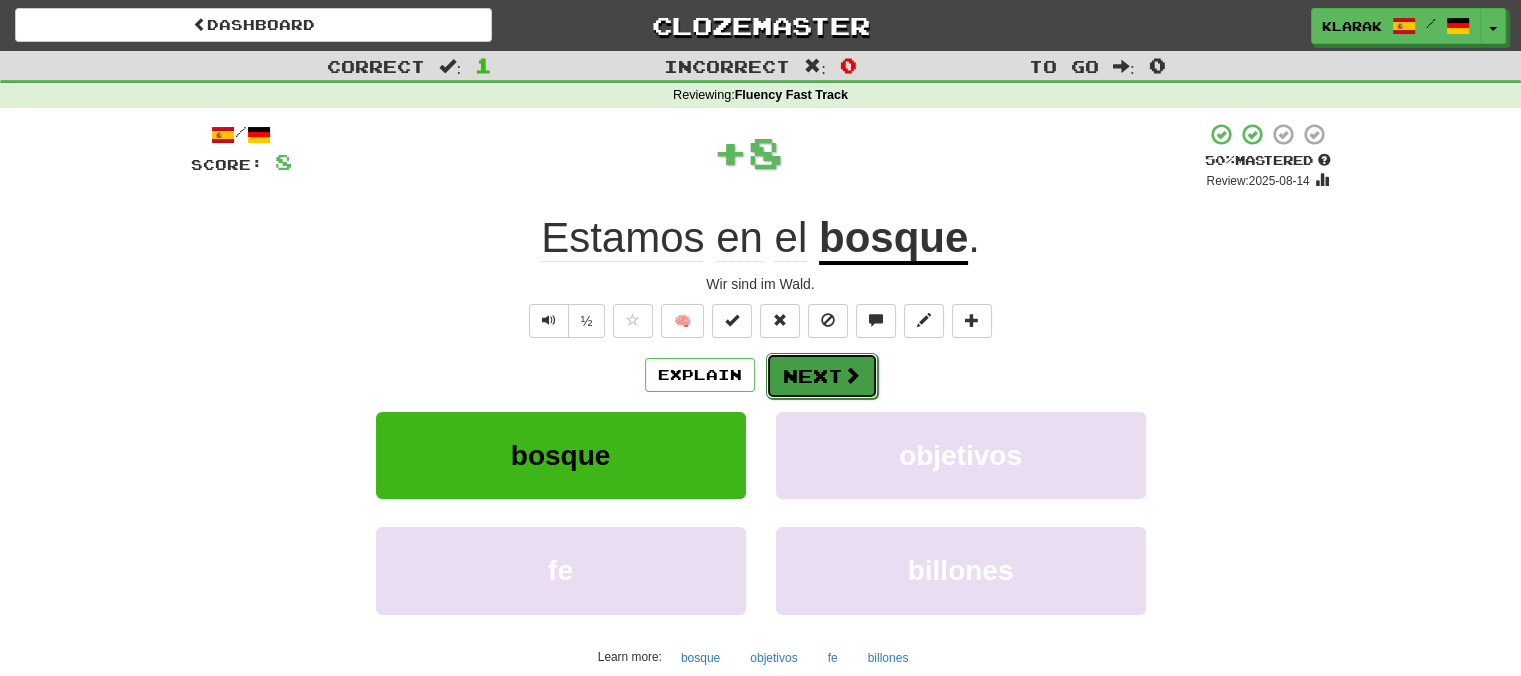 click on "Next" at bounding box center (822, 376) 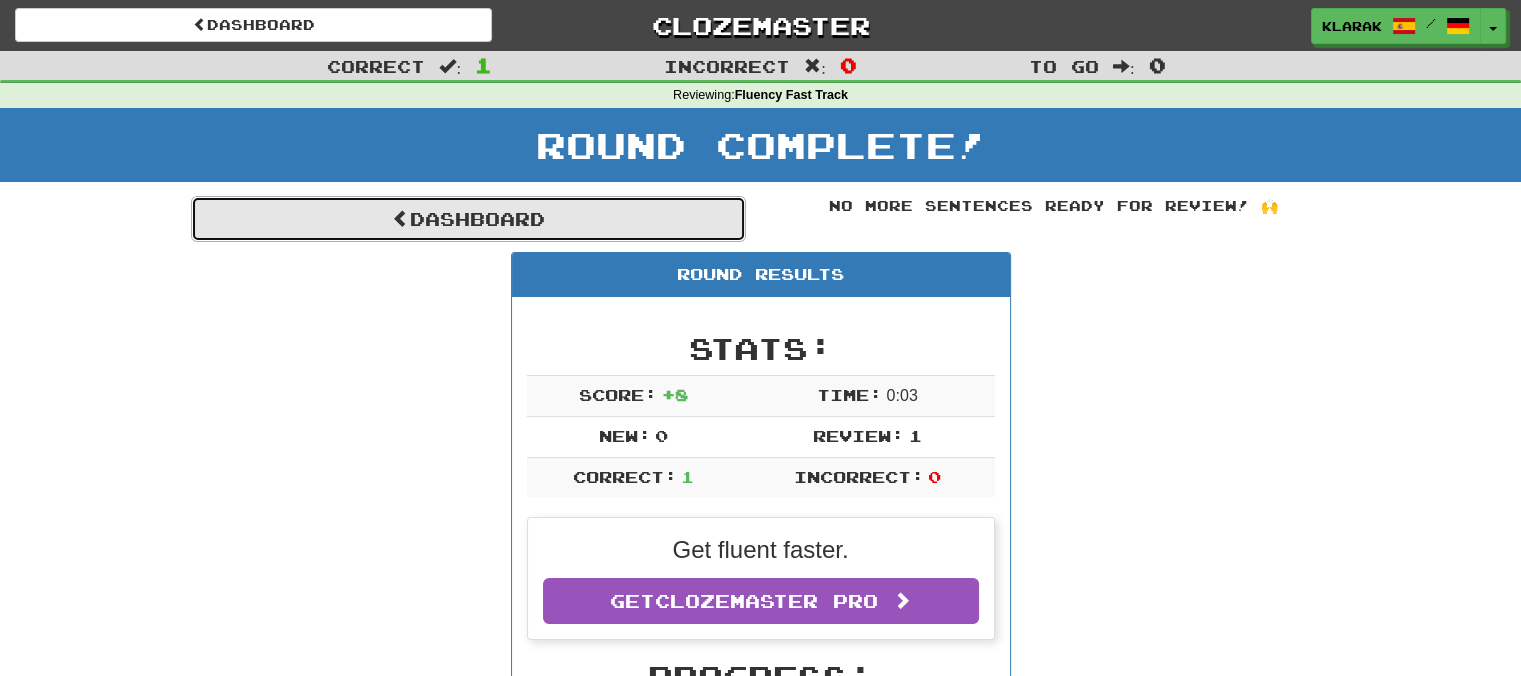 click on "Dashboard" at bounding box center [468, 219] 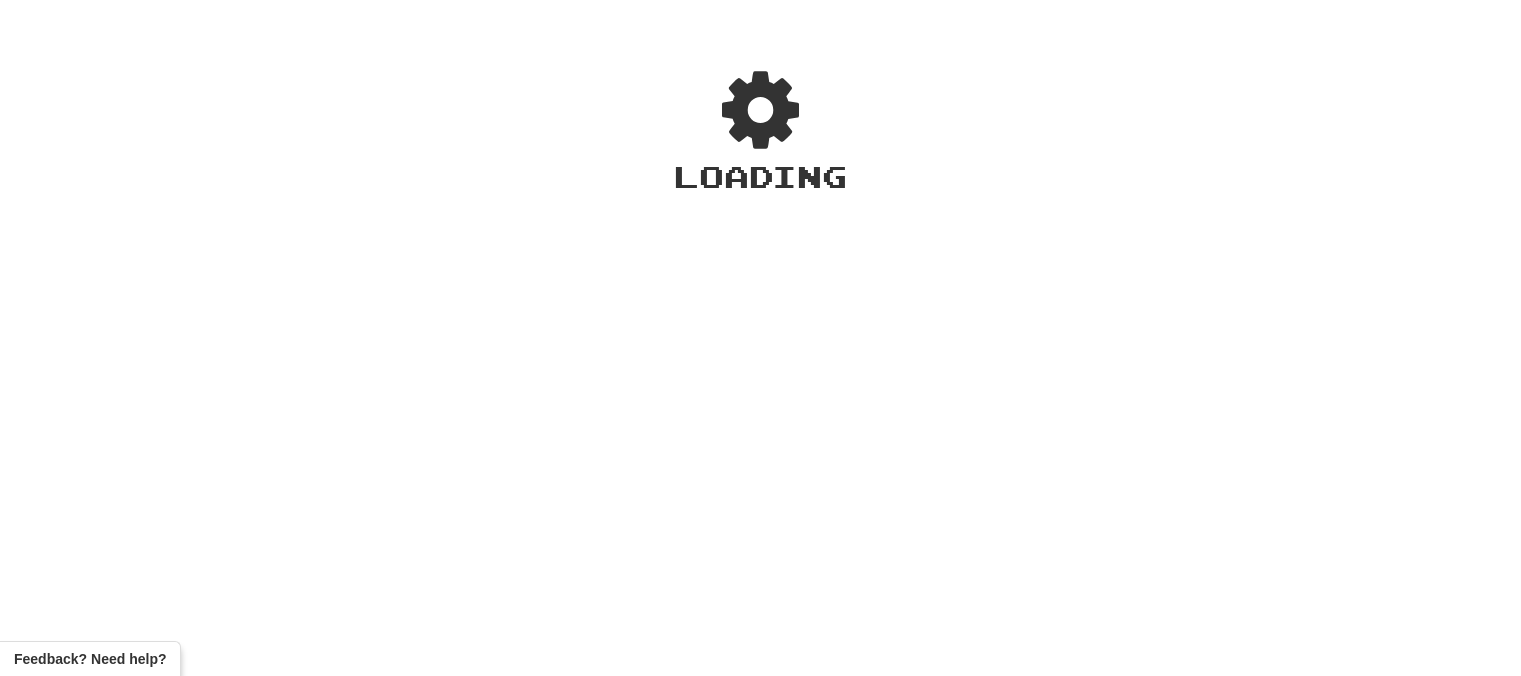 scroll, scrollTop: 0, scrollLeft: 0, axis: both 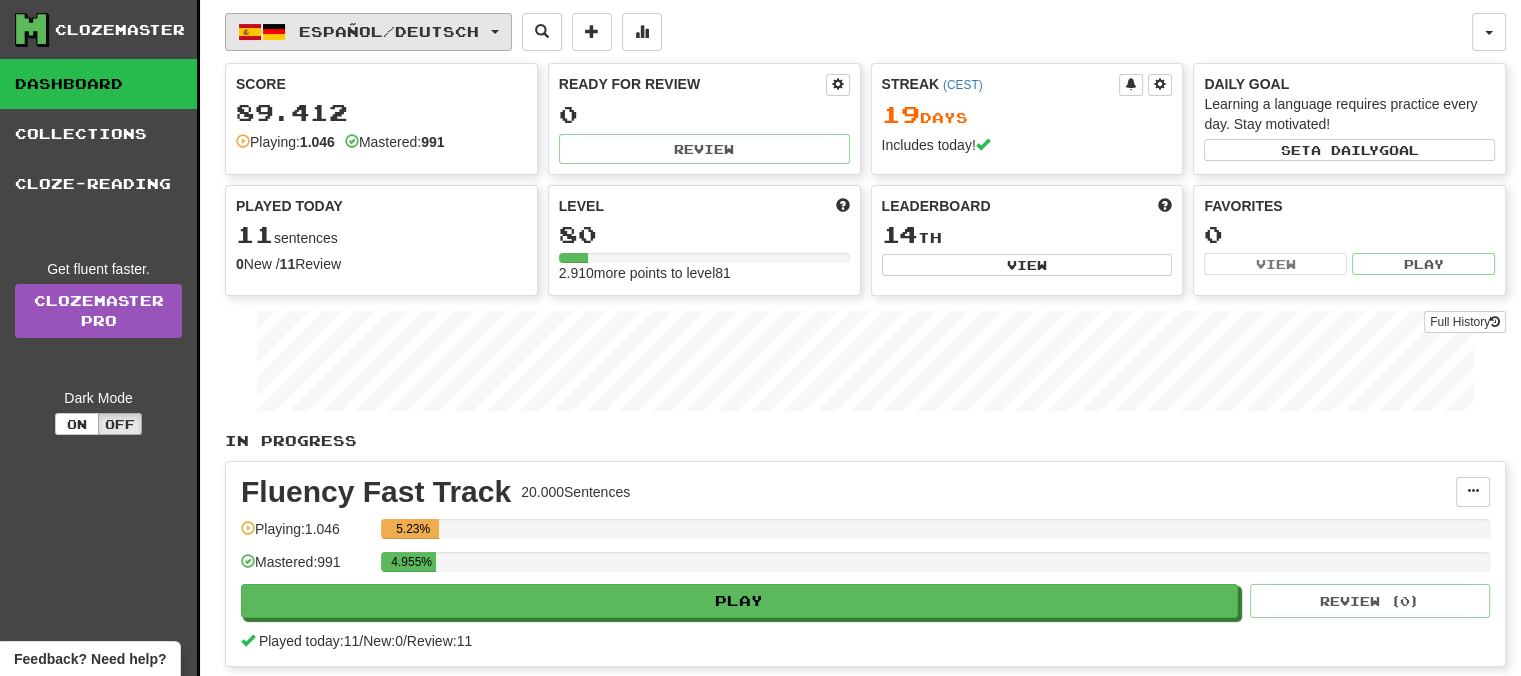 click at bounding box center [495, 32] 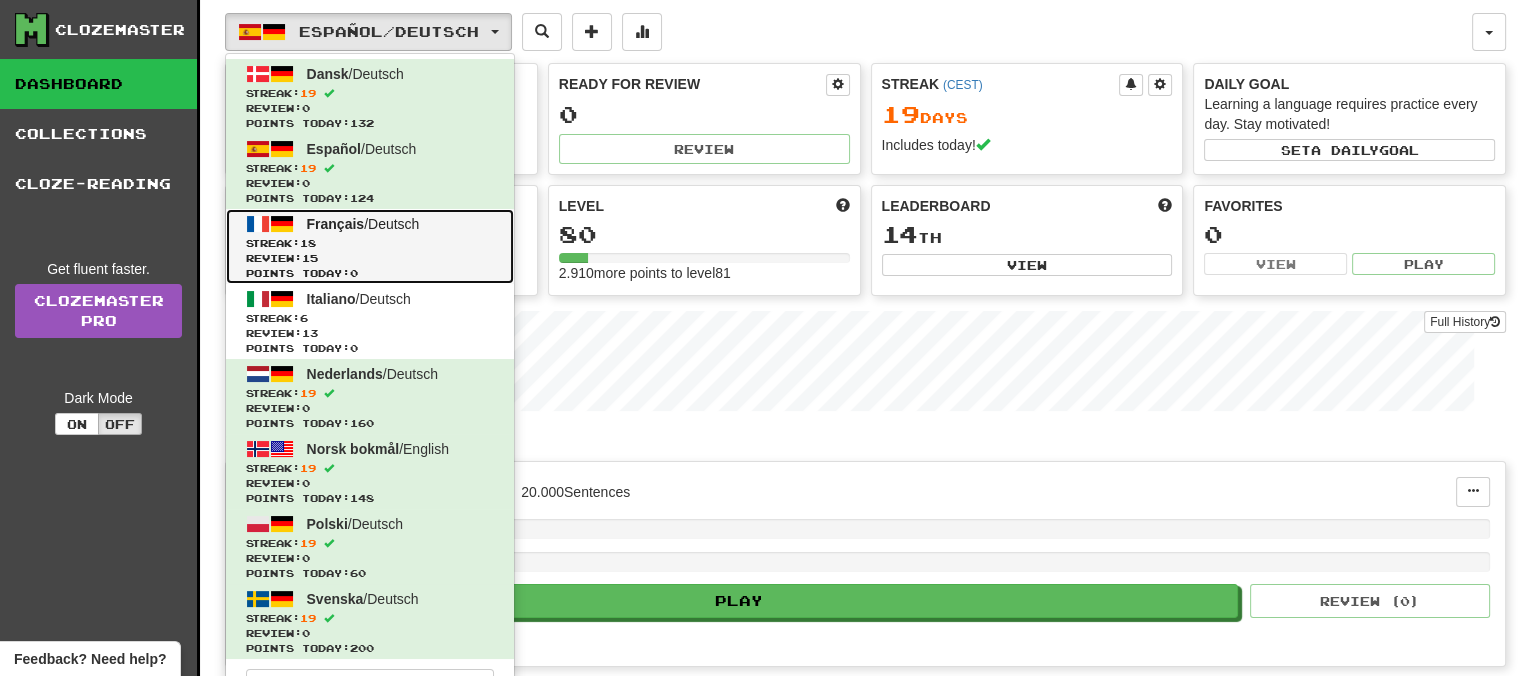 click on "Français" at bounding box center (336, 224) 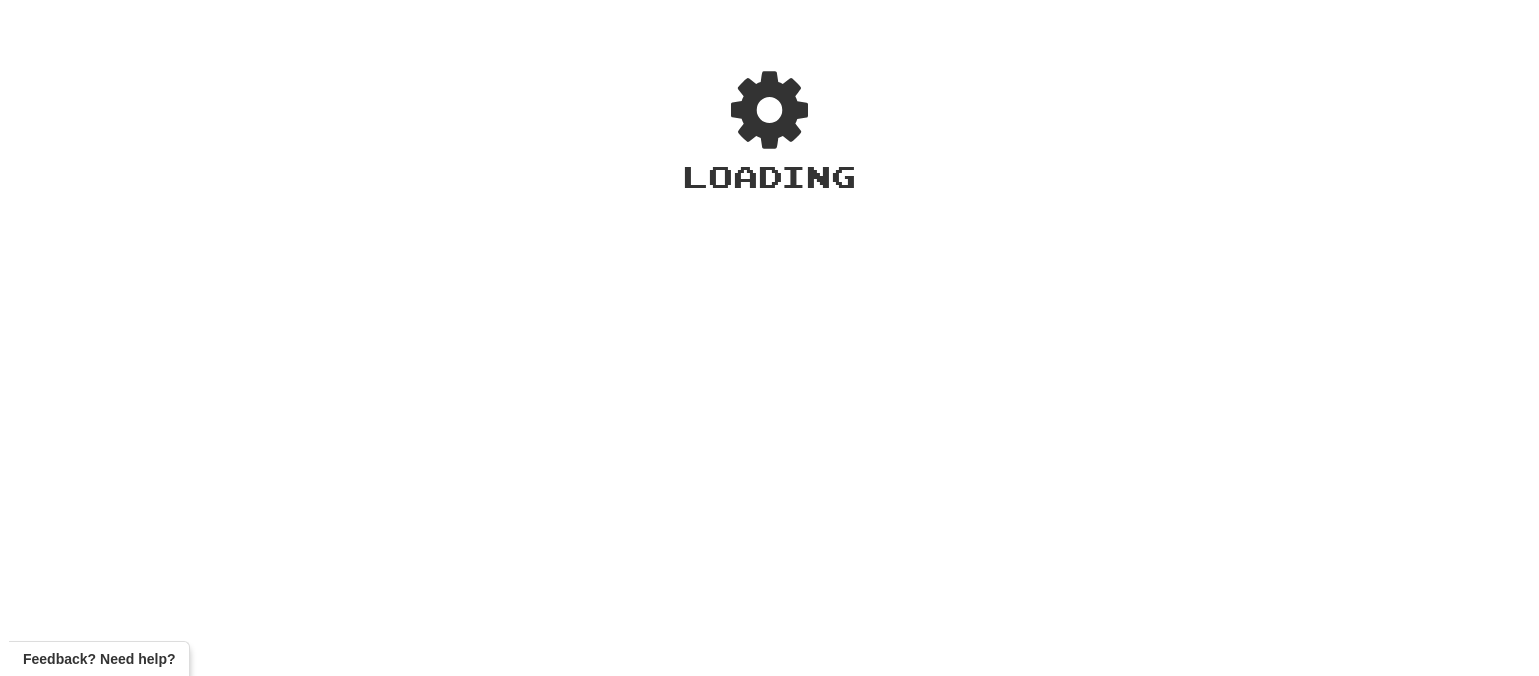 scroll, scrollTop: 0, scrollLeft: 0, axis: both 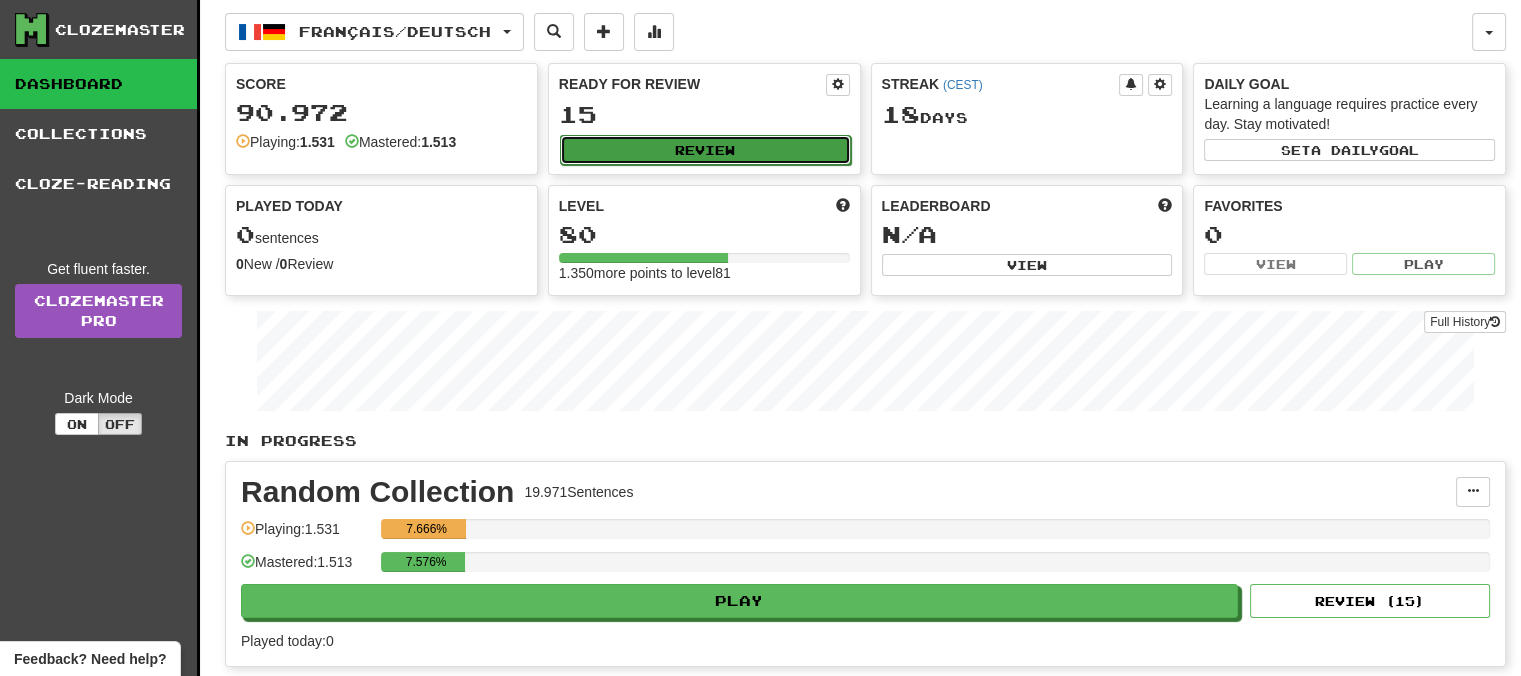 click on "Review" at bounding box center [705, 150] 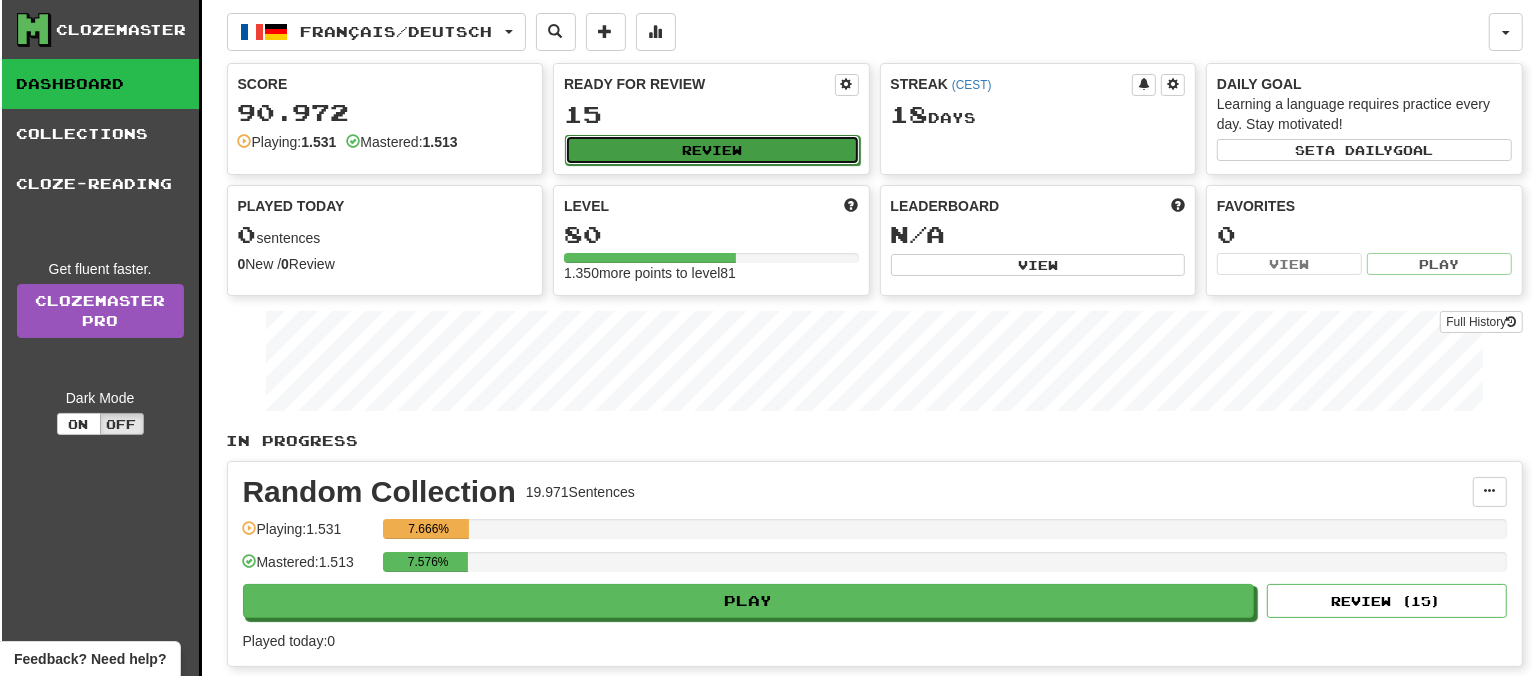 select on "**" 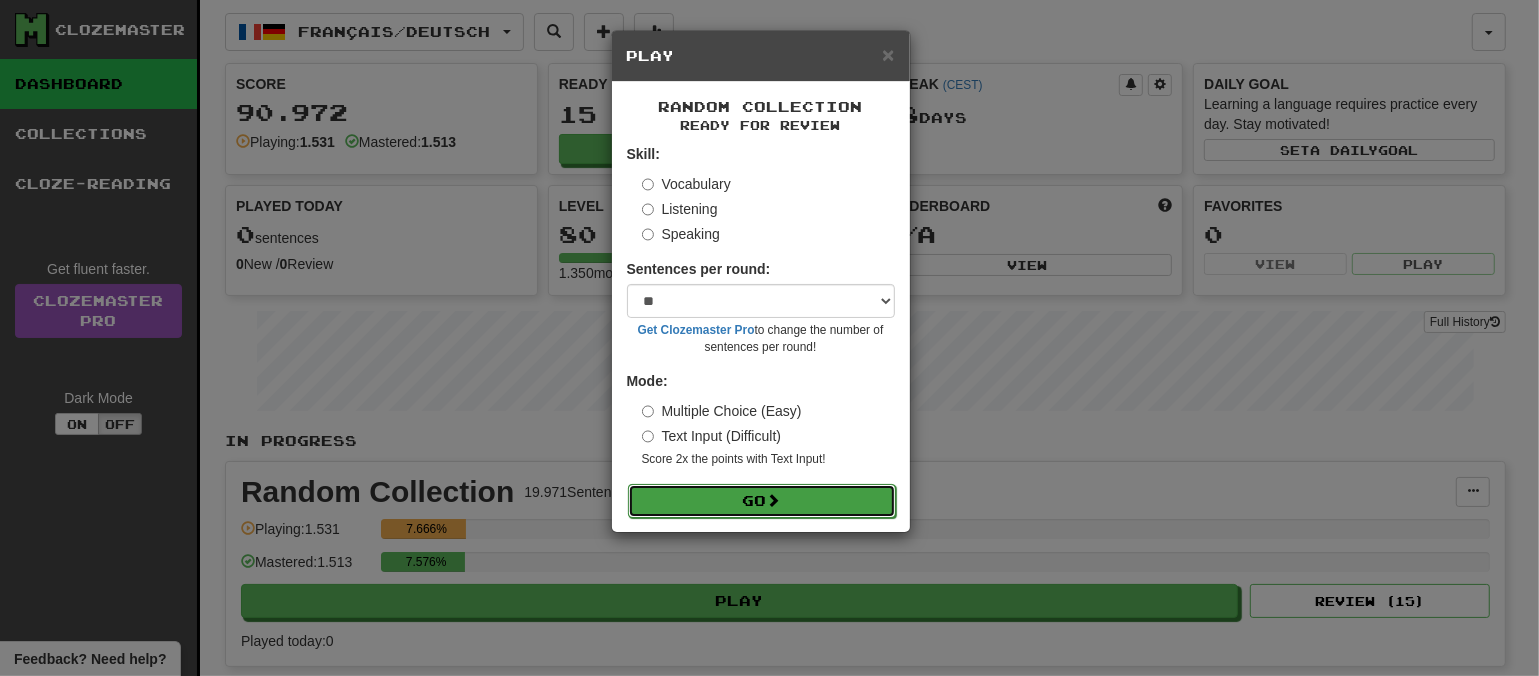 click on "Go" at bounding box center [762, 501] 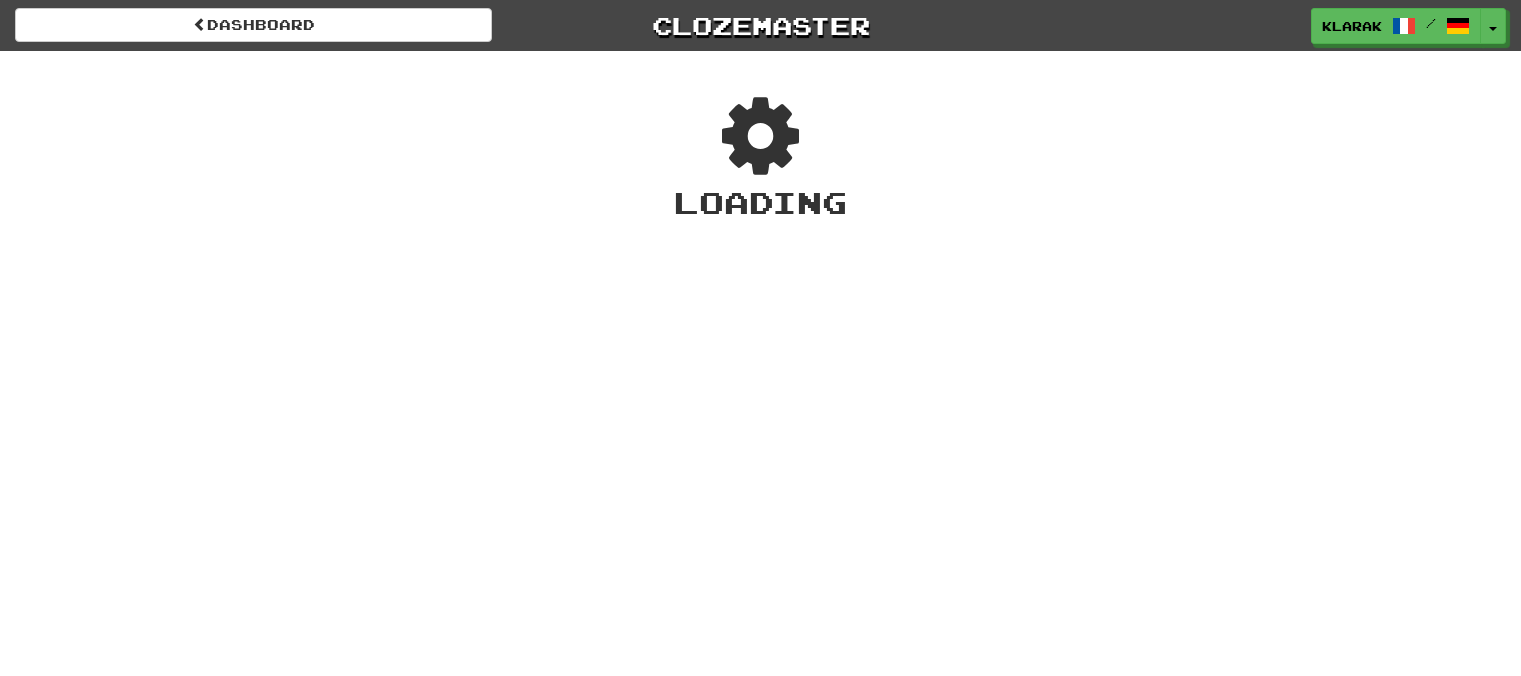 scroll, scrollTop: 0, scrollLeft: 0, axis: both 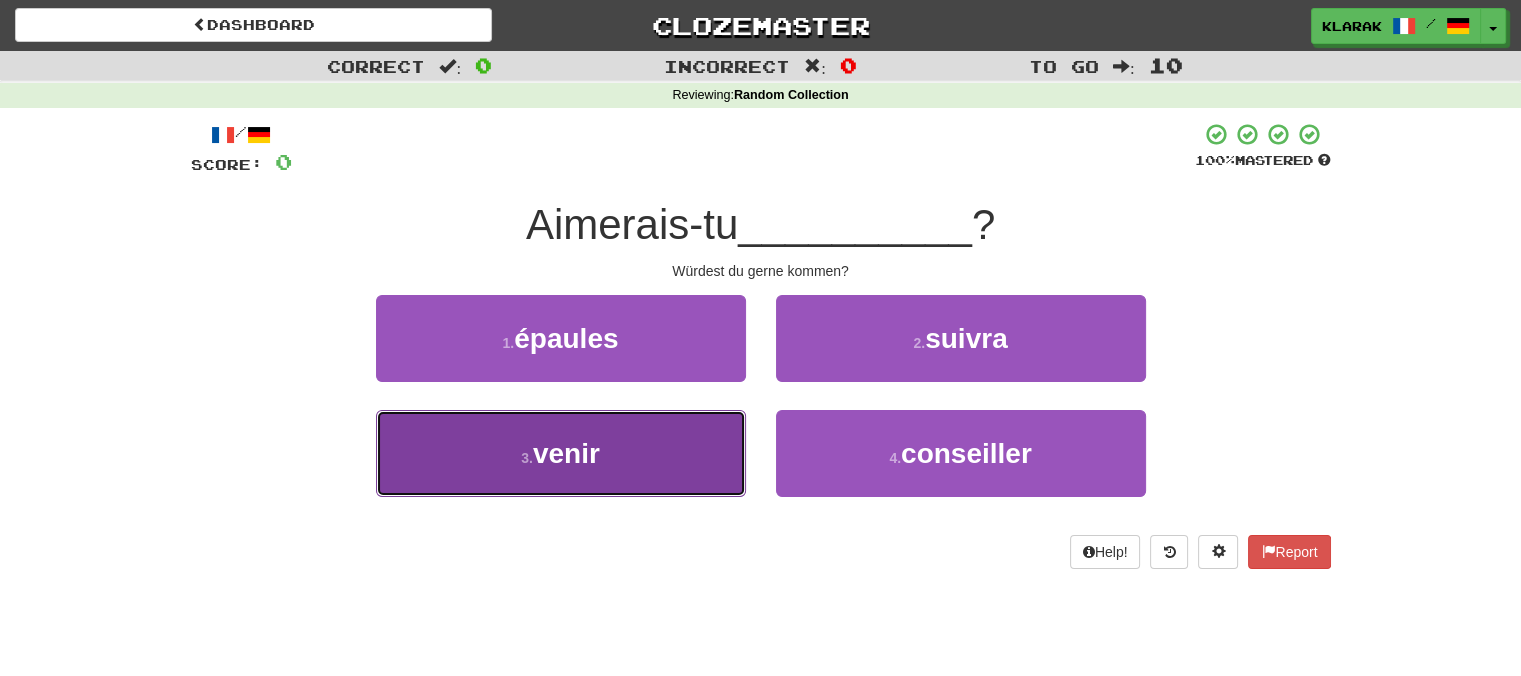 click on "3 .  venir" at bounding box center (561, 453) 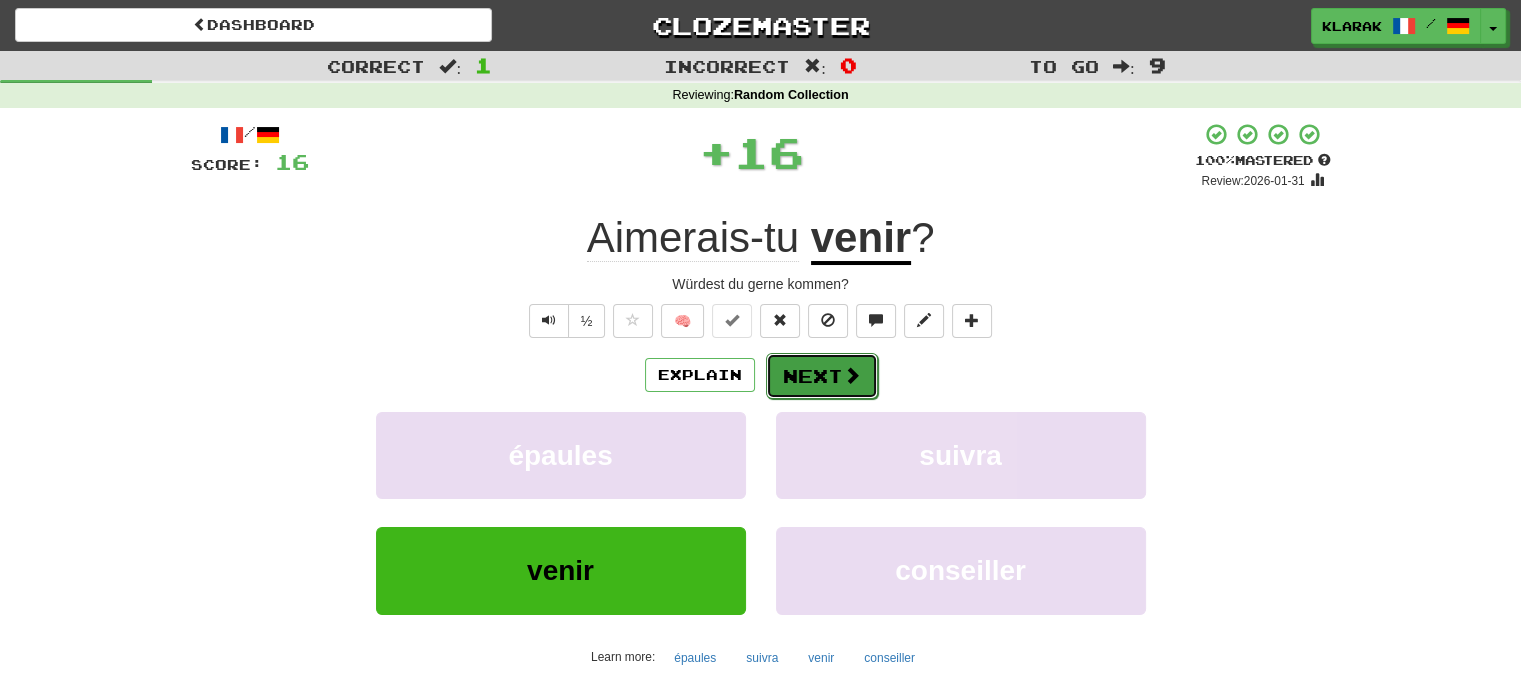 click on "Next" at bounding box center (822, 376) 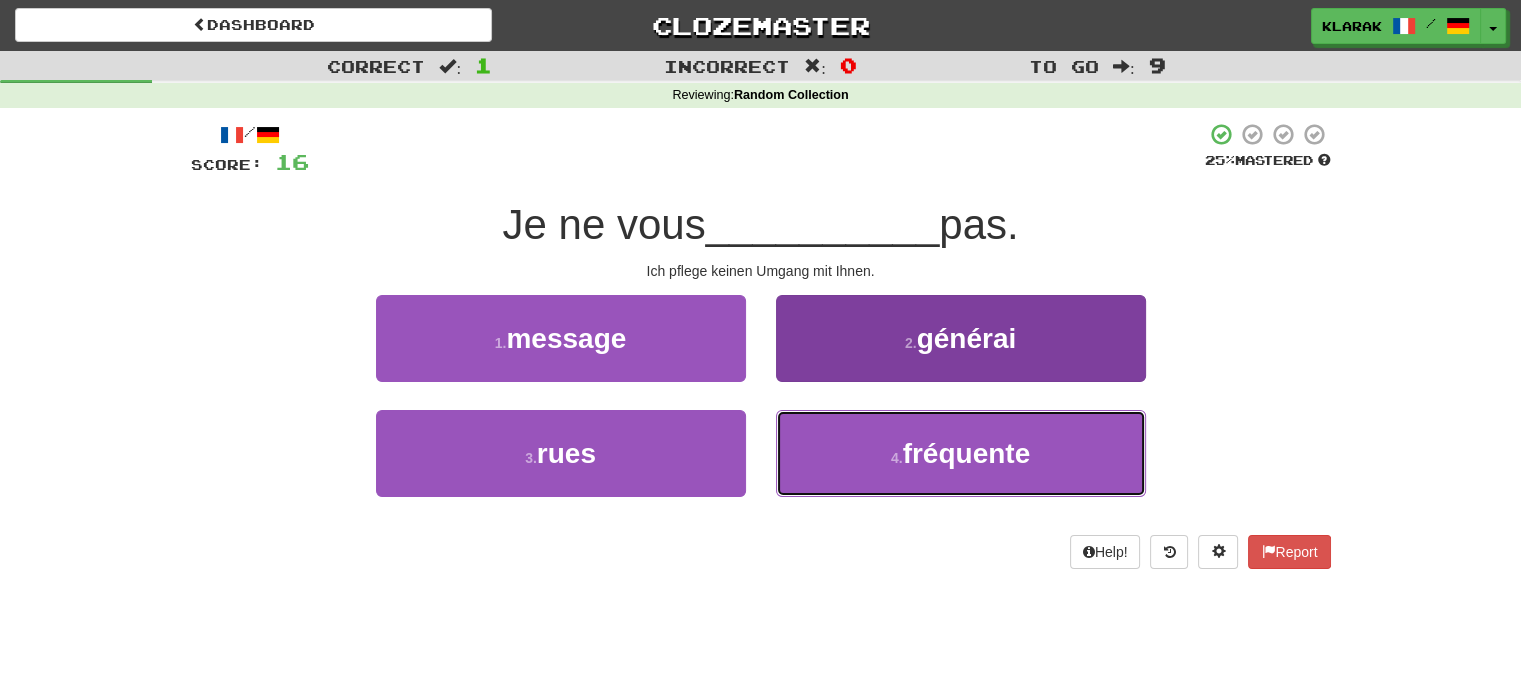 click on "4 .  fréquente" at bounding box center (961, 453) 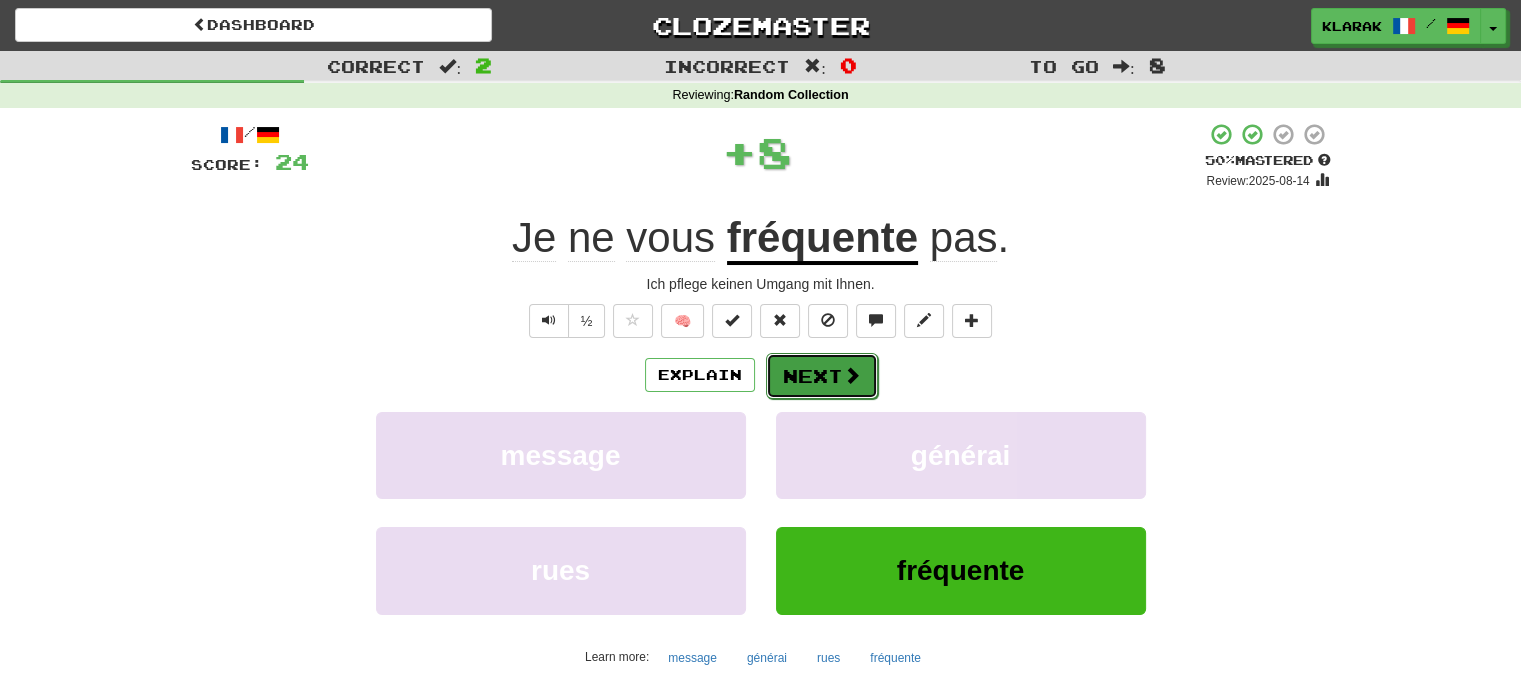 click on "Next" at bounding box center [822, 376] 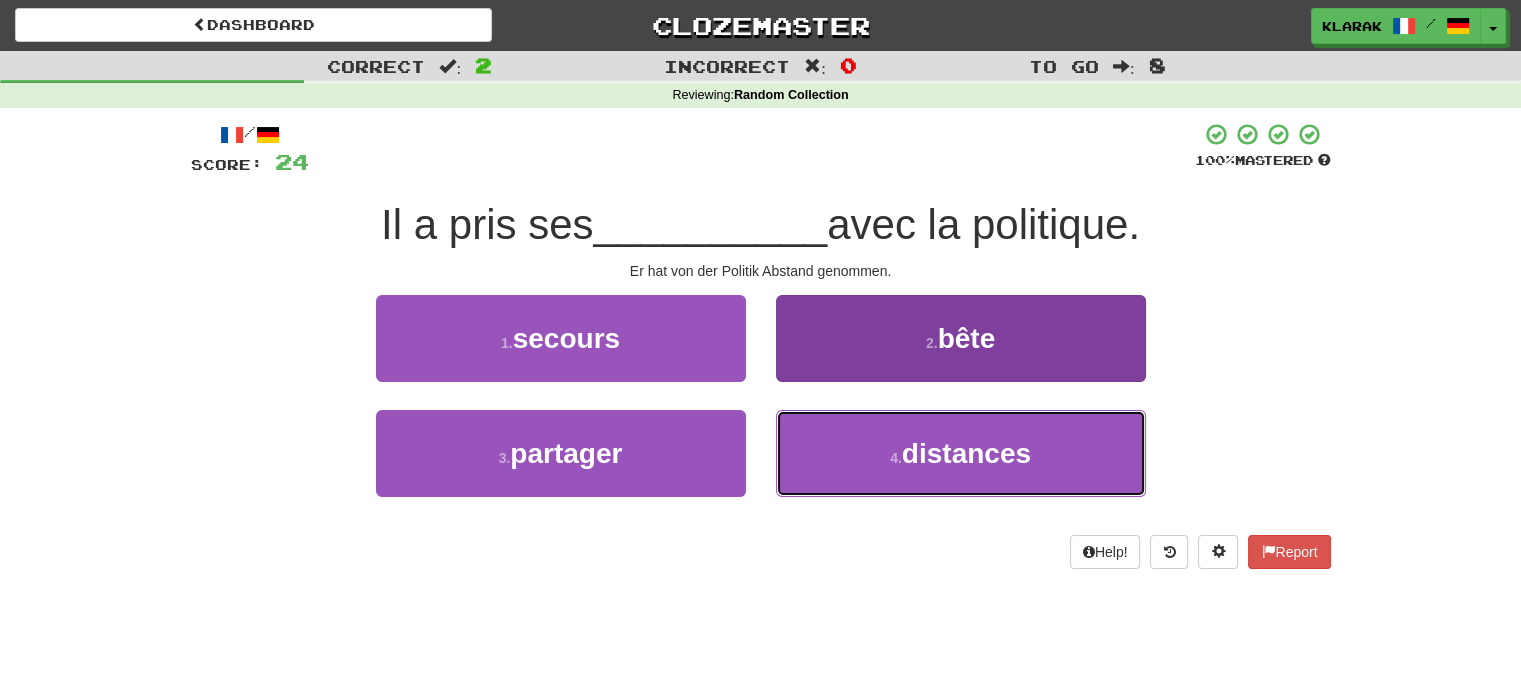 click on "4 .  distances" at bounding box center [961, 453] 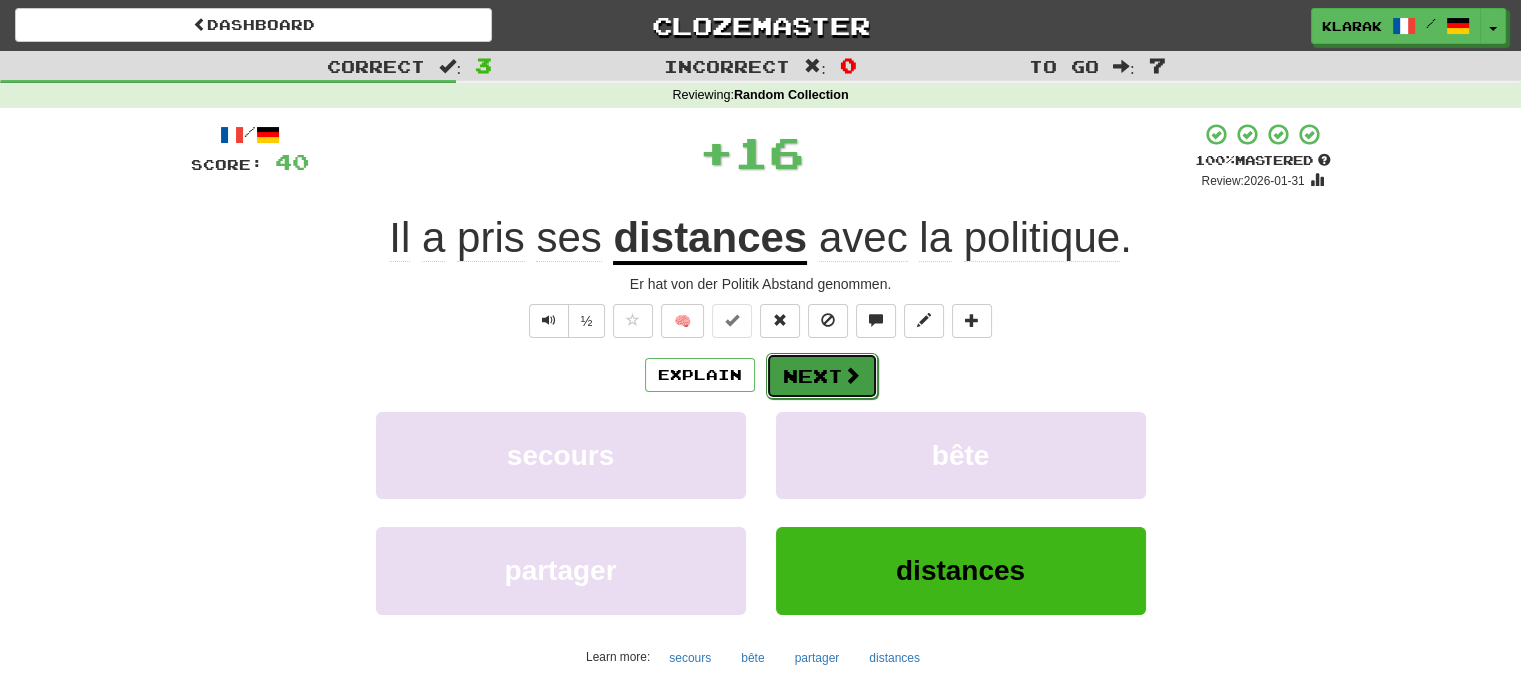 click on "Next" at bounding box center [822, 376] 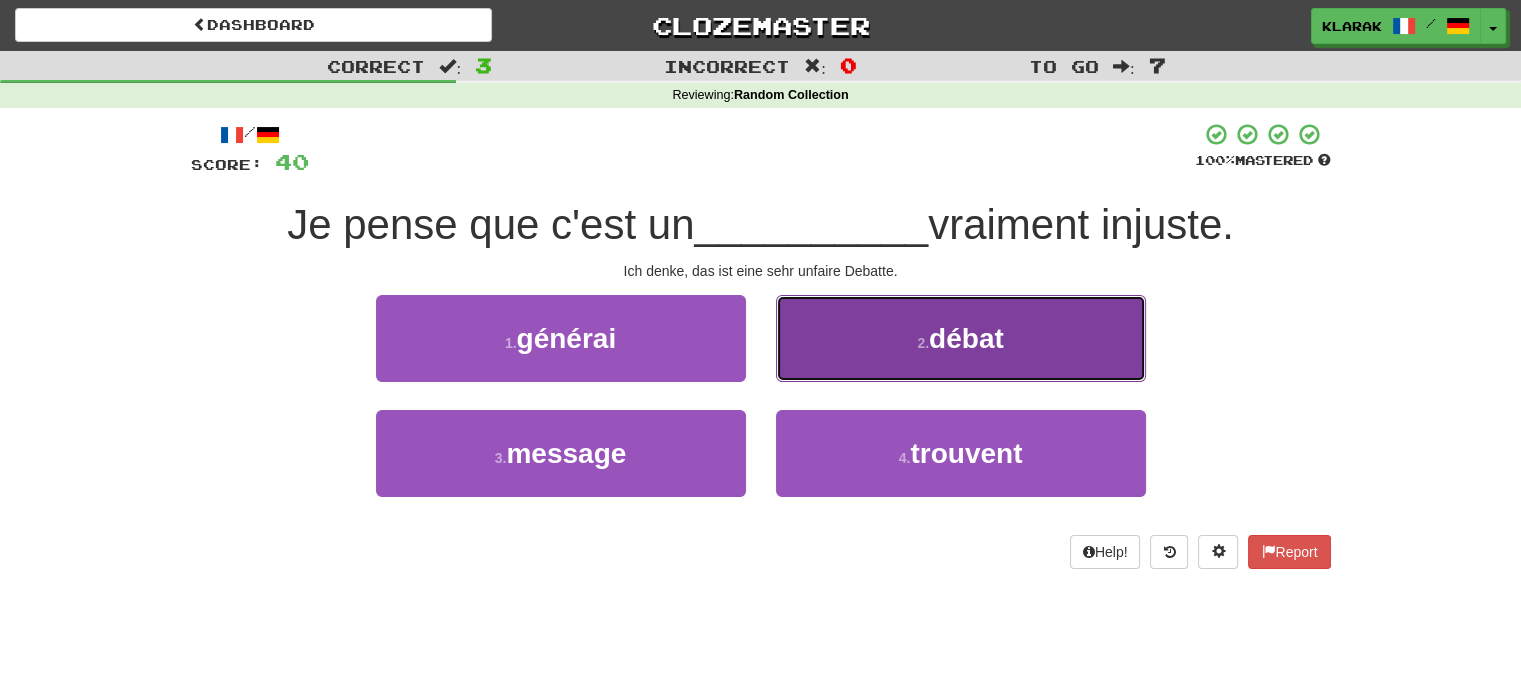 click on "2 .  débat" at bounding box center (961, 338) 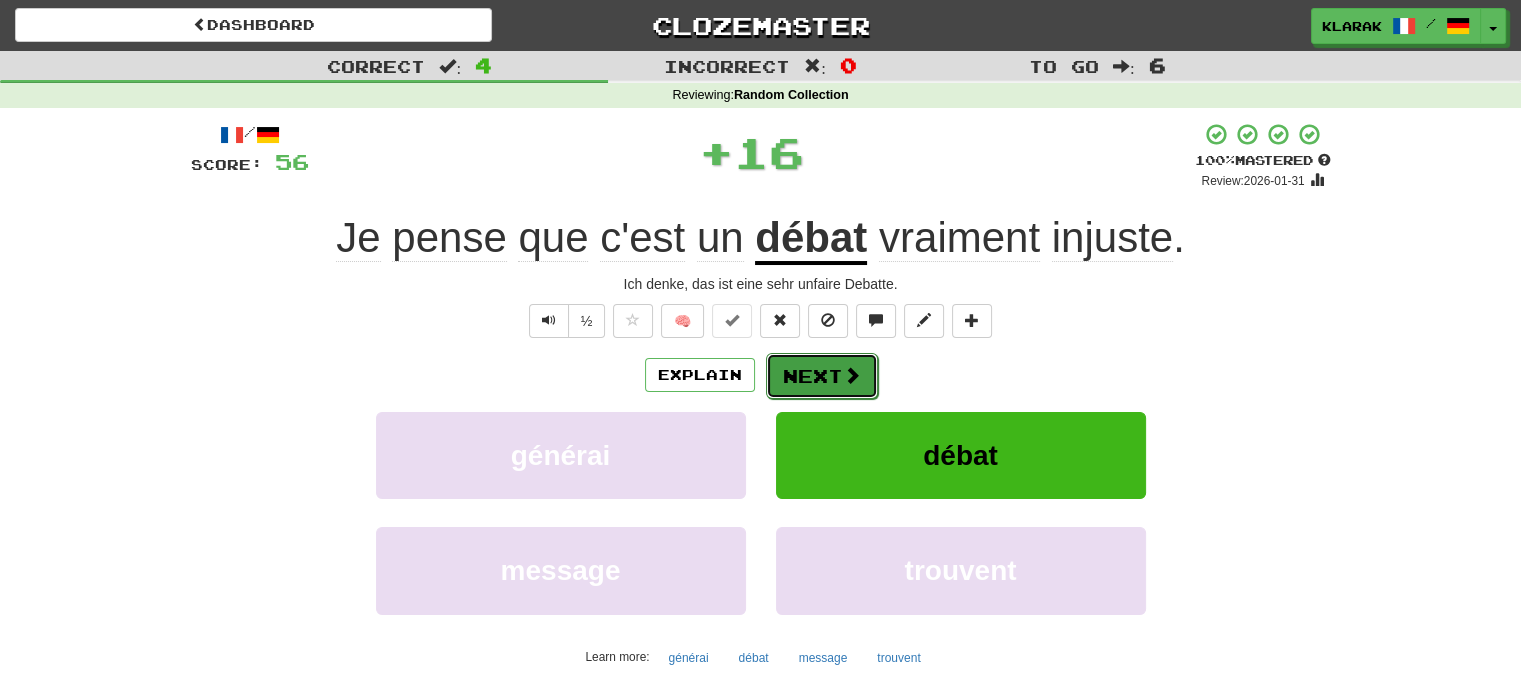 click on "Next" at bounding box center [822, 376] 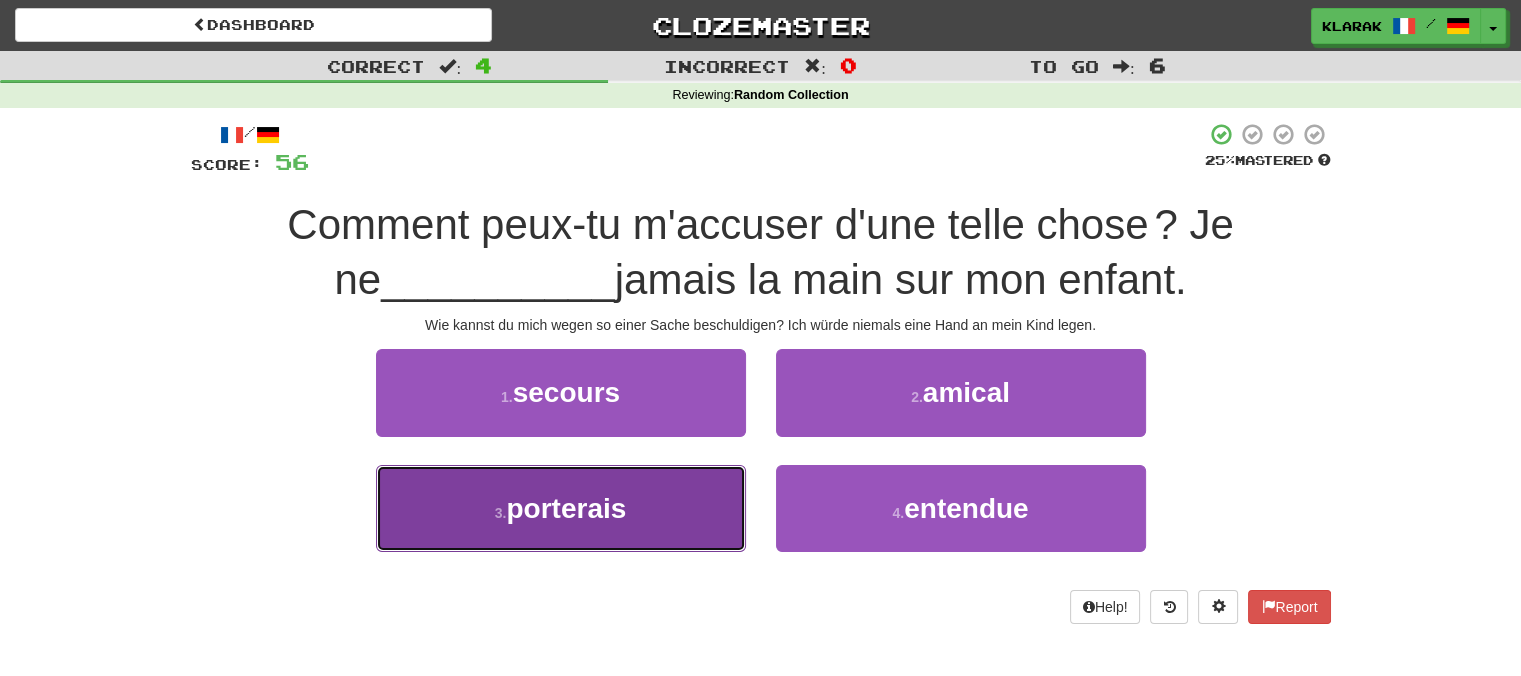 click on "3 .  porterais" at bounding box center [561, 508] 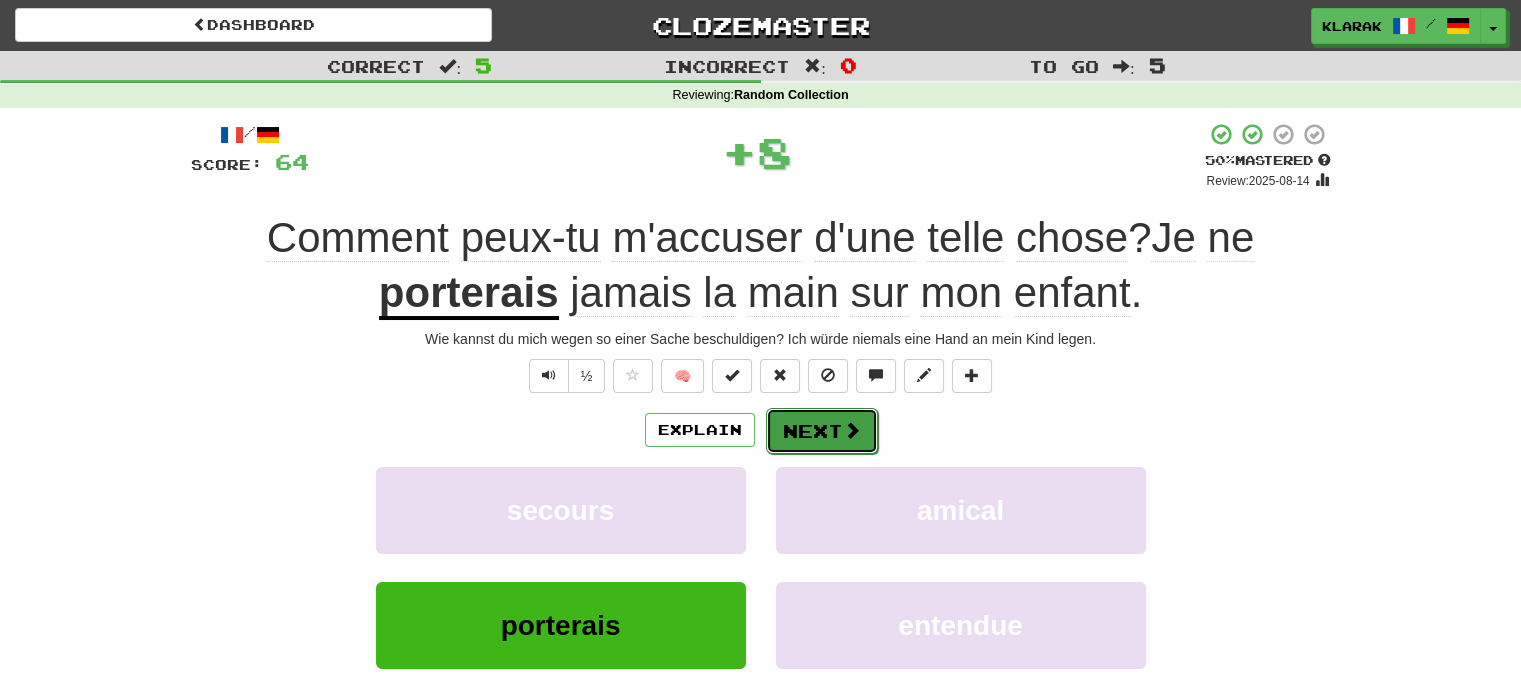 click on "Next" at bounding box center (822, 431) 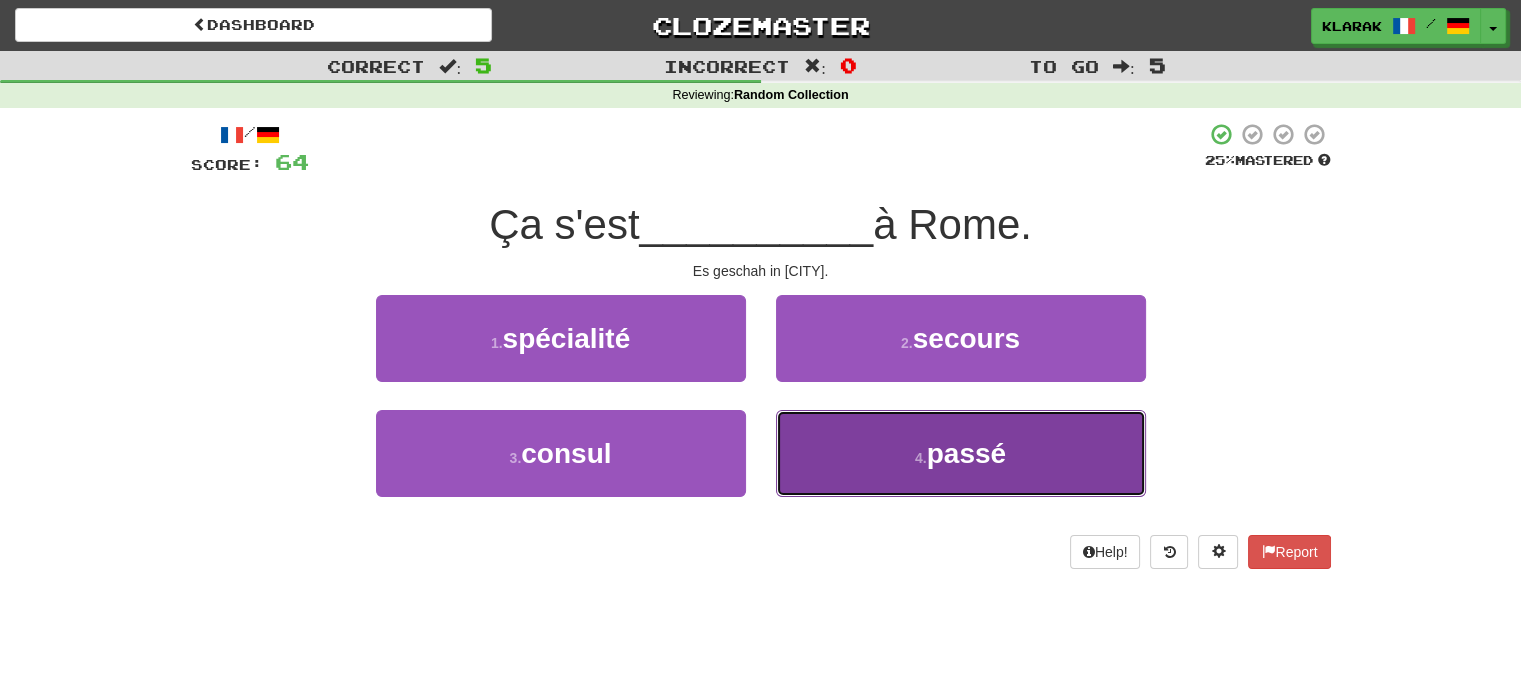 click on "4 .  passé" at bounding box center (961, 453) 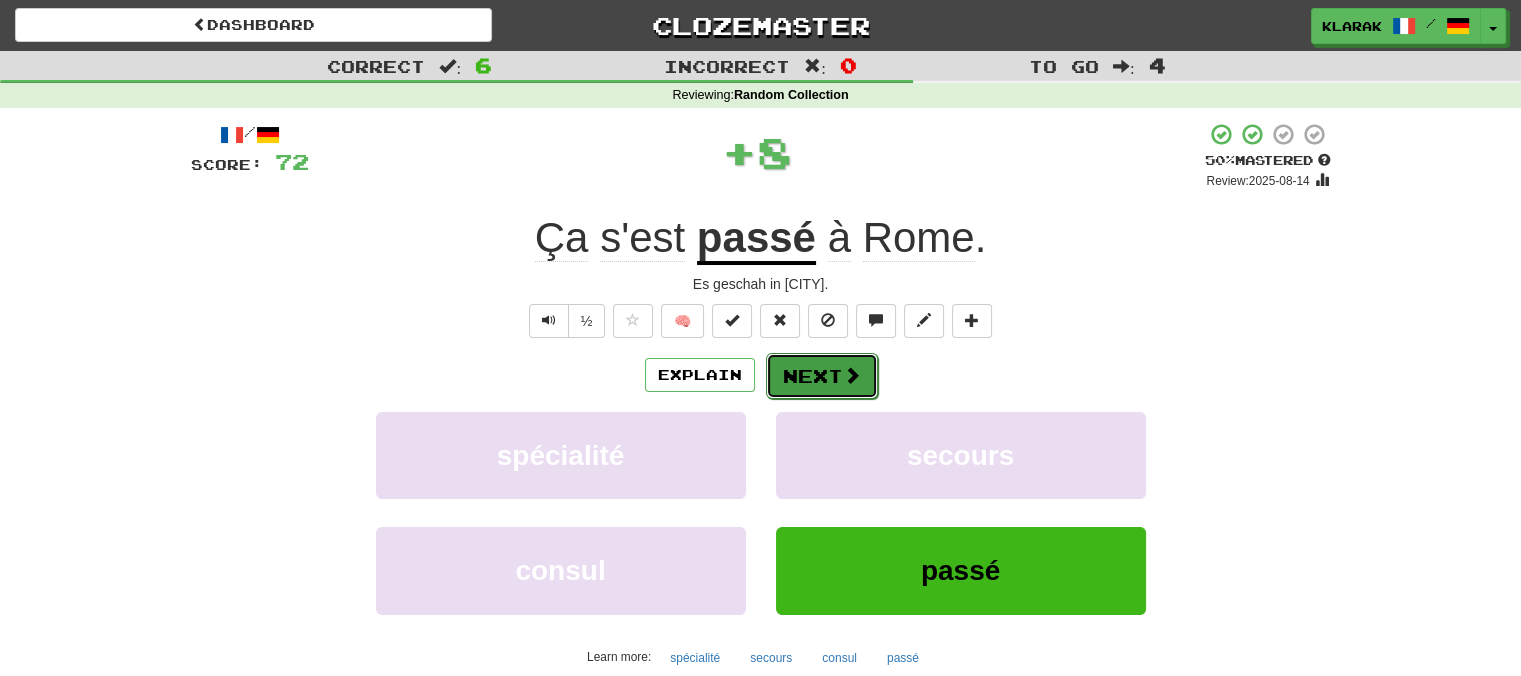 click on "Next" at bounding box center [822, 376] 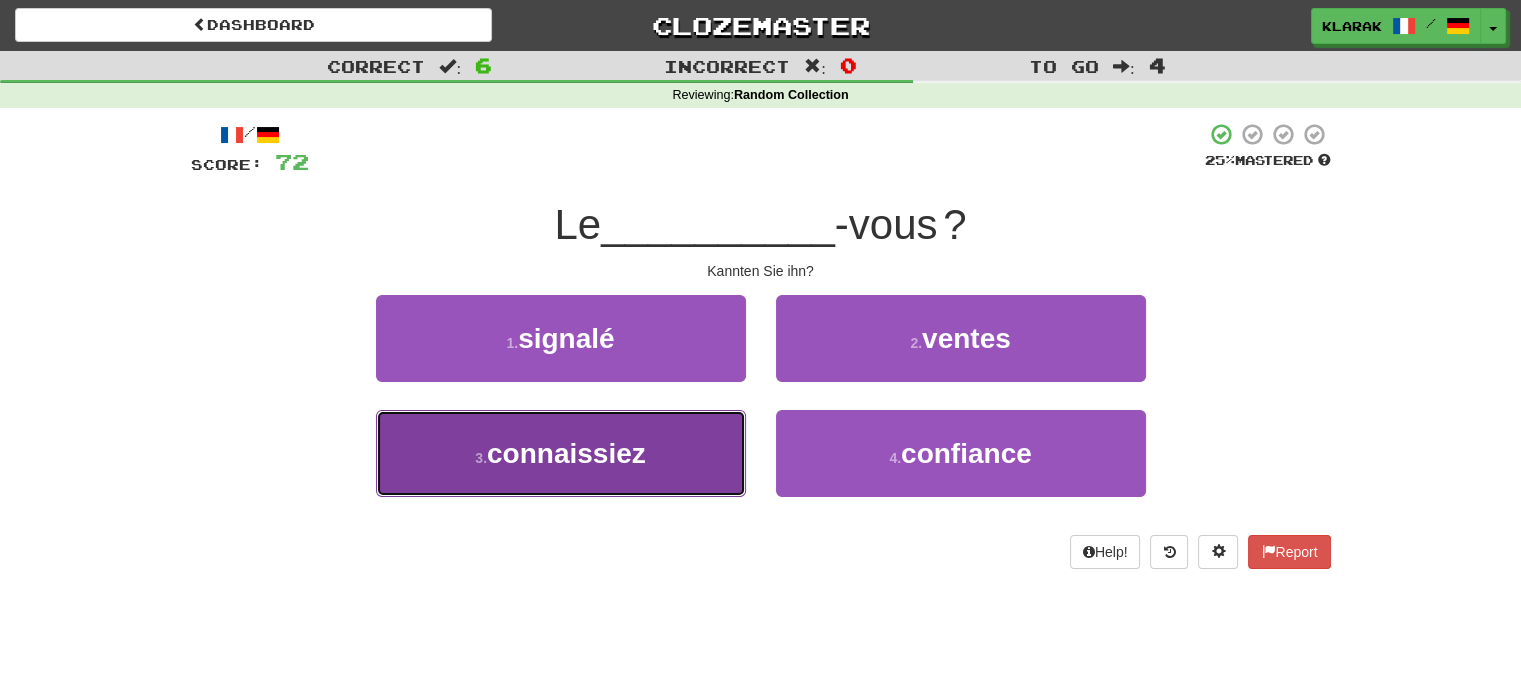 click on "connaissiez" at bounding box center [566, 453] 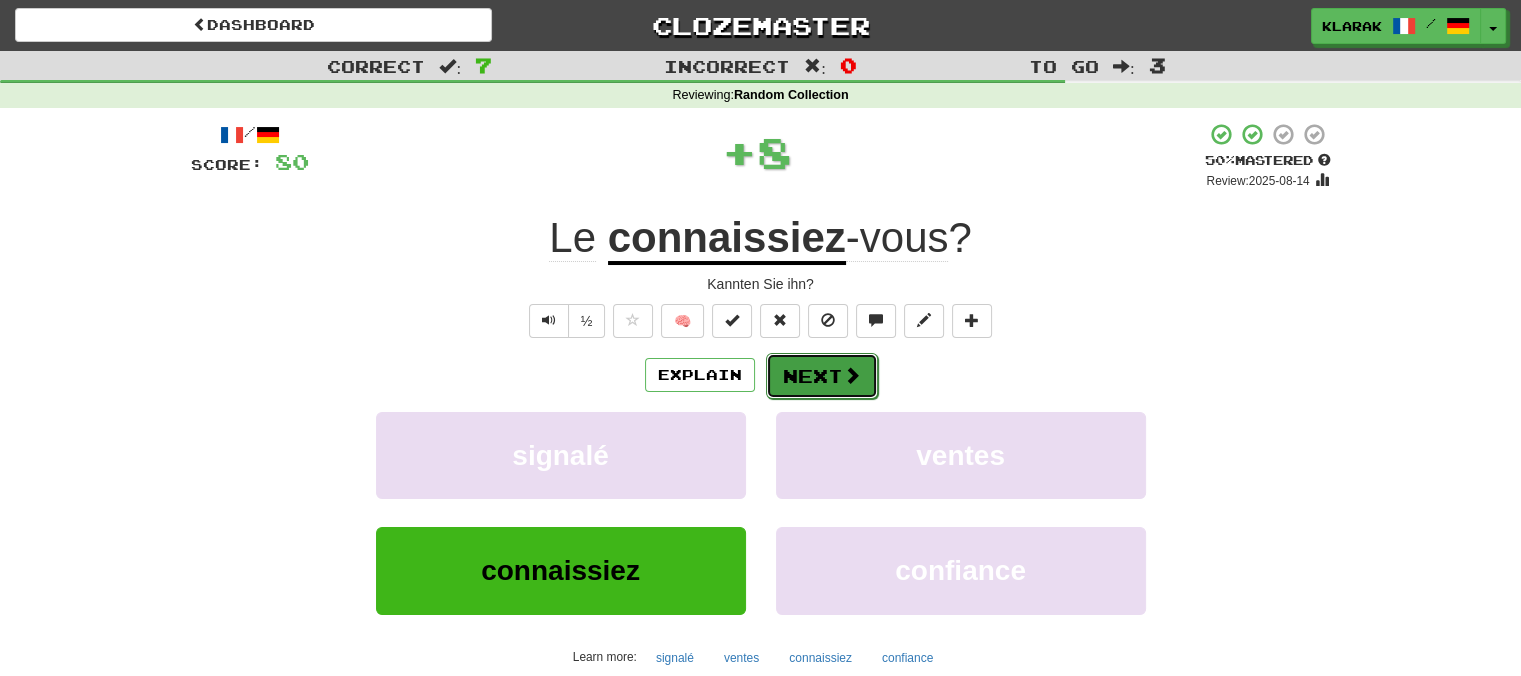 click on "Next" at bounding box center [822, 376] 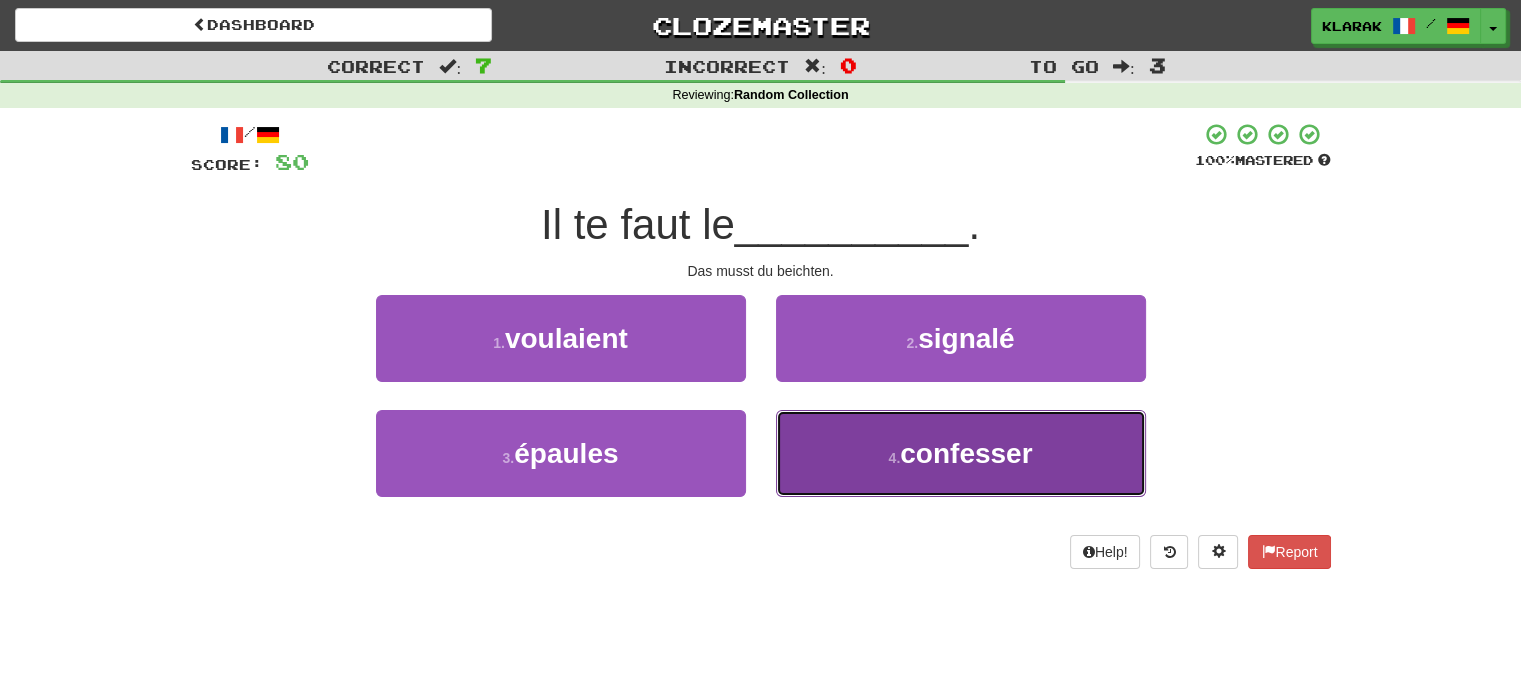 click on "4 .  confesser" at bounding box center [961, 453] 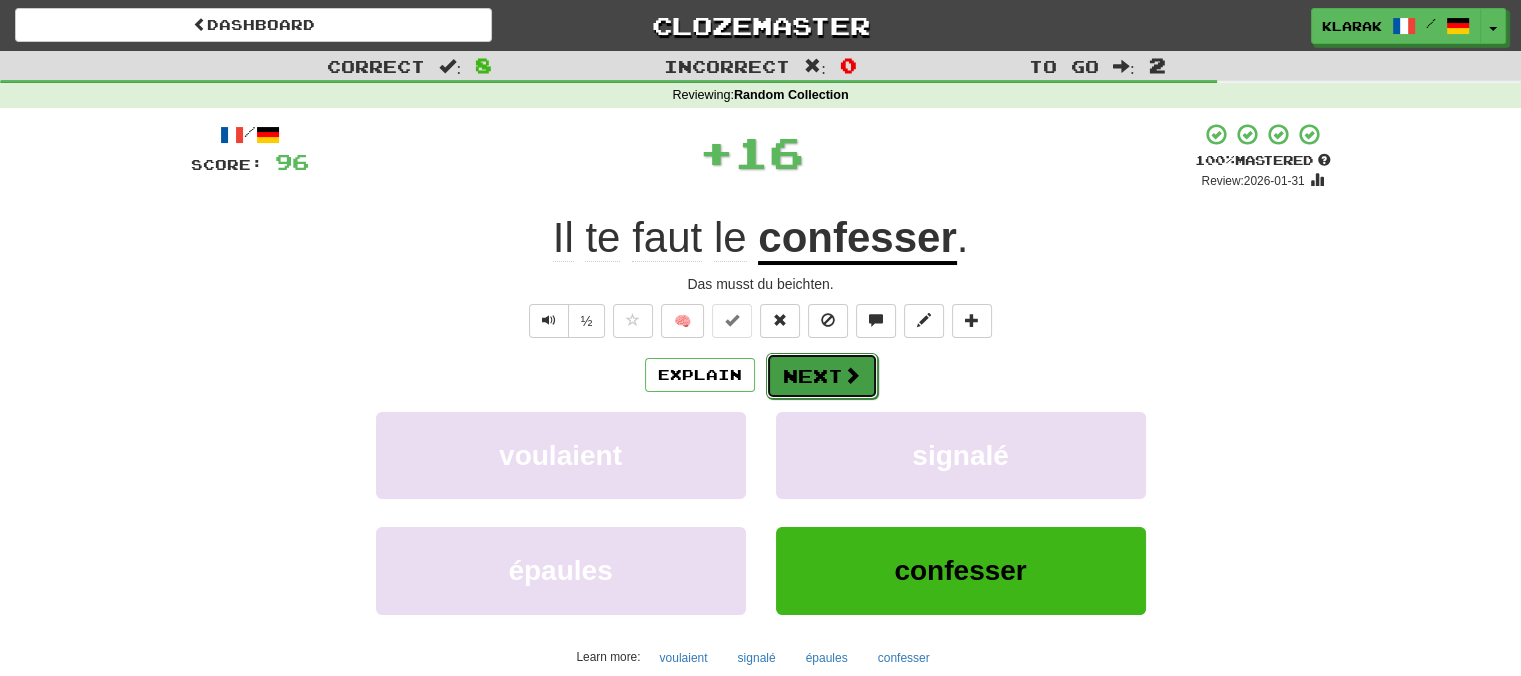 click on "Next" at bounding box center (822, 376) 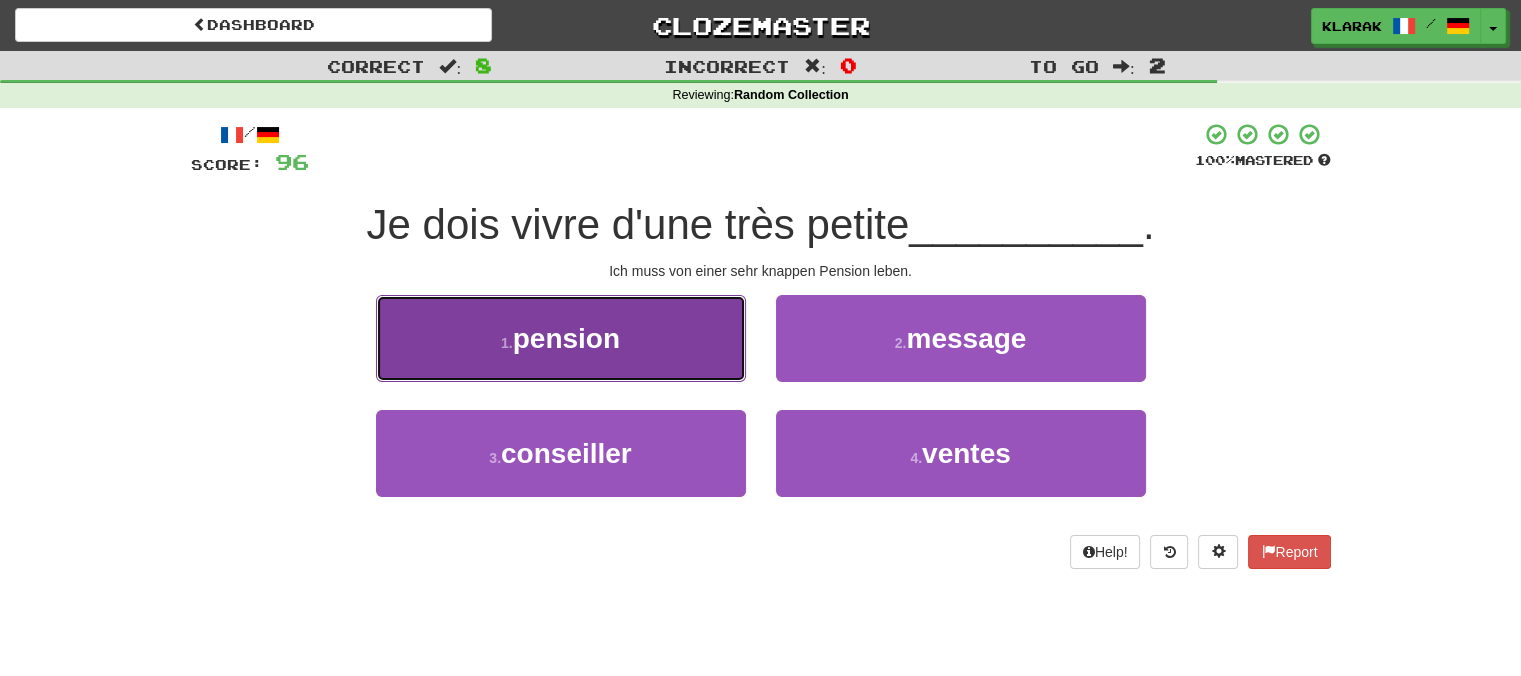 click on "1 .  pension" at bounding box center (561, 338) 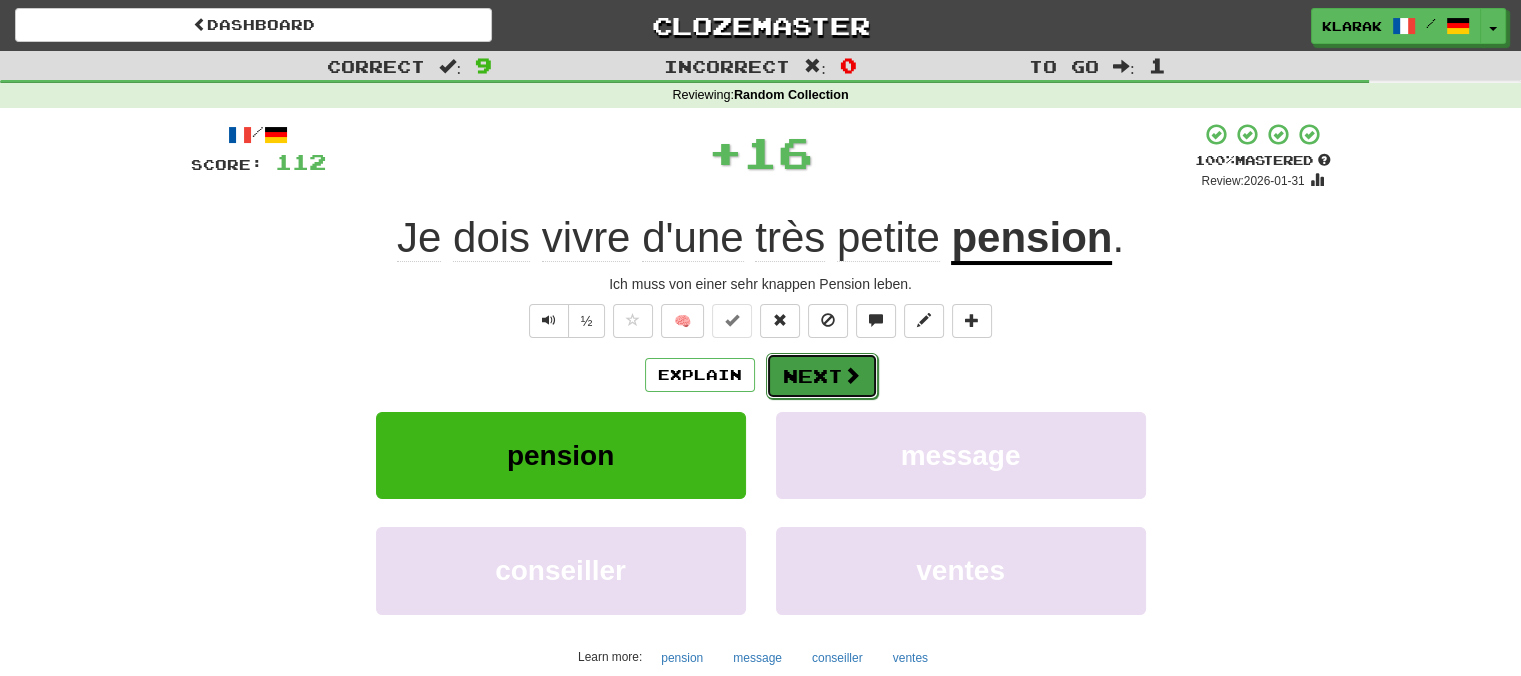 click on "Next" at bounding box center [822, 376] 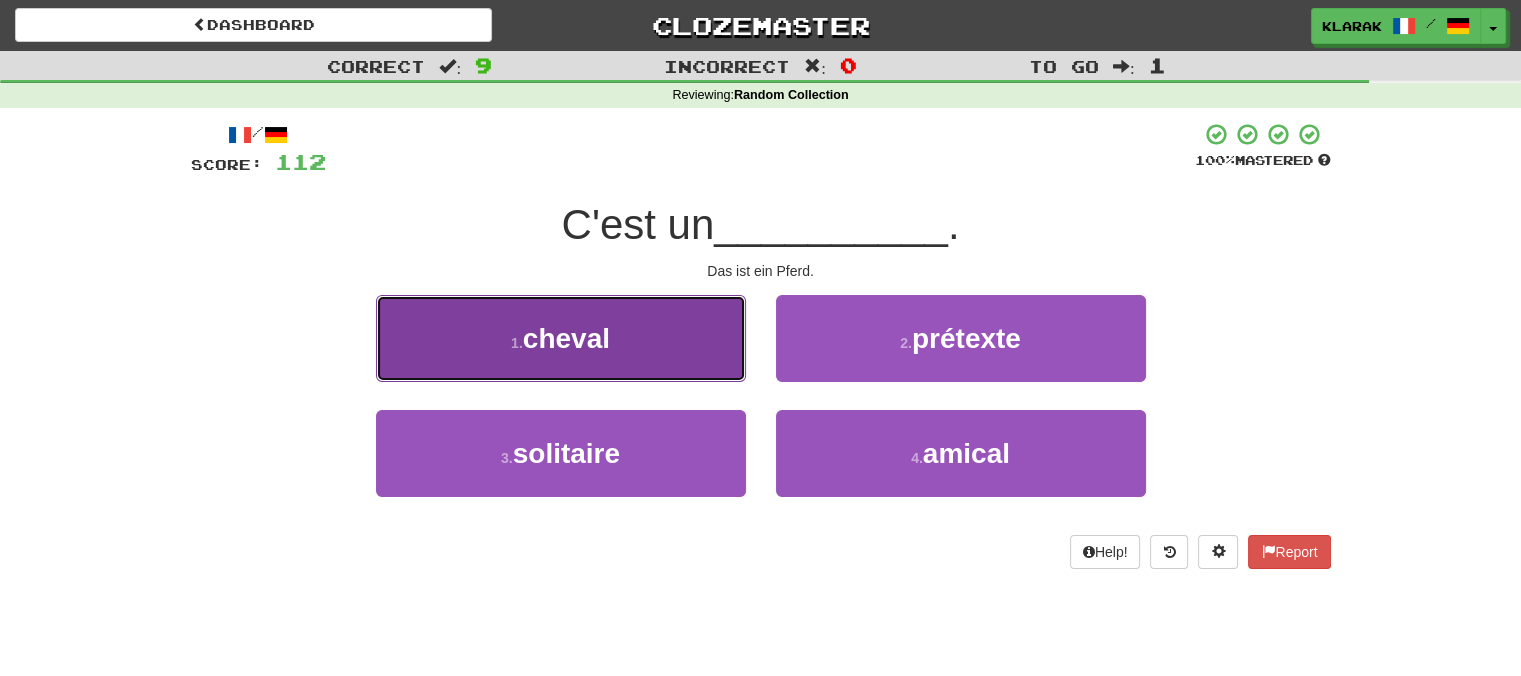 click on "1 .  cheval" at bounding box center [561, 338] 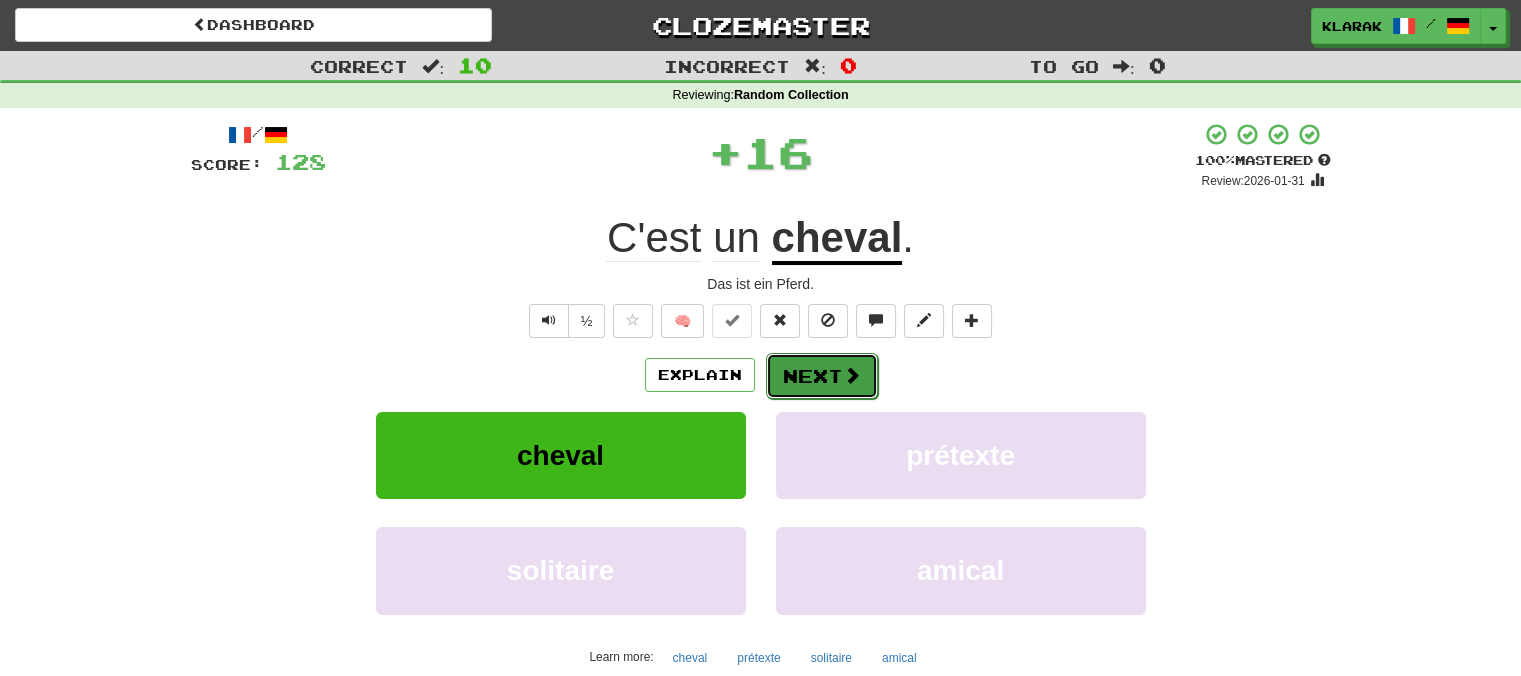 click on "Next" at bounding box center (822, 376) 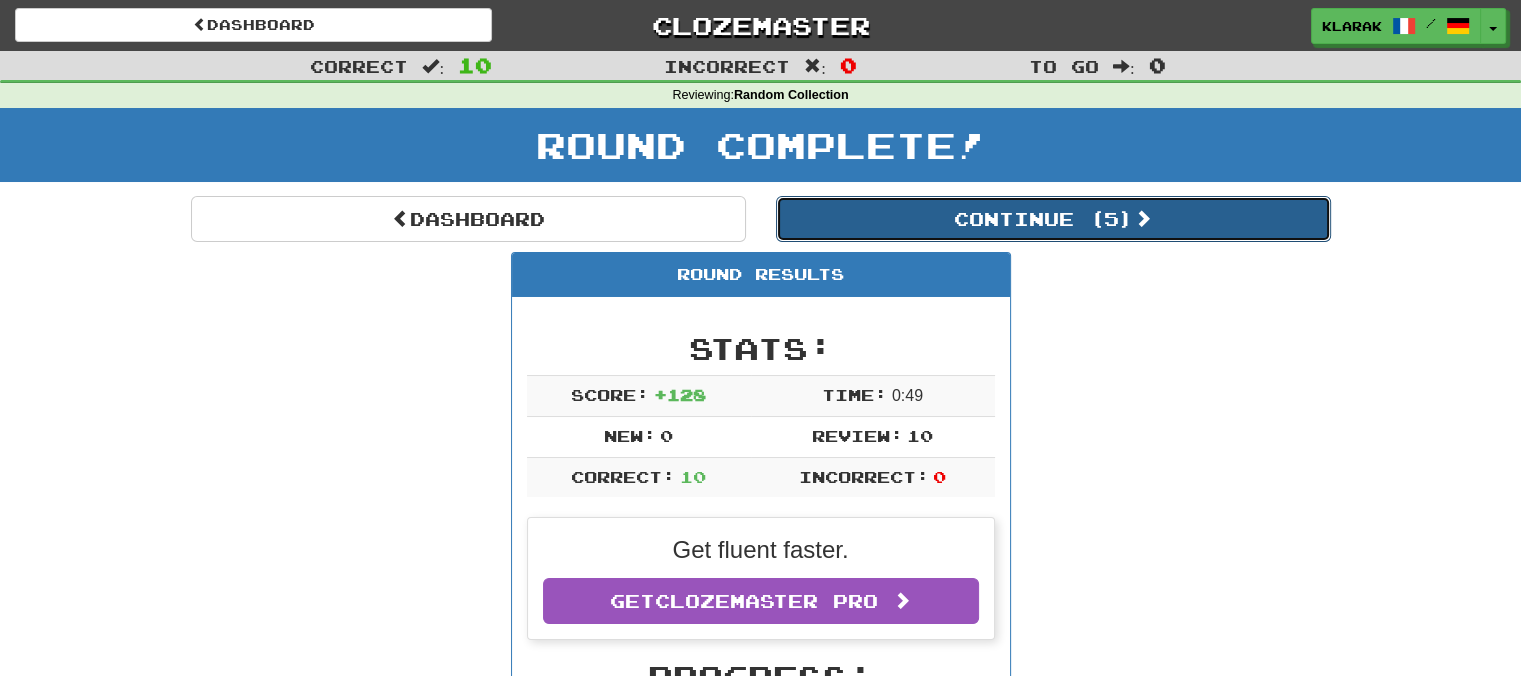 click on "Continue ( 5 )" at bounding box center (1053, 219) 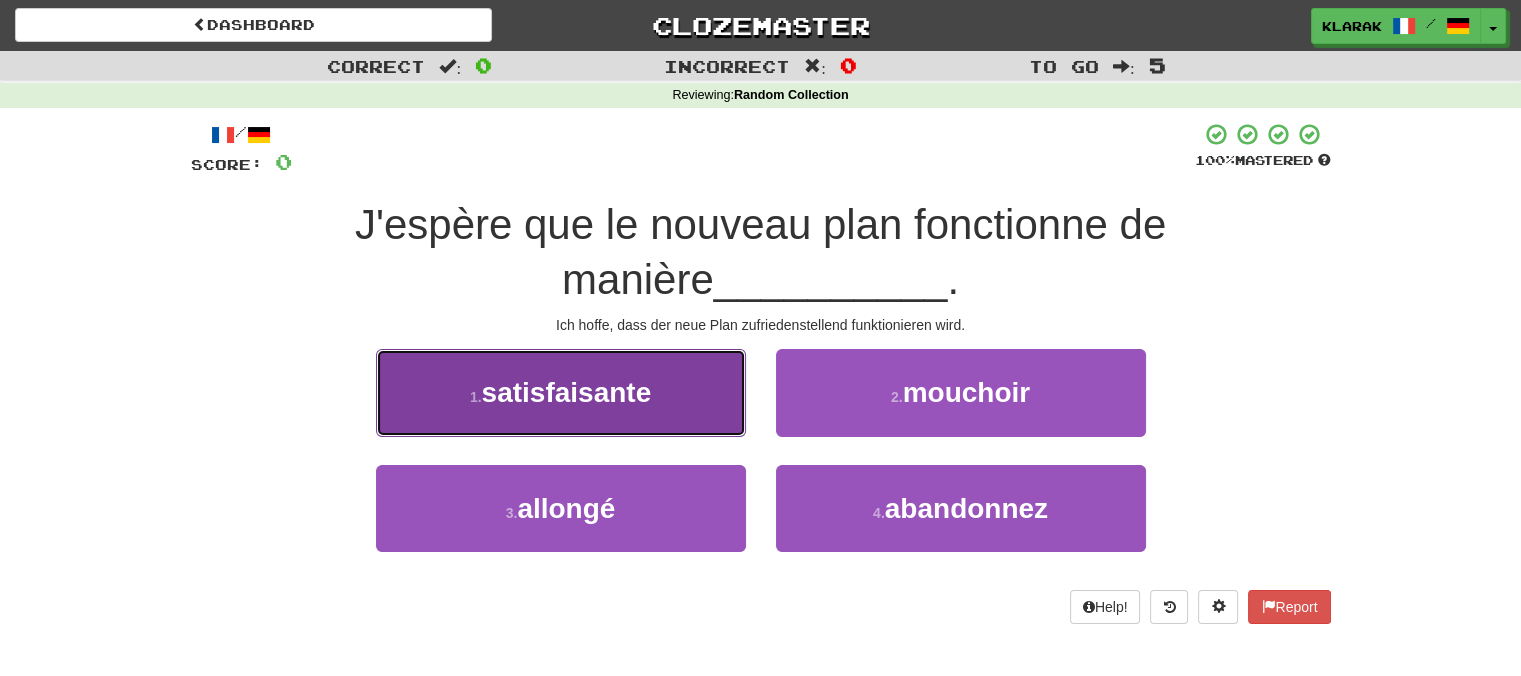 click on "1 .  satisfaisante" at bounding box center (561, 392) 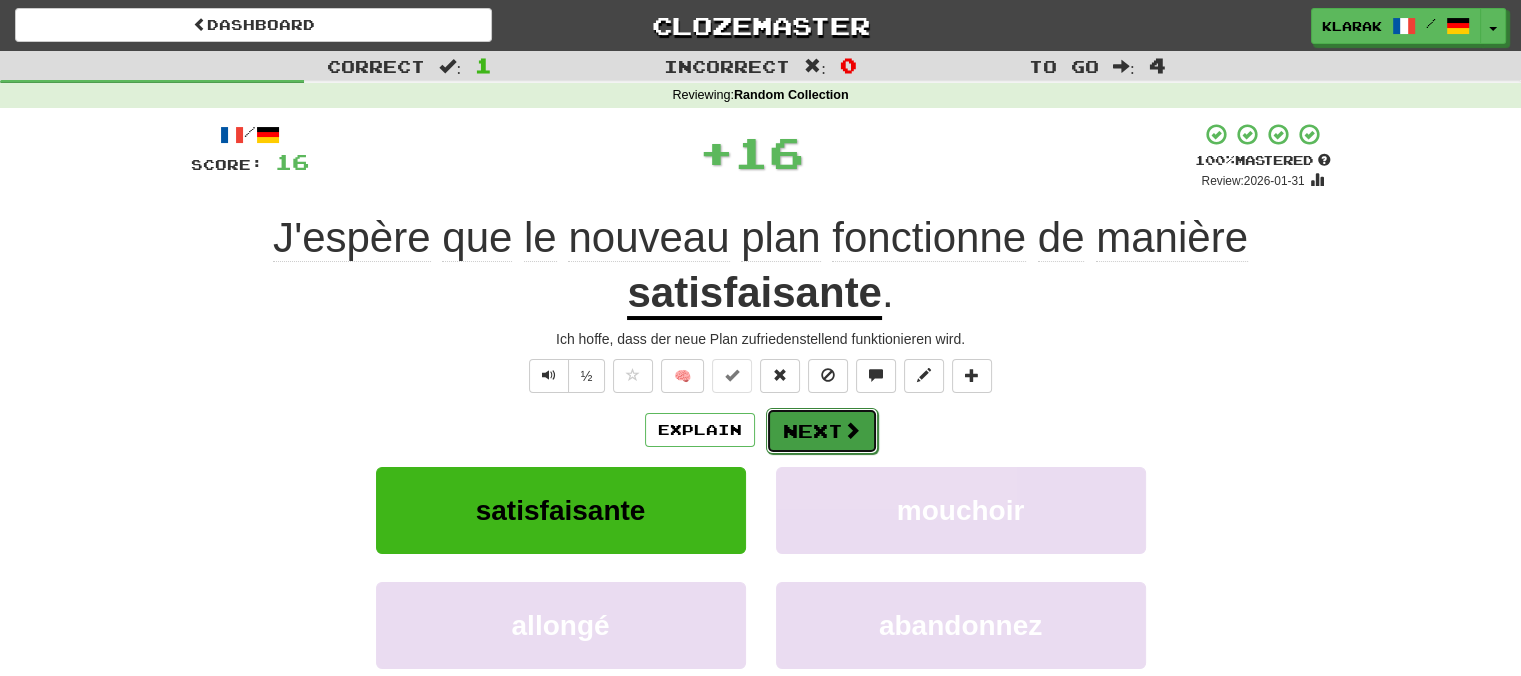 click on "Next" at bounding box center (822, 431) 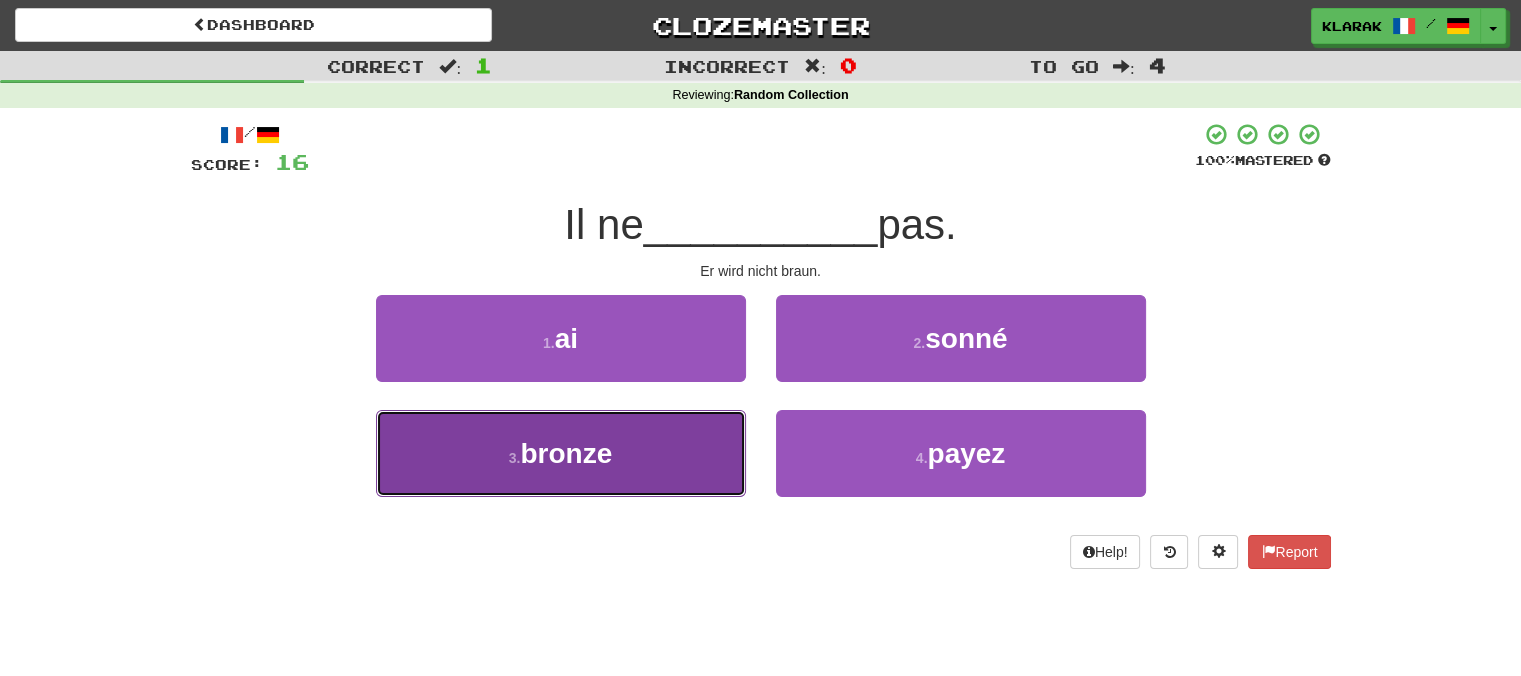 click on "3 .  bronze" at bounding box center [561, 453] 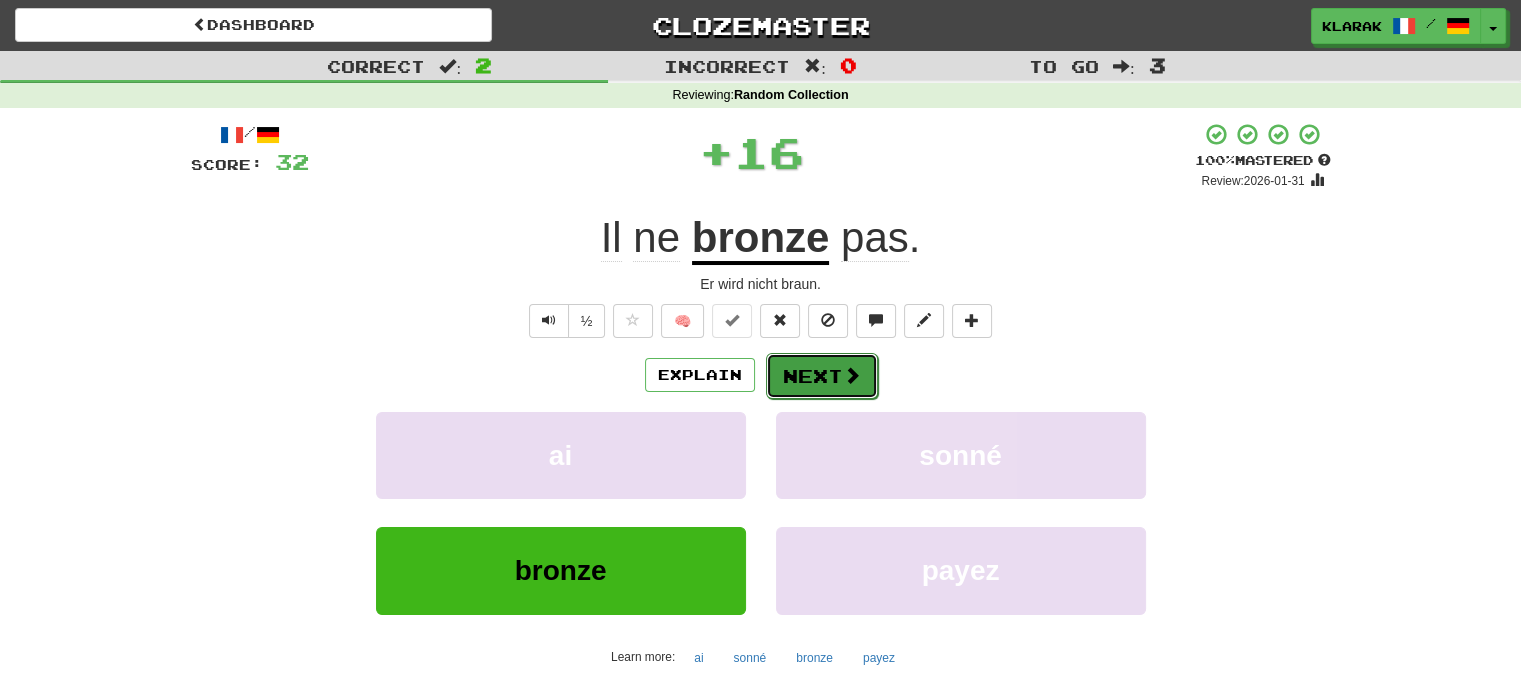click at bounding box center [852, 375] 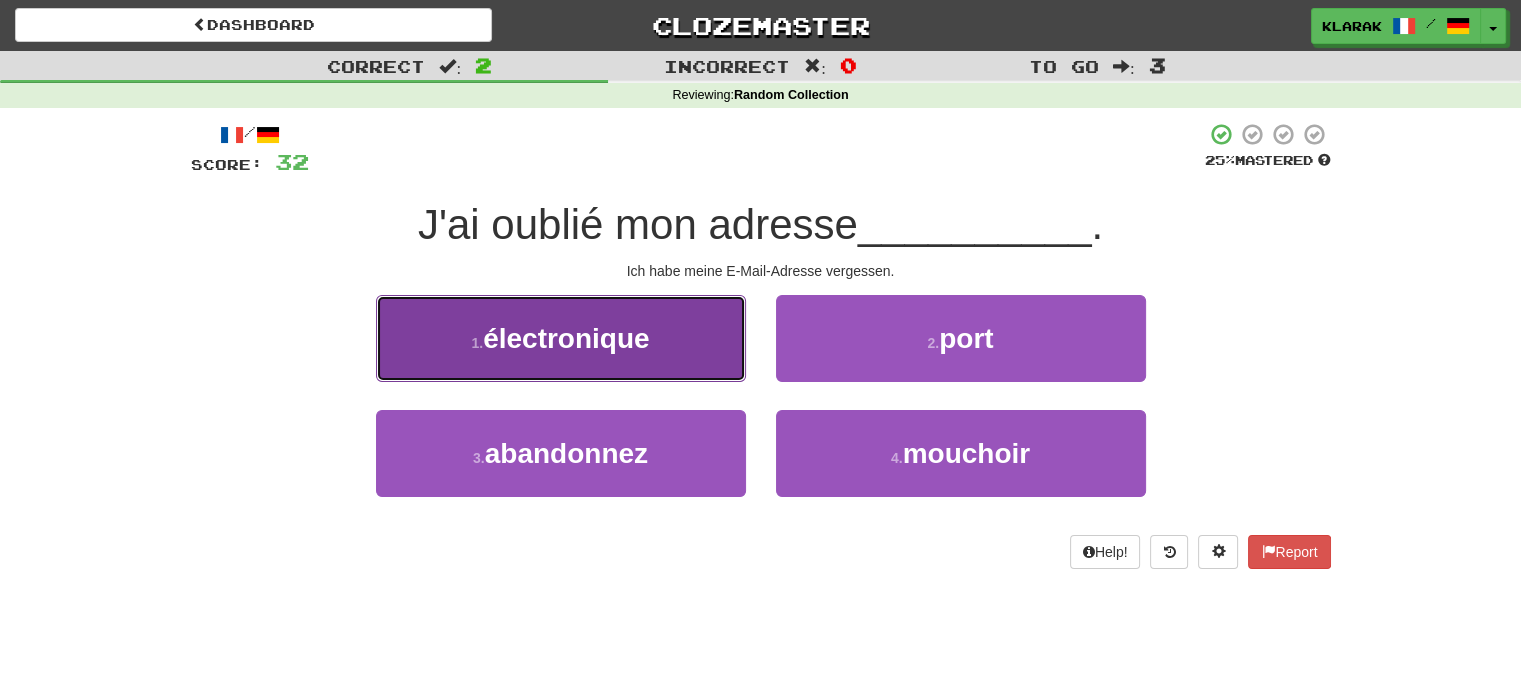 click on "1 .  électronique" at bounding box center (561, 338) 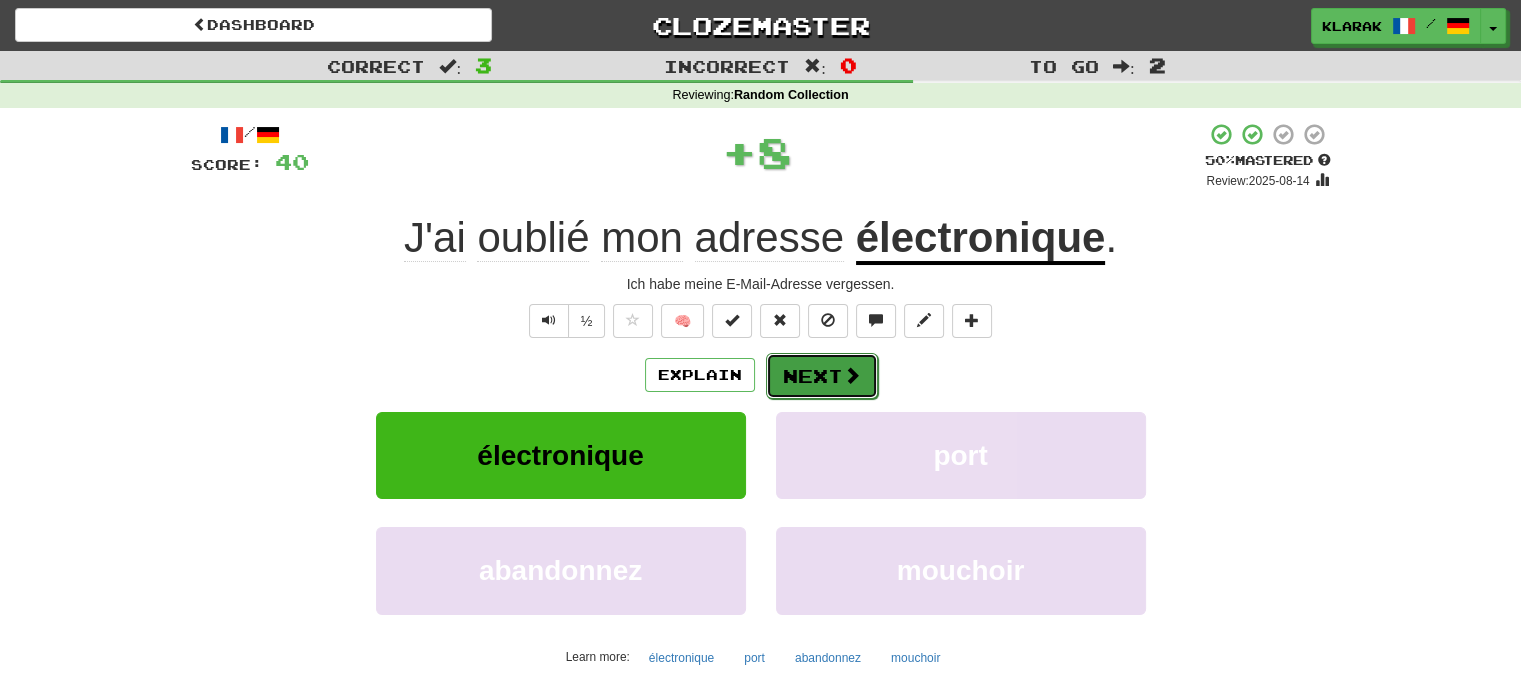 click on "Next" at bounding box center (822, 376) 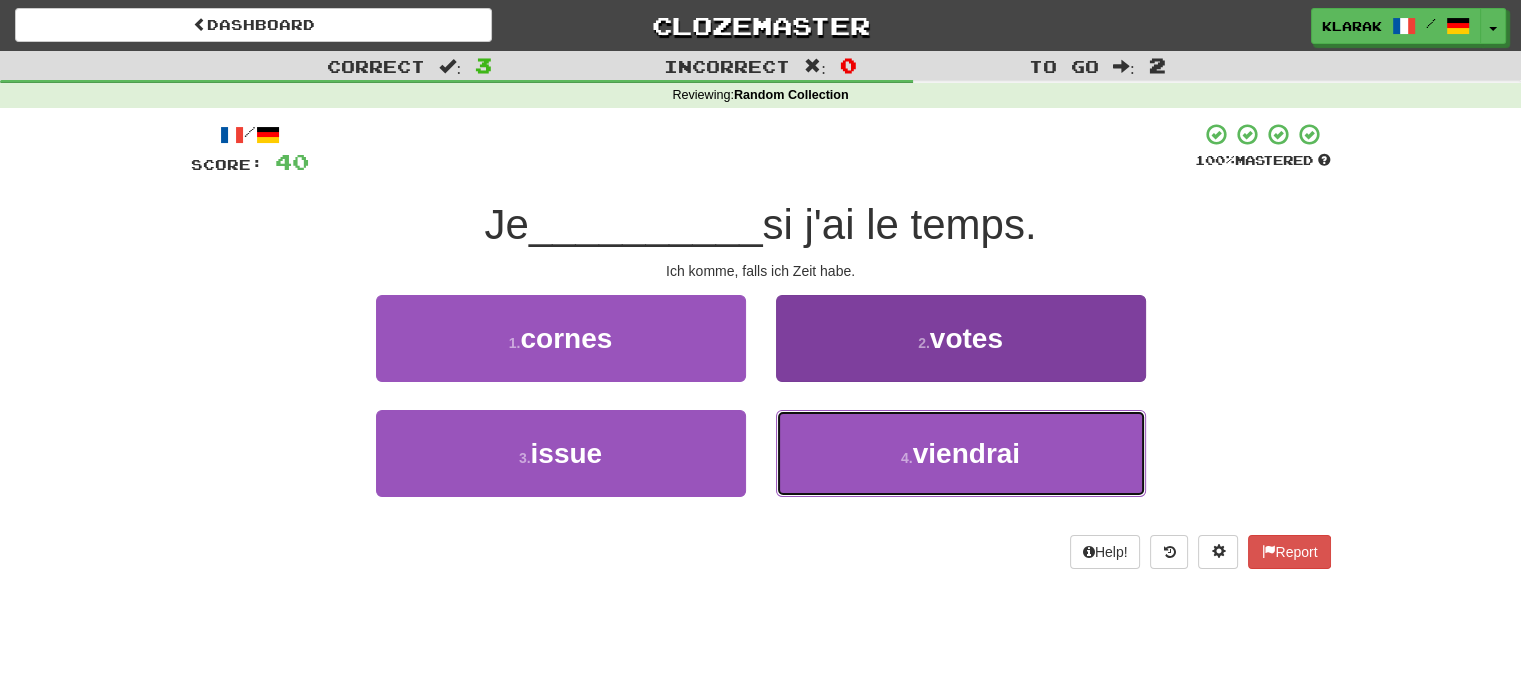 drag, startPoint x: 846, startPoint y: 450, endPoint x: 840, endPoint y: 436, distance: 15.231546 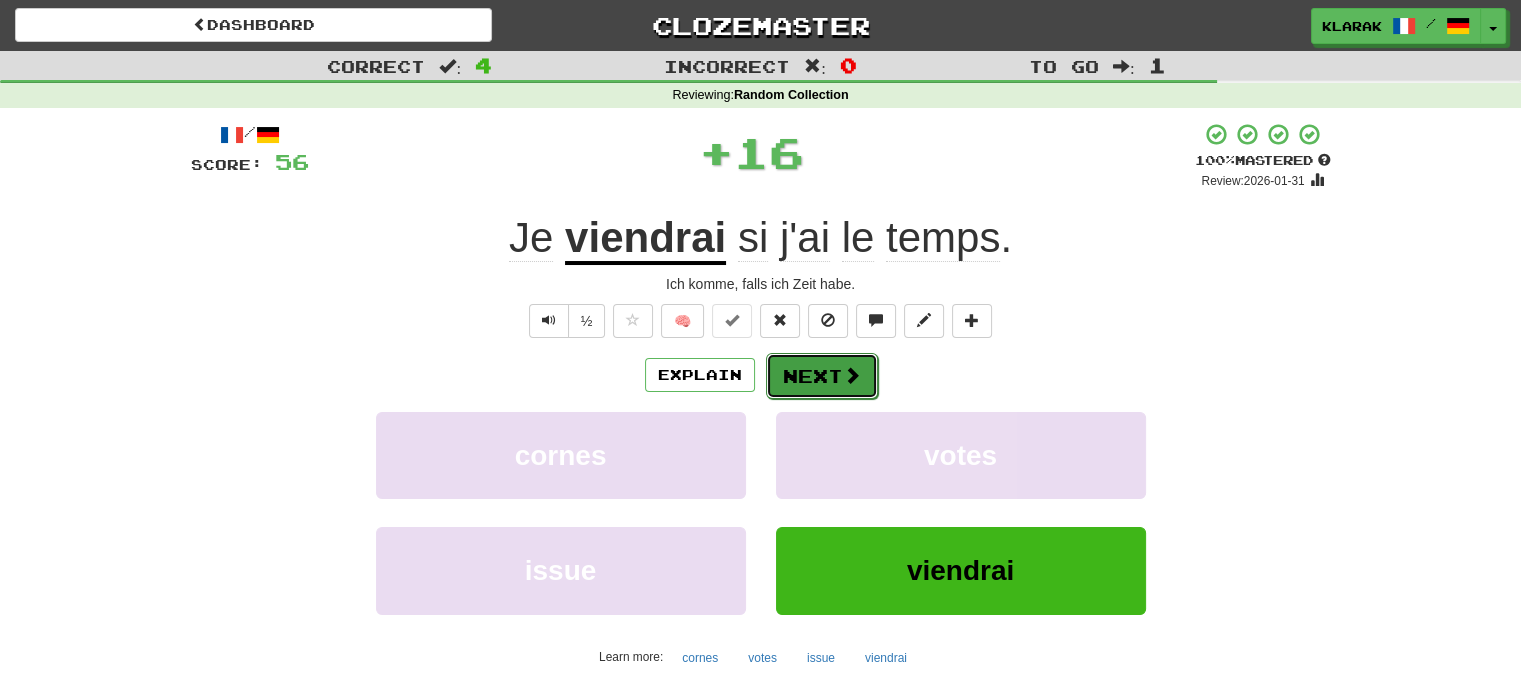 click on "Next" at bounding box center [822, 376] 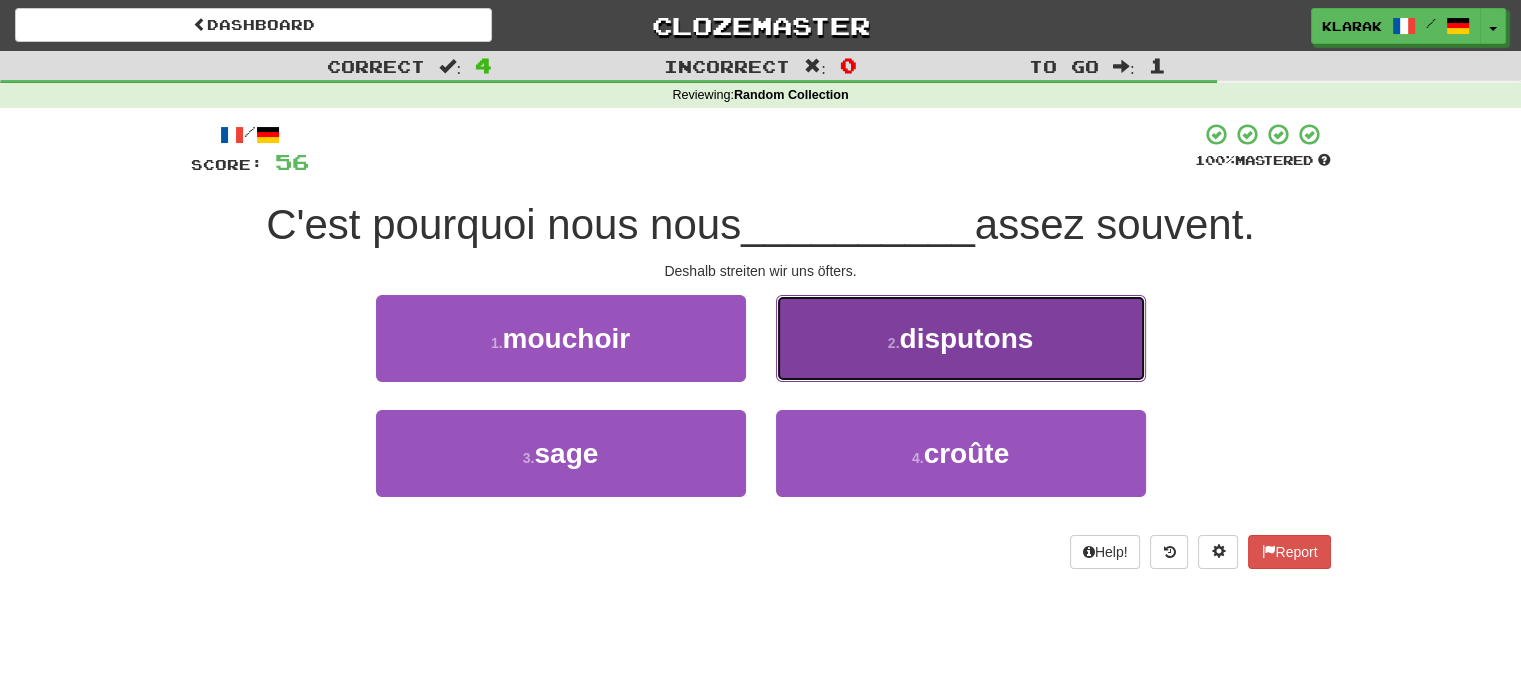 click on "2 .  disputons" at bounding box center (961, 338) 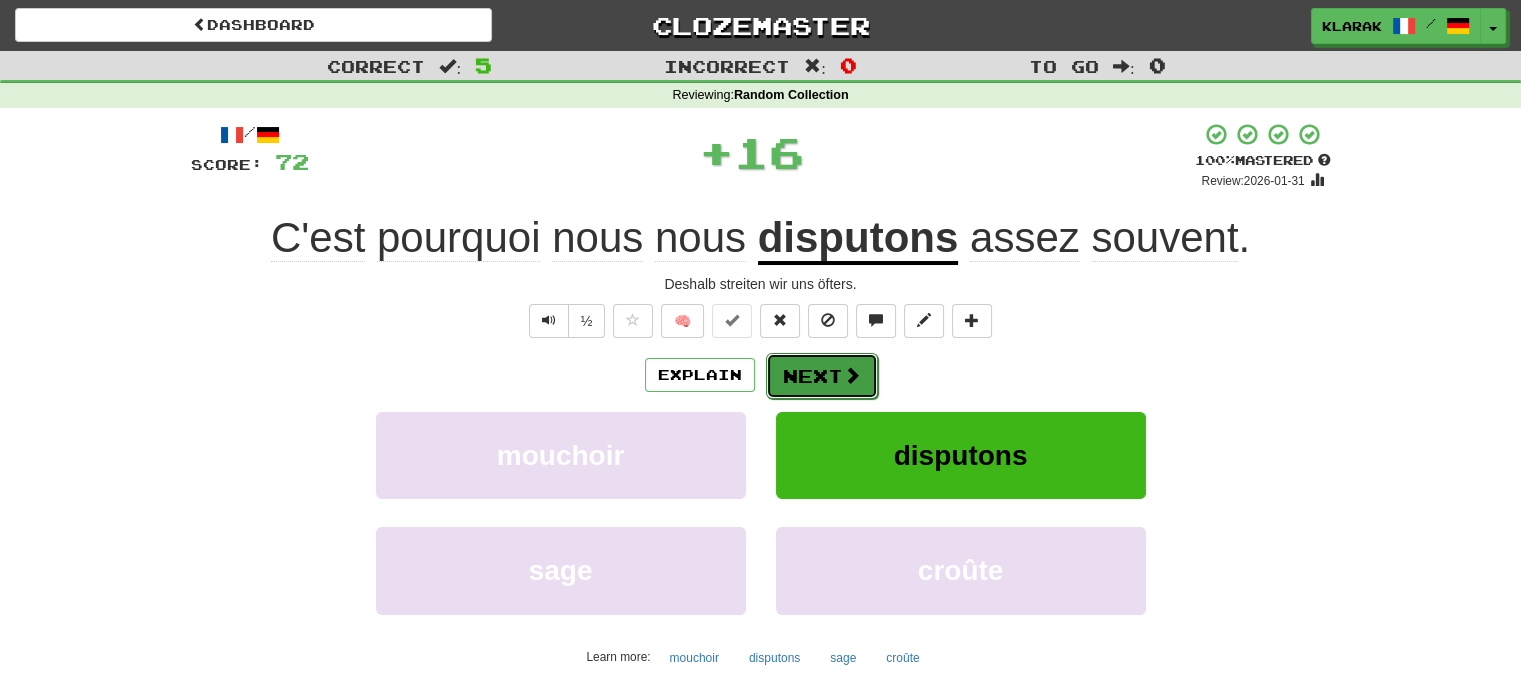 click on "Next" at bounding box center [822, 376] 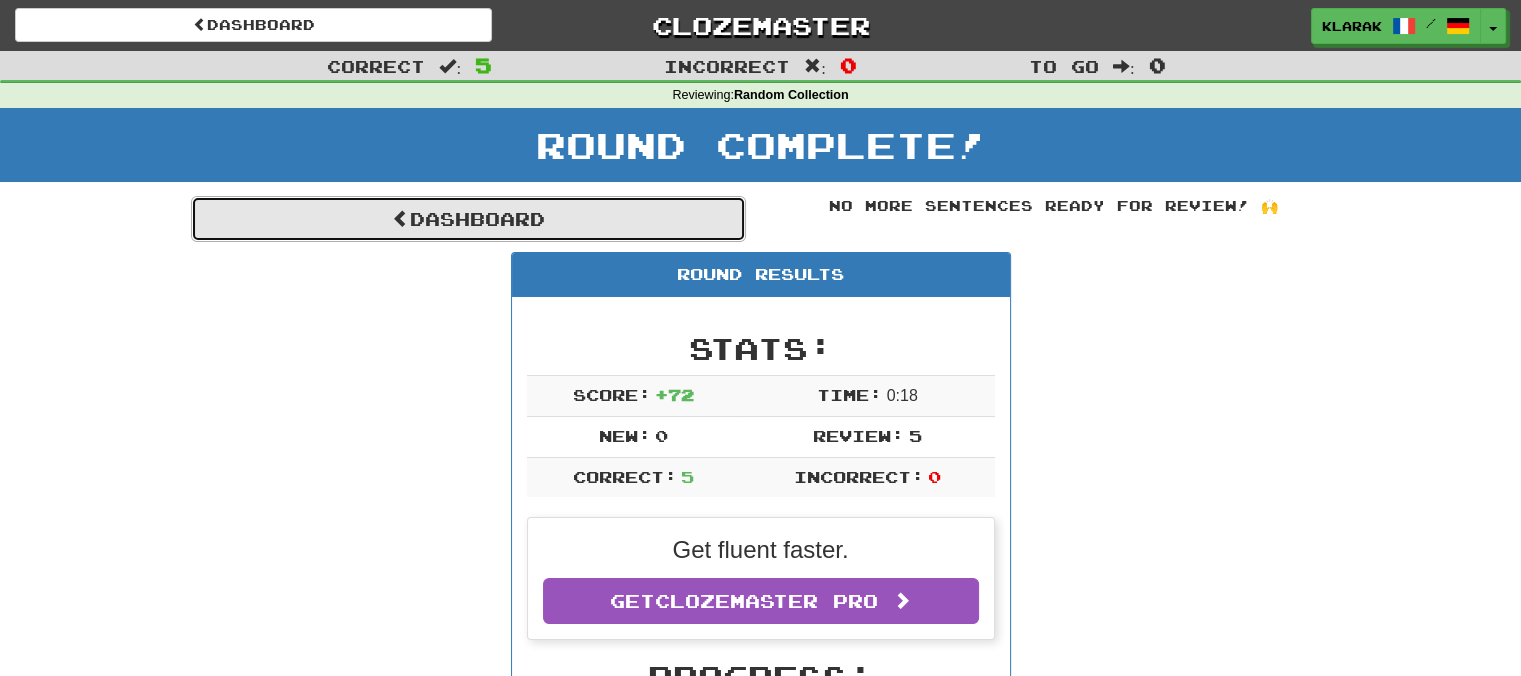 click on "Dashboard" at bounding box center [468, 219] 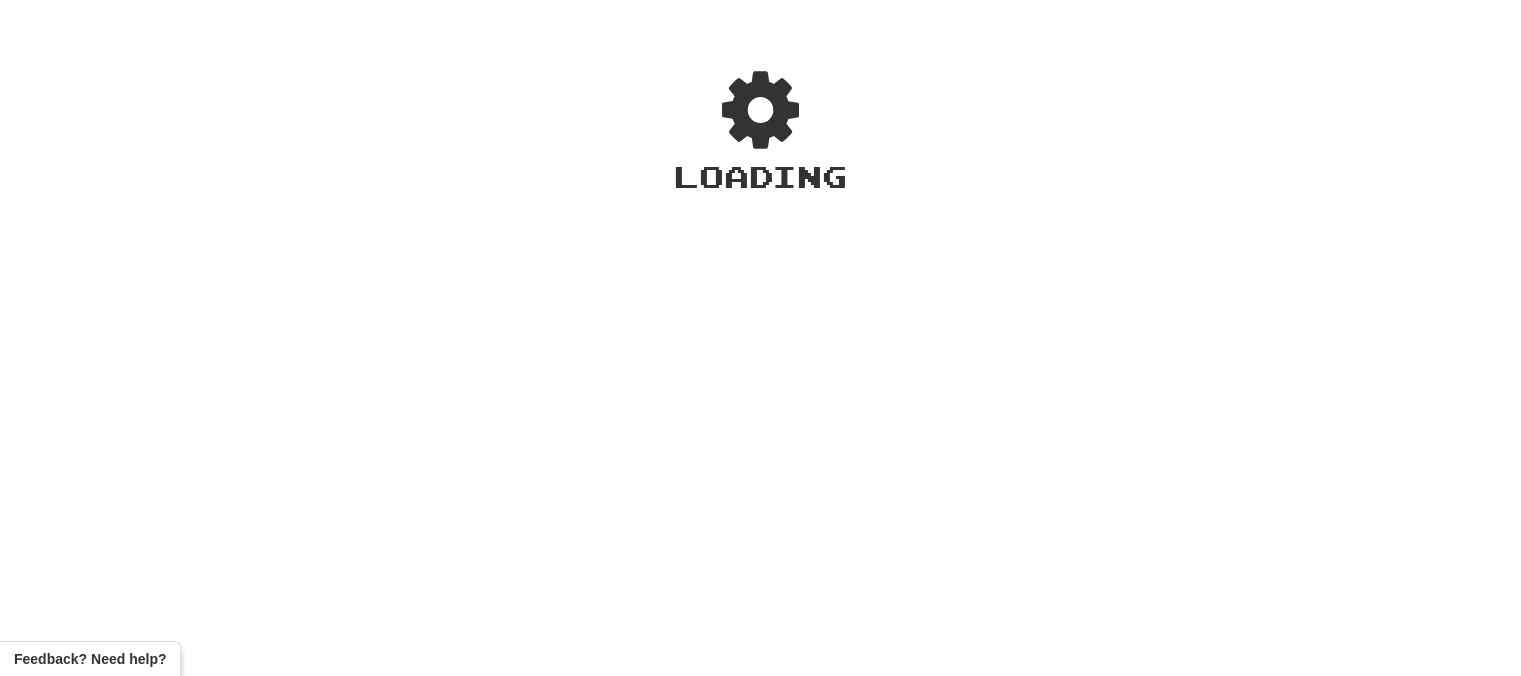scroll, scrollTop: 0, scrollLeft: 0, axis: both 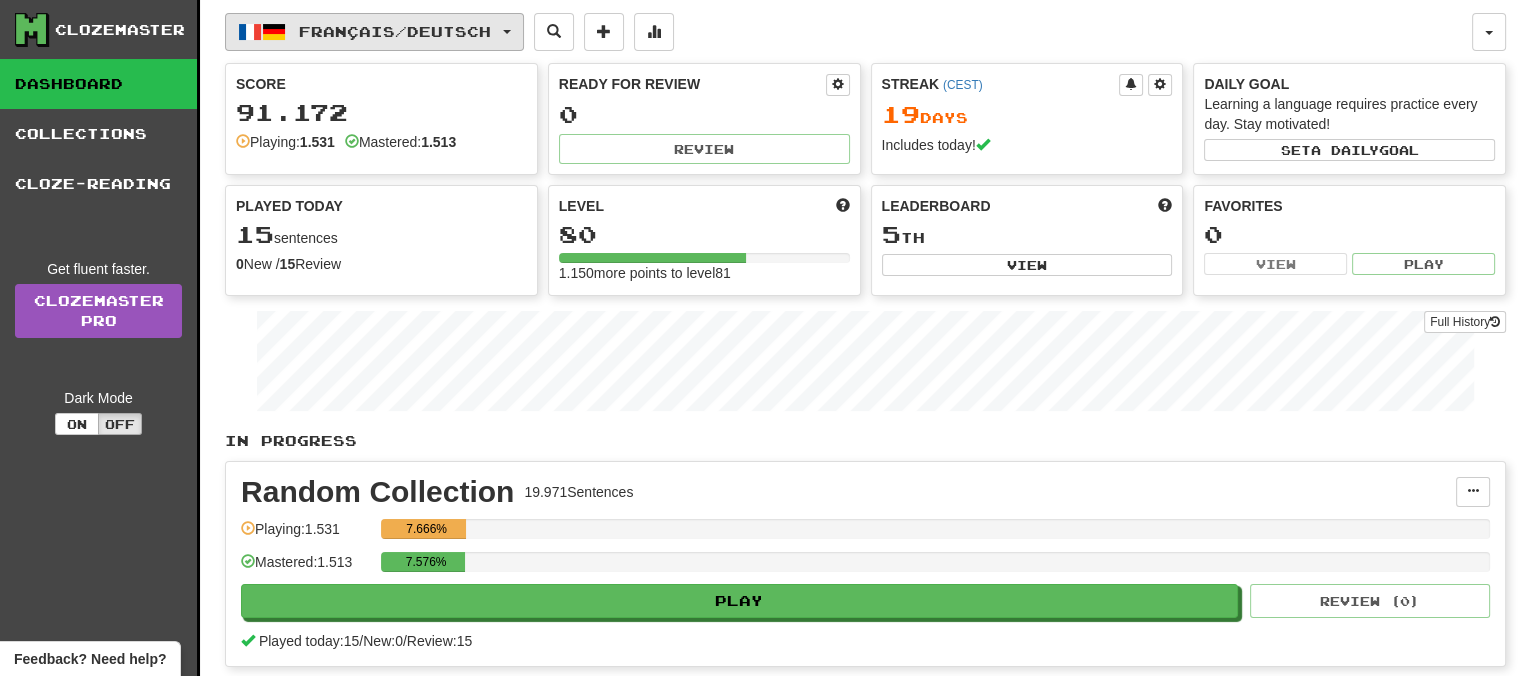 click on "Français  /  Deutsch" at bounding box center (374, 32) 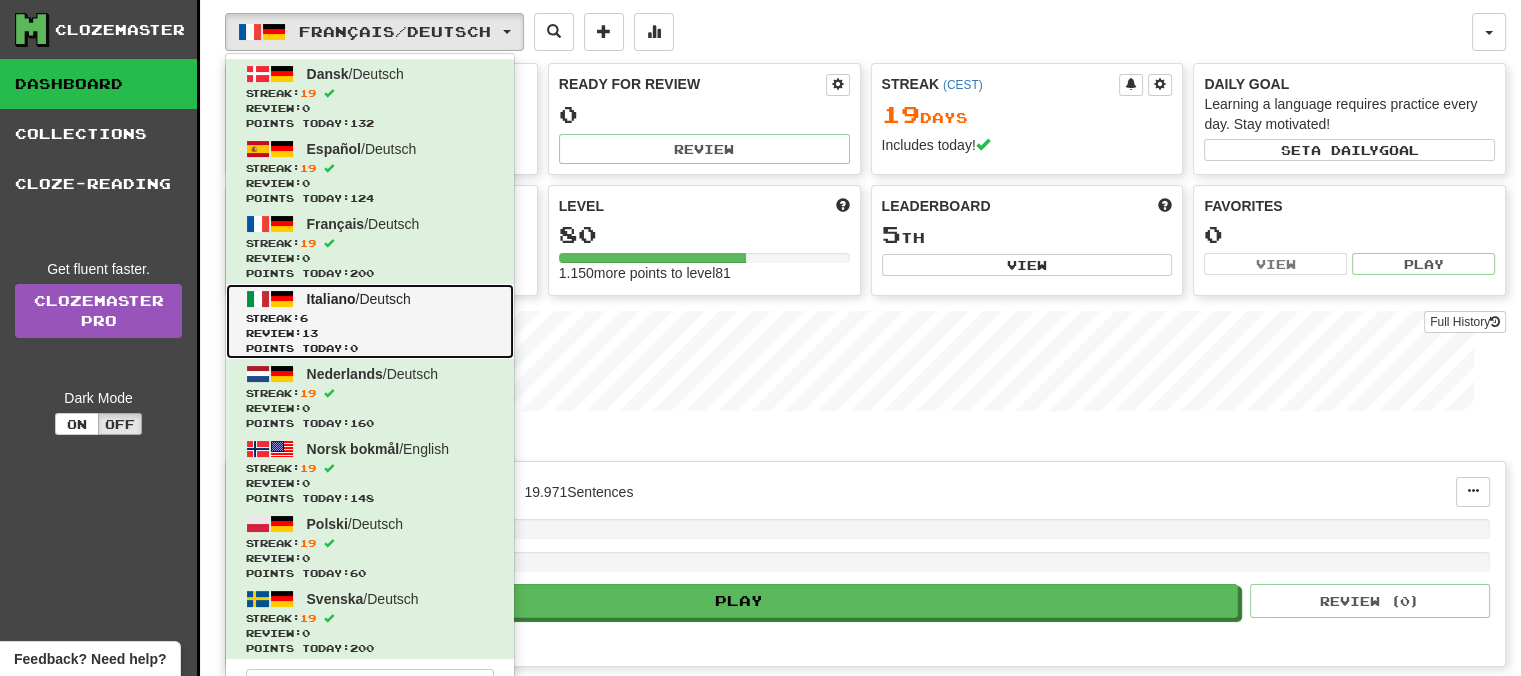 click on "Italiano" at bounding box center (331, 299) 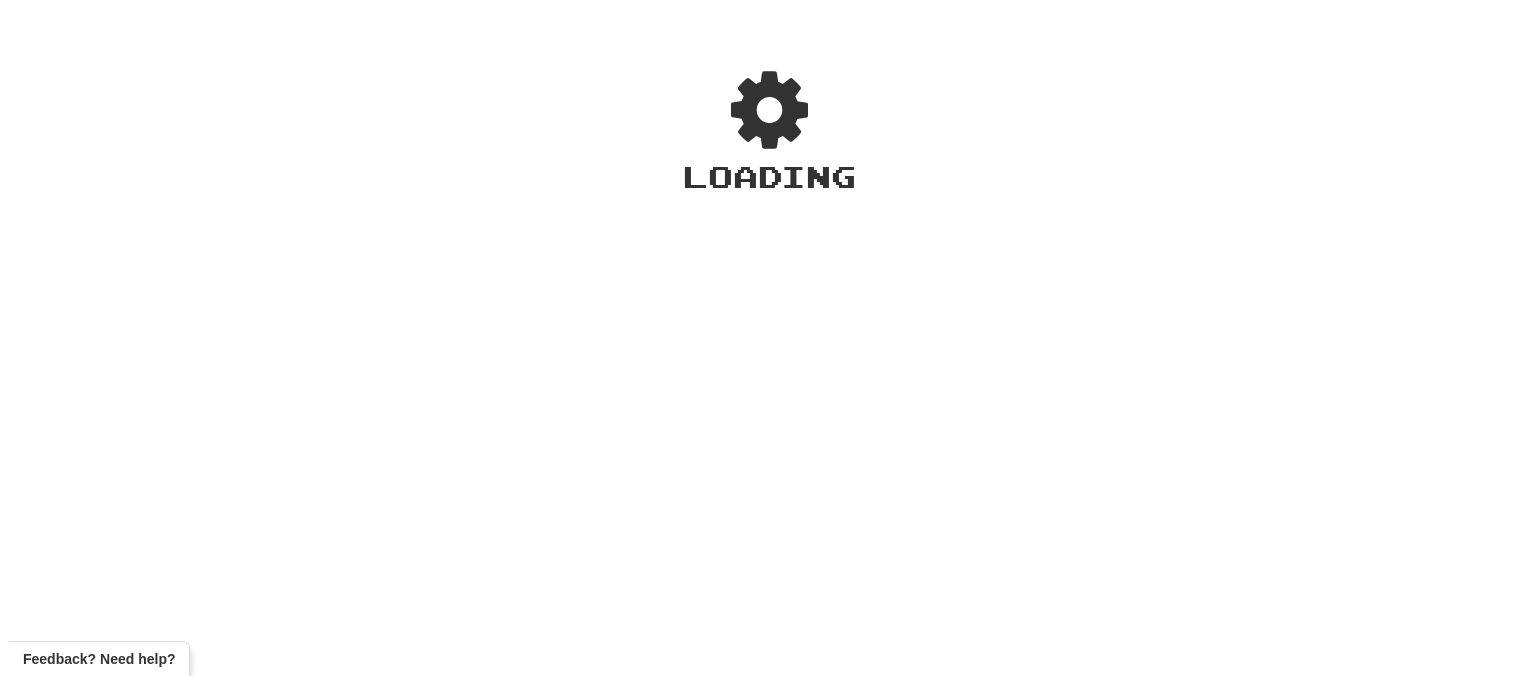 scroll, scrollTop: 0, scrollLeft: 0, axis: both 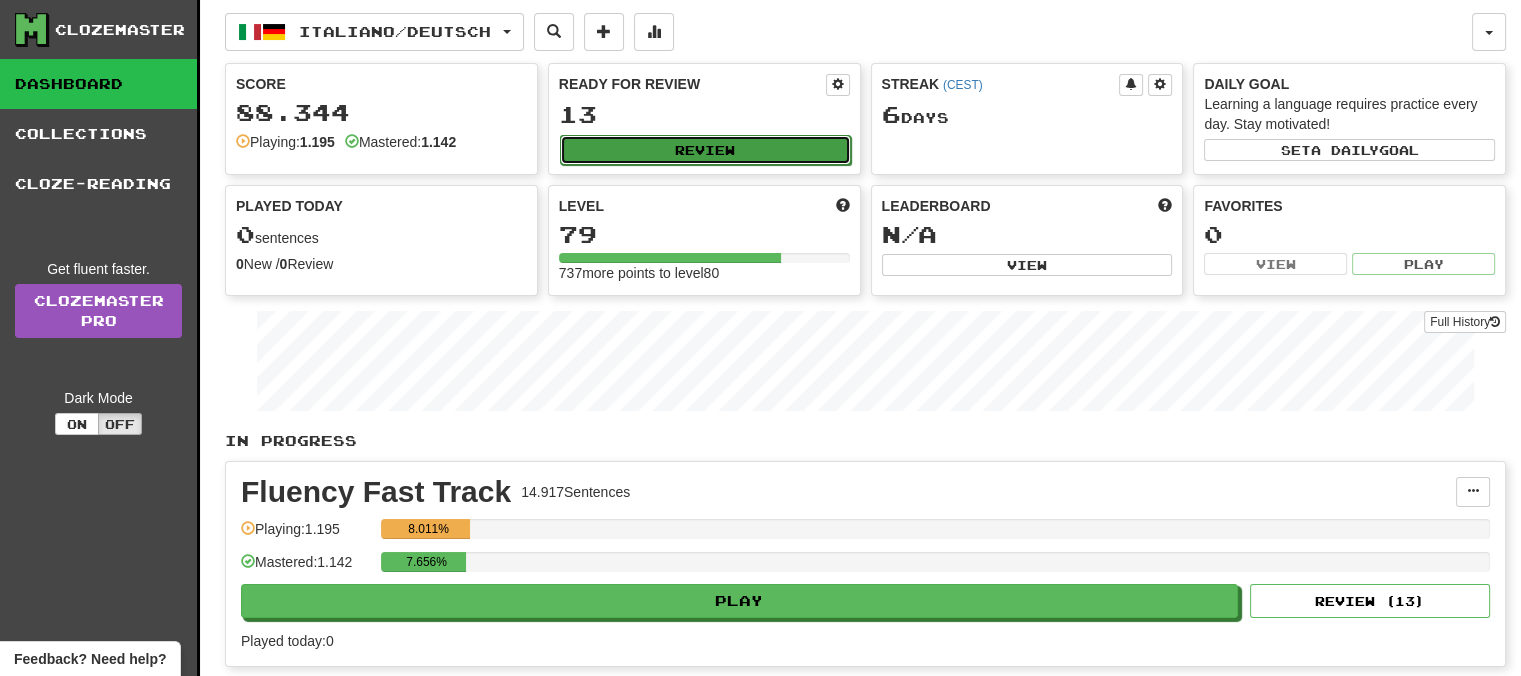 click on "Review" at bounding box center (705, 150) 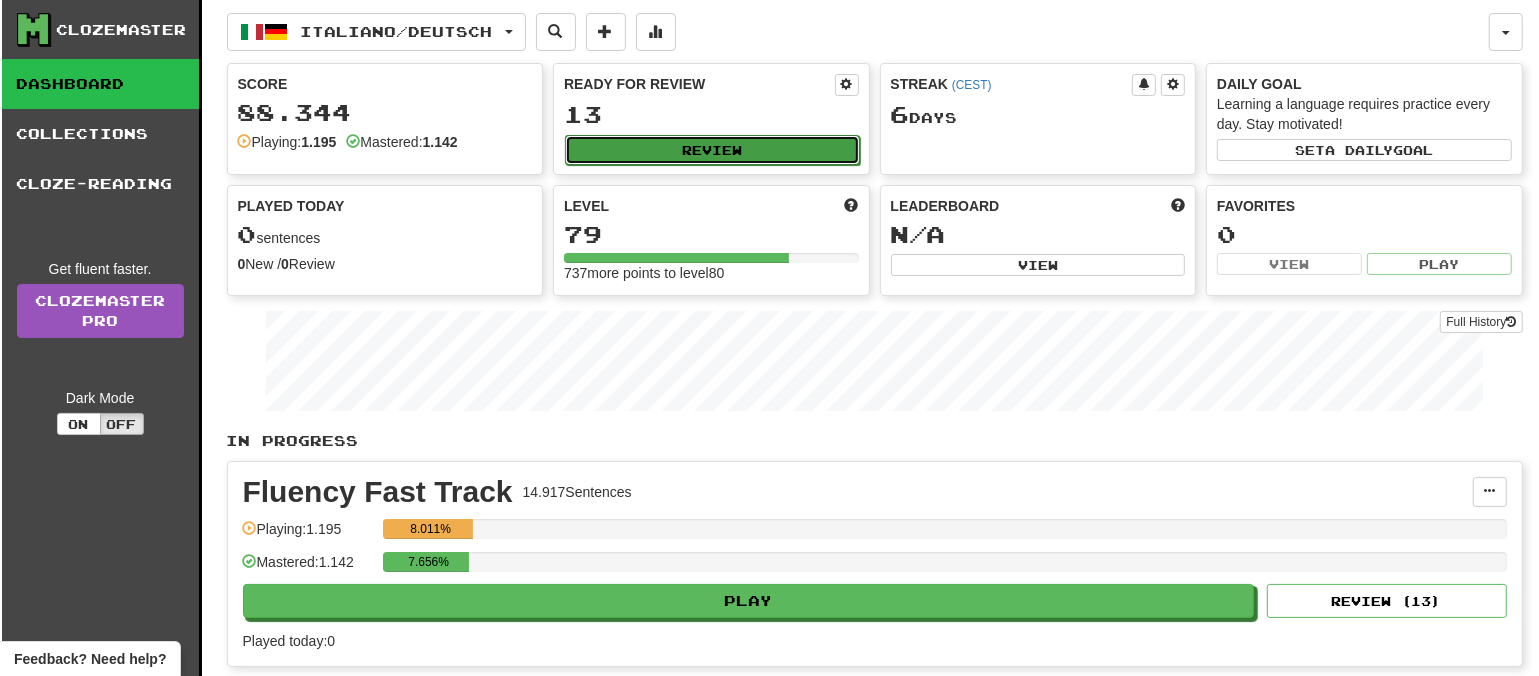 select on "**" 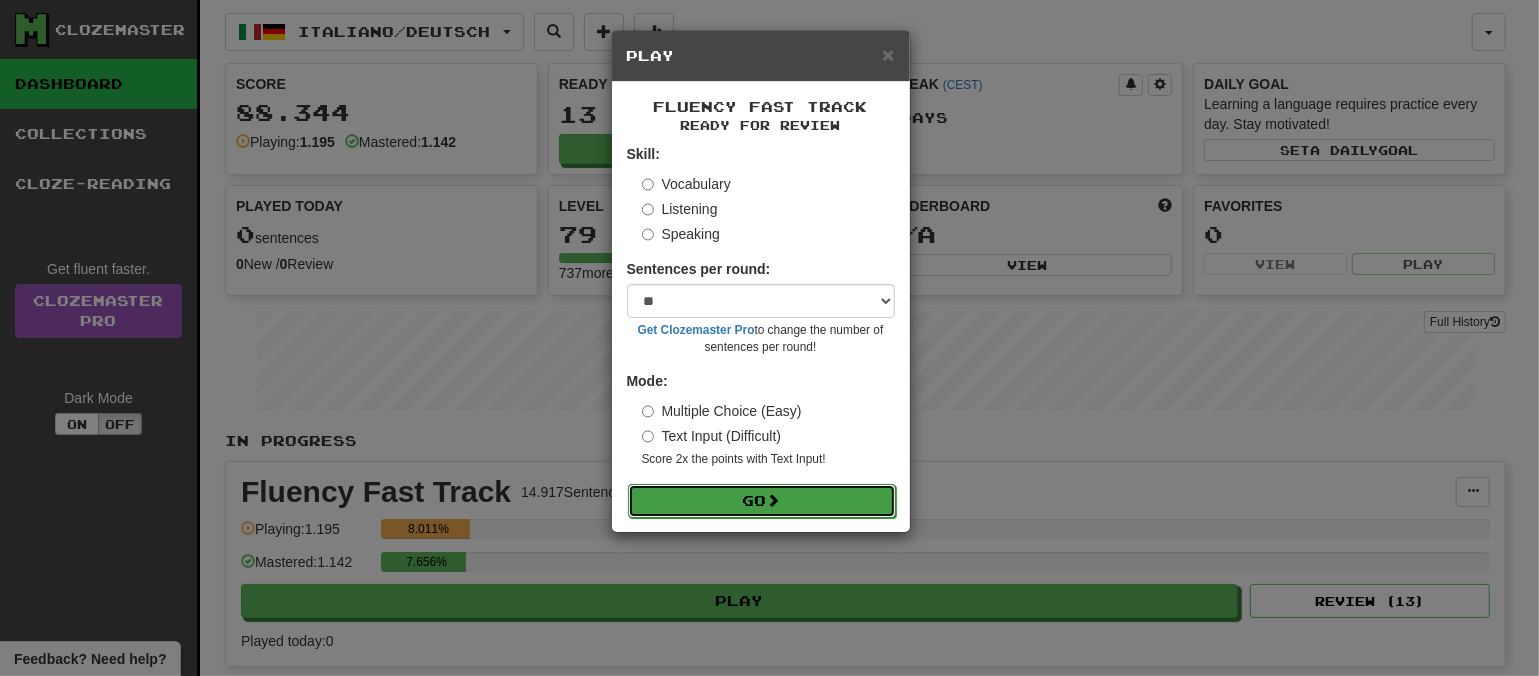 click at bounding box center [774, 500] 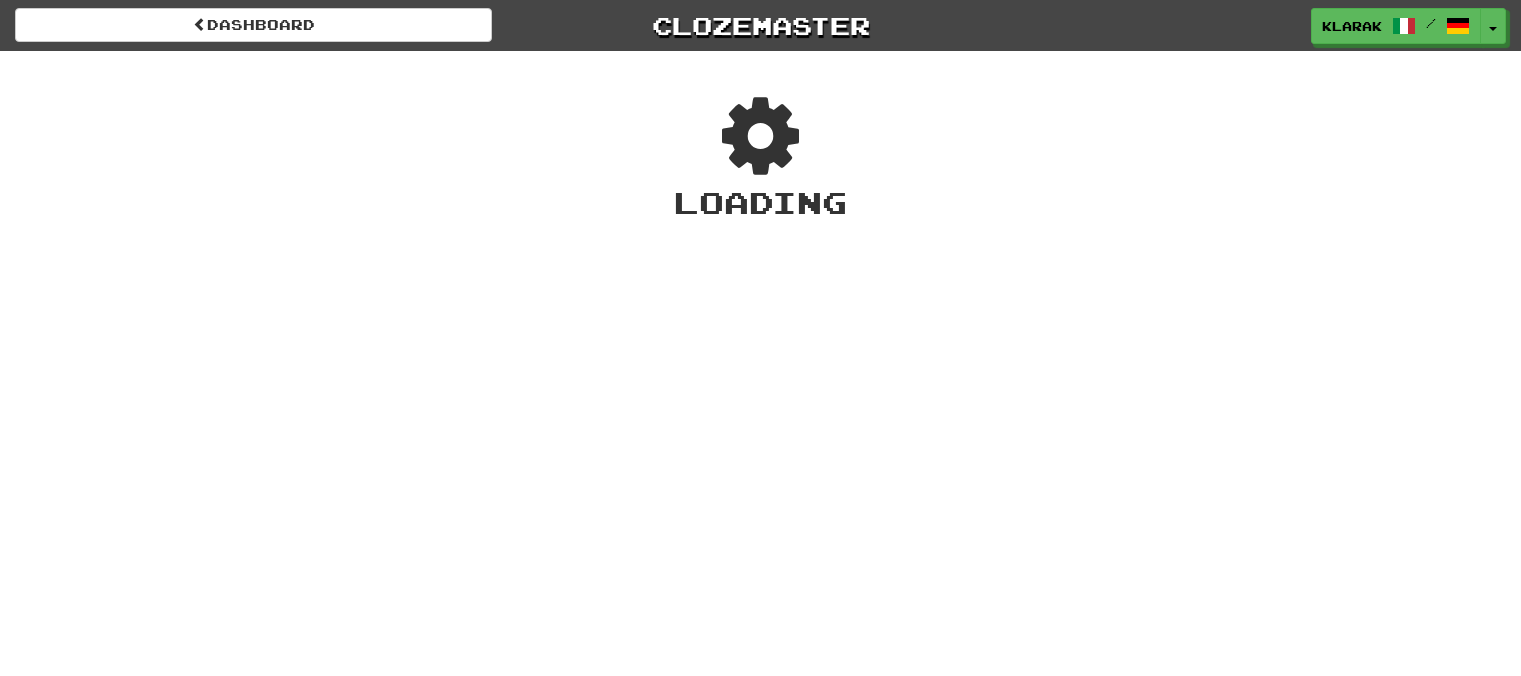 scroll, scrollTop: 0, scrollLeft: 0, axis: both 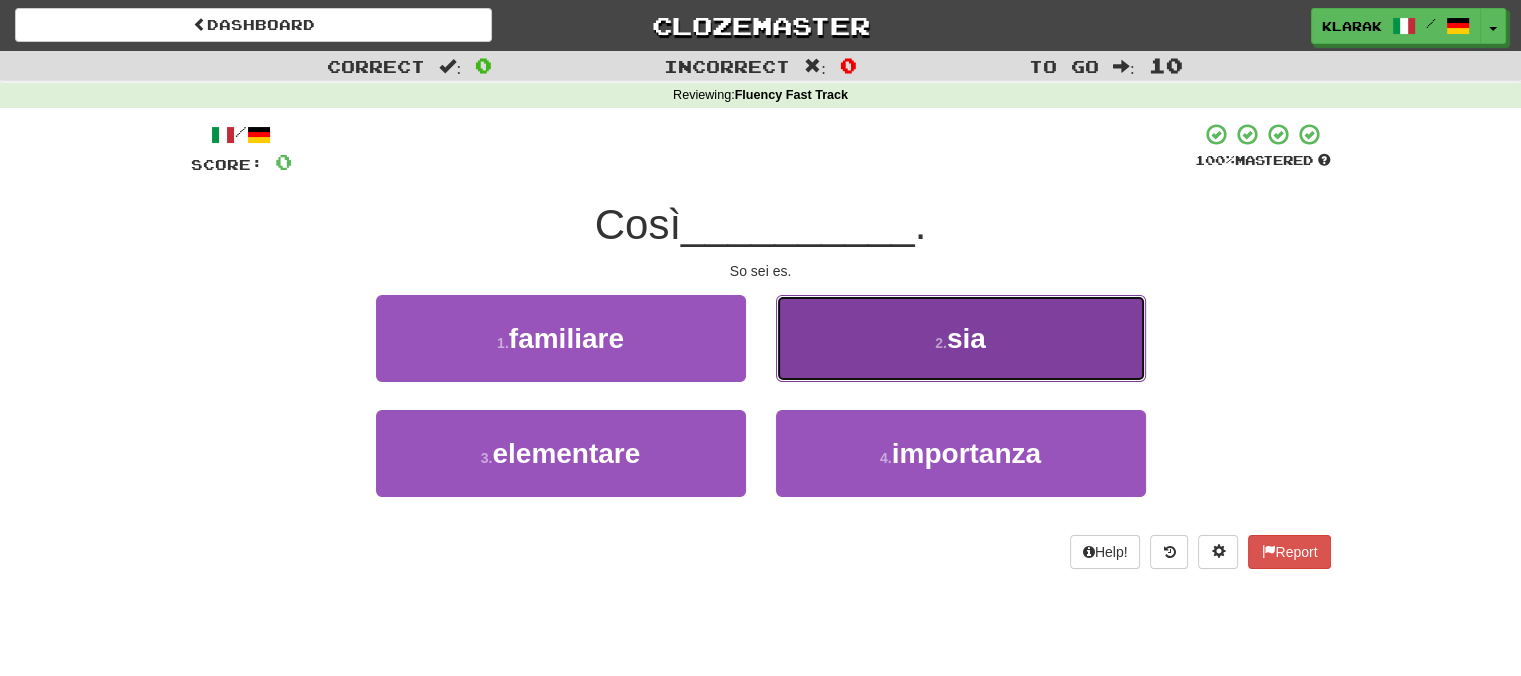 click on "2 .  sia" at bounding box center (961, 338) 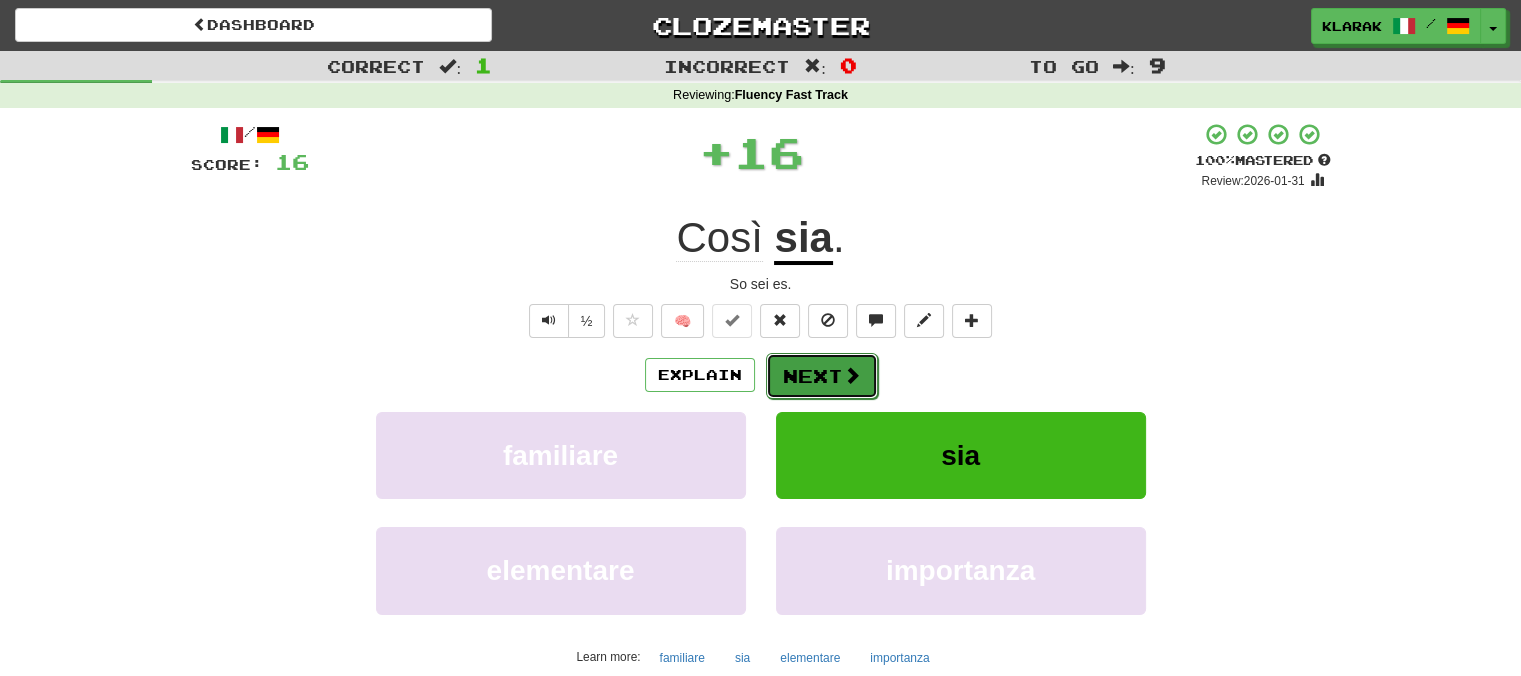 click on "Next" at bounding box center (822, 376) 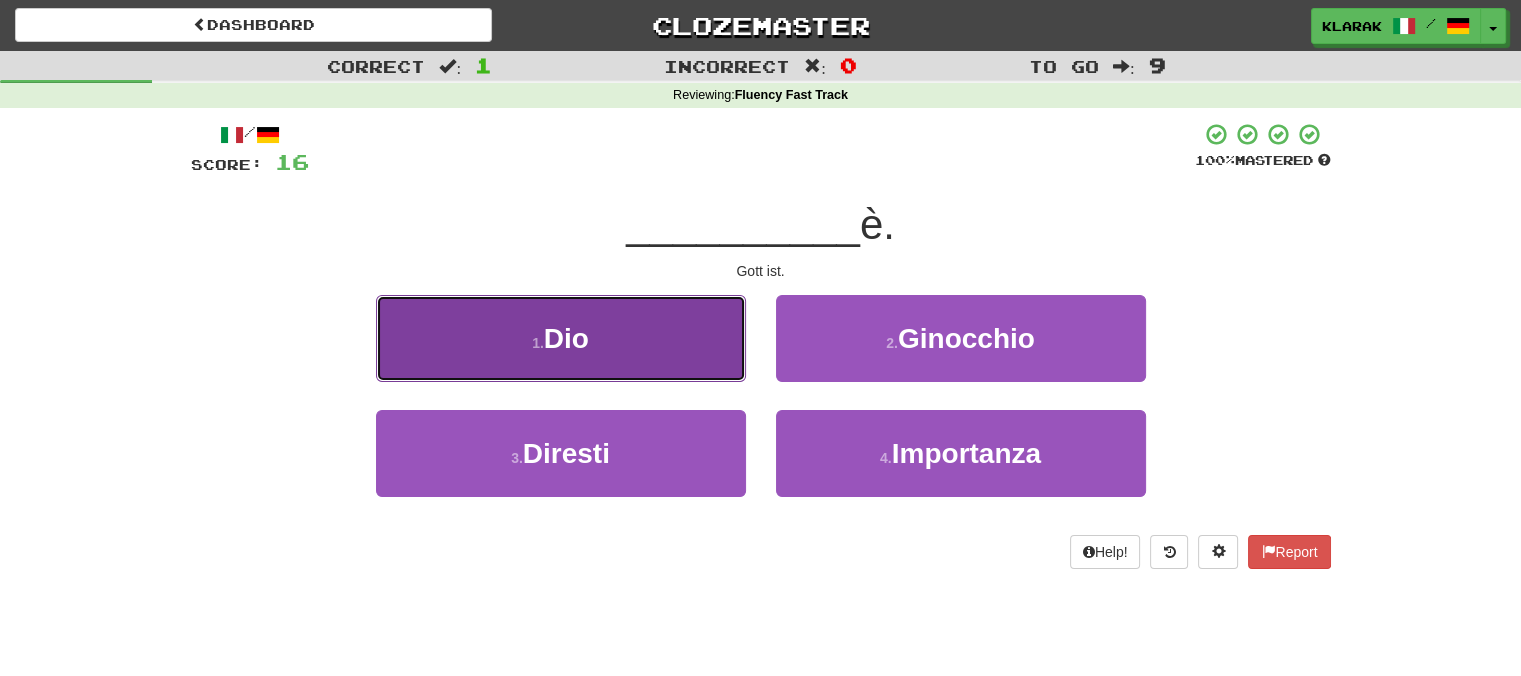 click on "1 . Dio" at bounding box center (561, 338) 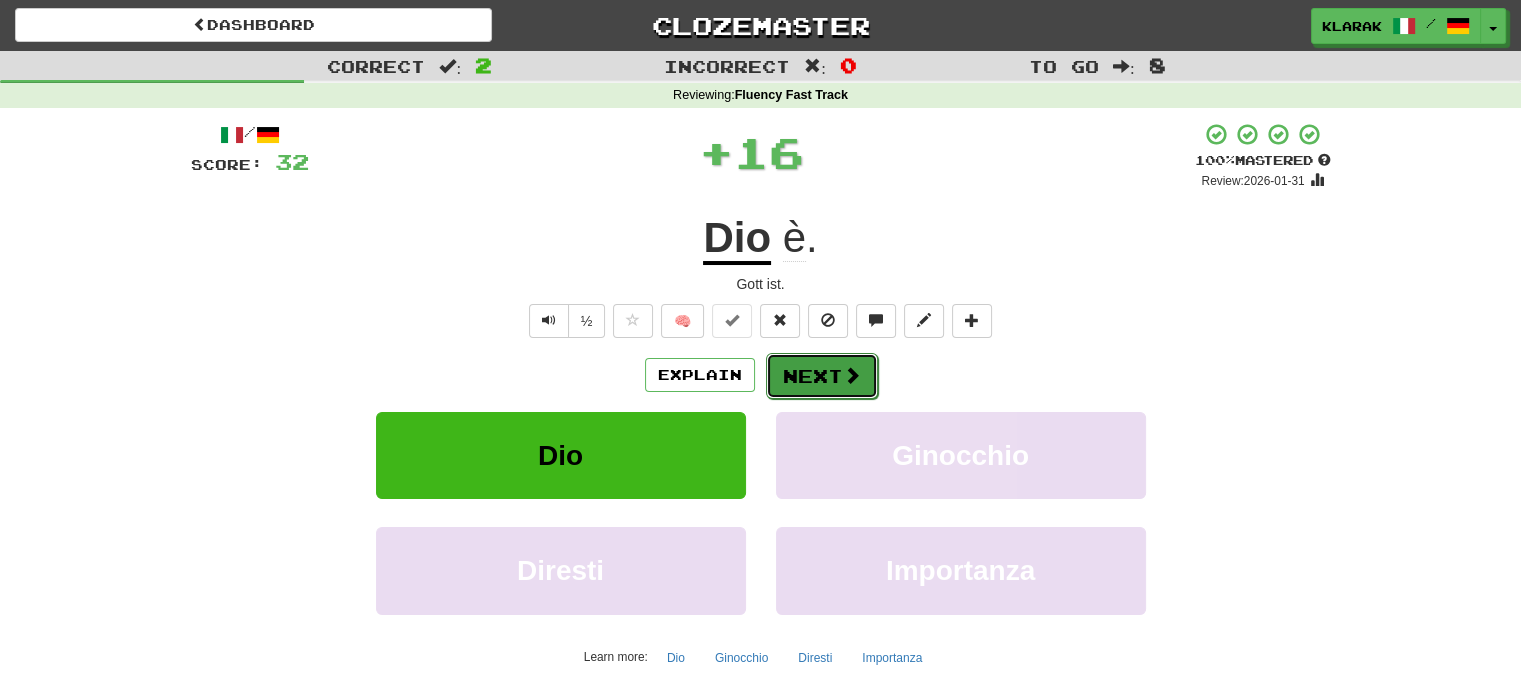 click on "Next" at bounding box center (822, 376) 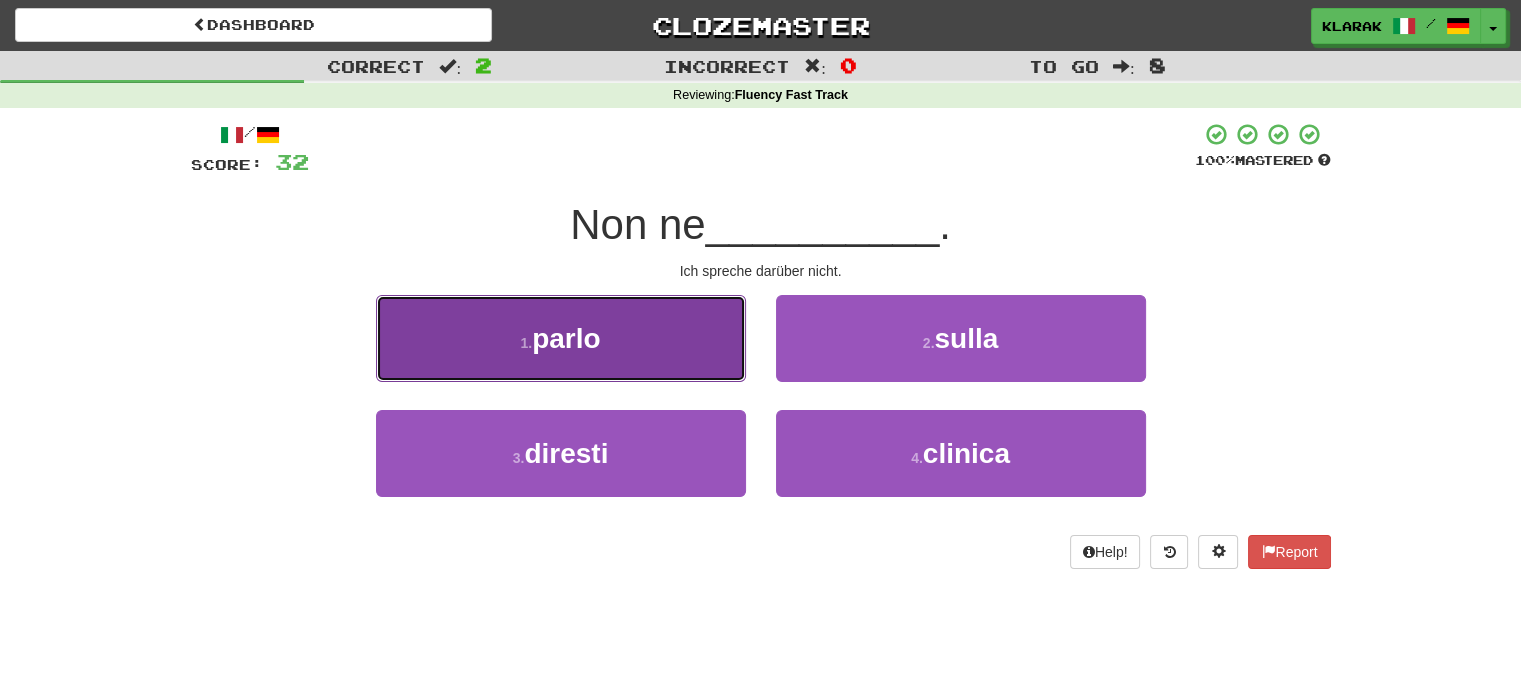 click on "1 .  parlo" at bounding box center [561, 338] 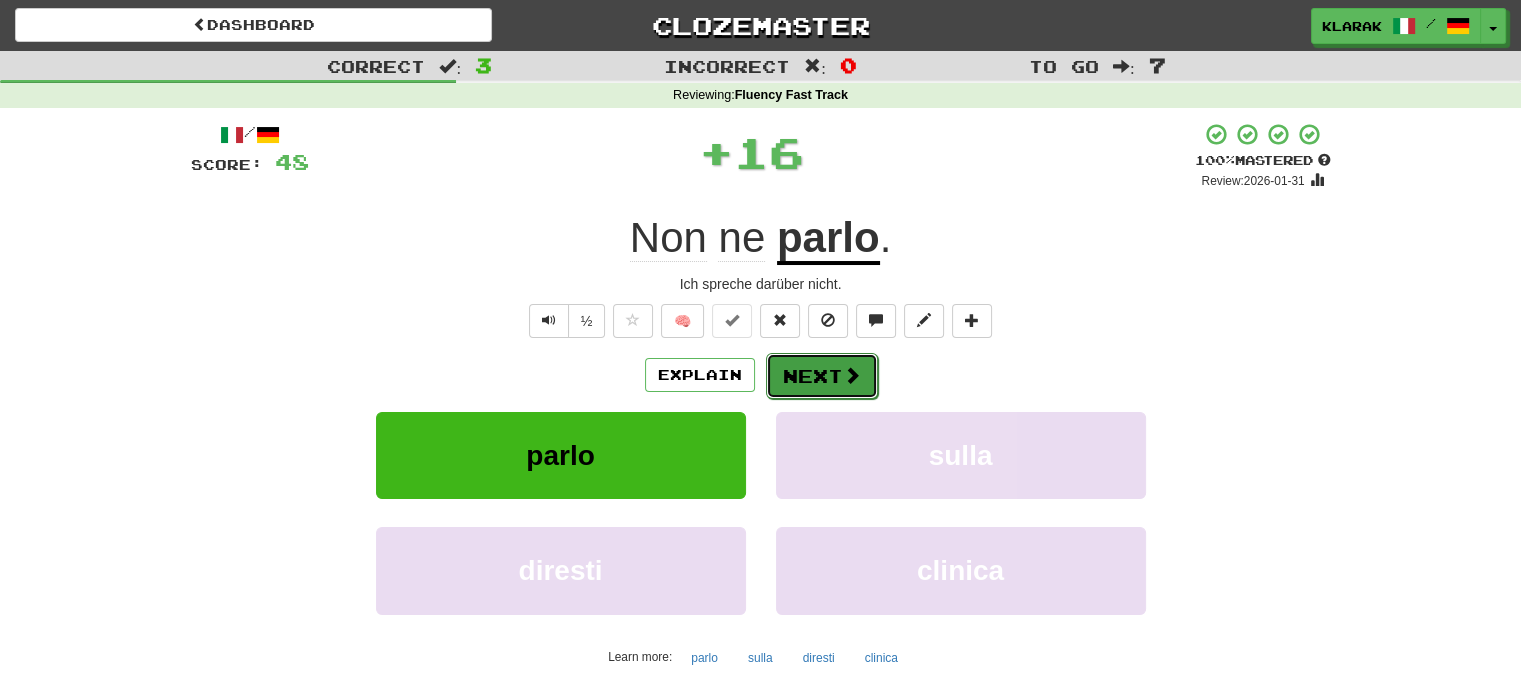 click on "Next" at bounding box center [822, 376] 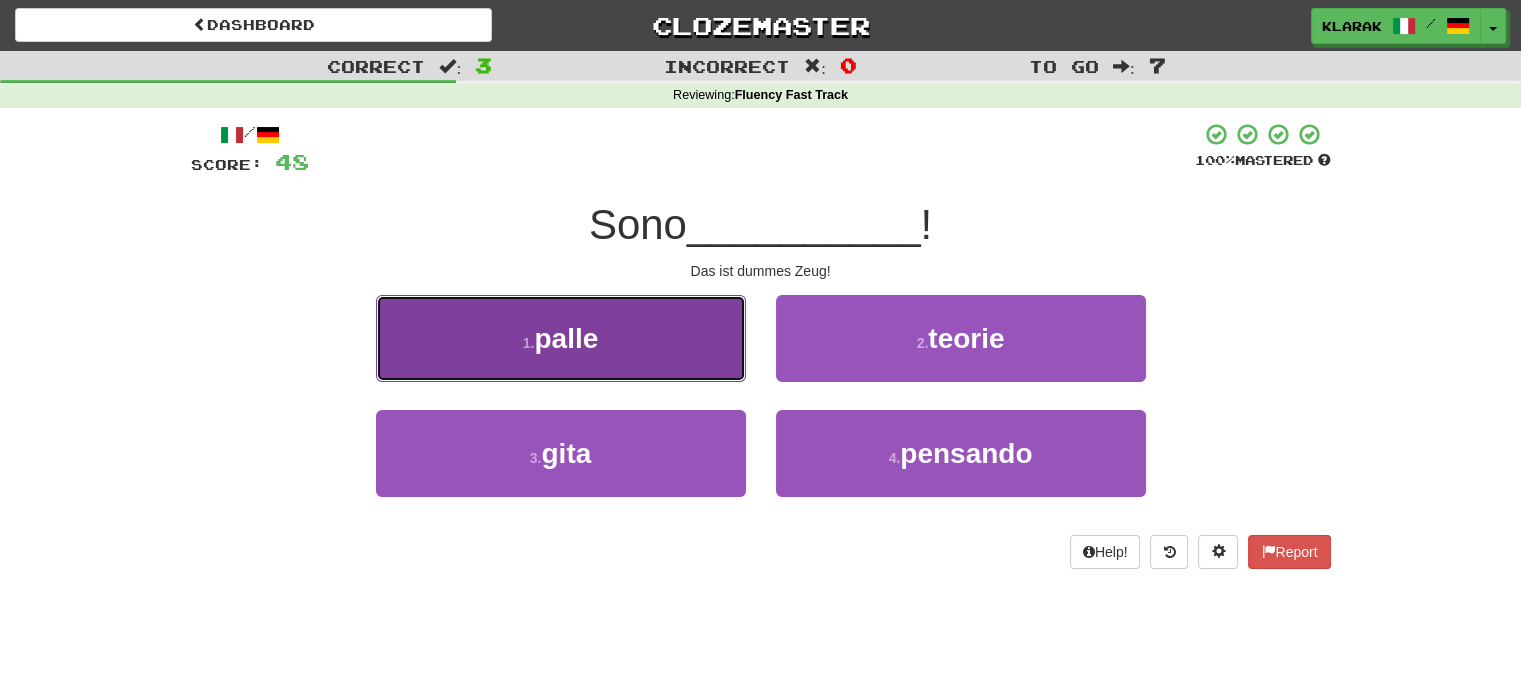 click on "1 .  palle" at bounding box center (561, 338) 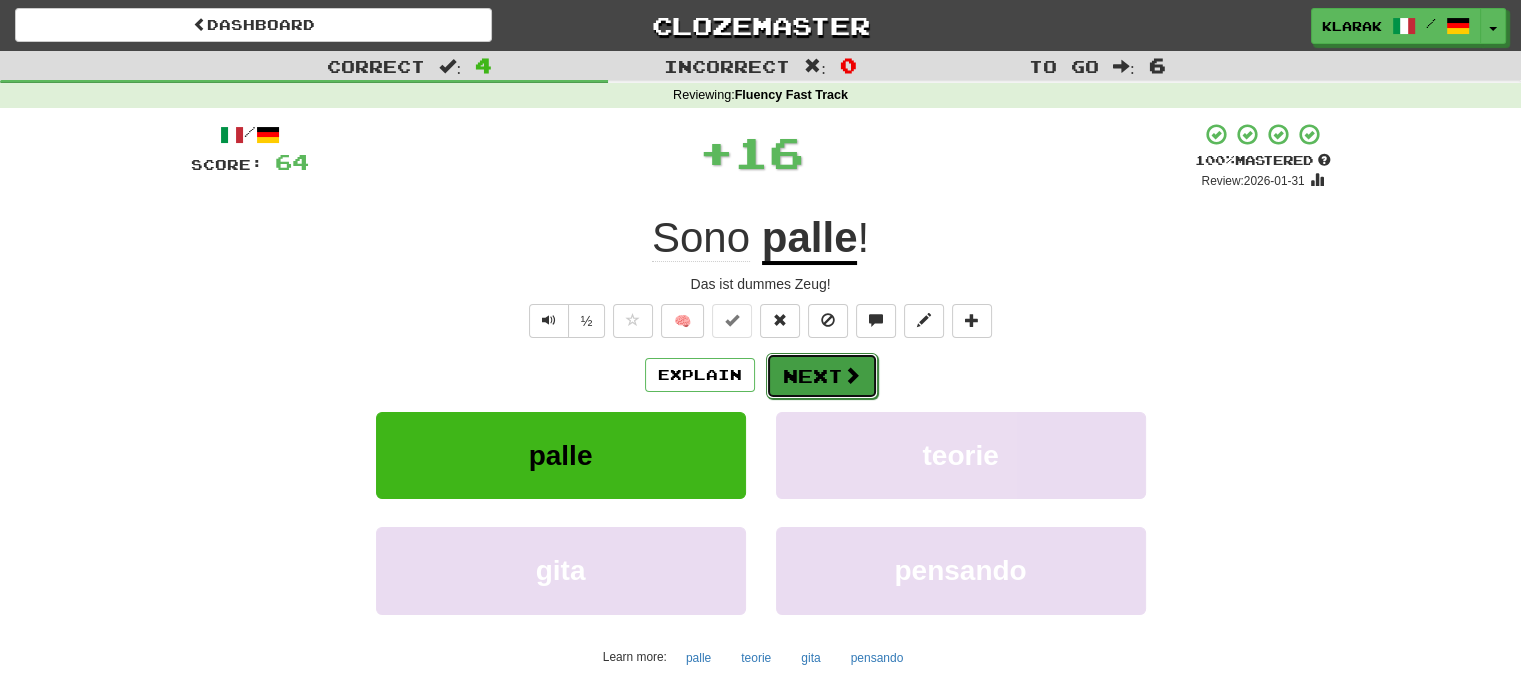 click on "Next" at bounding box center [822, 376] 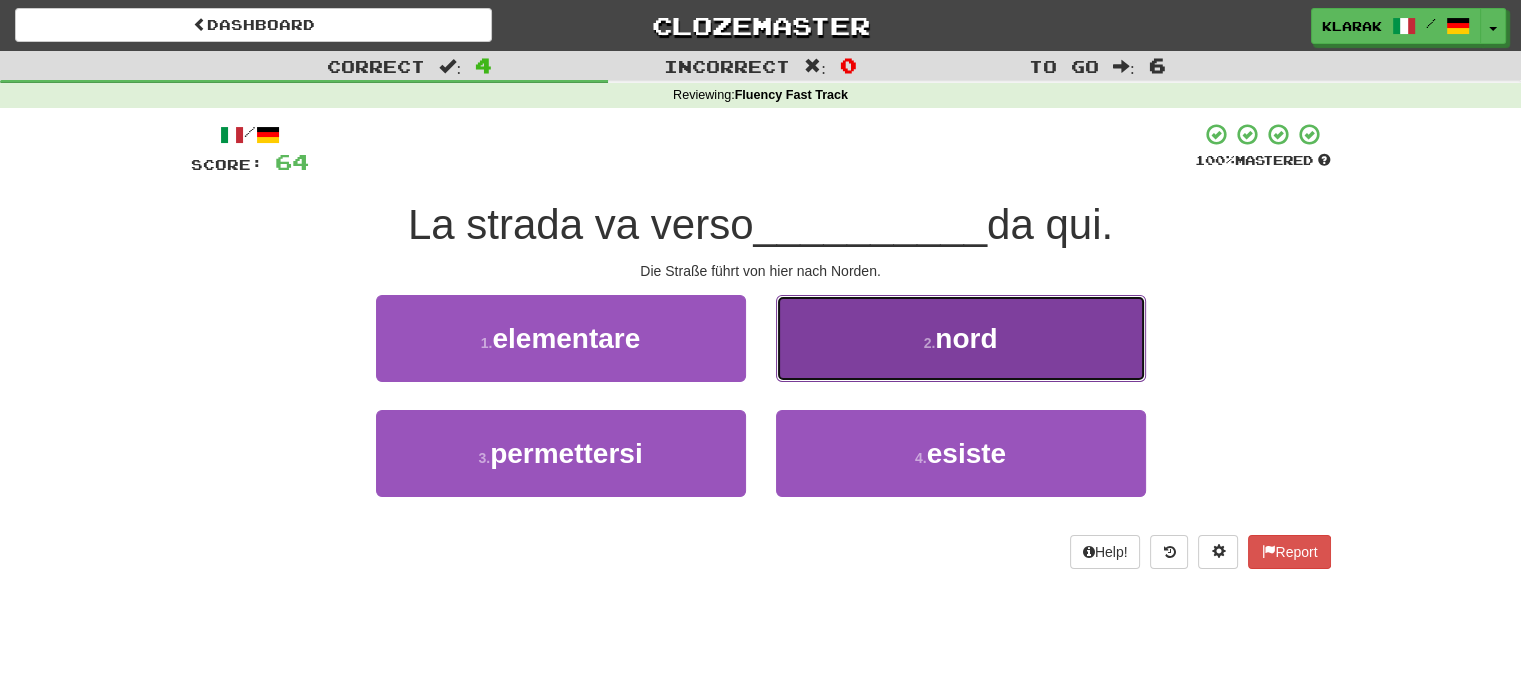 click on "2 .  nord" at bounding box center [961, 338] 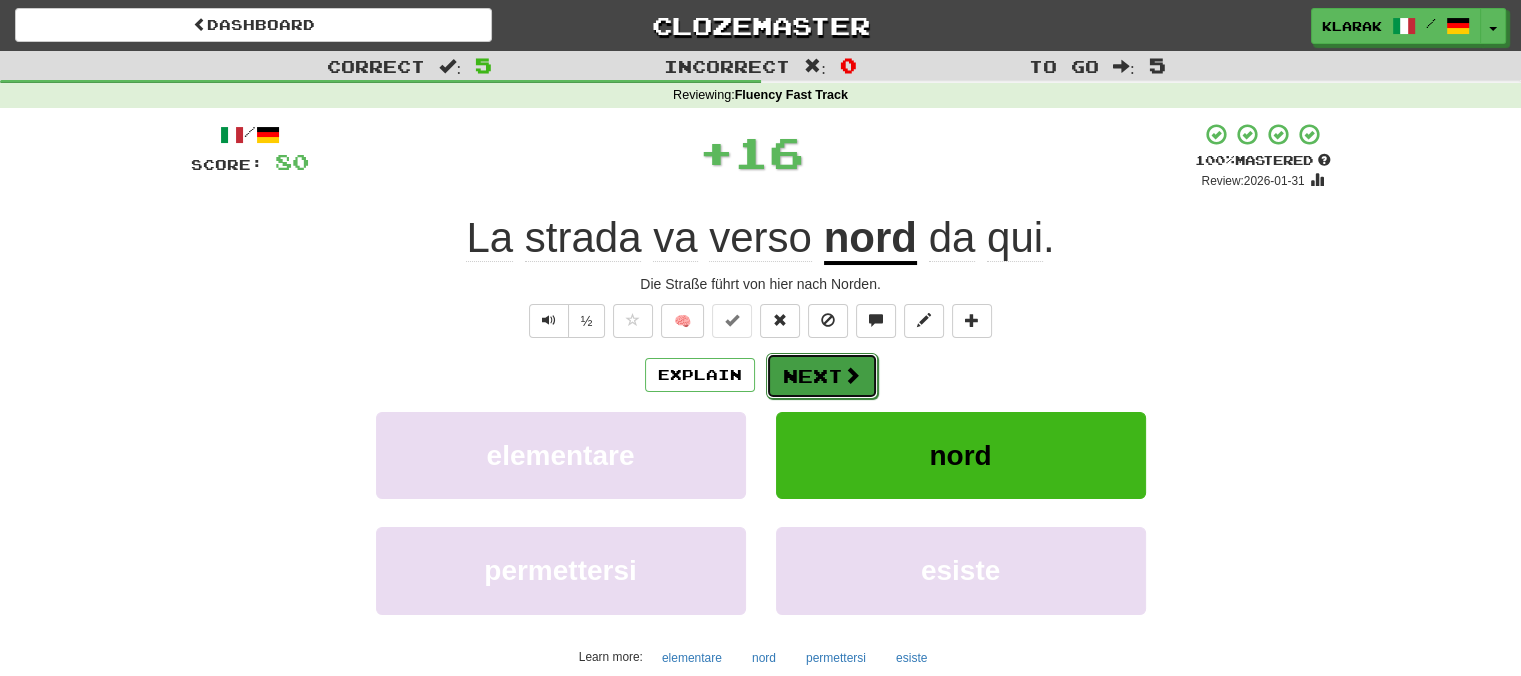 click on "Next" at bounding box center [822, 376] 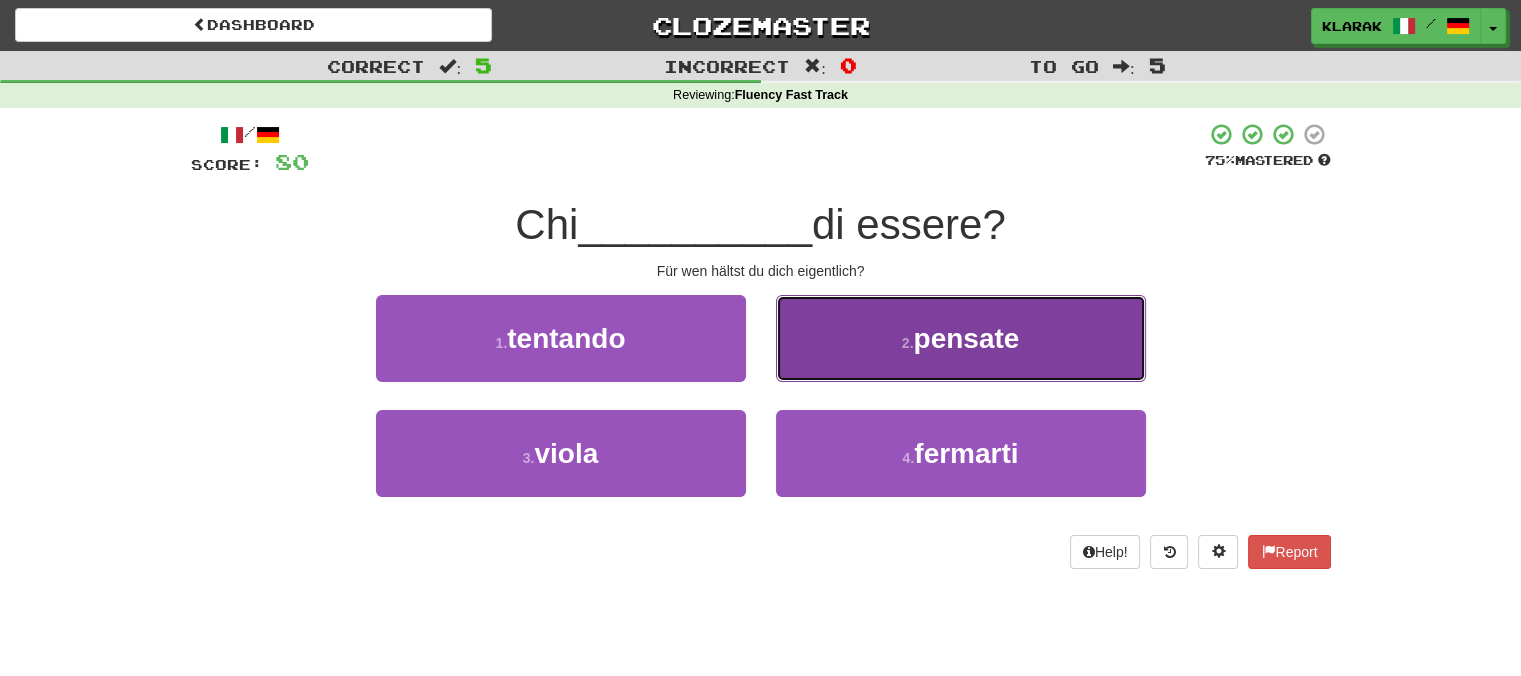 click on "2 .  pensate" at bounding box center [961, 338] 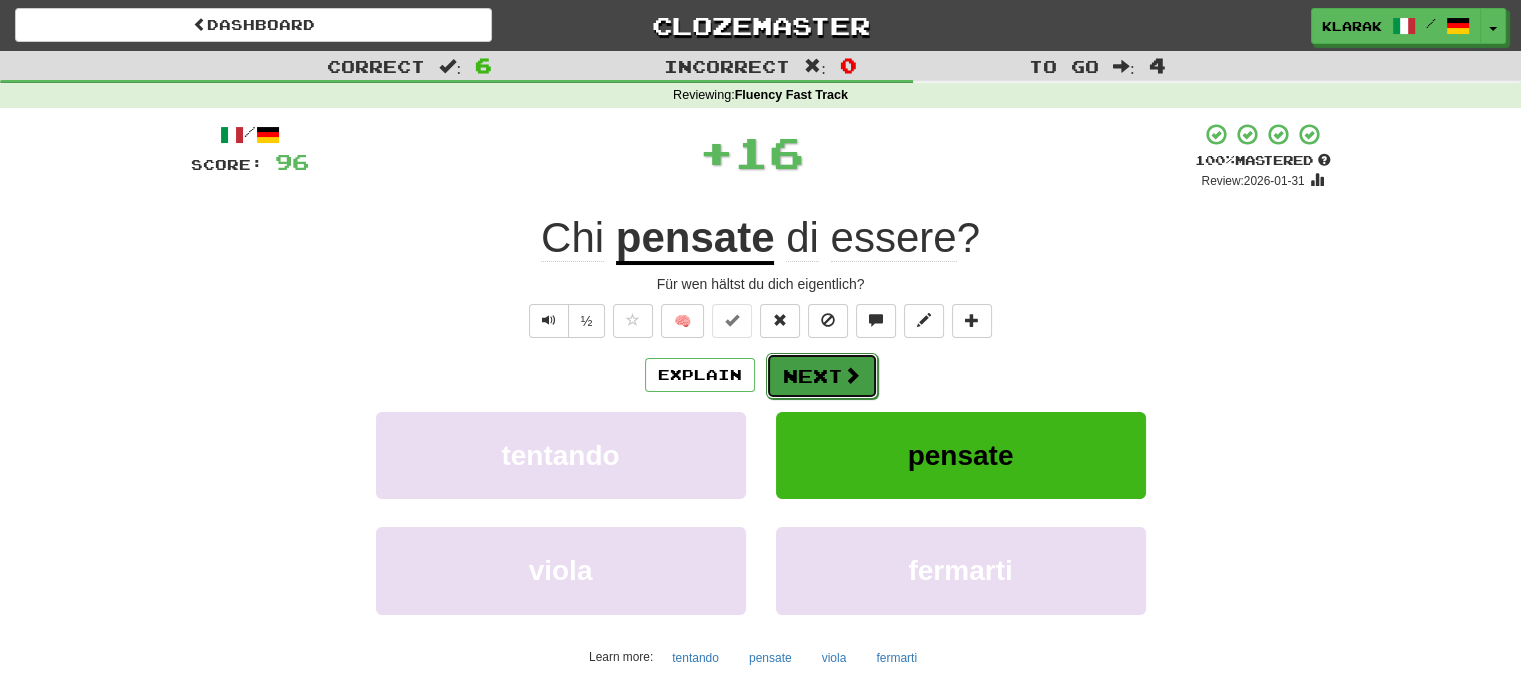 click on "Next" at bounding box center [822, 376] 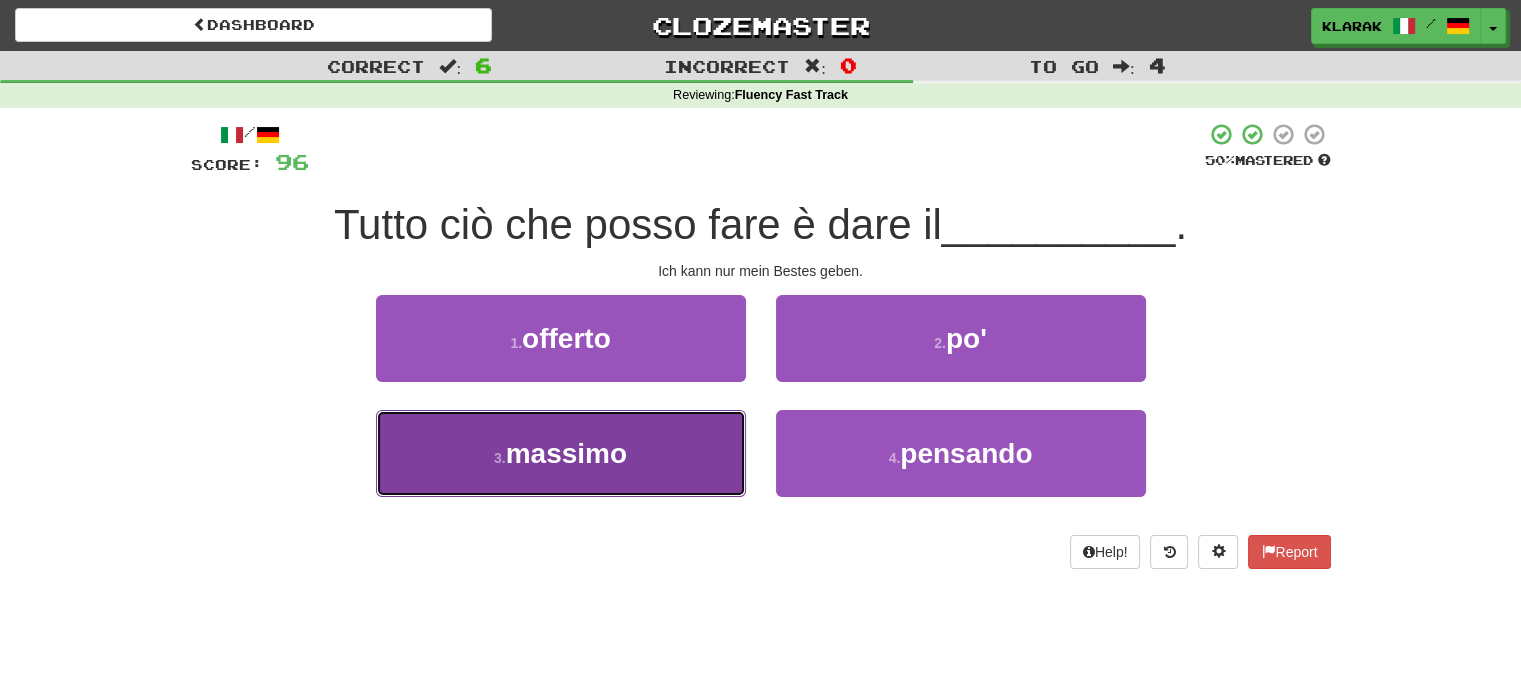 click on "3 .  massimo" at bounding box center [561, 453] 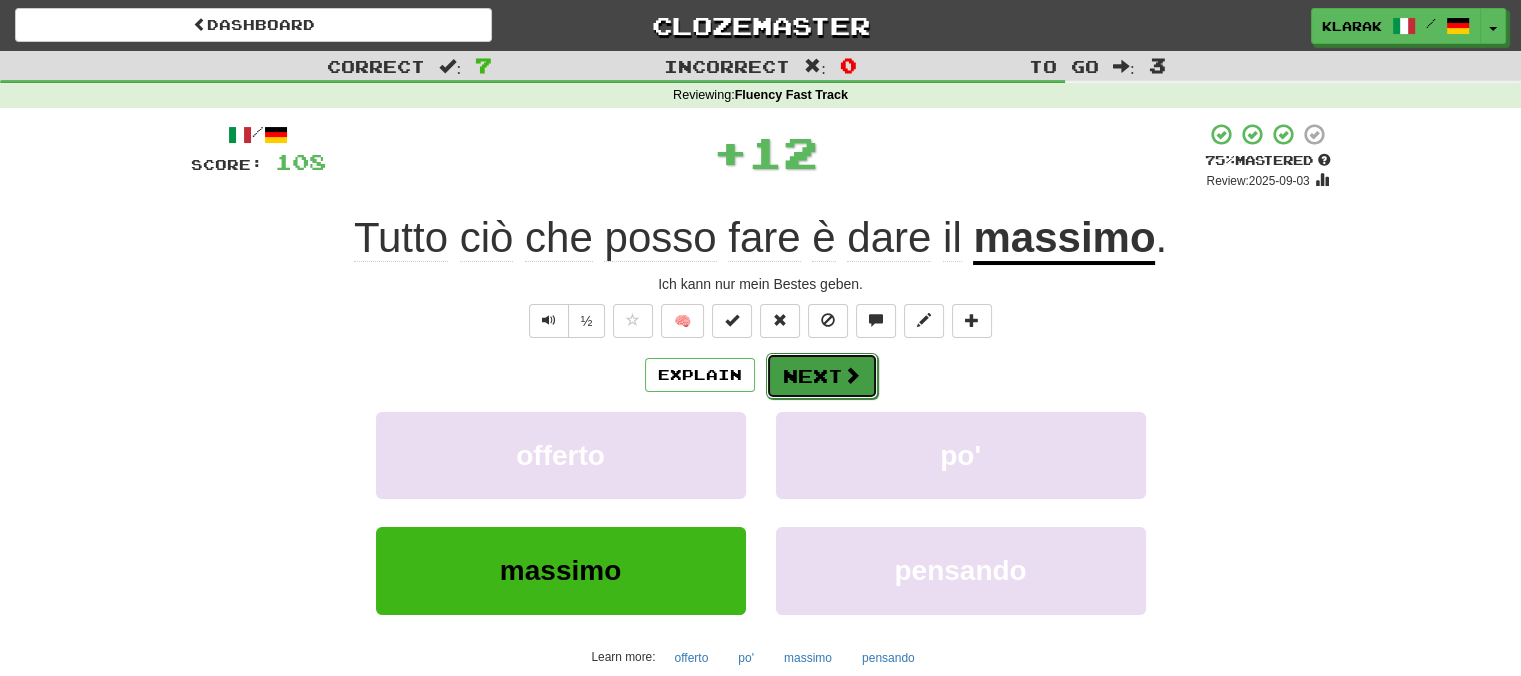 click on "Next" at bounding box center [822, 376] 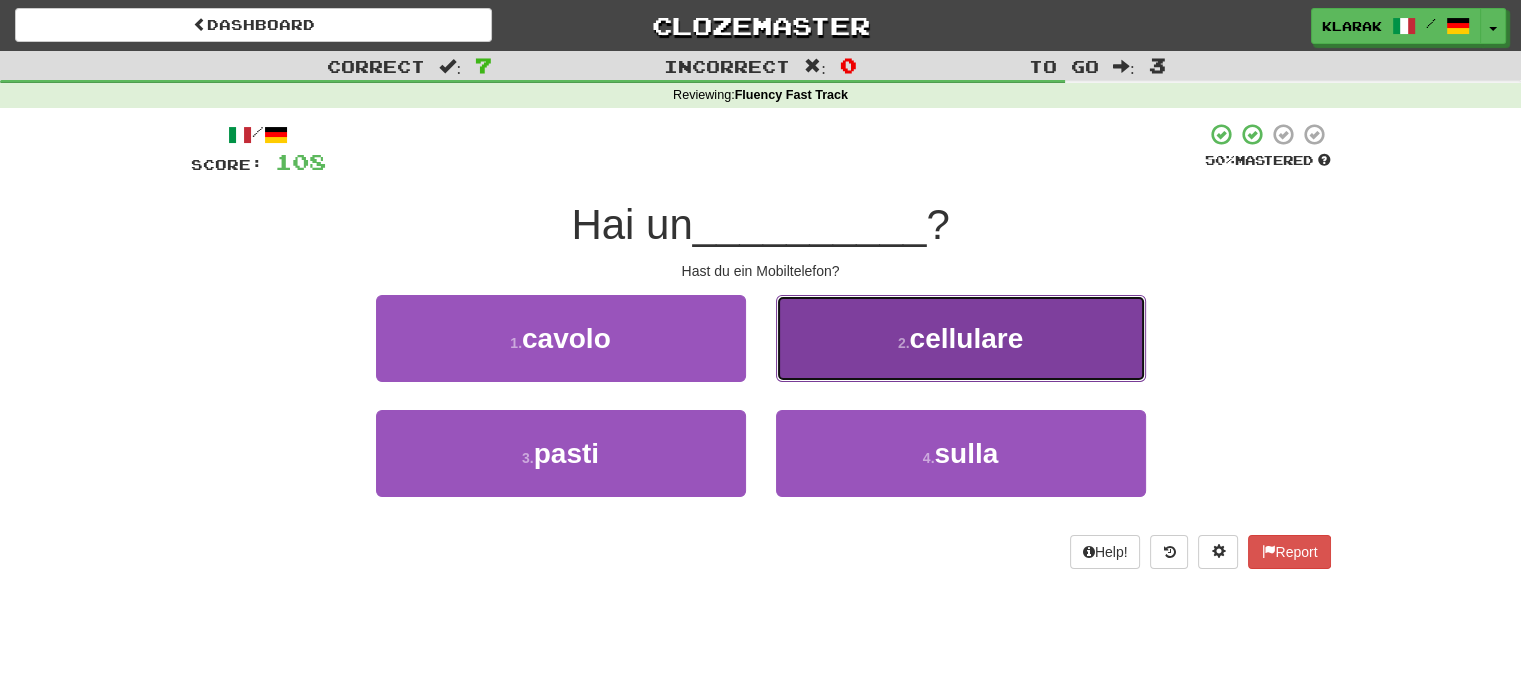 click on "2 .  cellulare" at bounding box center [961, 338] 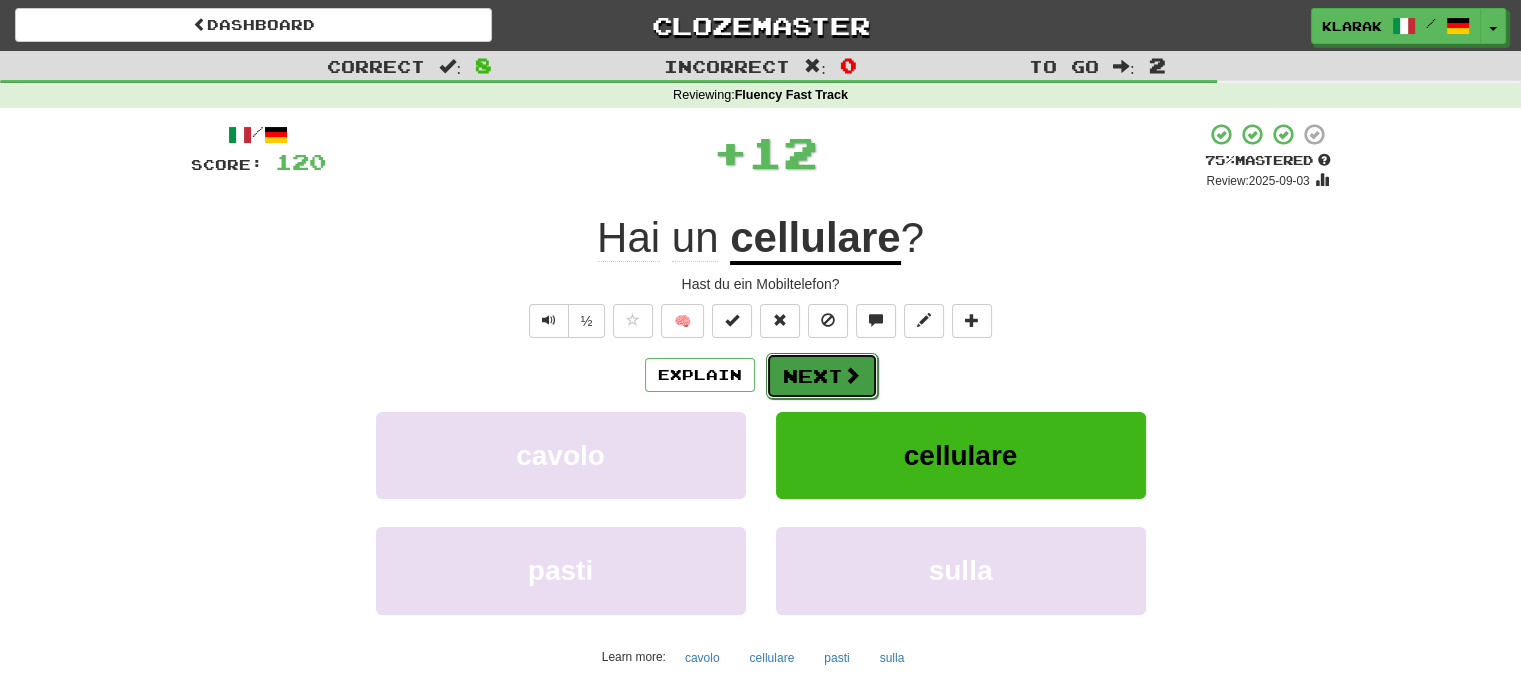 click on "Next" at bounding box center (822, 376) 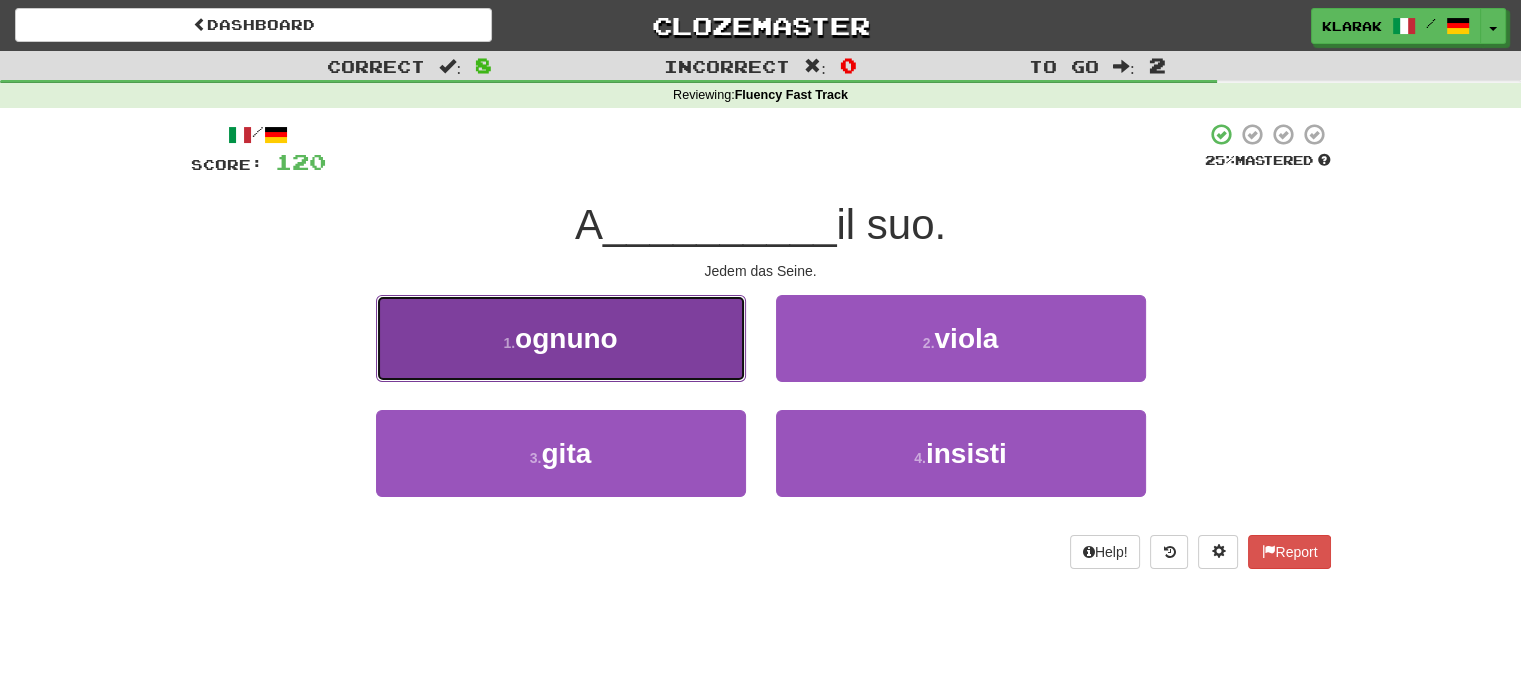click on "1 .  ognuno" at bounding box center [561, 338] 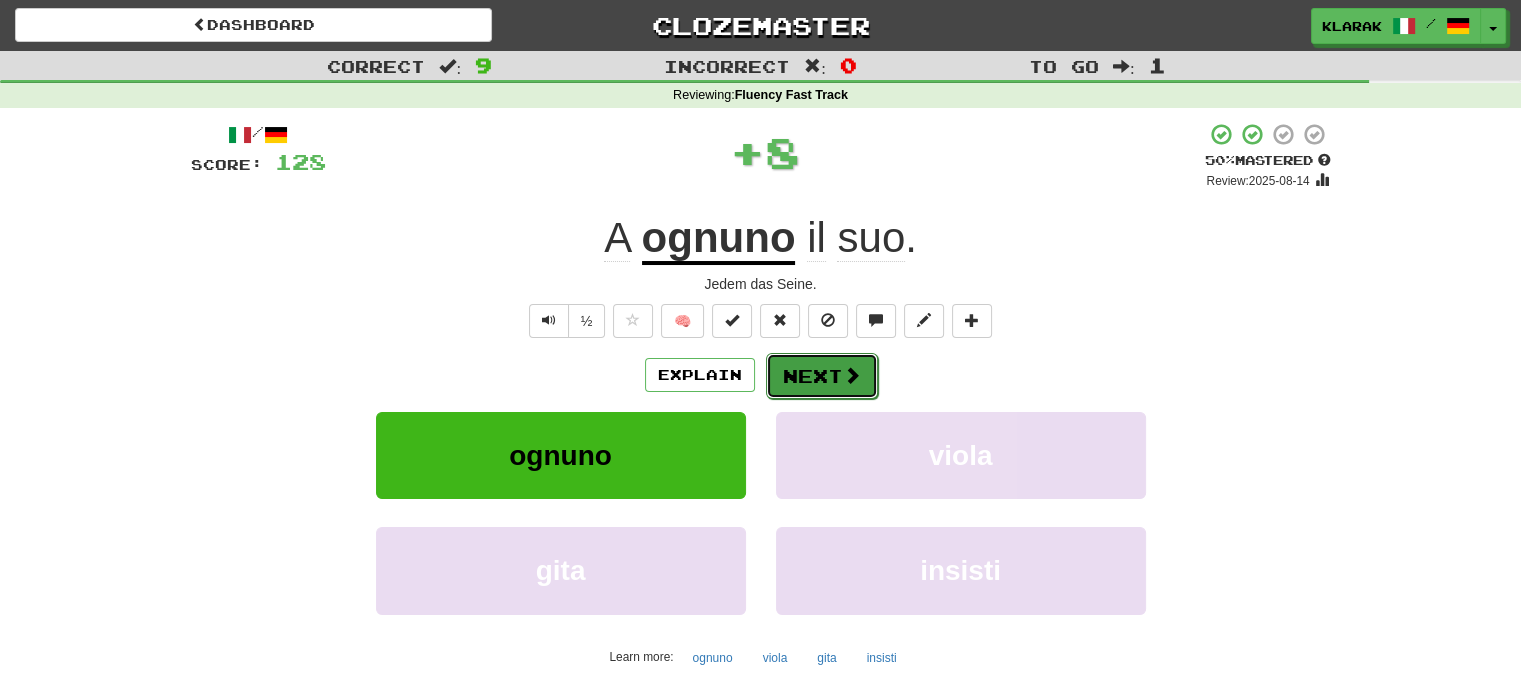 click on "Next" at bounding box center [822, 376] 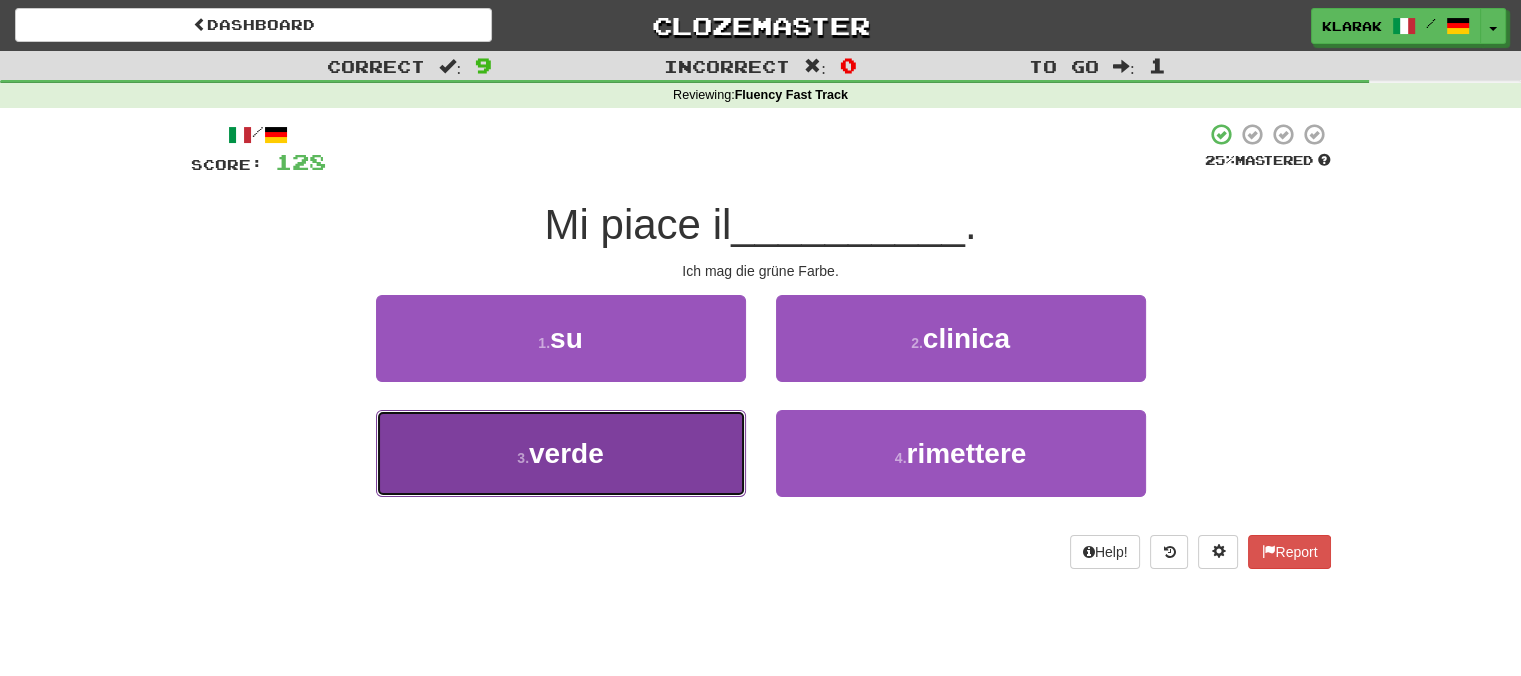 click on "3 .  verde" at bounding box center (561, 453) 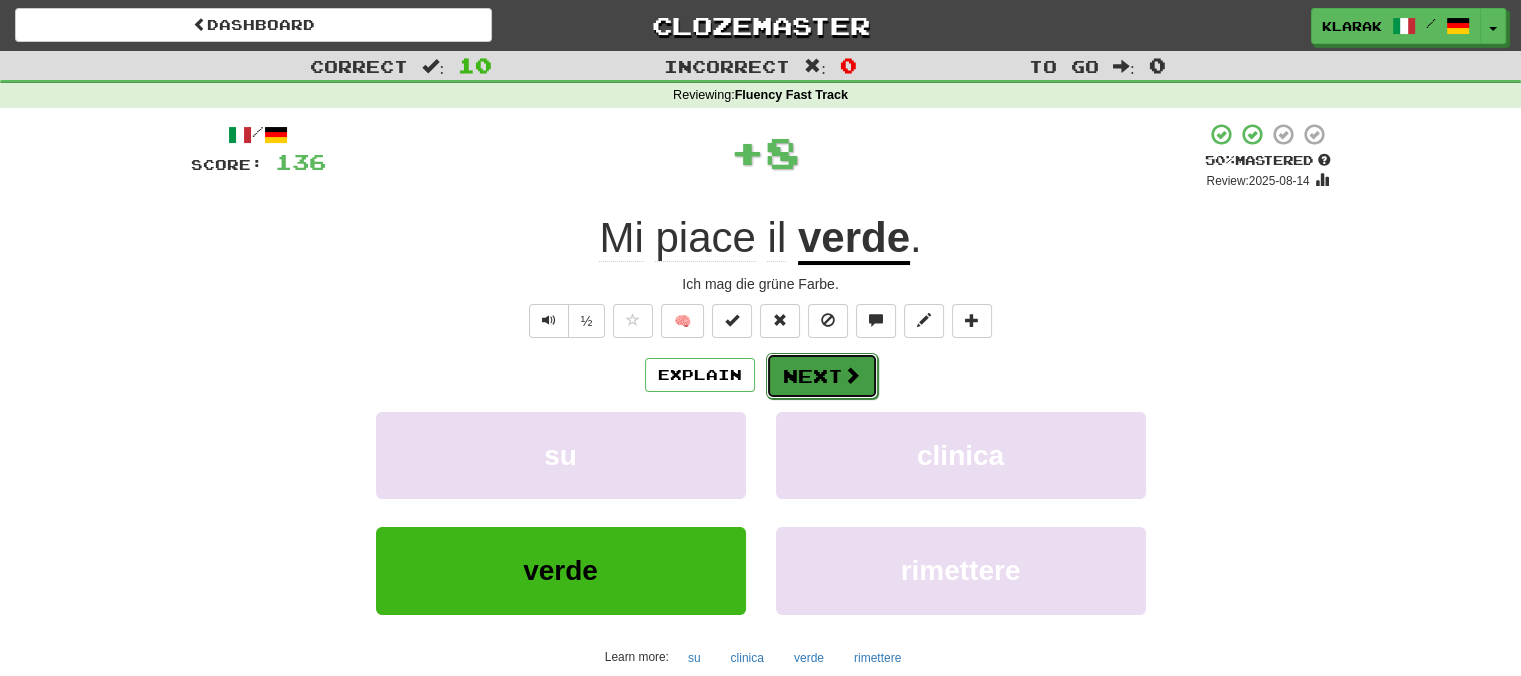 click on "Next" at bounding box center [822, 376] 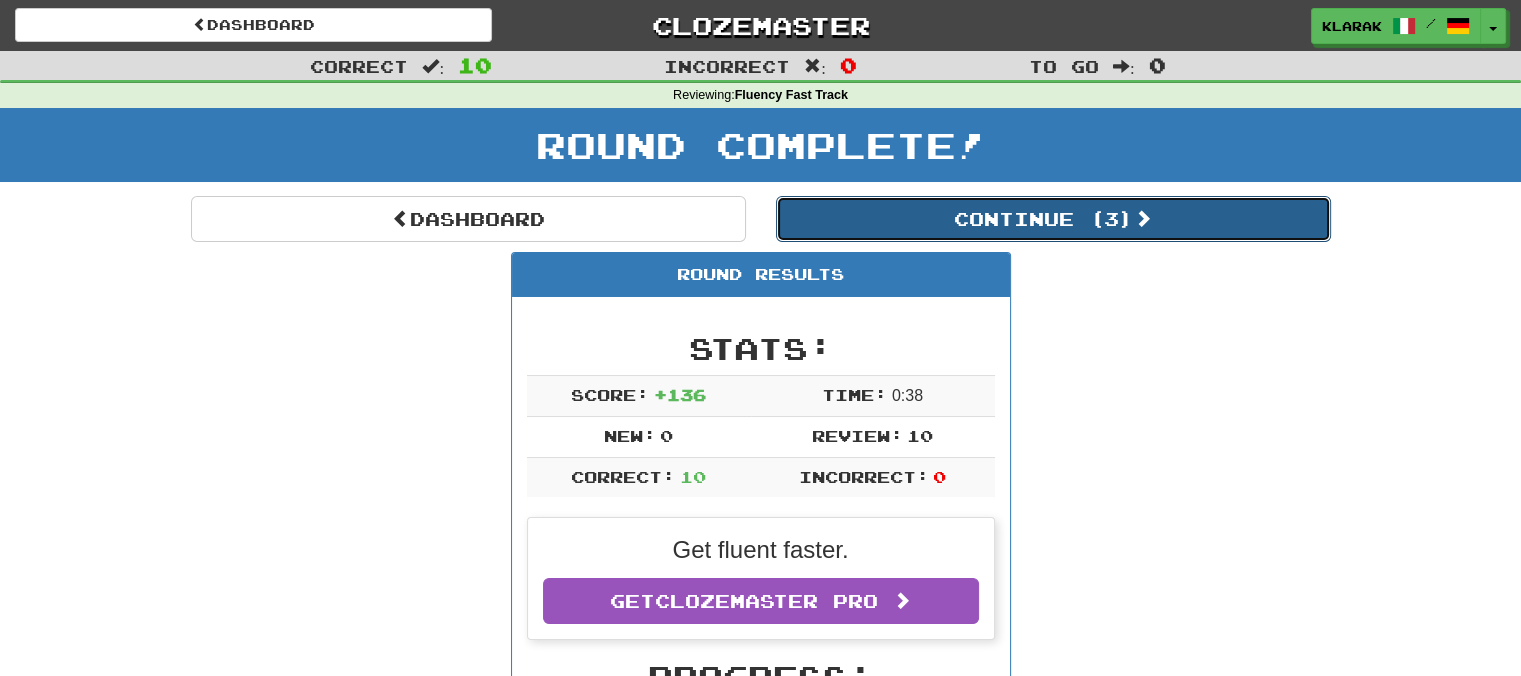 click on "Continue ( 3 )" at bounding box center [1053, 219] 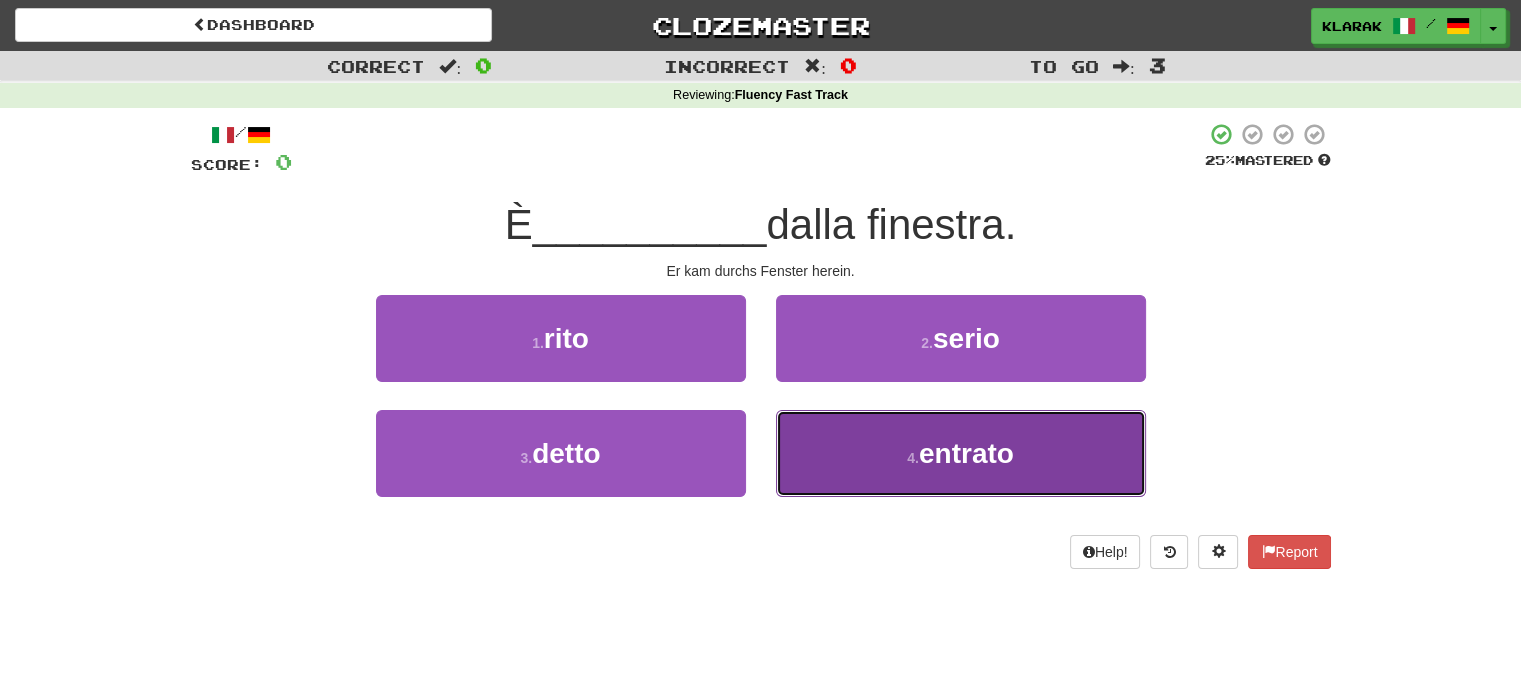 click on "4 .  entrato" at bounding box center (961, 453) 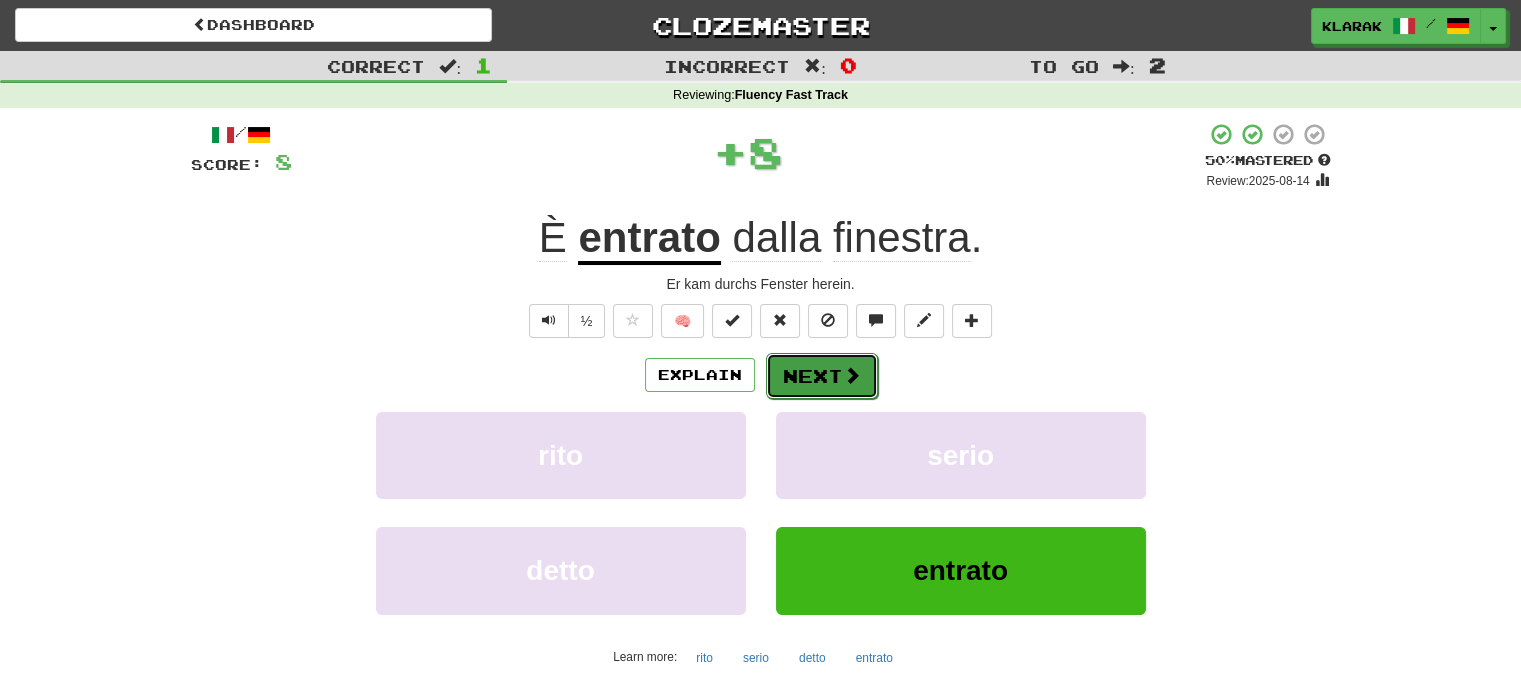 click on "Next" at bounding box center [822, 376] 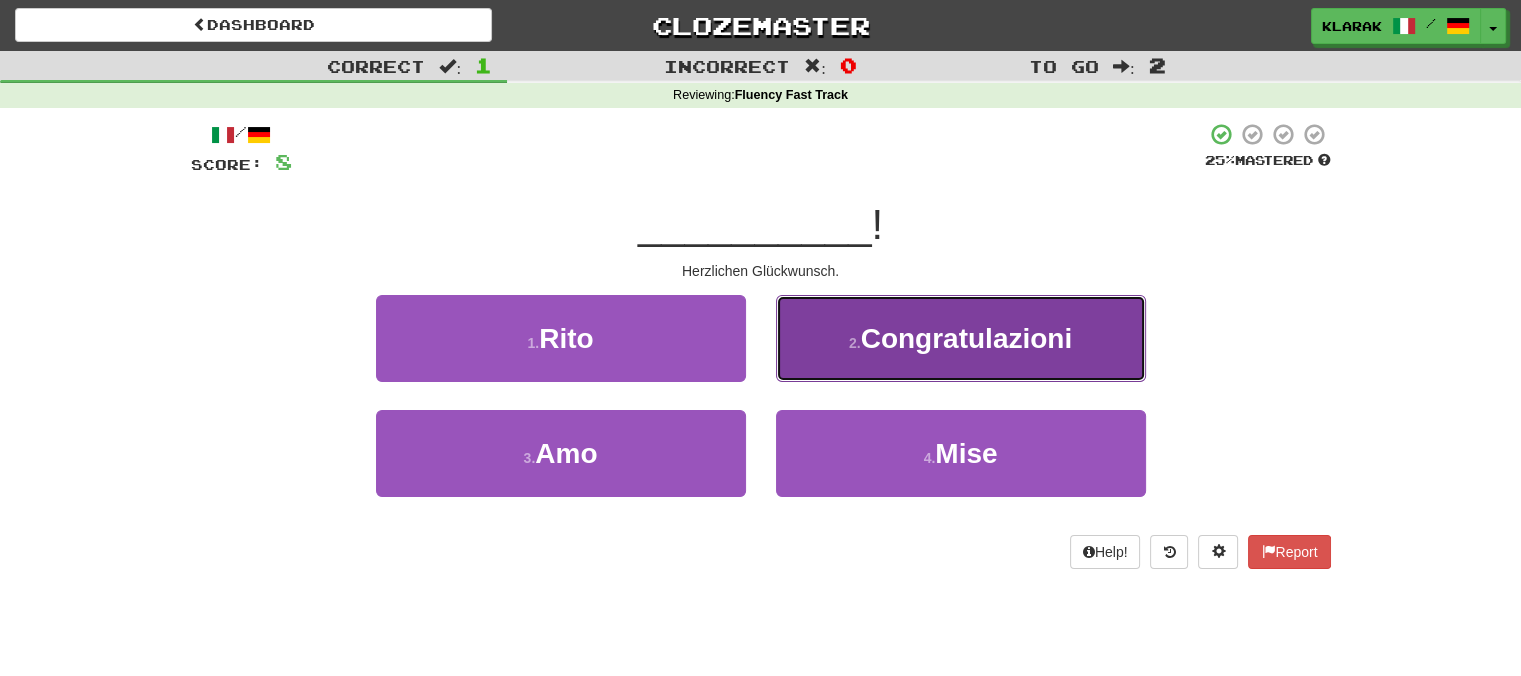 click on "Congratulazioni" at bounding box center (967, 338) 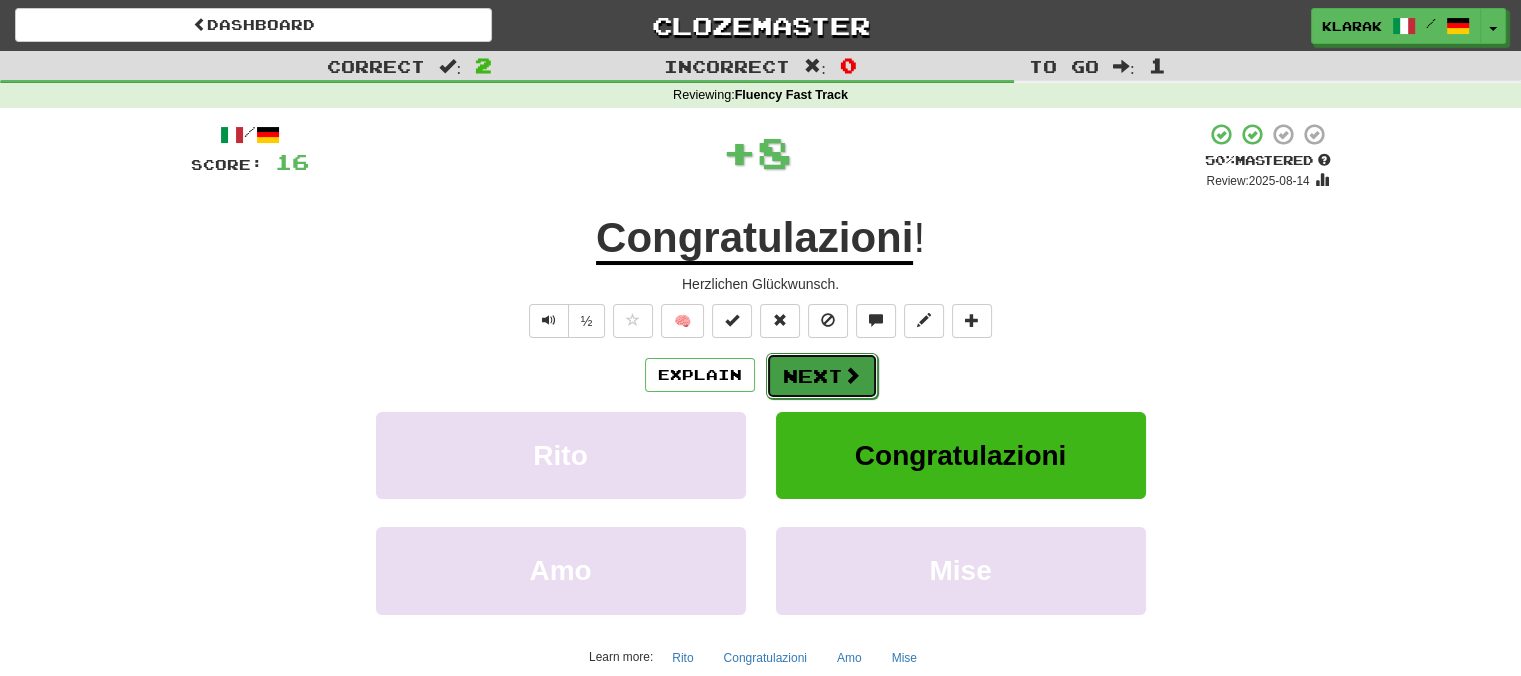 click on "Next" at bounding box center (822, 376) 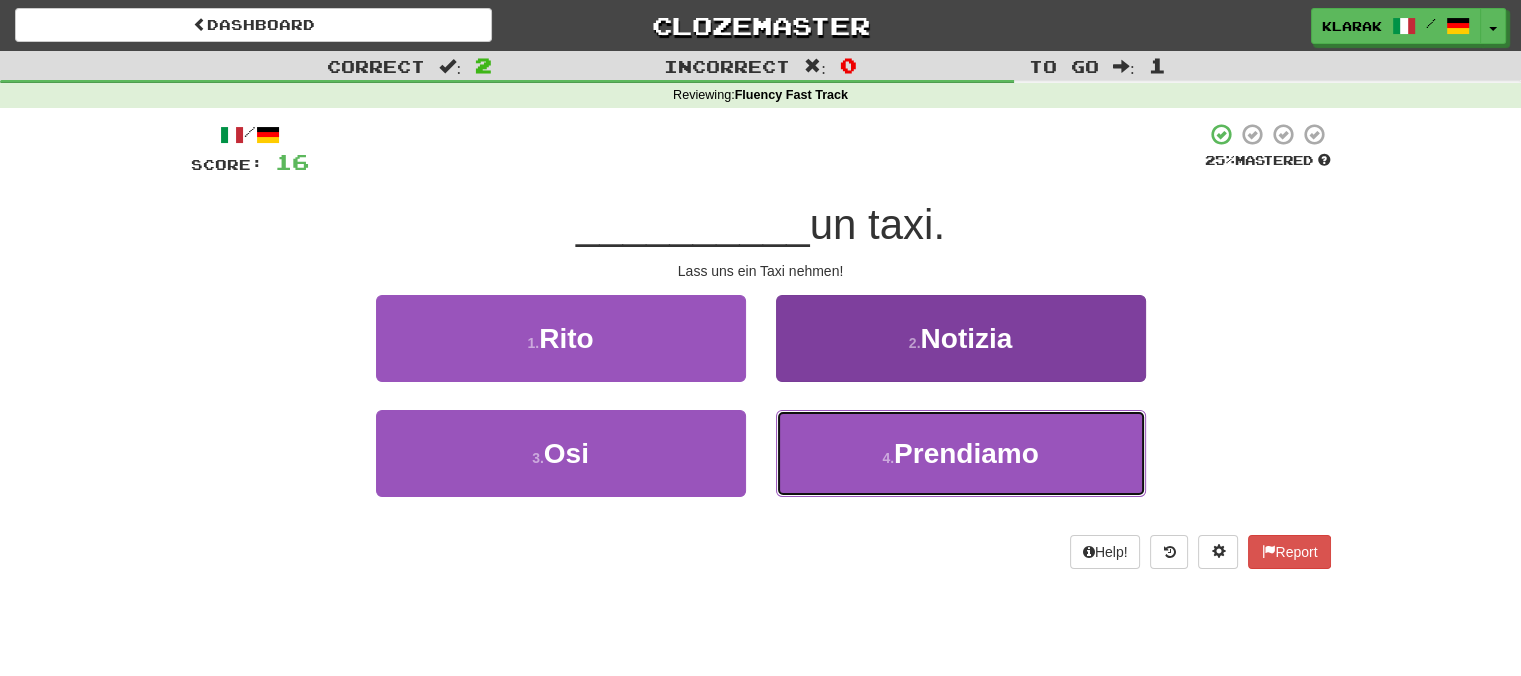 click on "4 .  Prendiamo" at bounding box center [961, 453] 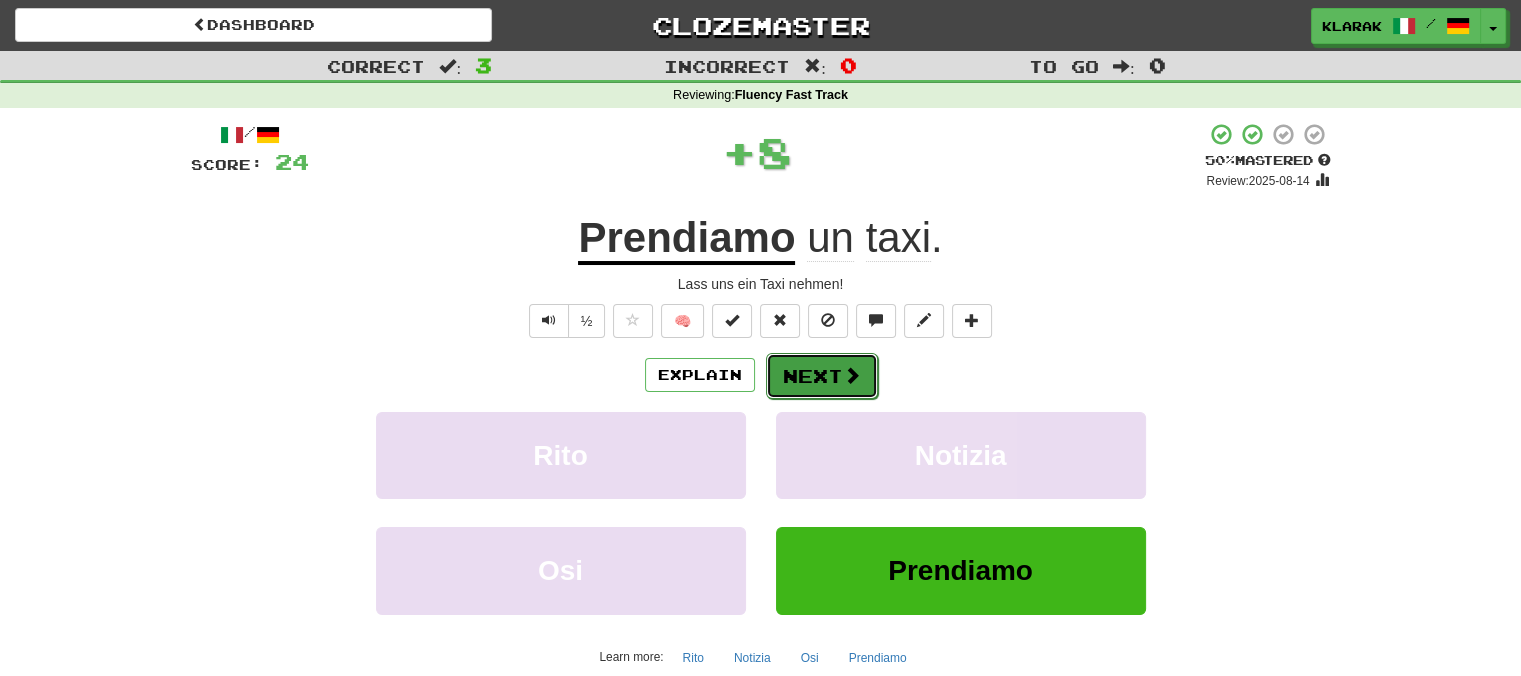 click on "Next" at bounding box center [822, 376] 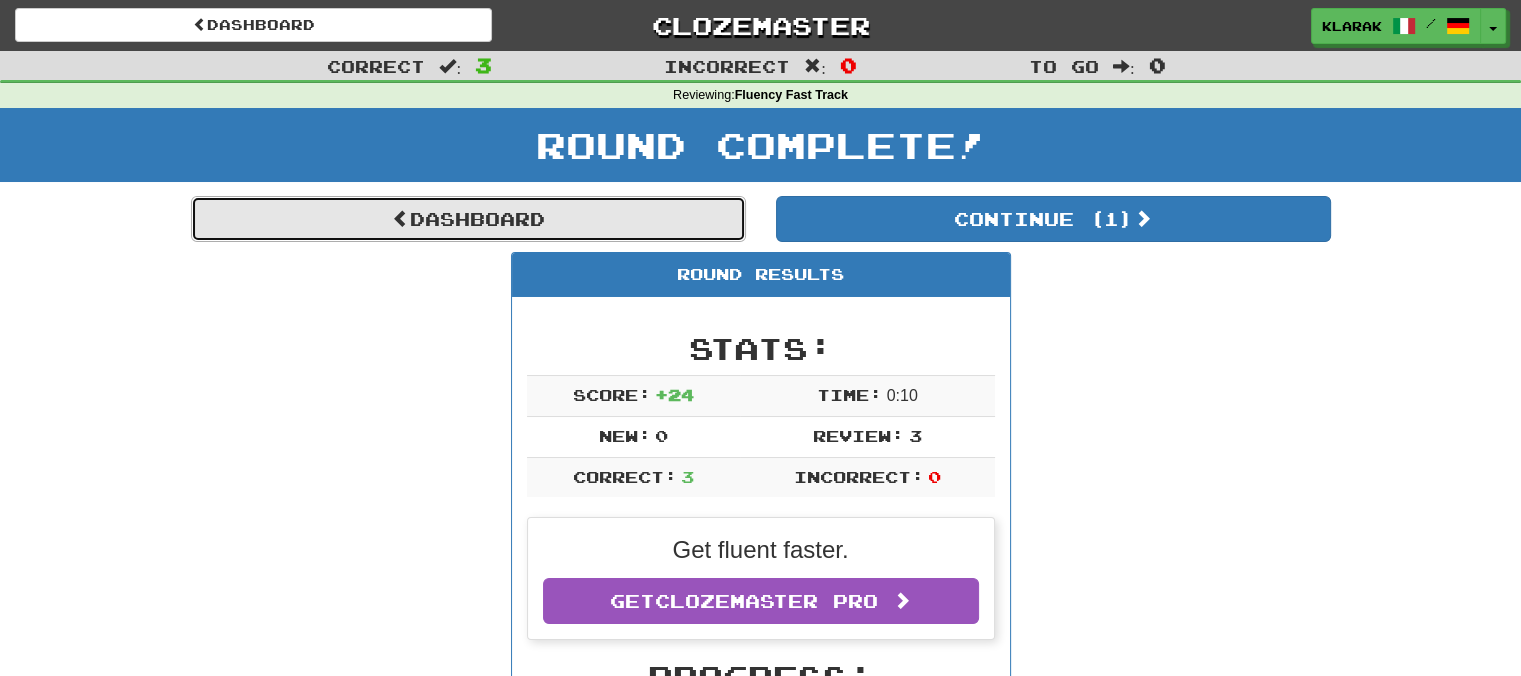 click on "Dashboard" at bounding box center (468, 219) 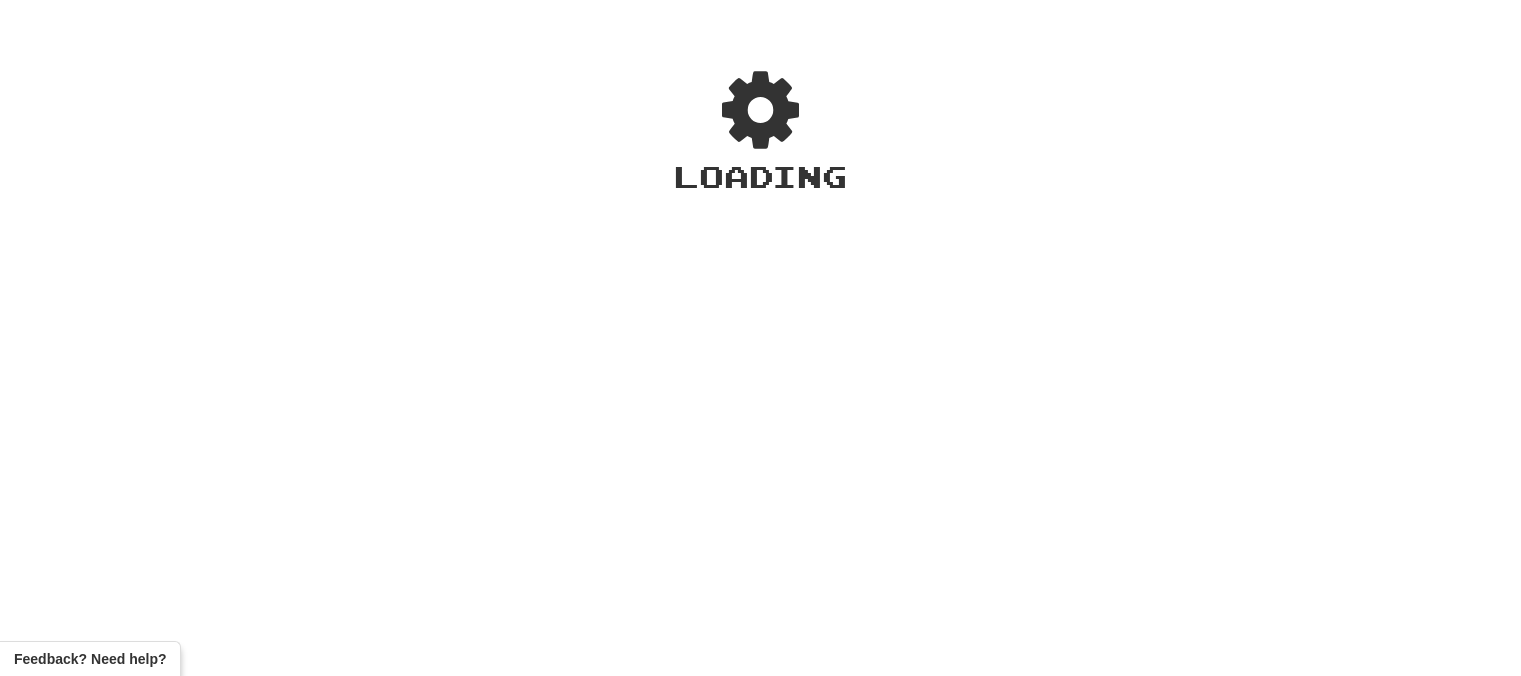 scroll, scrollTop: 0, scrollLeft: 0, axis: both 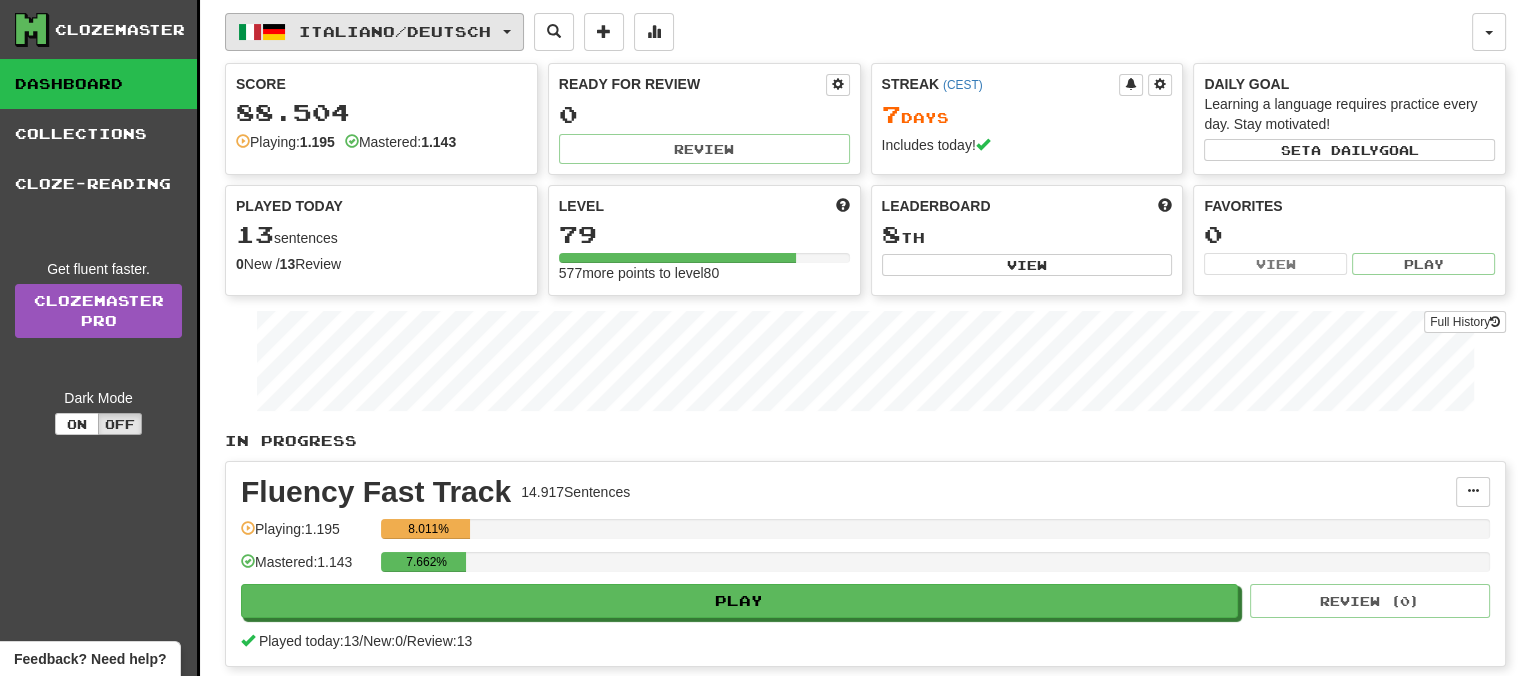 click on "Italiano  /  Deutsch" at bounding box center (374, 32) 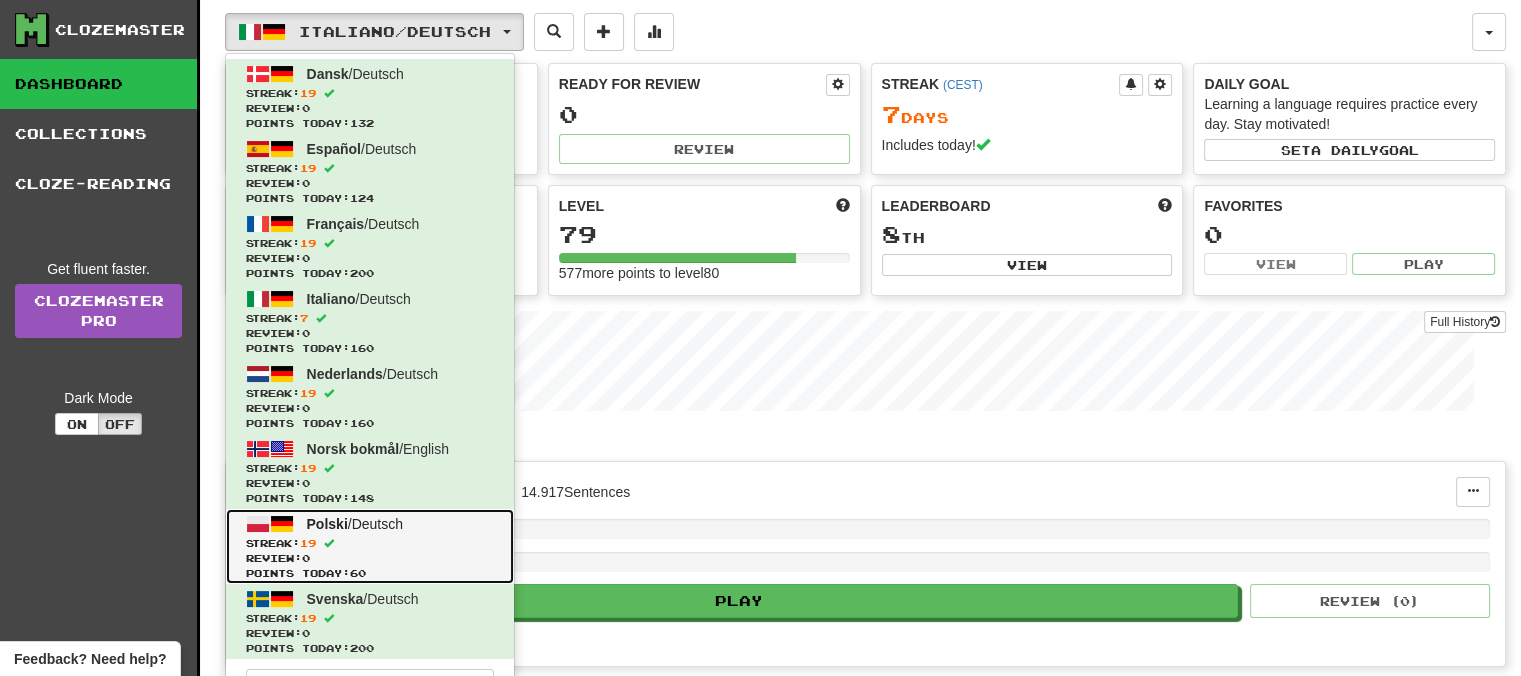 click on "Polski" at bounding box center [327, 524] 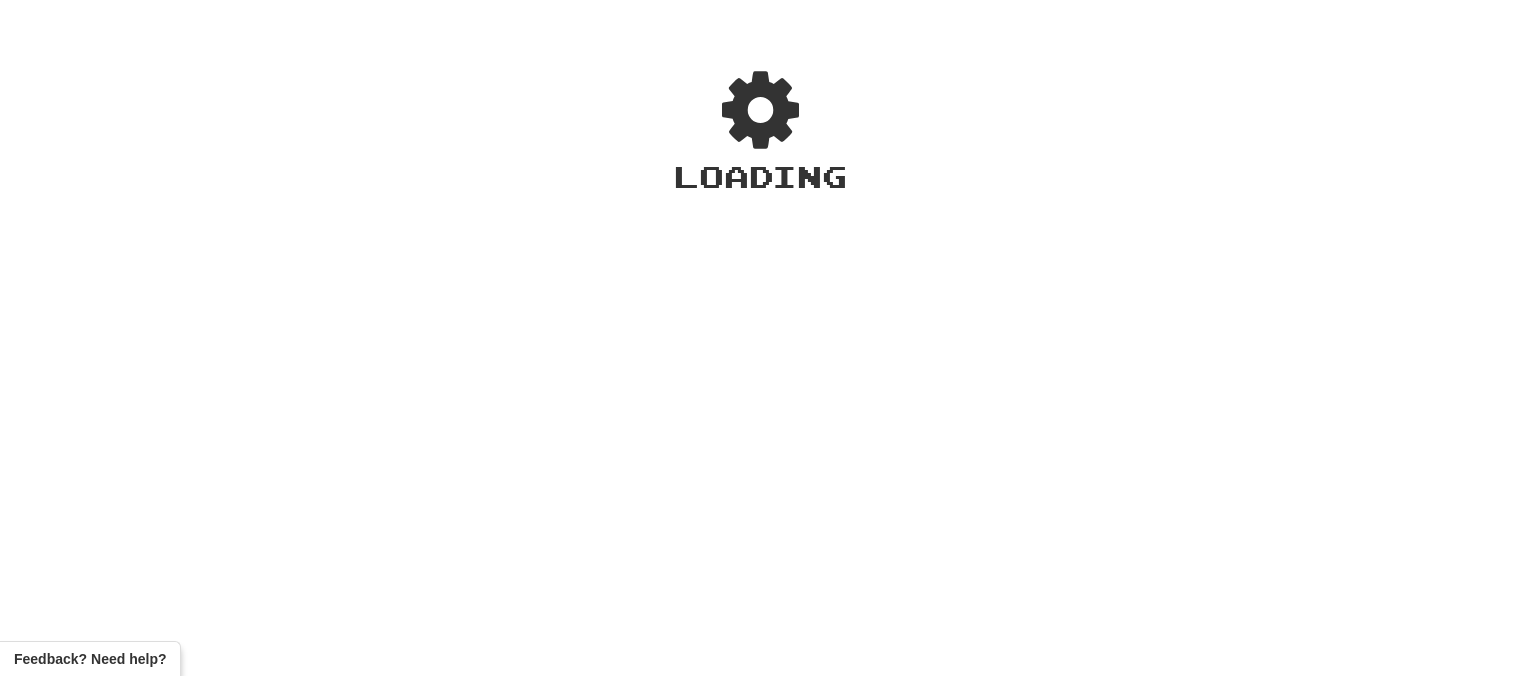 scroll, scrollTop: 0, scrollLeft: 0, axis: both 